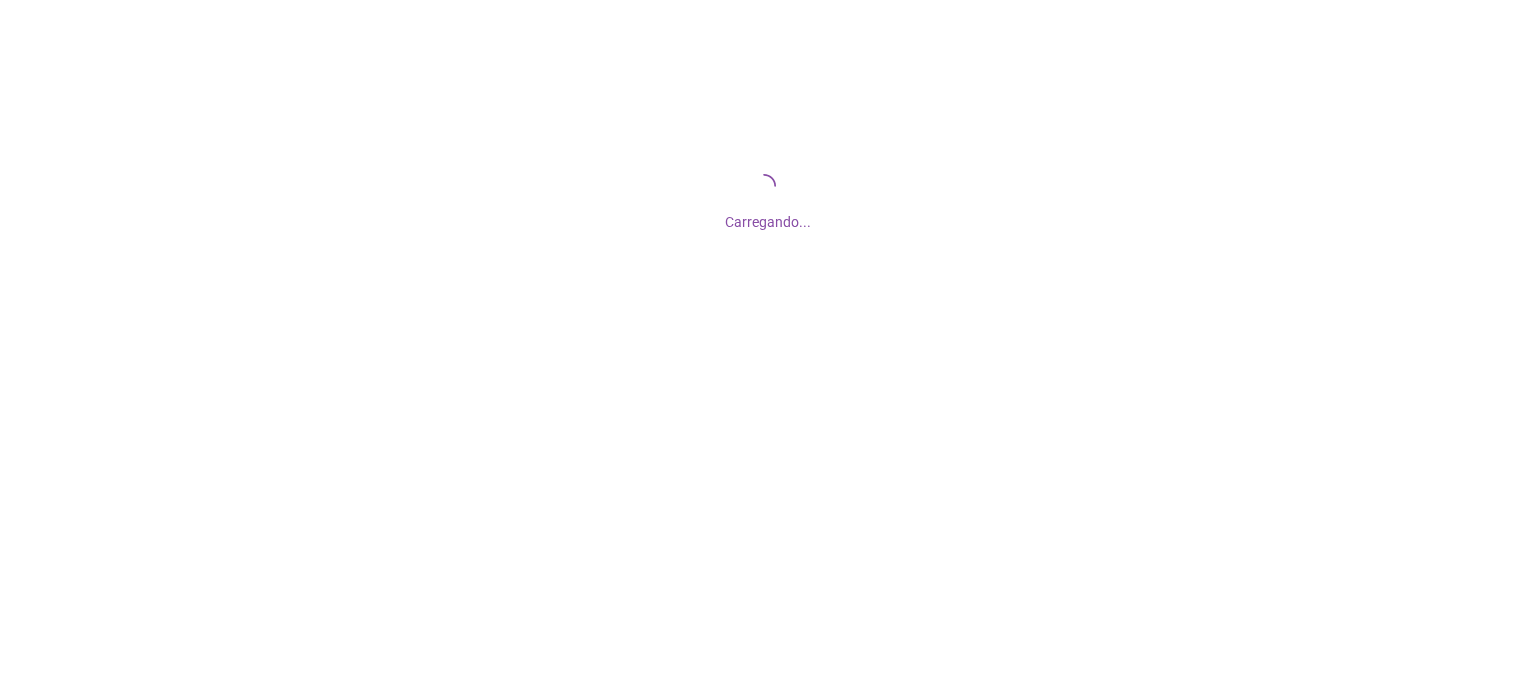 scroll, scrollTop: 0, scrollLeft: 0, axis: both 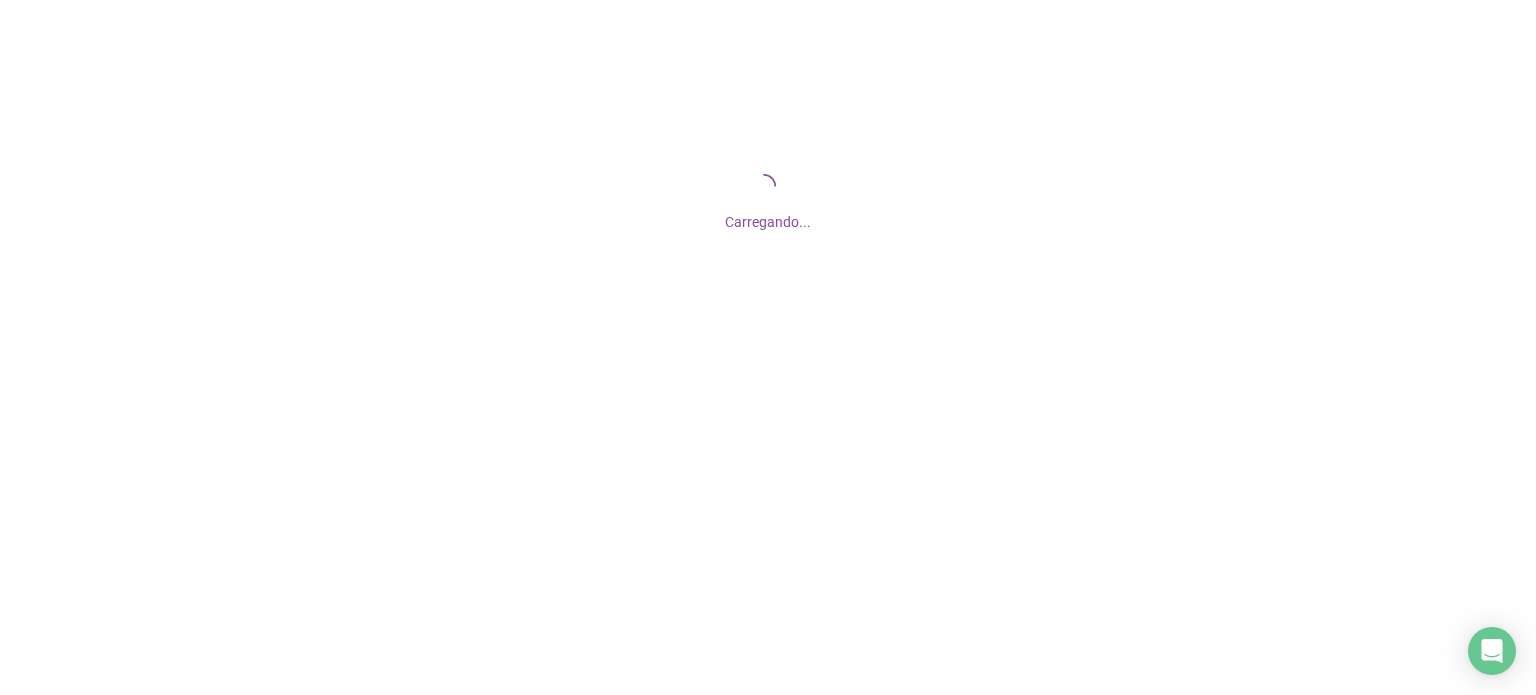 click on "Carregando..." at bounding box center (768, 200) 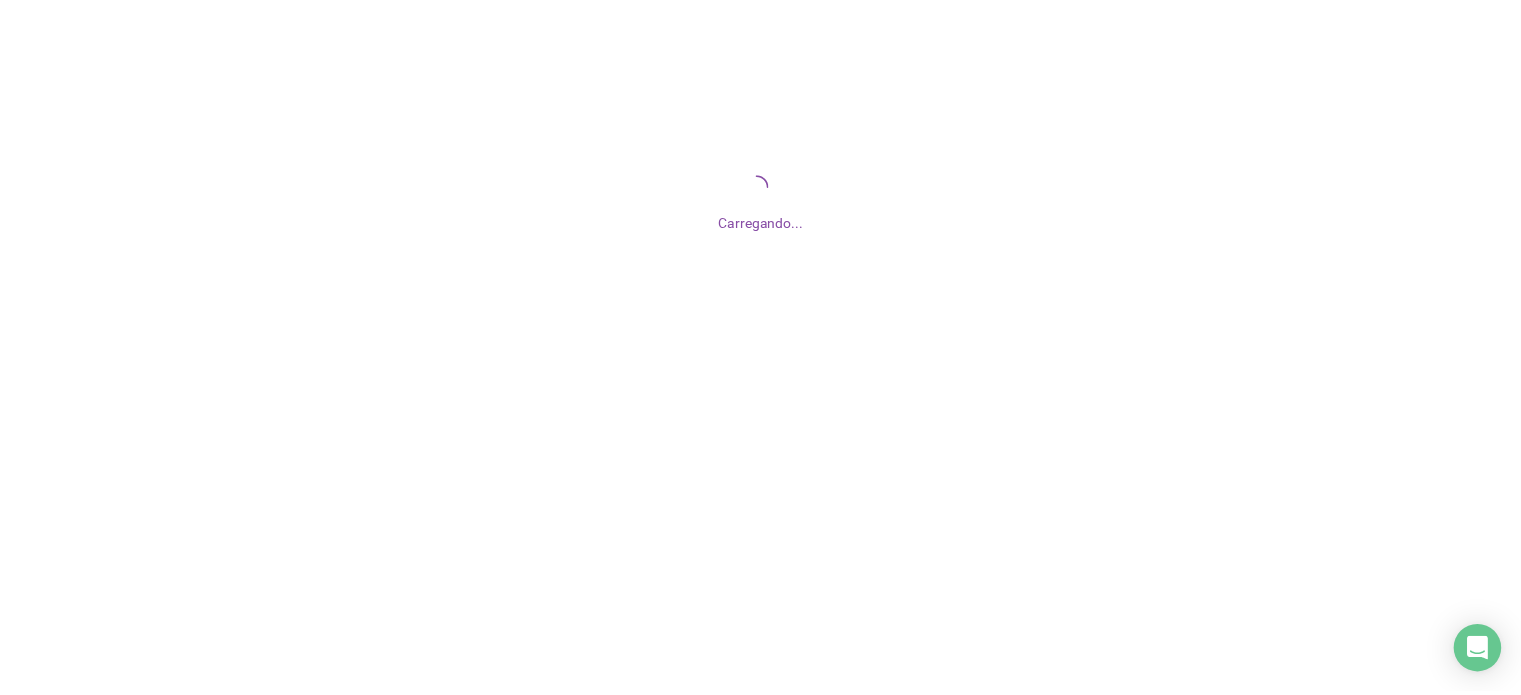 scroll, scrollTop: 0, scrollLeft: 0, axis: both 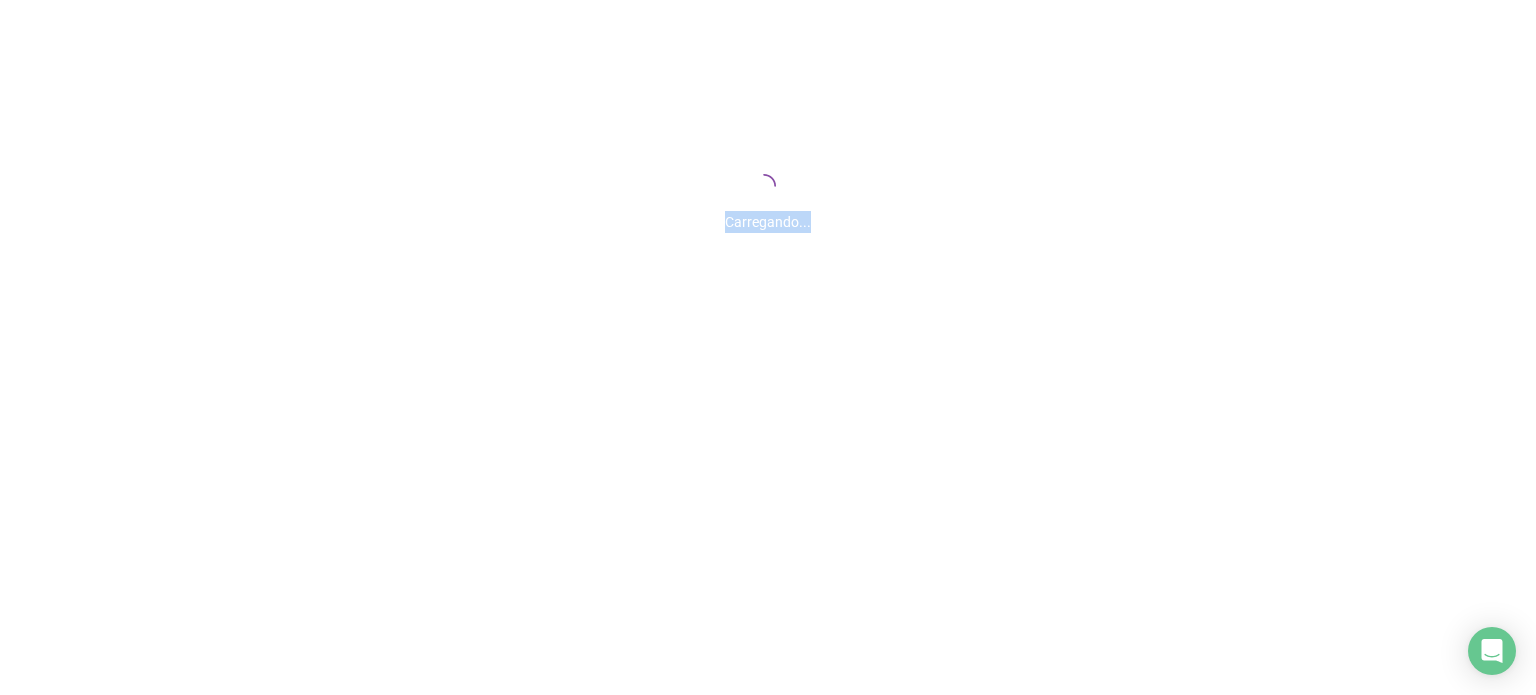 drag, startPoint x: 724, startPoint y: 229, endPoint x: 897, endPoint y: 223, distance: 173.10402 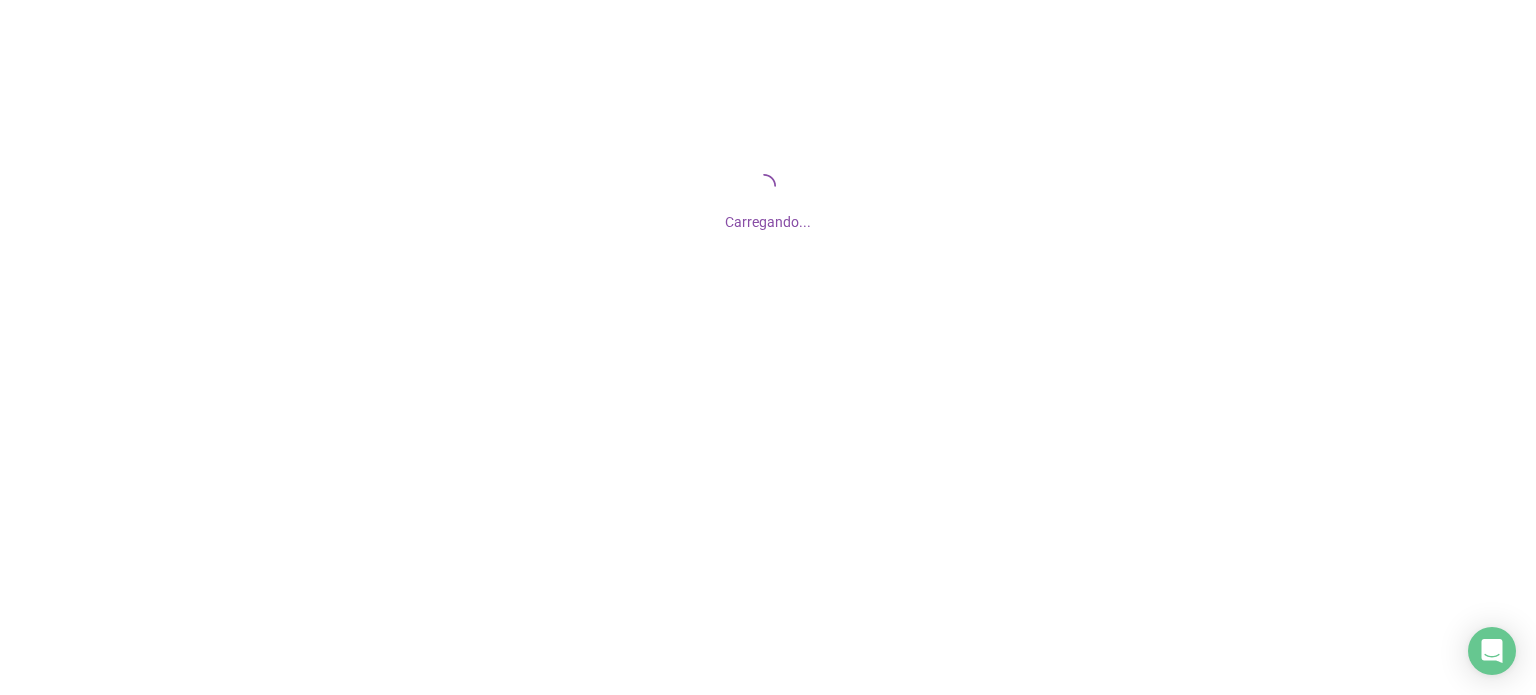 click on "Carregando..." at bounding box center [768, 216] 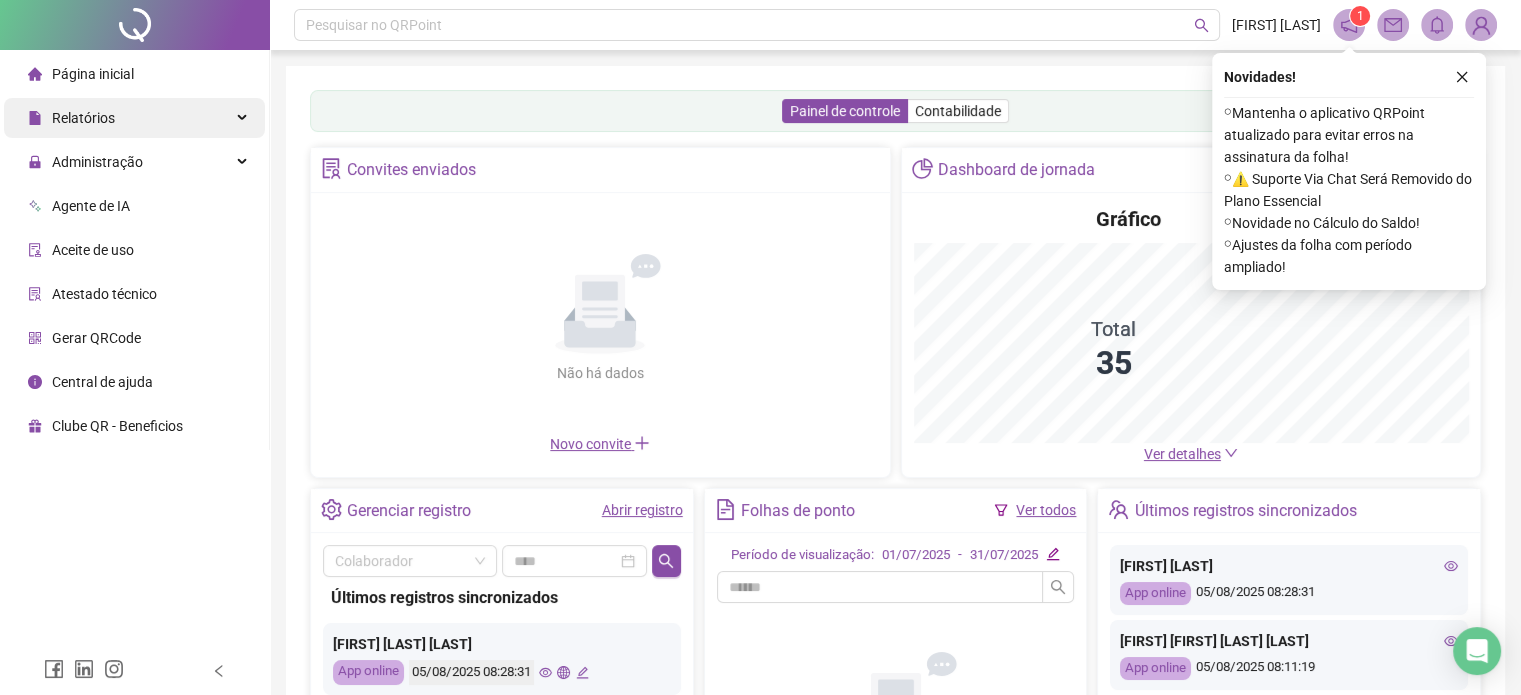 click on "Relatórios" at bounding box center (134, 118) 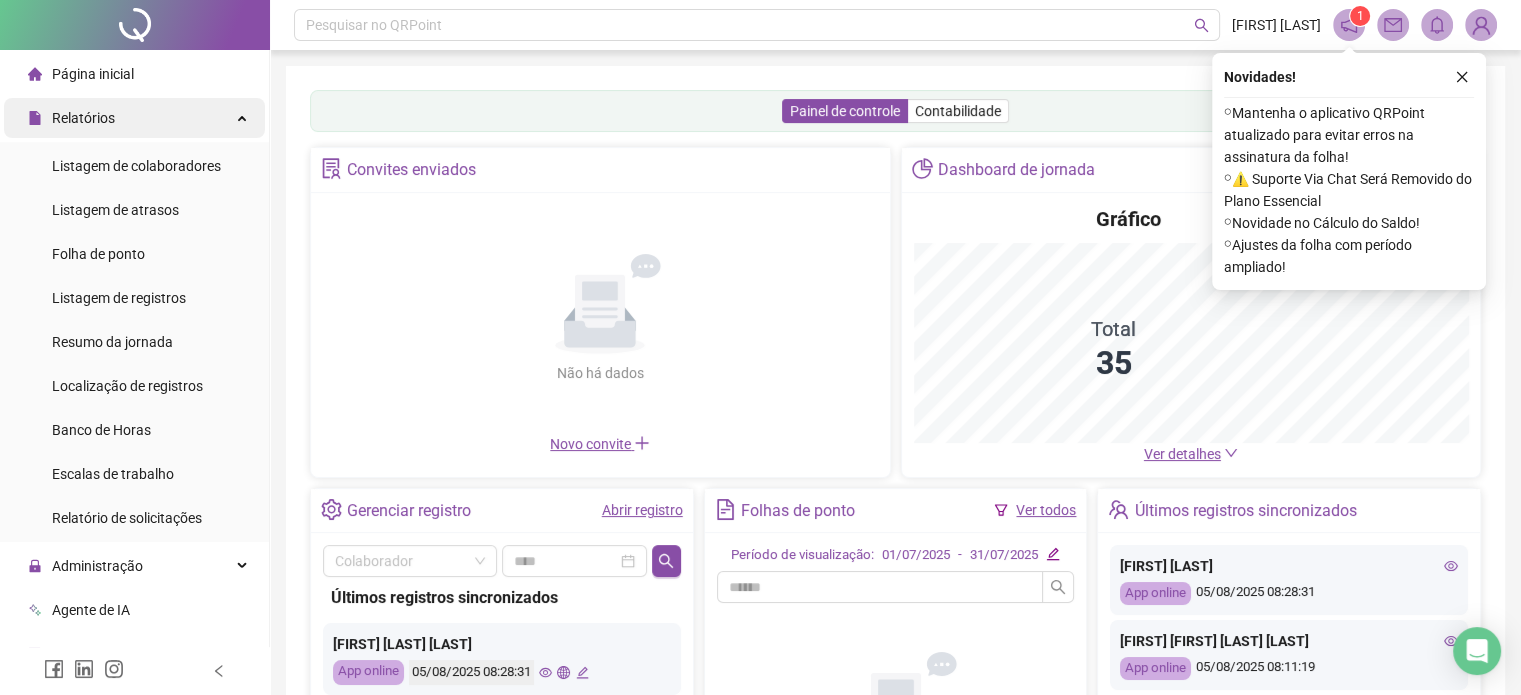 click on "Relatórios" at bounding box center (134, 118) 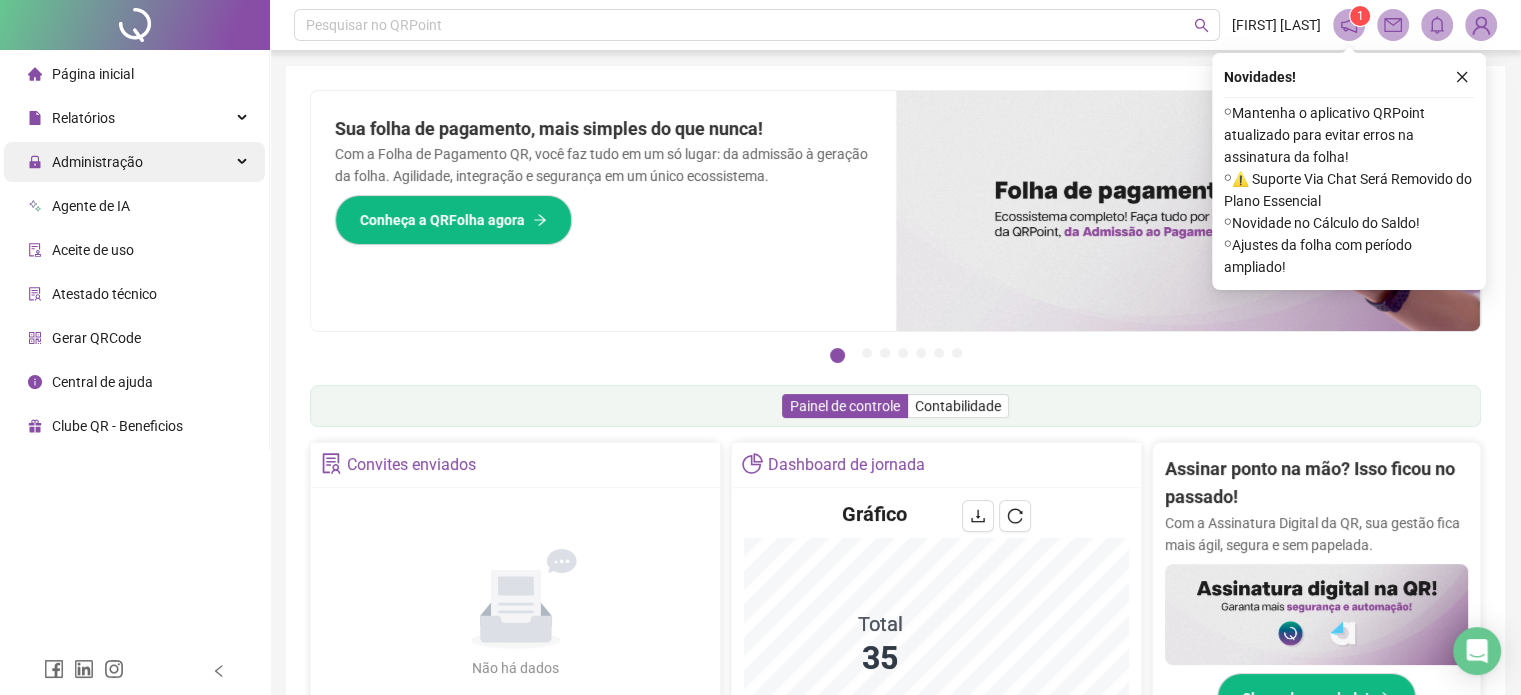 click on "Administração" at bounding box center (134, 162) 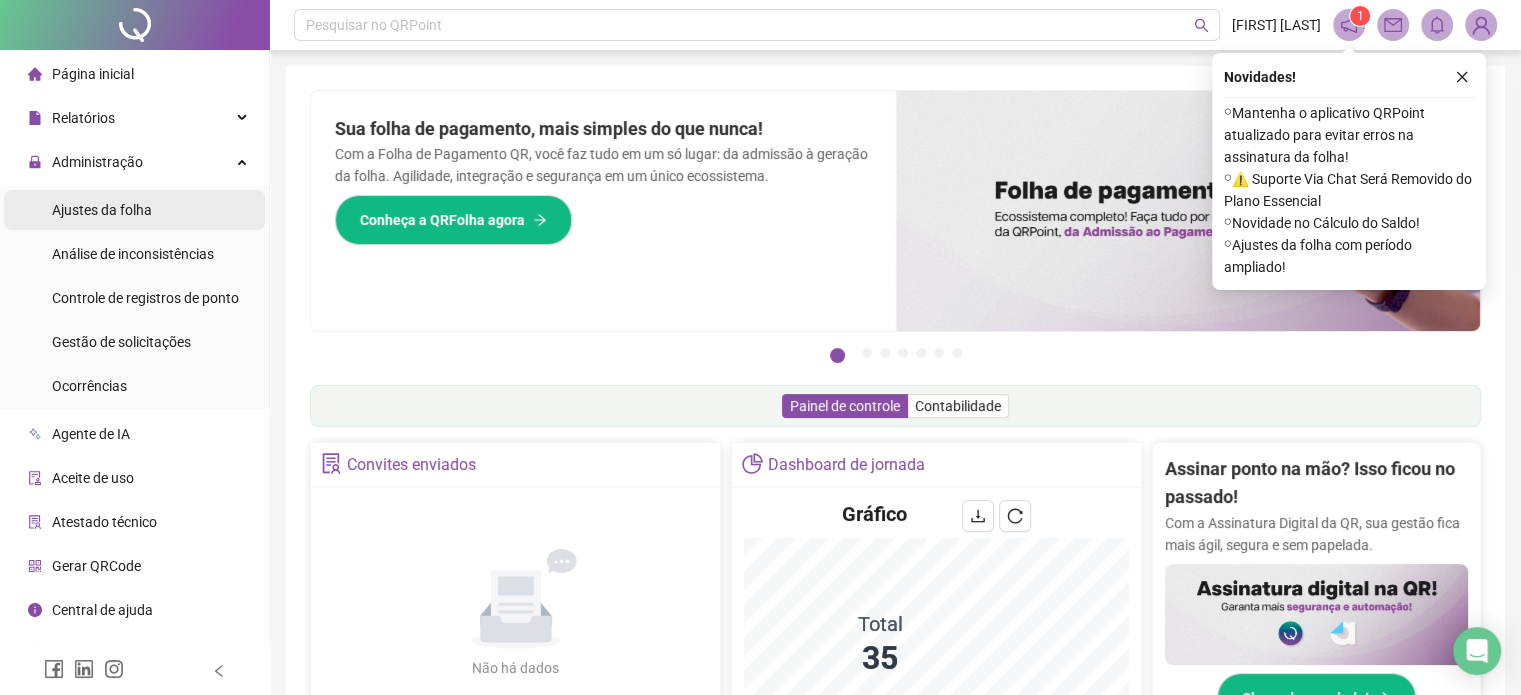 click on "Ajustes da folha" at bounding box center (102, 210) 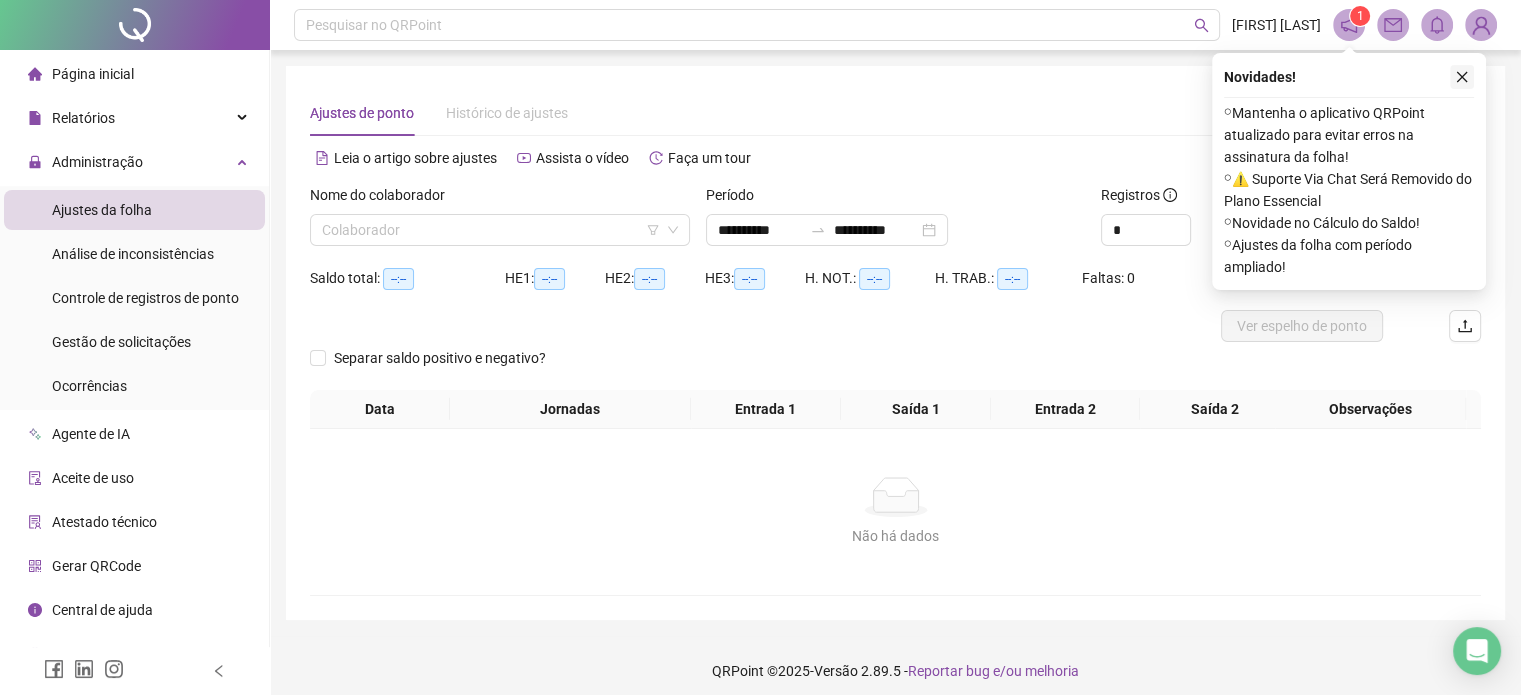click 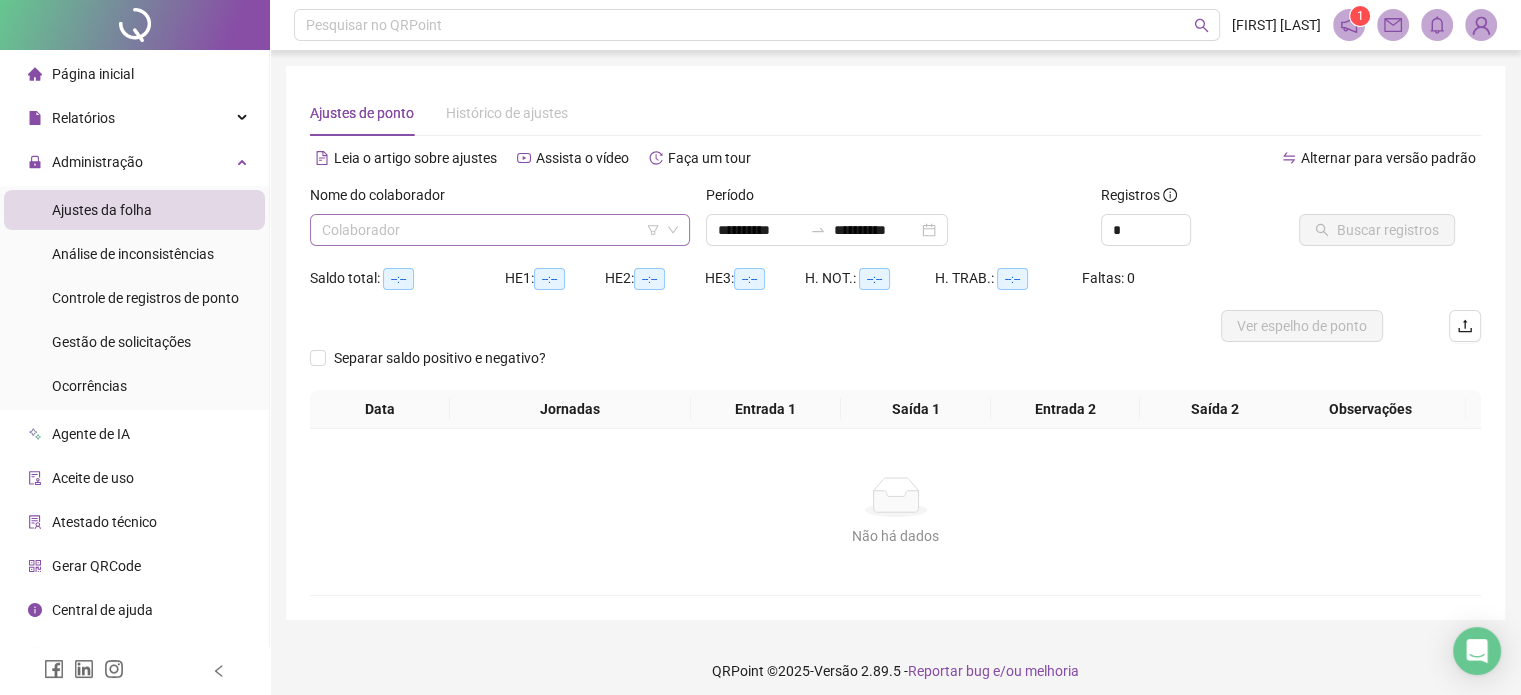 click at bounding box center [491, 230] 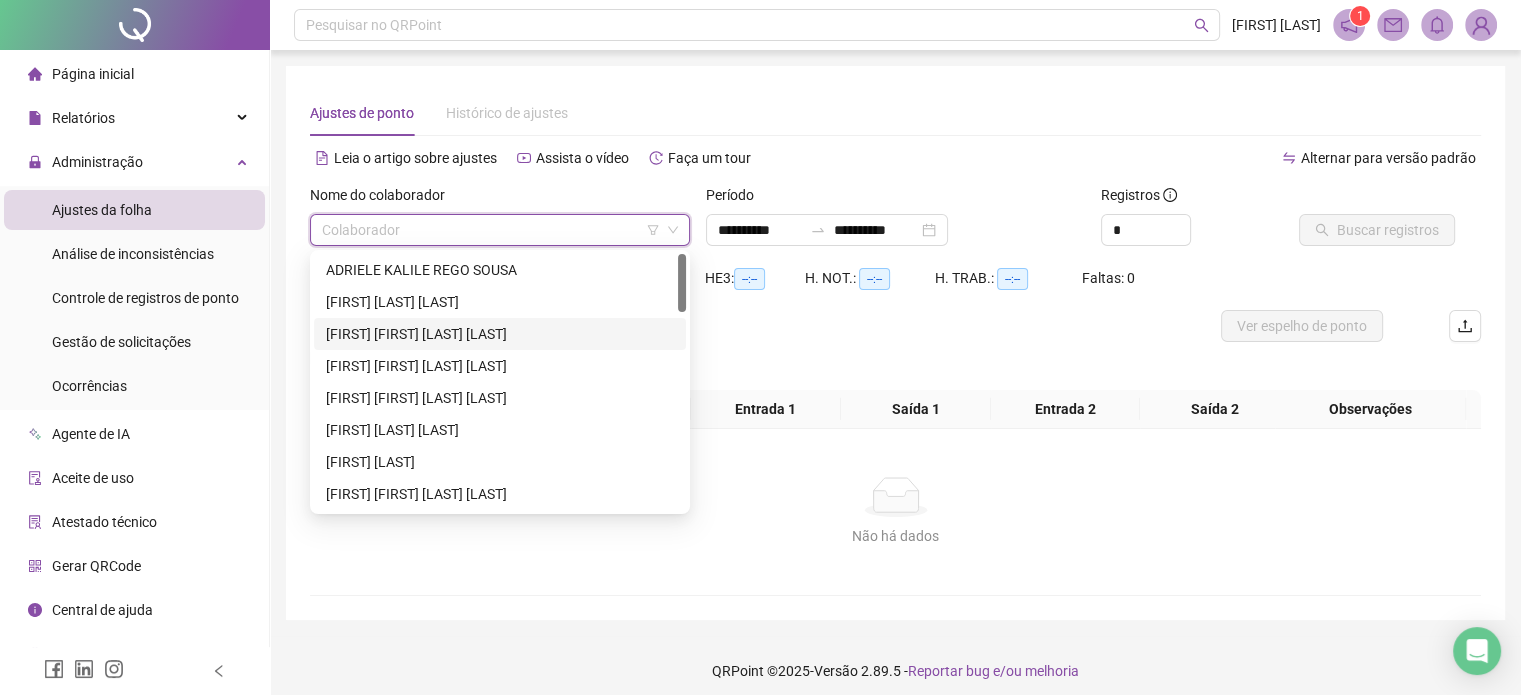 click on "[FIRST] [FIRST] [LAST] [LAST]" at bounding box center [500, 334] 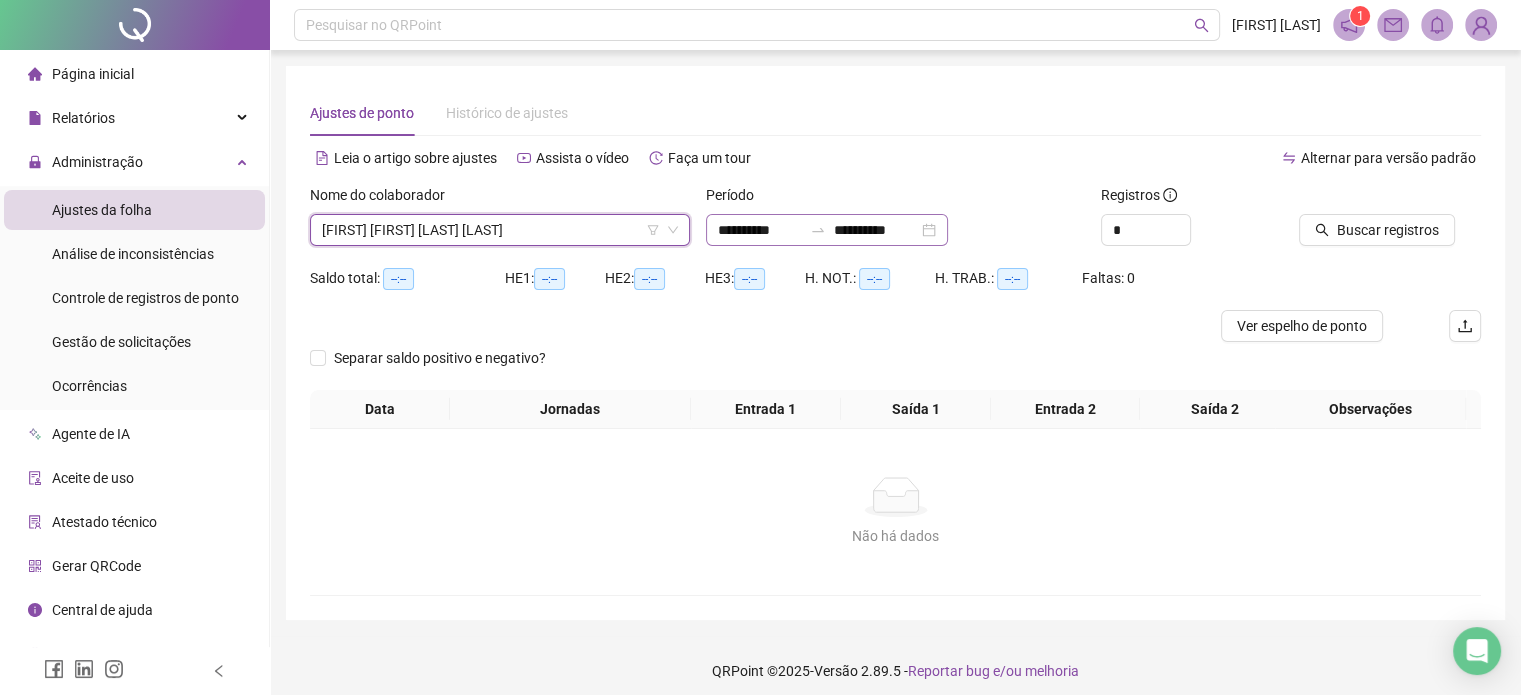 click on "**********" at bounding box center [827, 230] 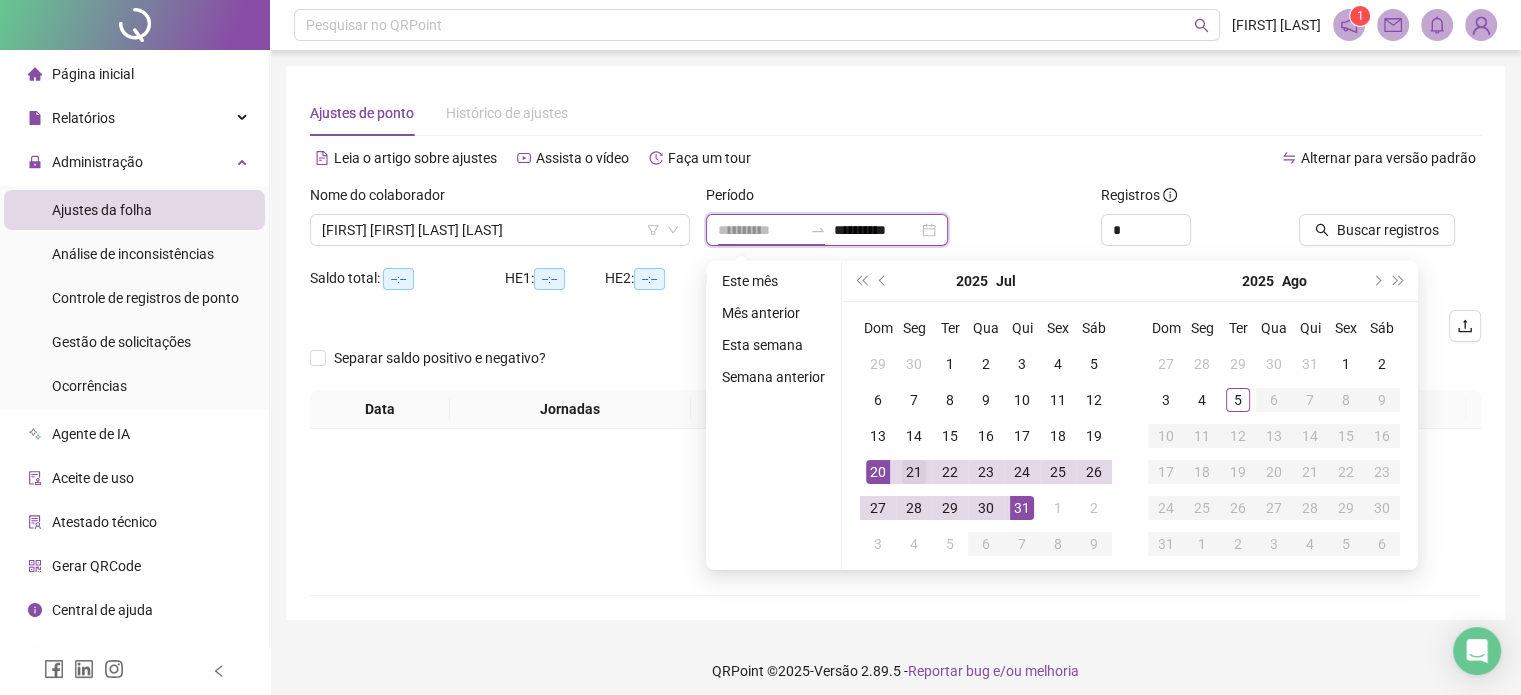 type on "**********" 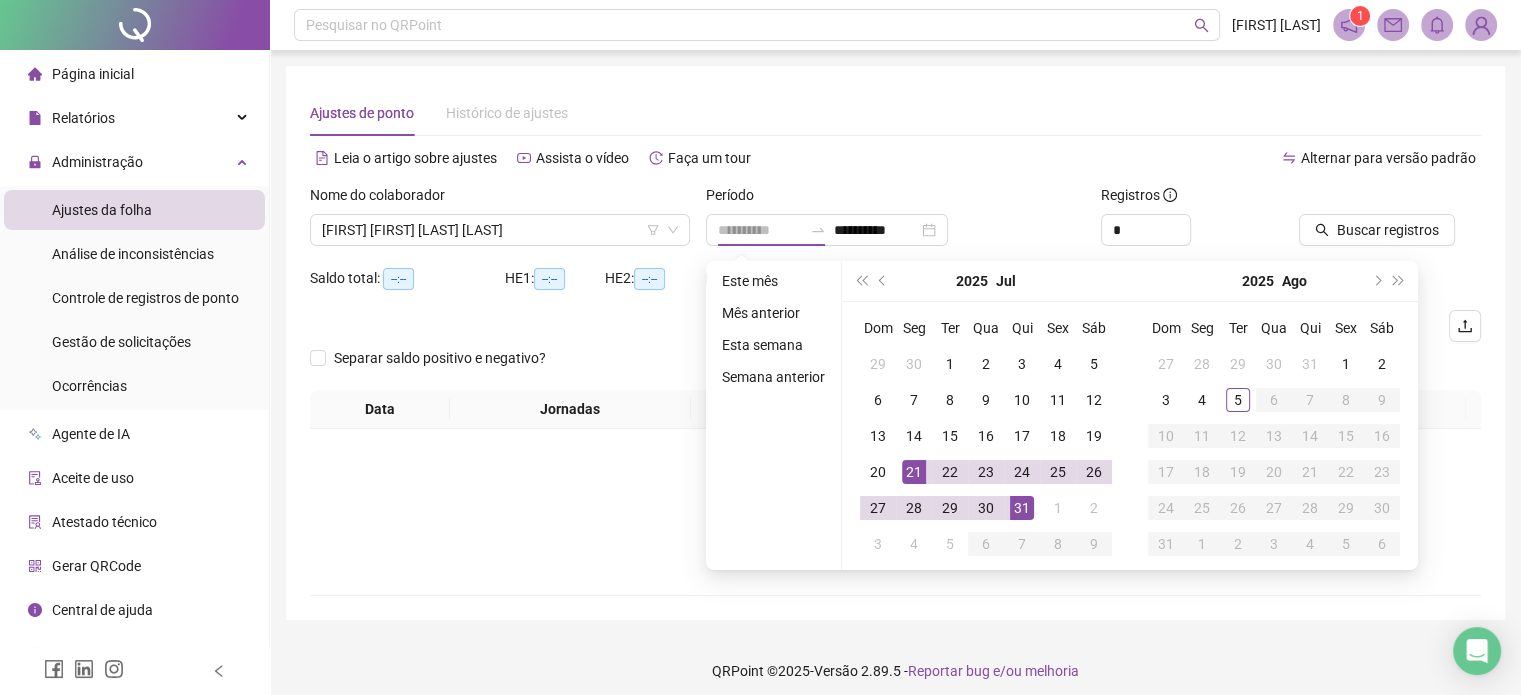 click on "21" at bounding box center (914, 472) 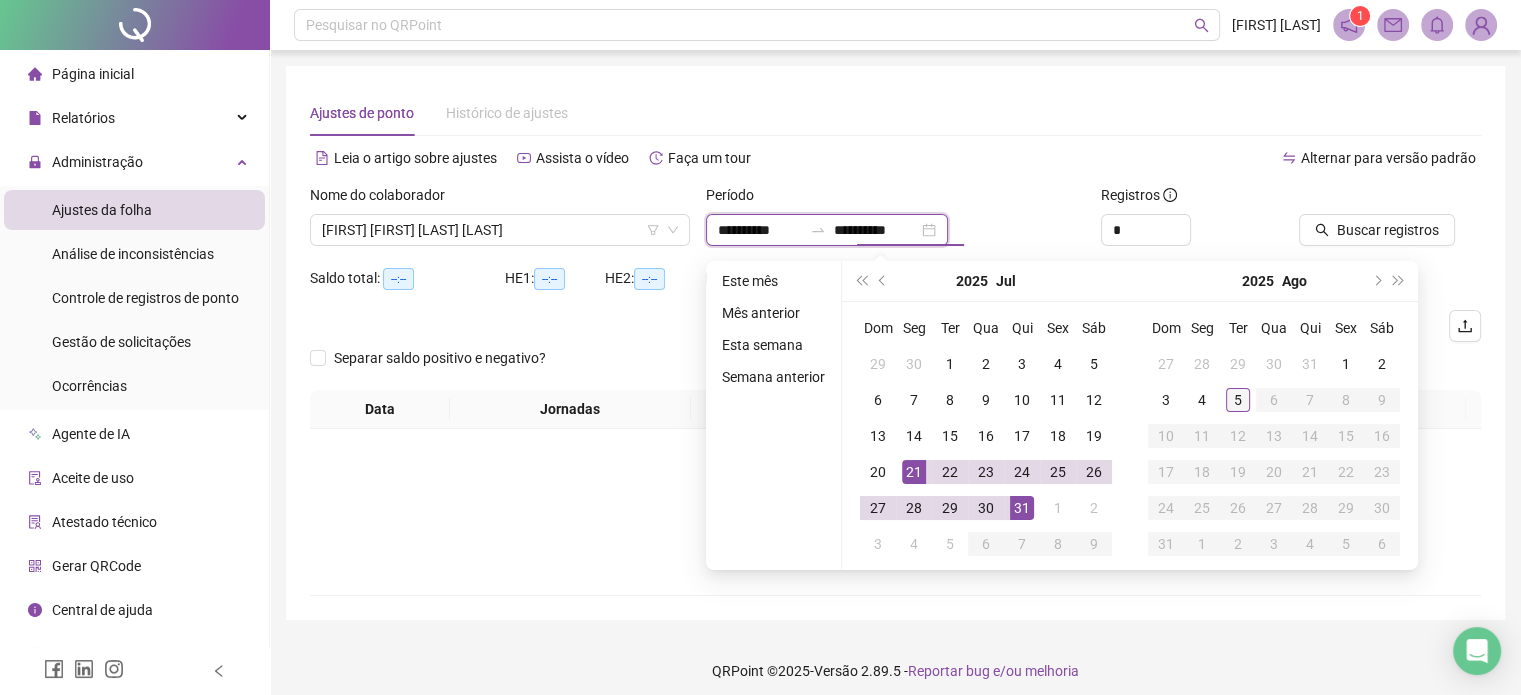 type on "**********" 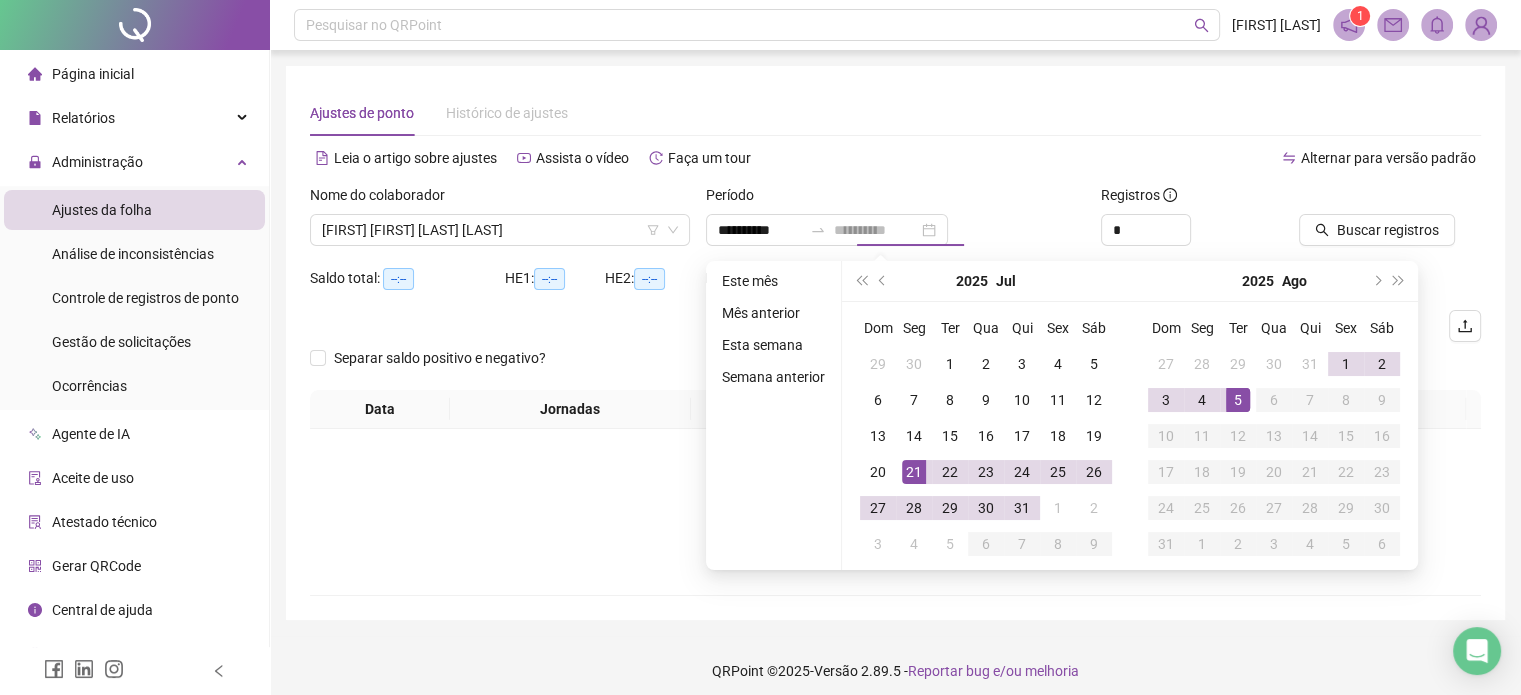 click on "5" at bounding box center (1238, 400) 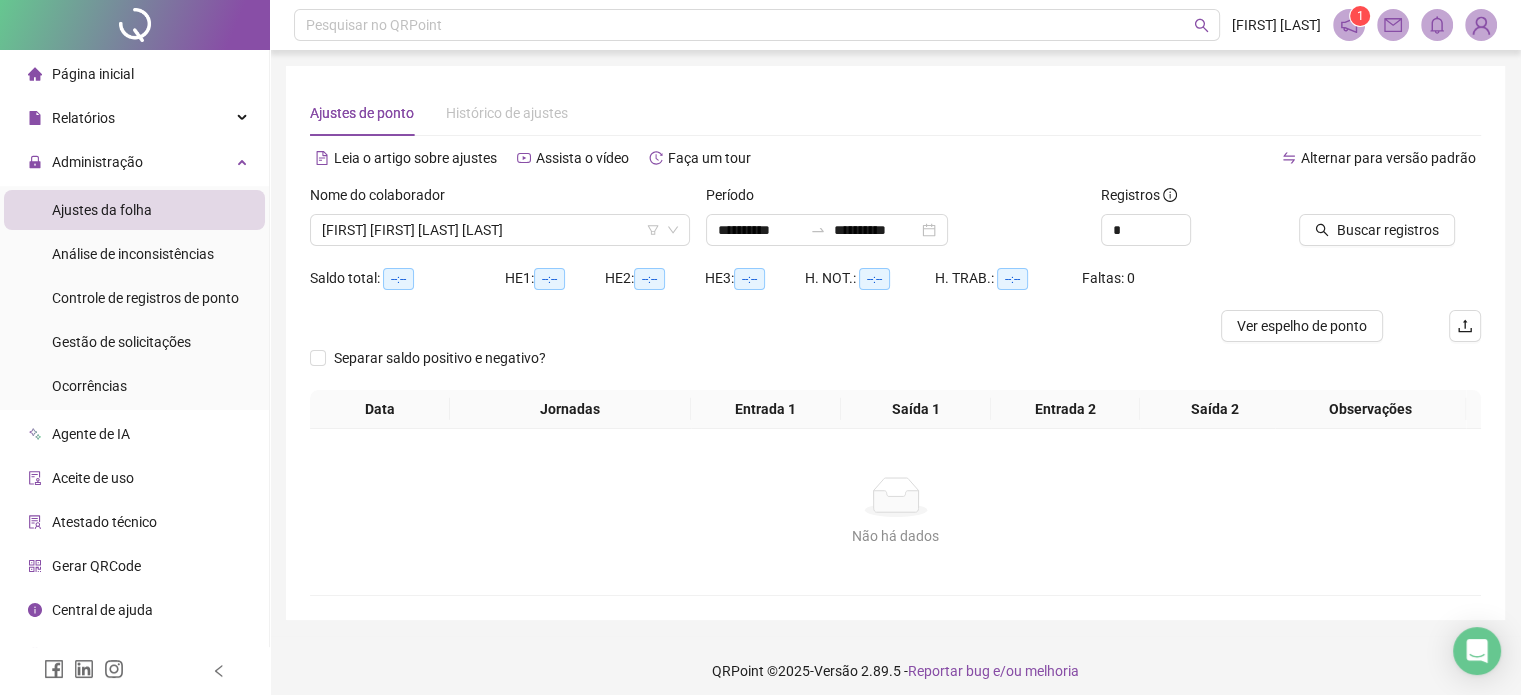click on "Buscar registros" at bounding box center [1390, 223] 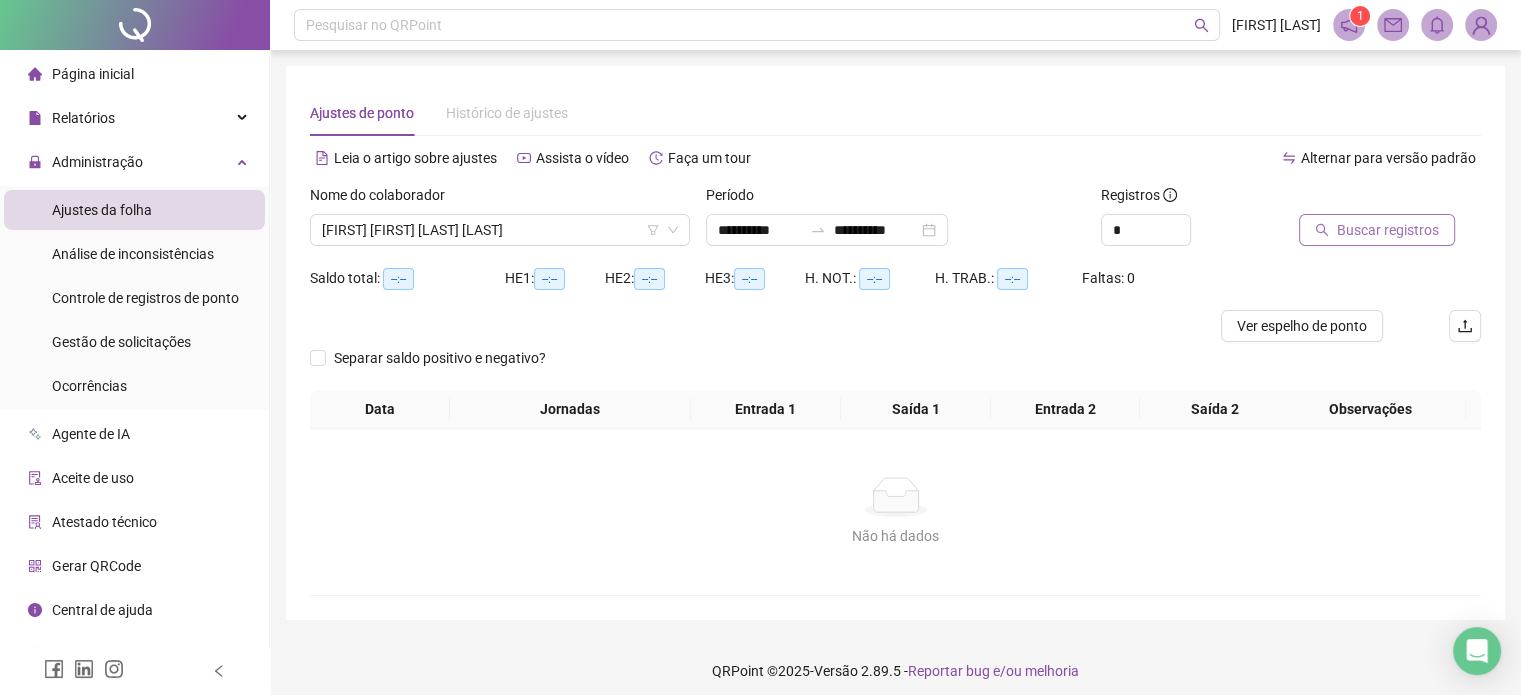 click on "Buscar registros" at bounding box center (1388, 230) 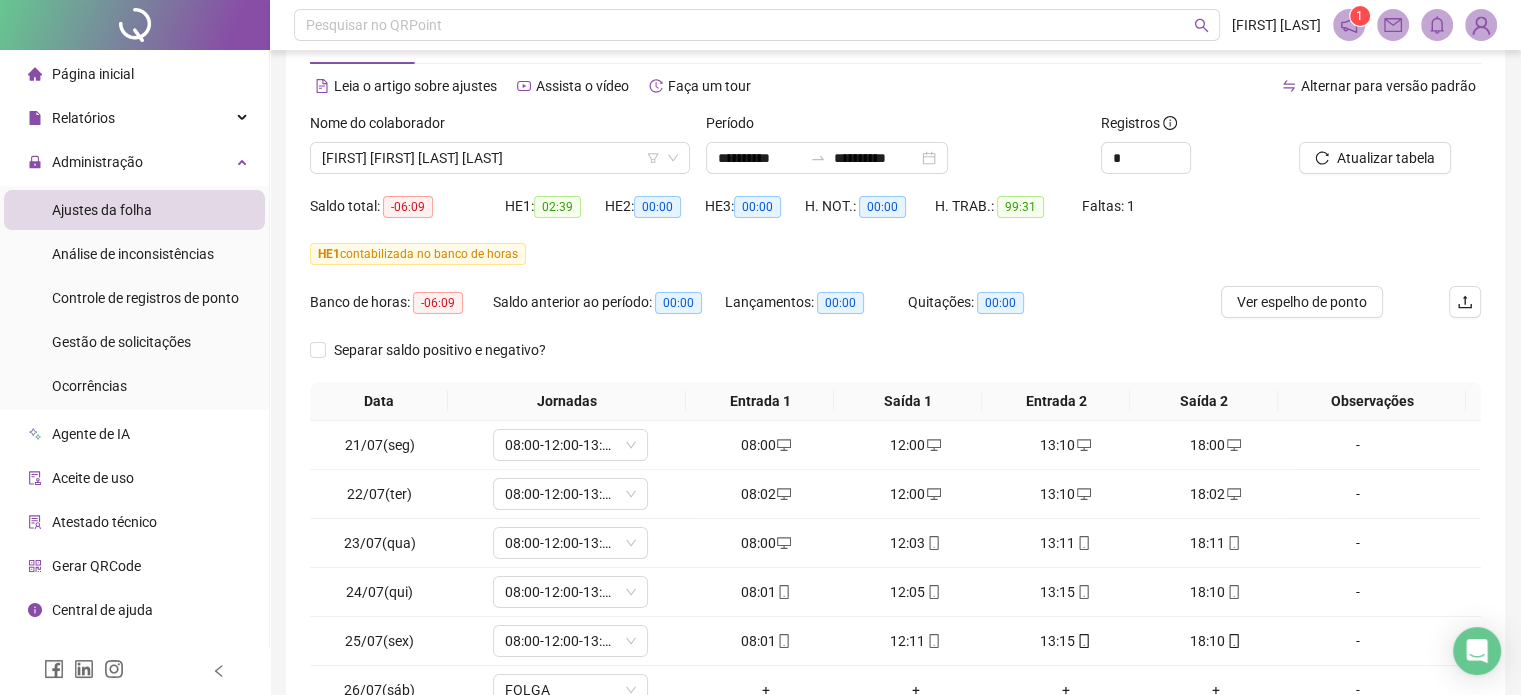 scroll, scrollTop: 0, scrollLeft: 0, axis: both 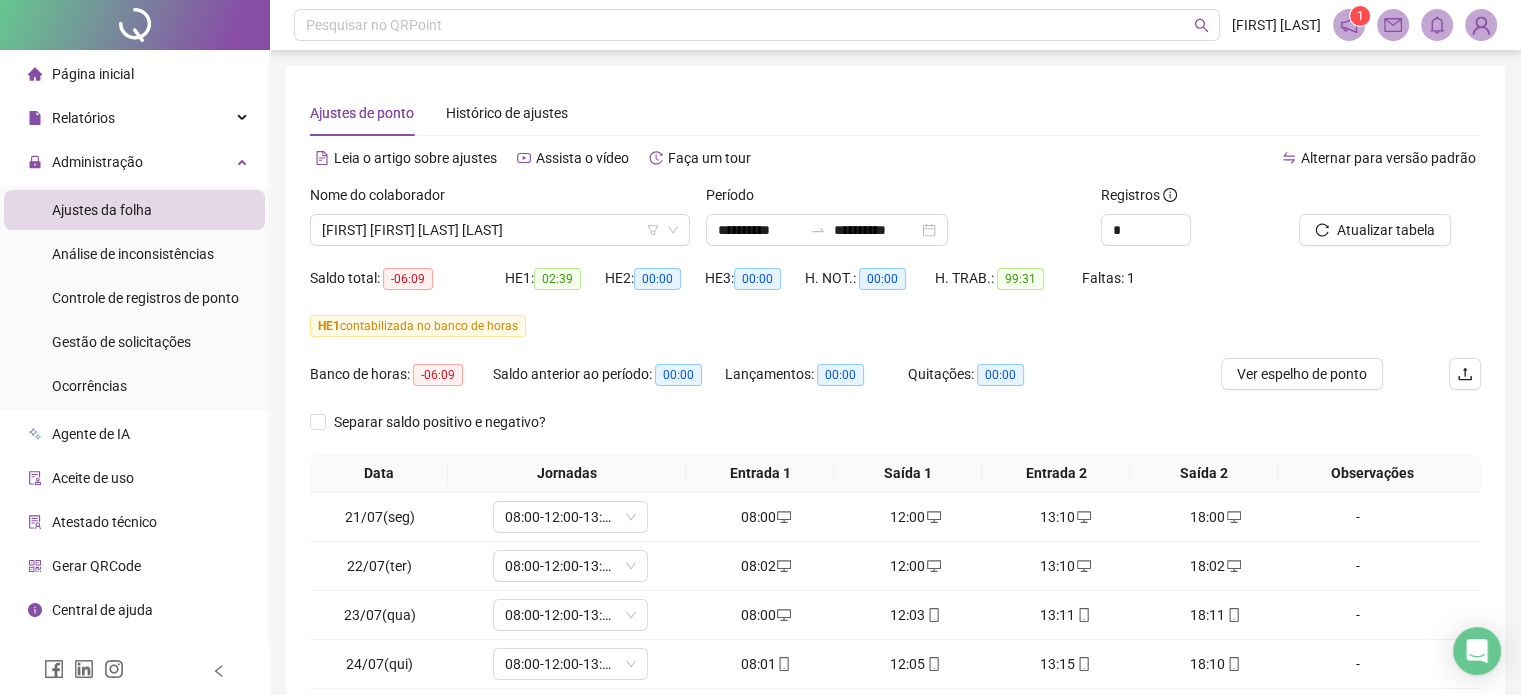click on "Alternar para versão padrão" at bounding box center [1388, 158] 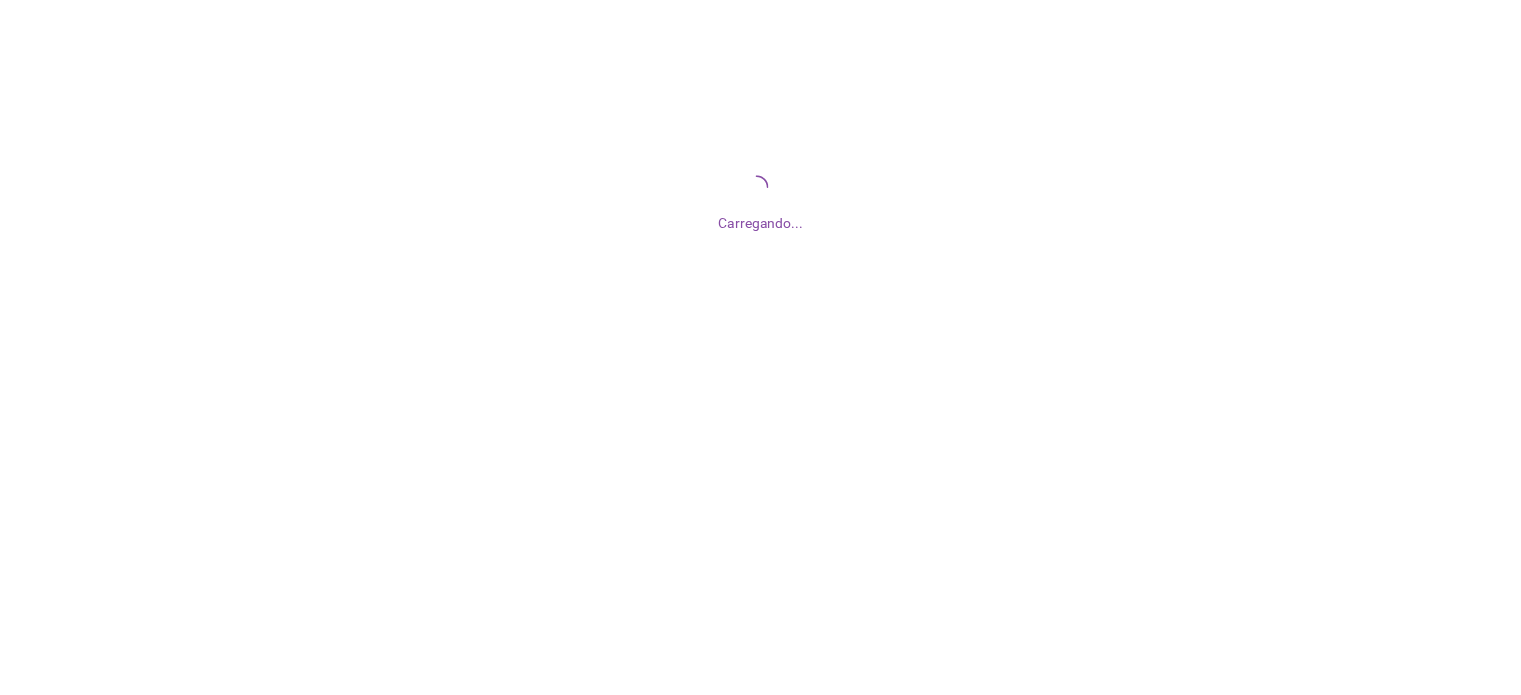 scroll, scrollTop: 0, scrollLeft: 0, axis: both 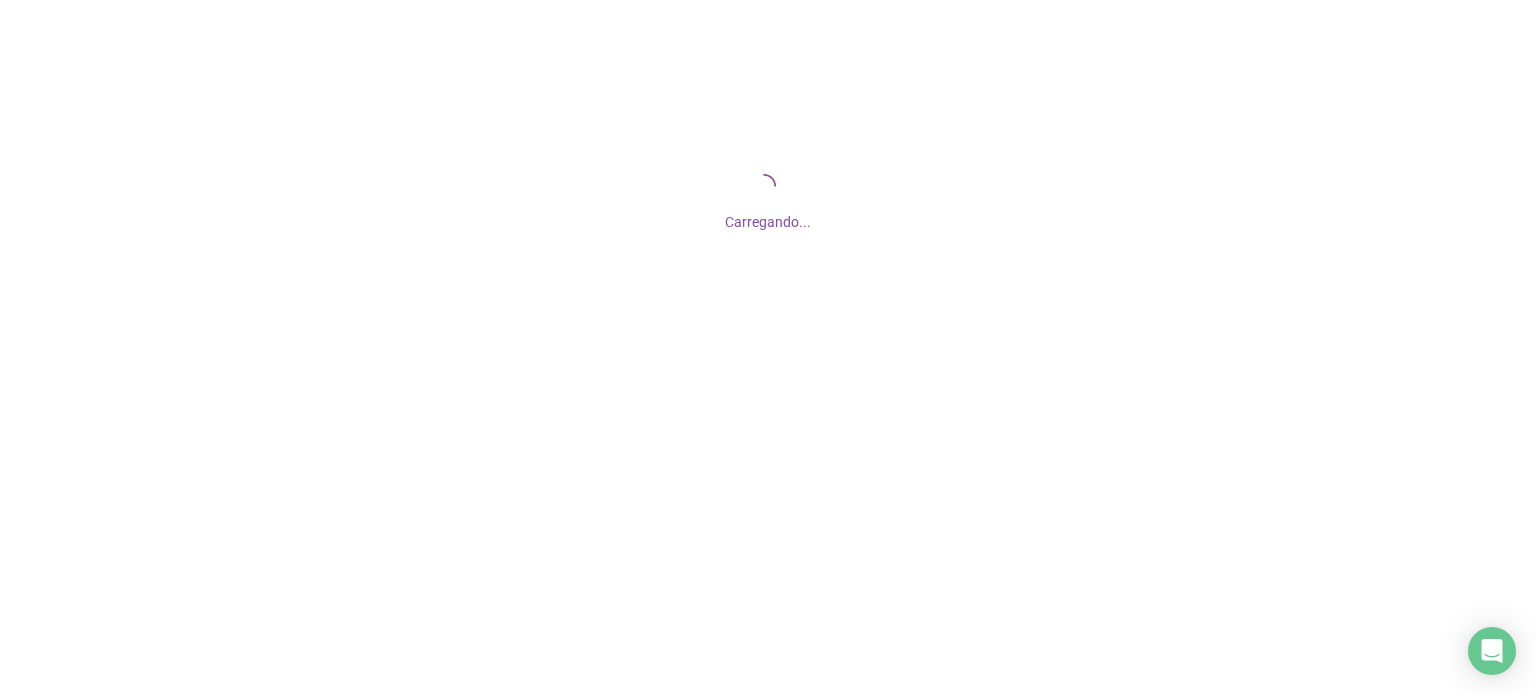drag, startPoint x: 746, startPoint y: 227, endPoint x: 888, endPoint y: 247, distance: 143.40154 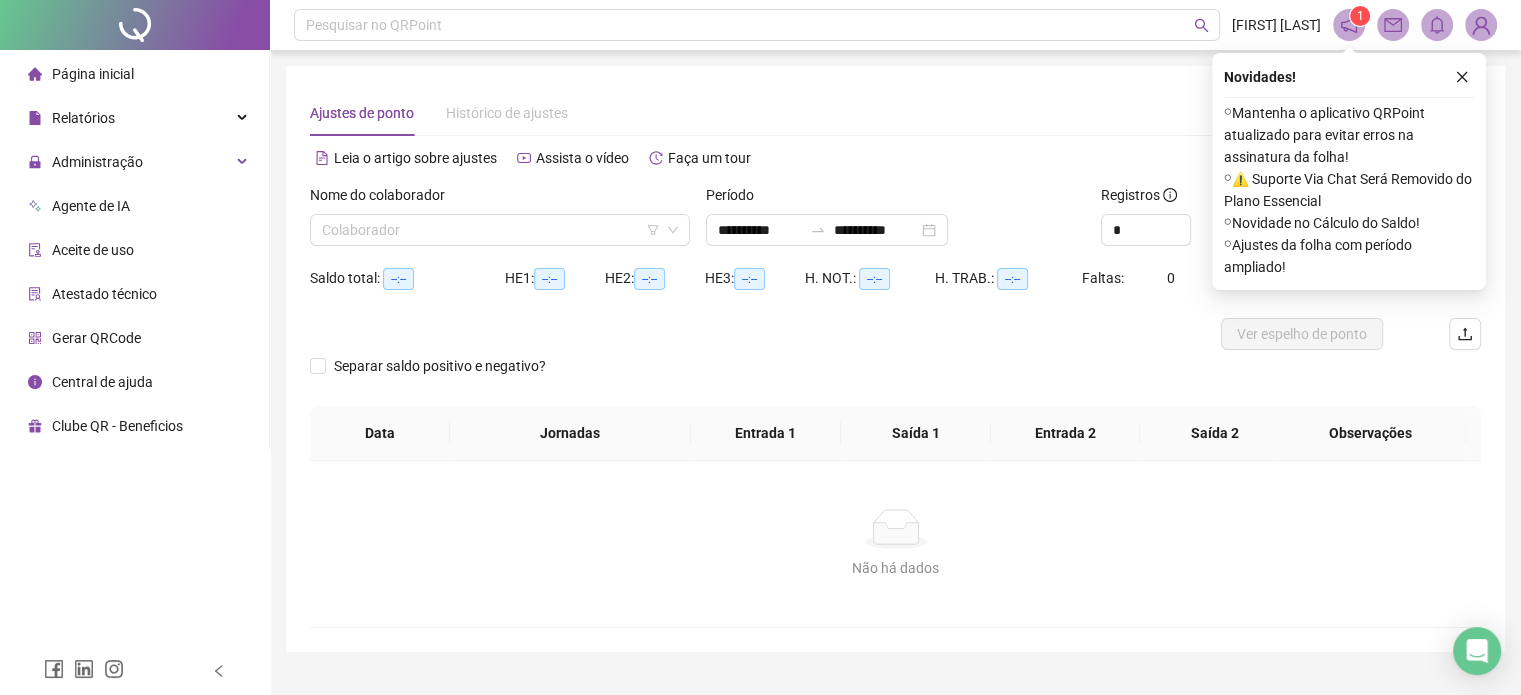 click on "Novidades ! ⚬  Mantenha o aplicativo QRPoint atualizado para evitar erros na assinatura da folha! ⚬  ⚠️ Suporte Via Chat Será Removido do Plano Essencial ⚬  Novidade no Cálculo do Saldo! ⚬  Ajustes da folha com período ampliado!" at bounding box center (1349, 171) 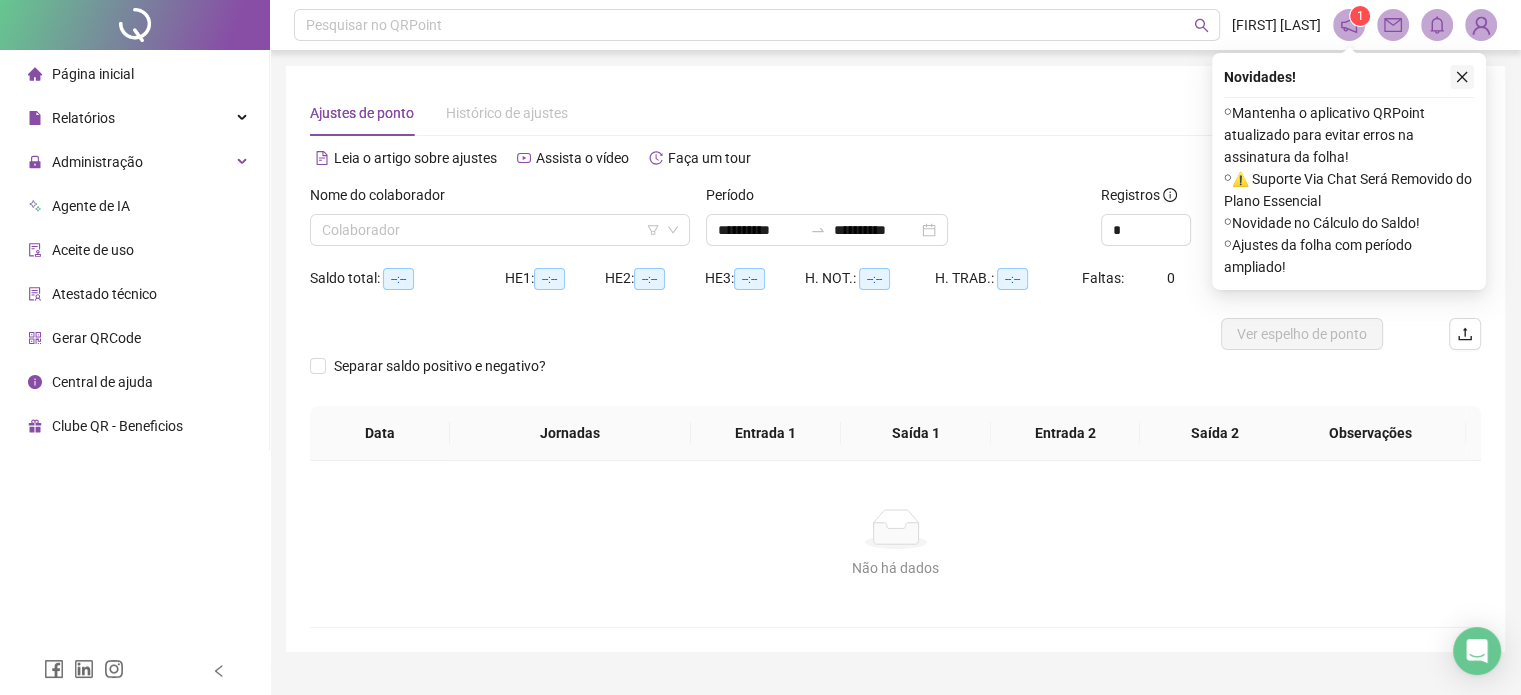 click at bounding box center [1462, 77] 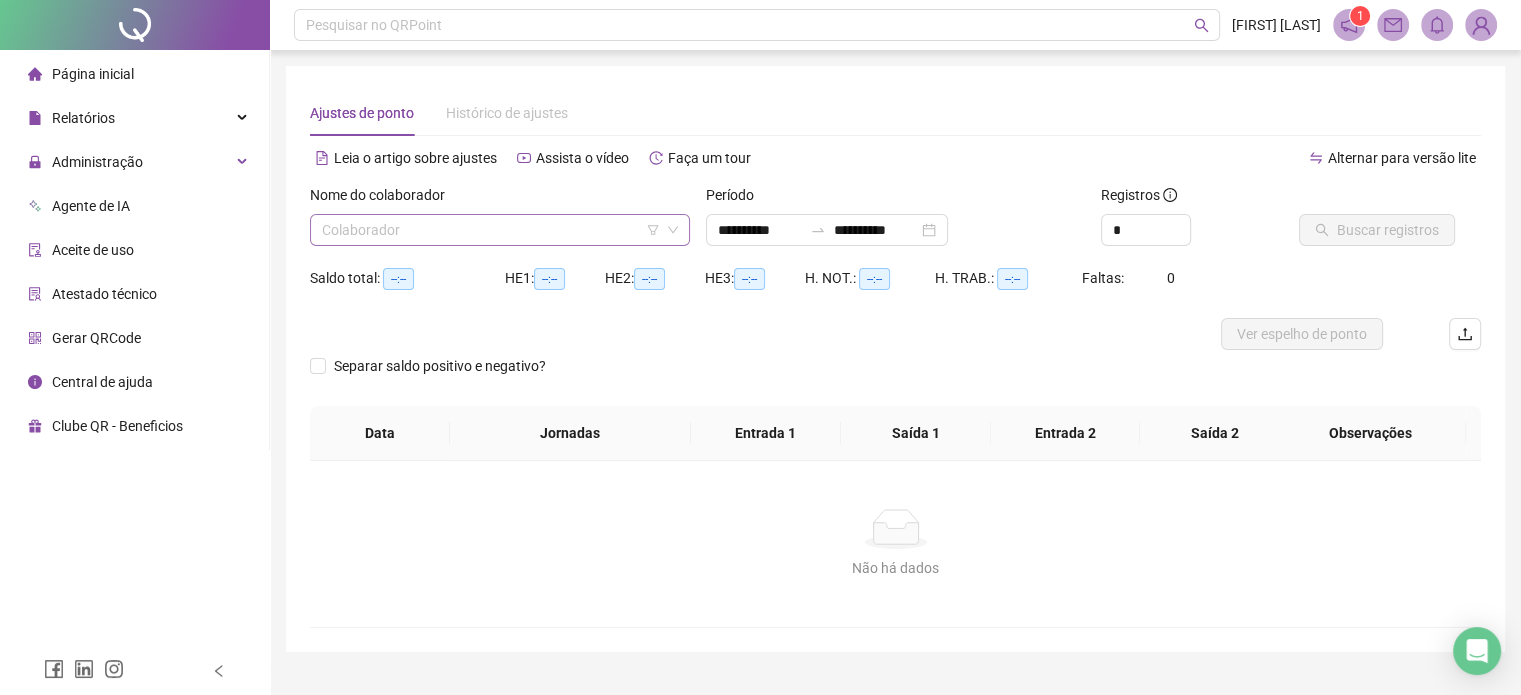 click at bounding box center [491, 230] 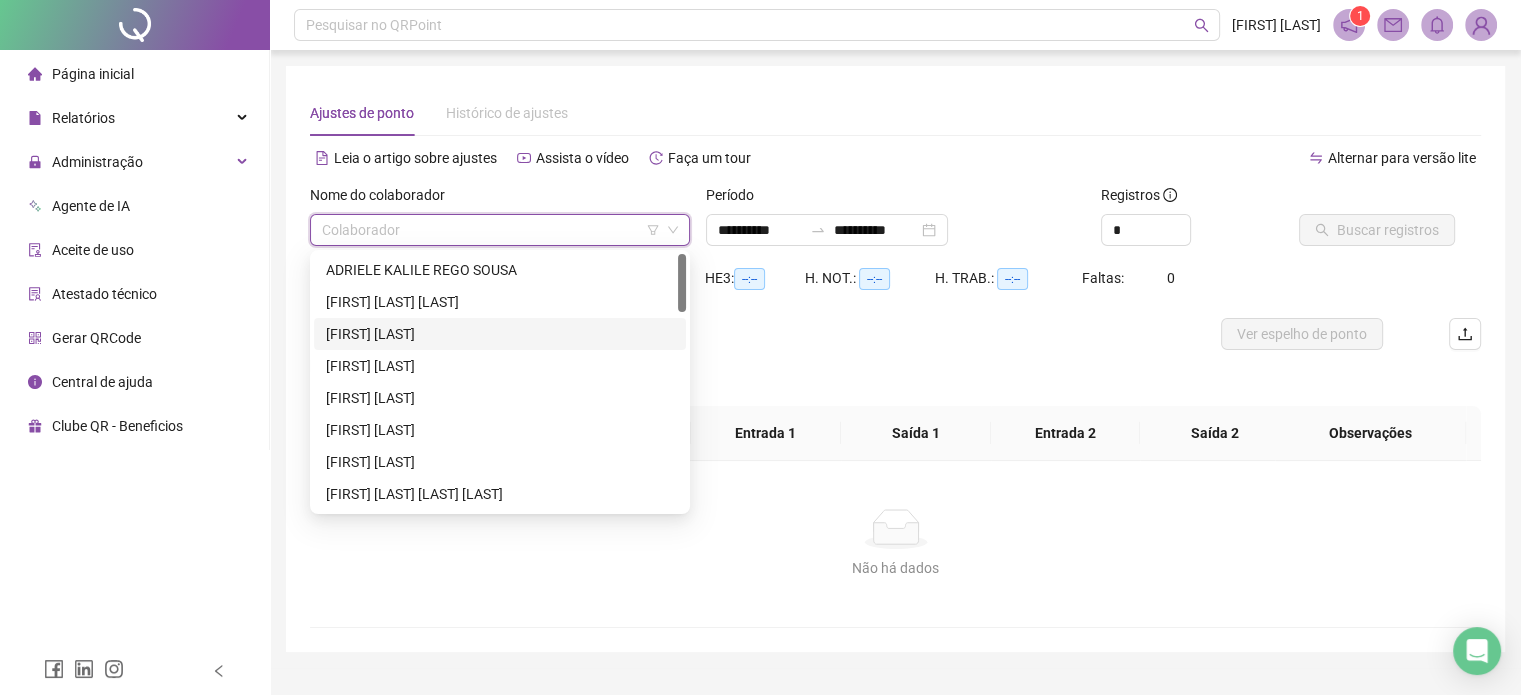 click on "[FIRST] [LAST]" at bounding box center (500, 334) 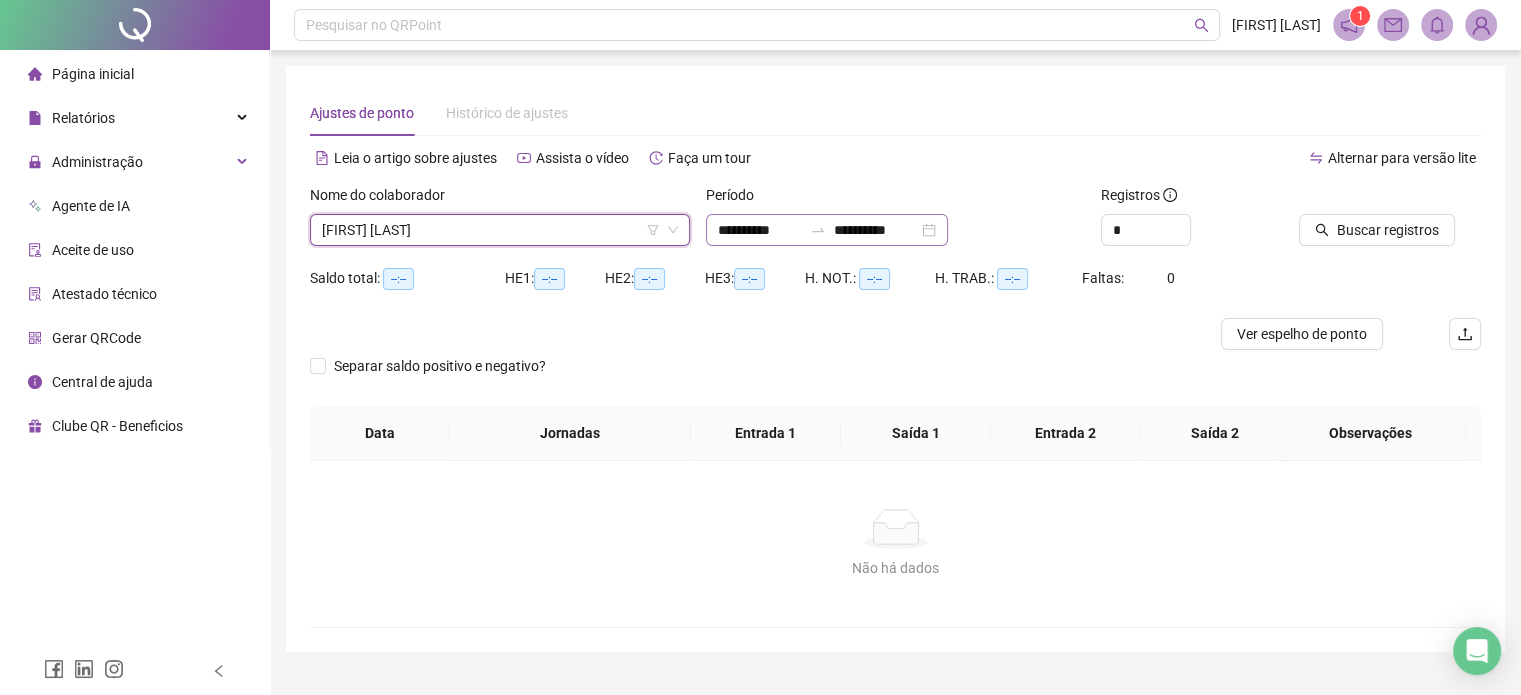 click on "**********" at bounding box center [827, 230] 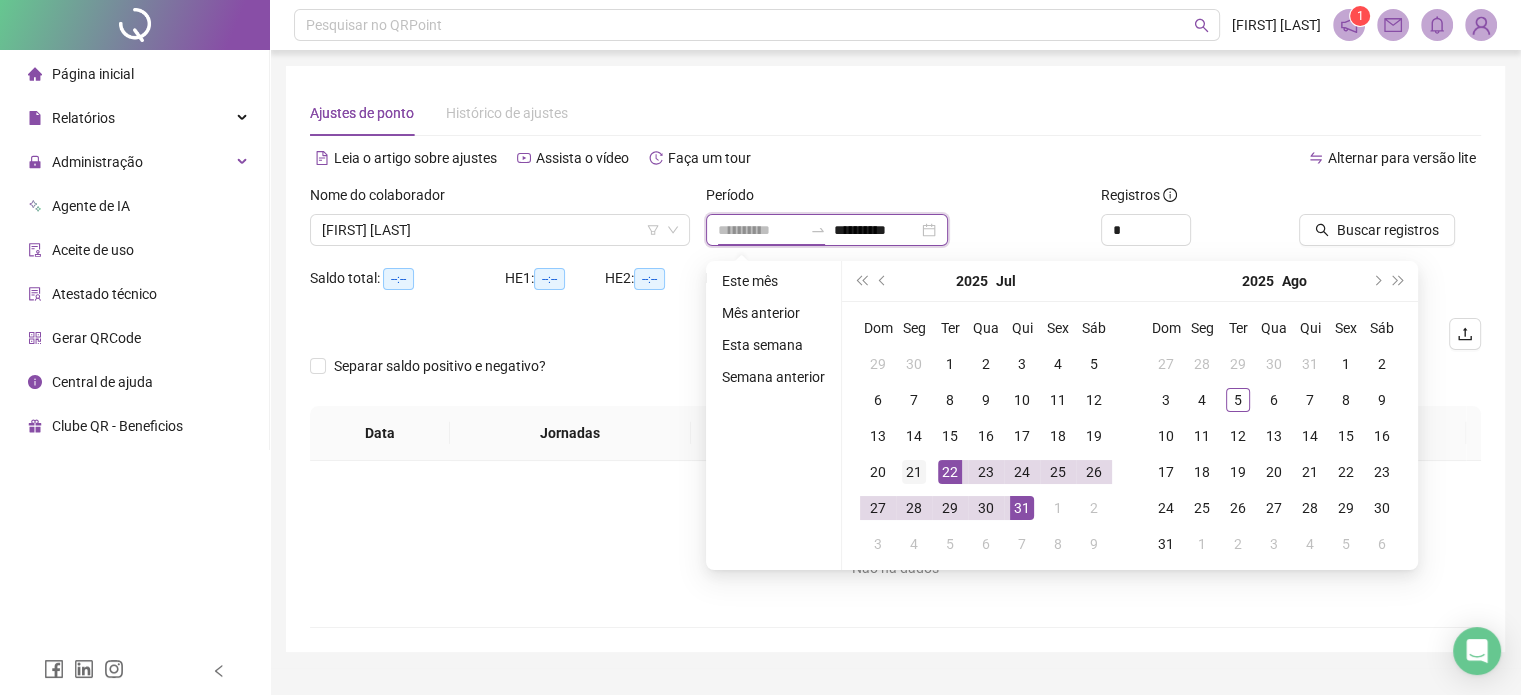 type on "**********" 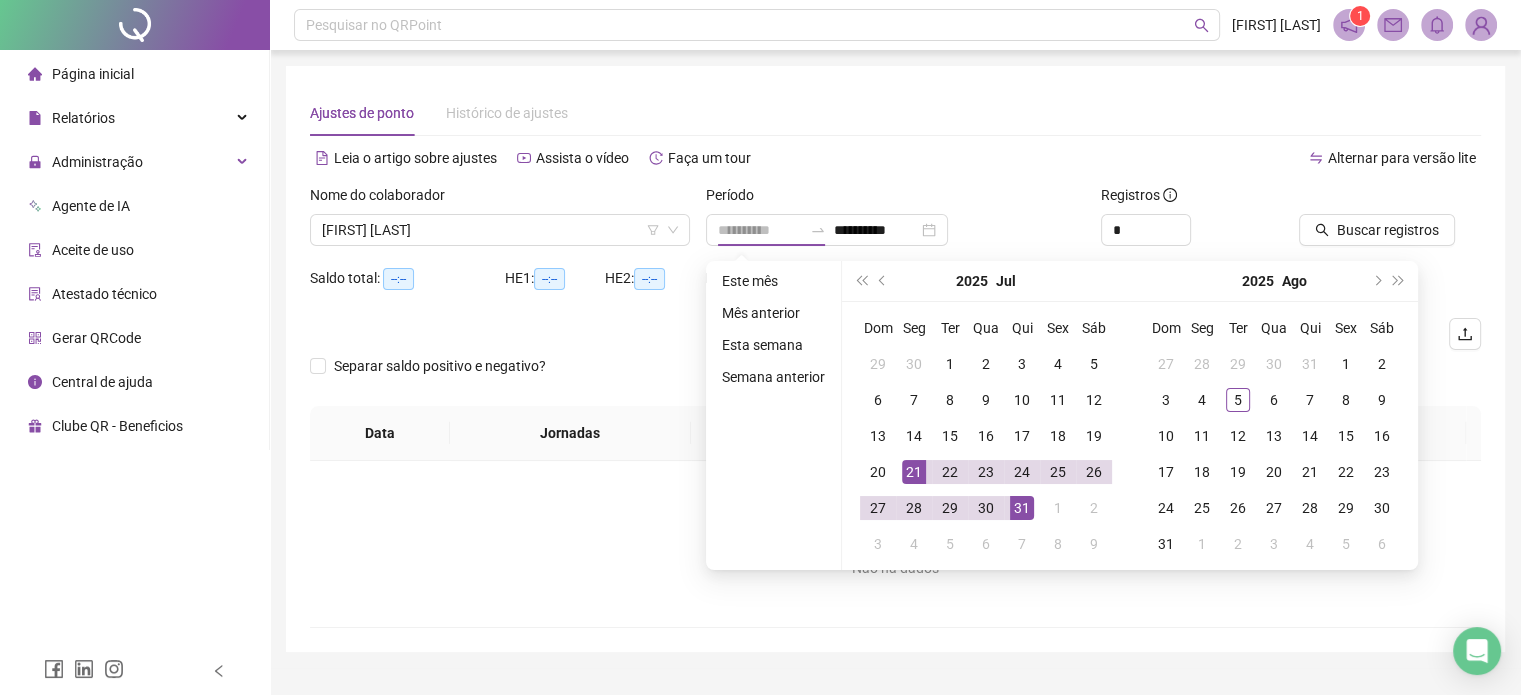 click on "21" at bounding box center (914, 472) 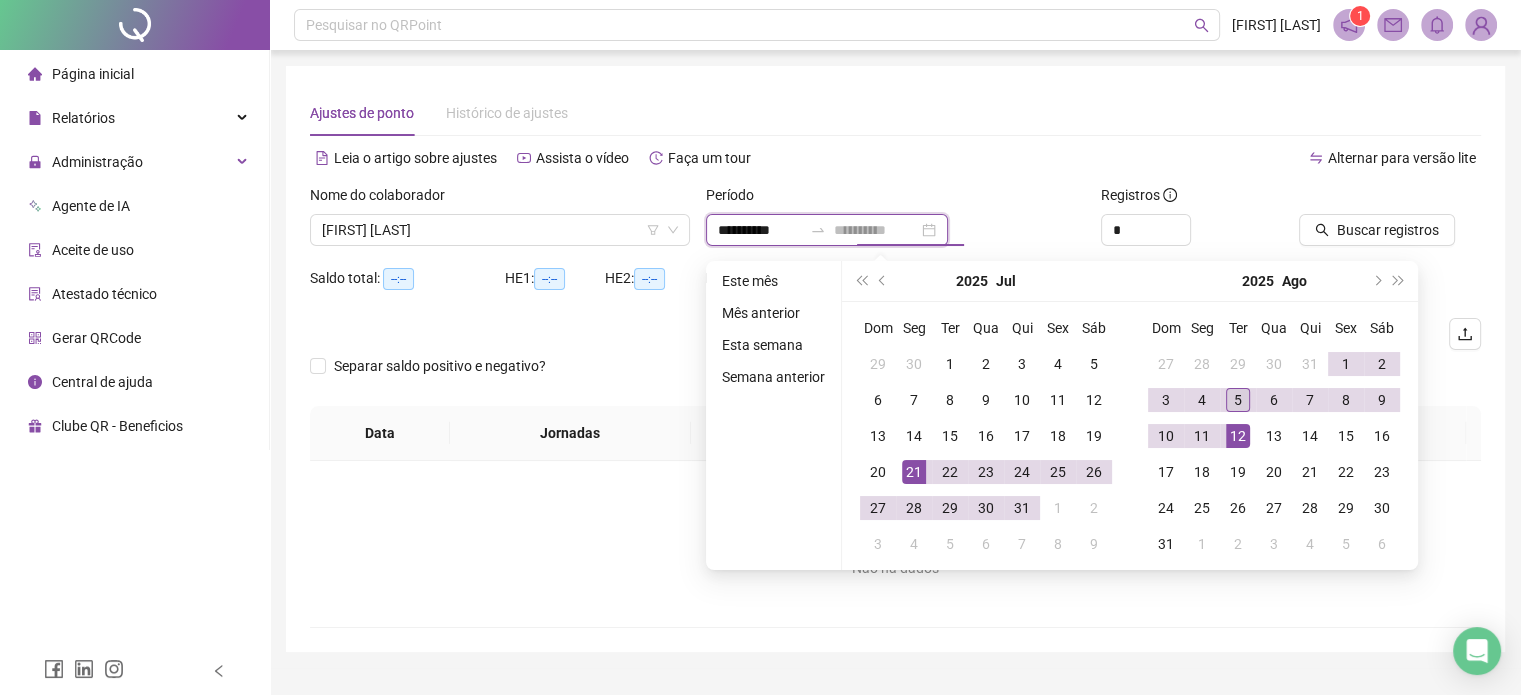 type on "**********" 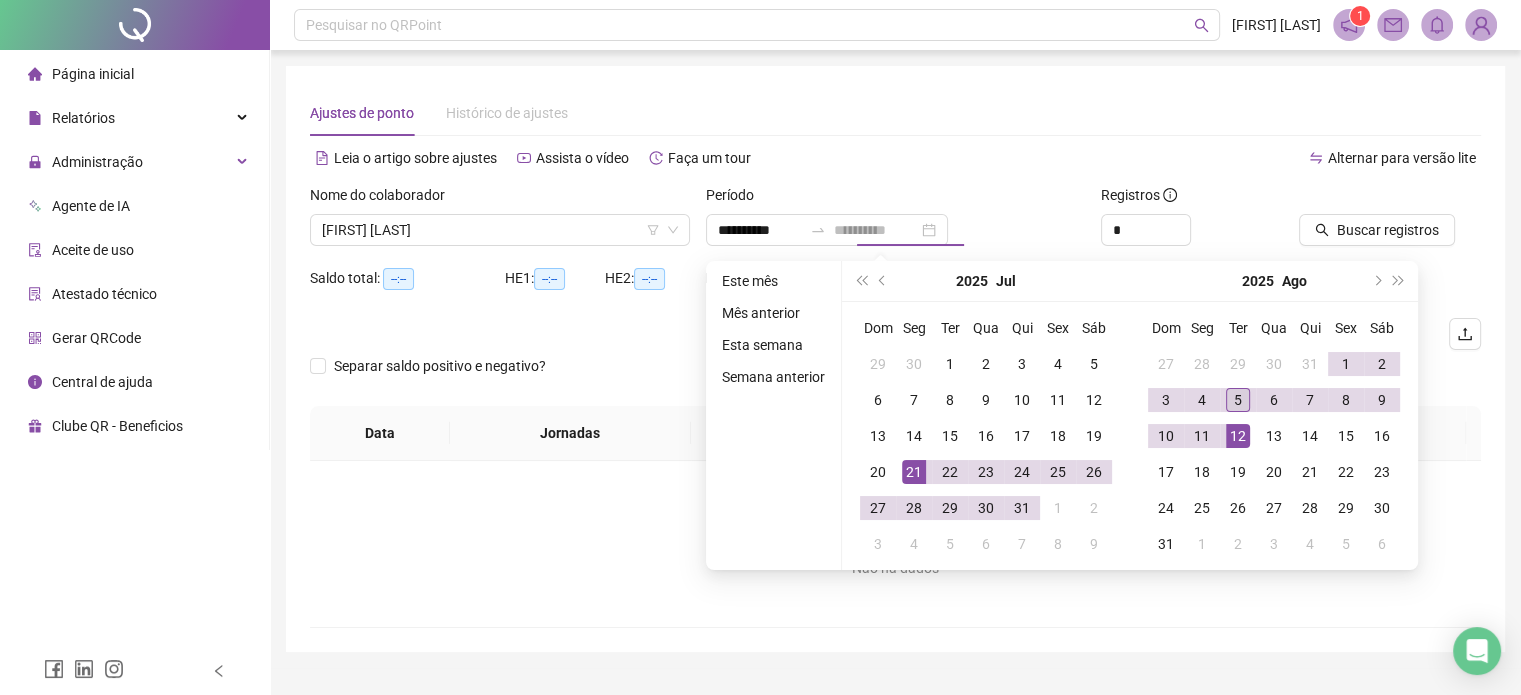 click on "5" at bounding box center (1238, 400) 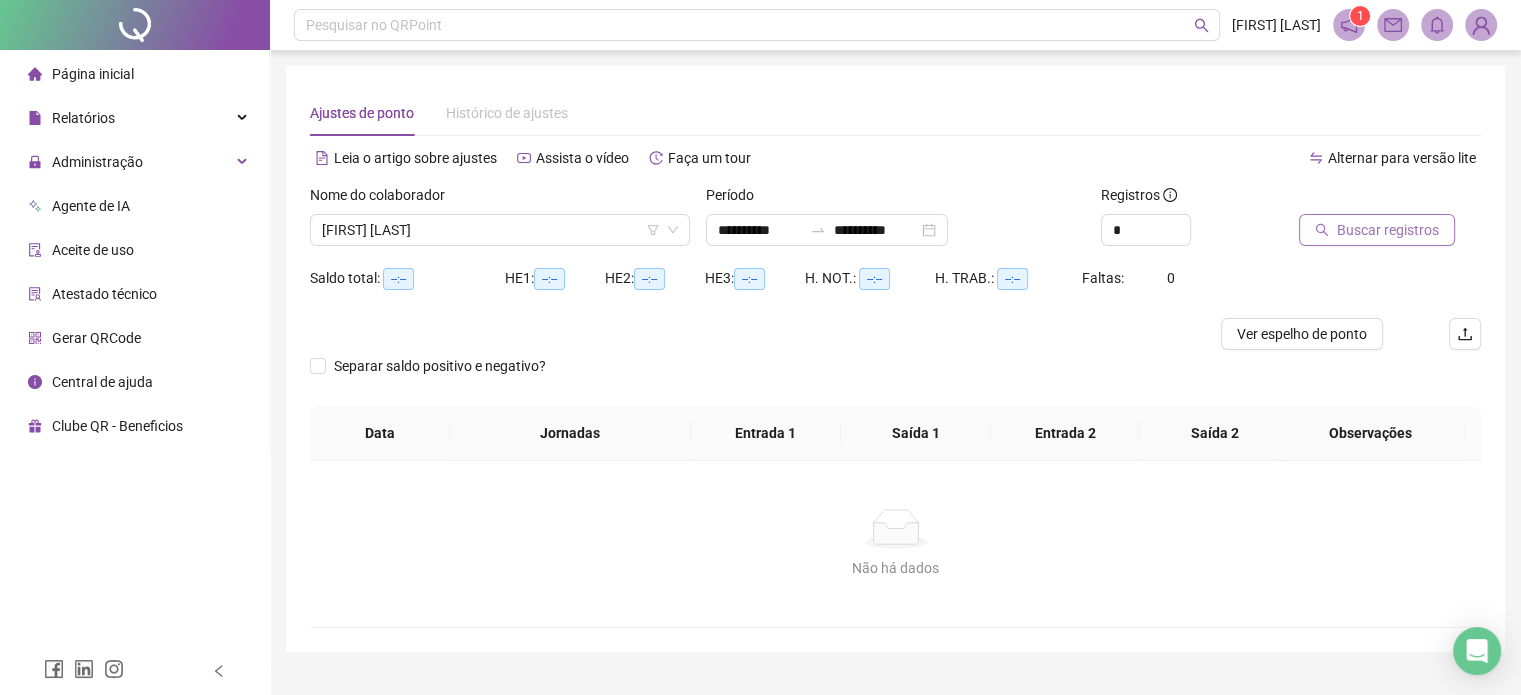 click on "Buscar registros" at bounding box center (1388, 230) 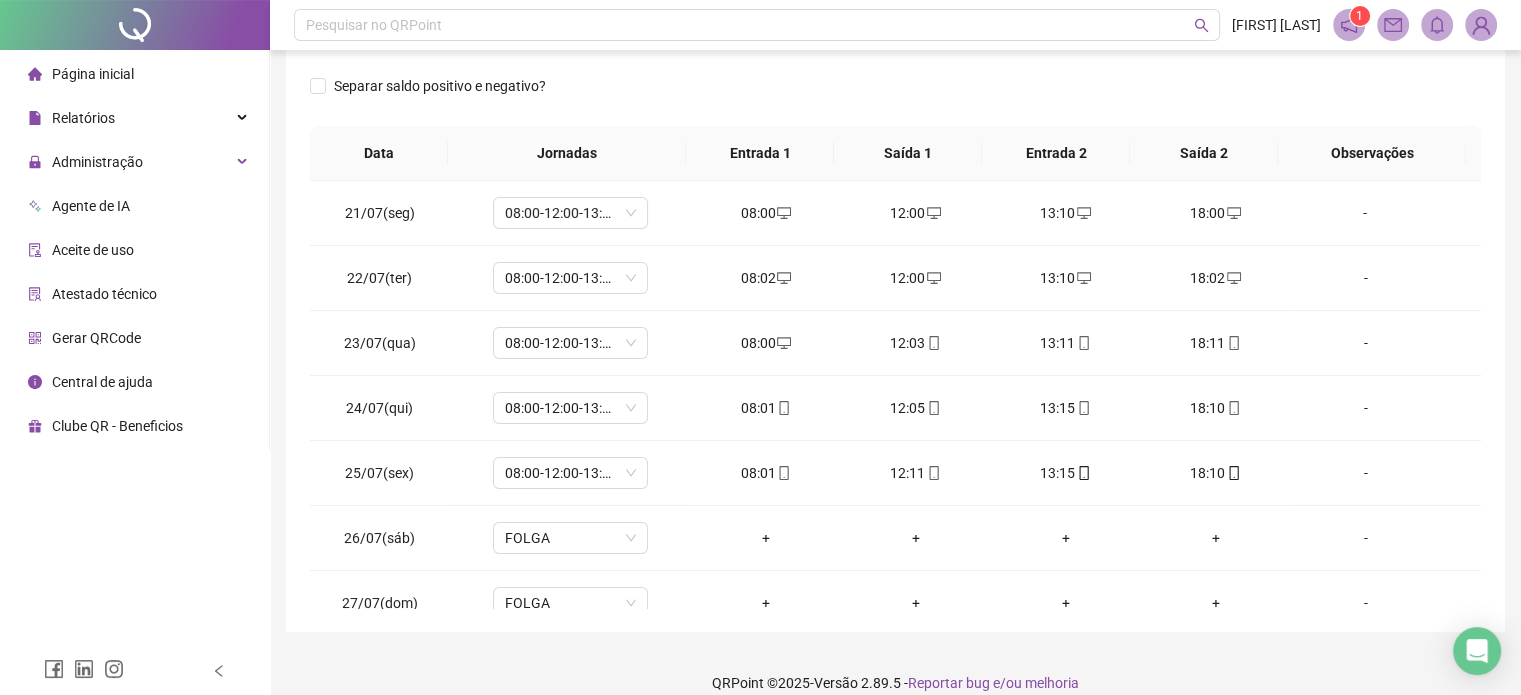 scroll, scrollTop: 382, scrollLeft: 0, axis: vertical 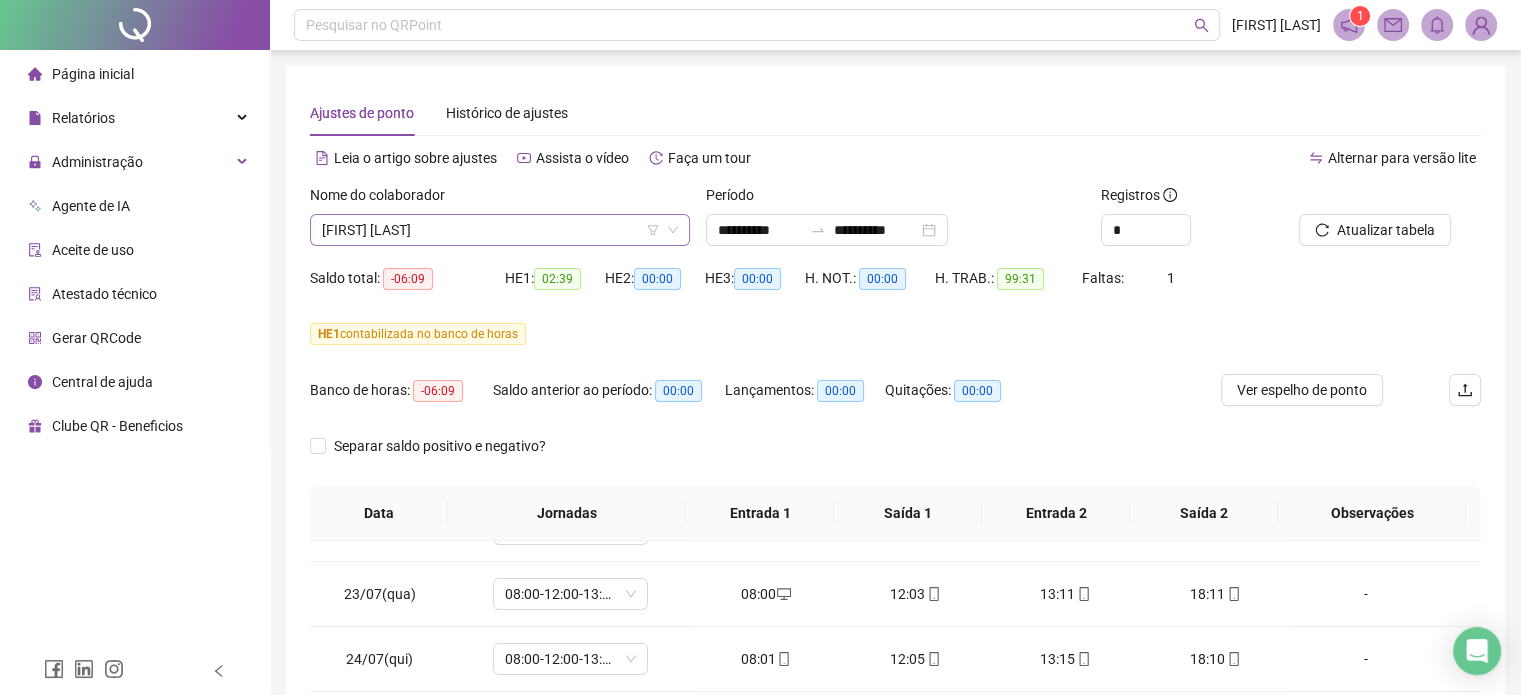 click on "[FIRST] [LAST]" at bounding box center (500, 230) 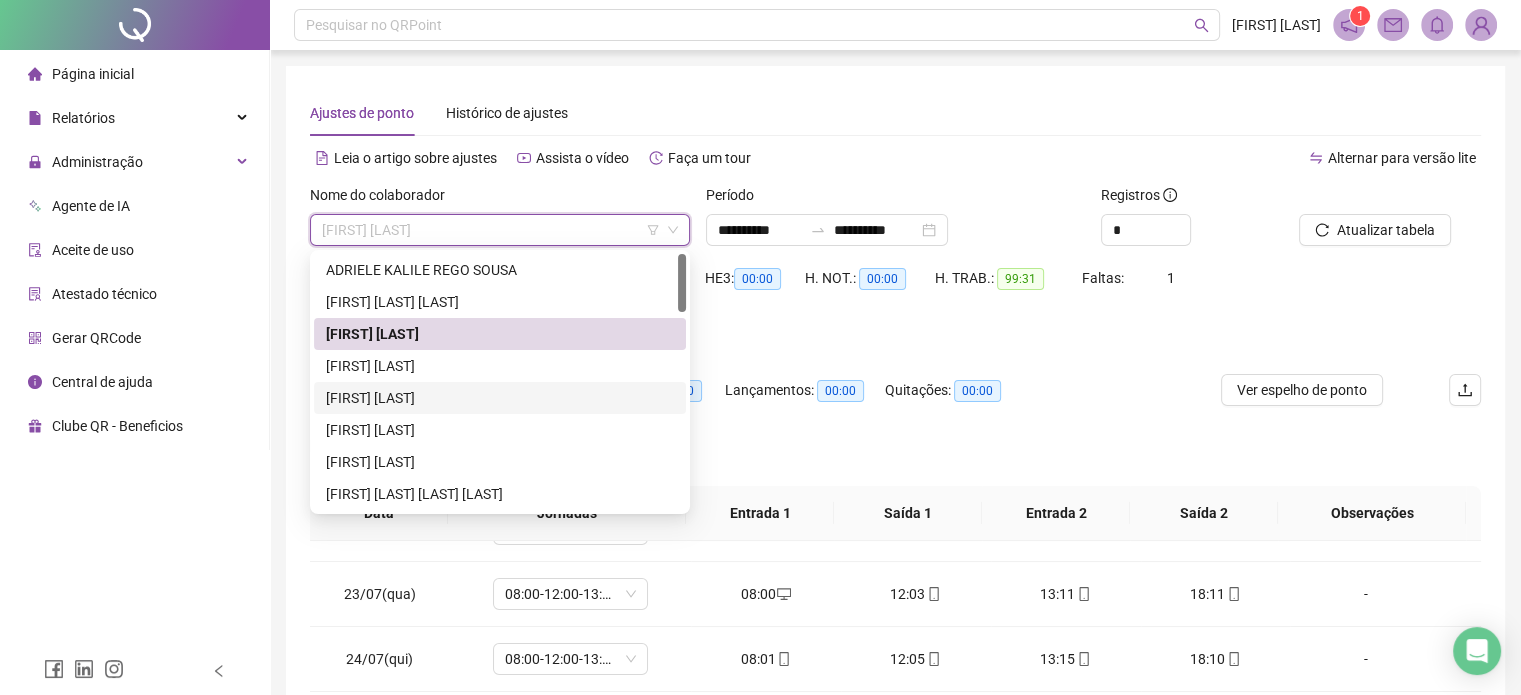 click on "[FIRST] [LAST]" at bounding box center (500, 366) 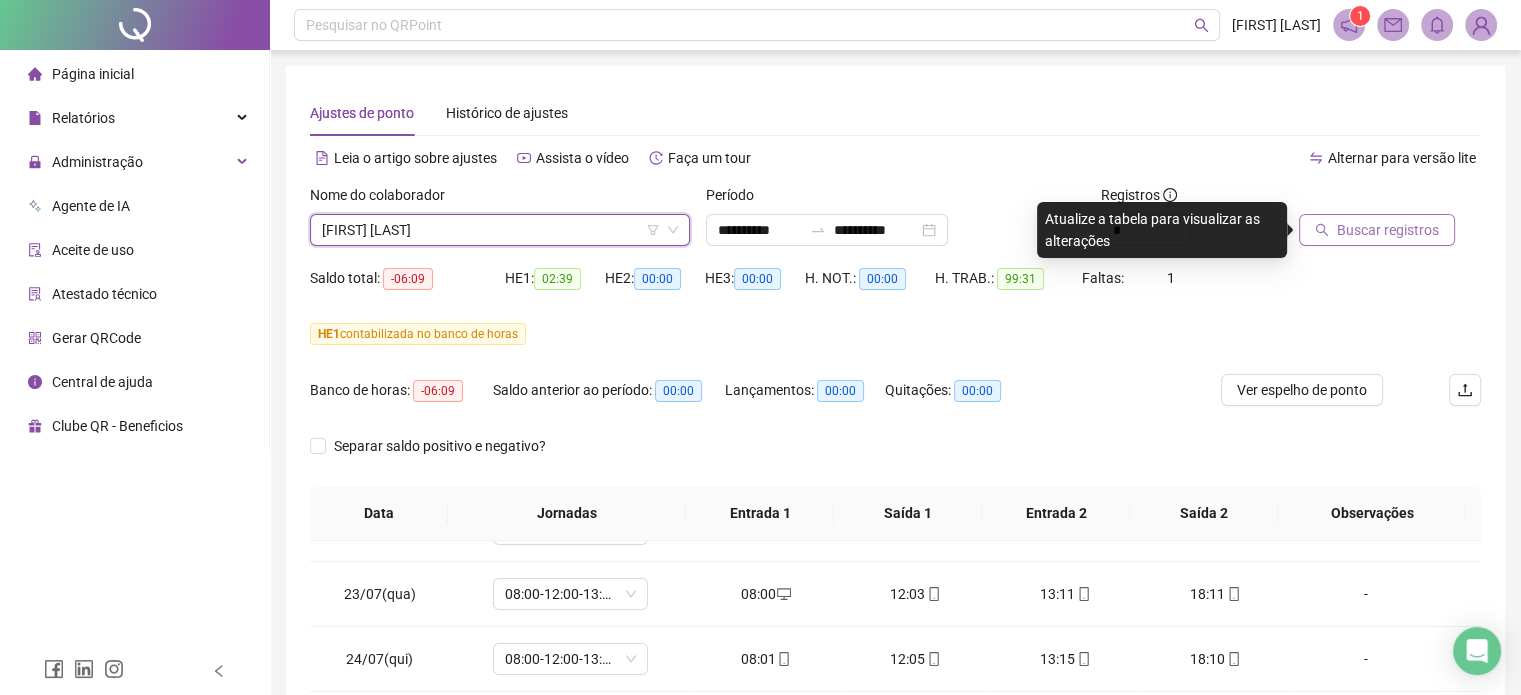click on "Buscar registros" at bounding box center [1377, 230] 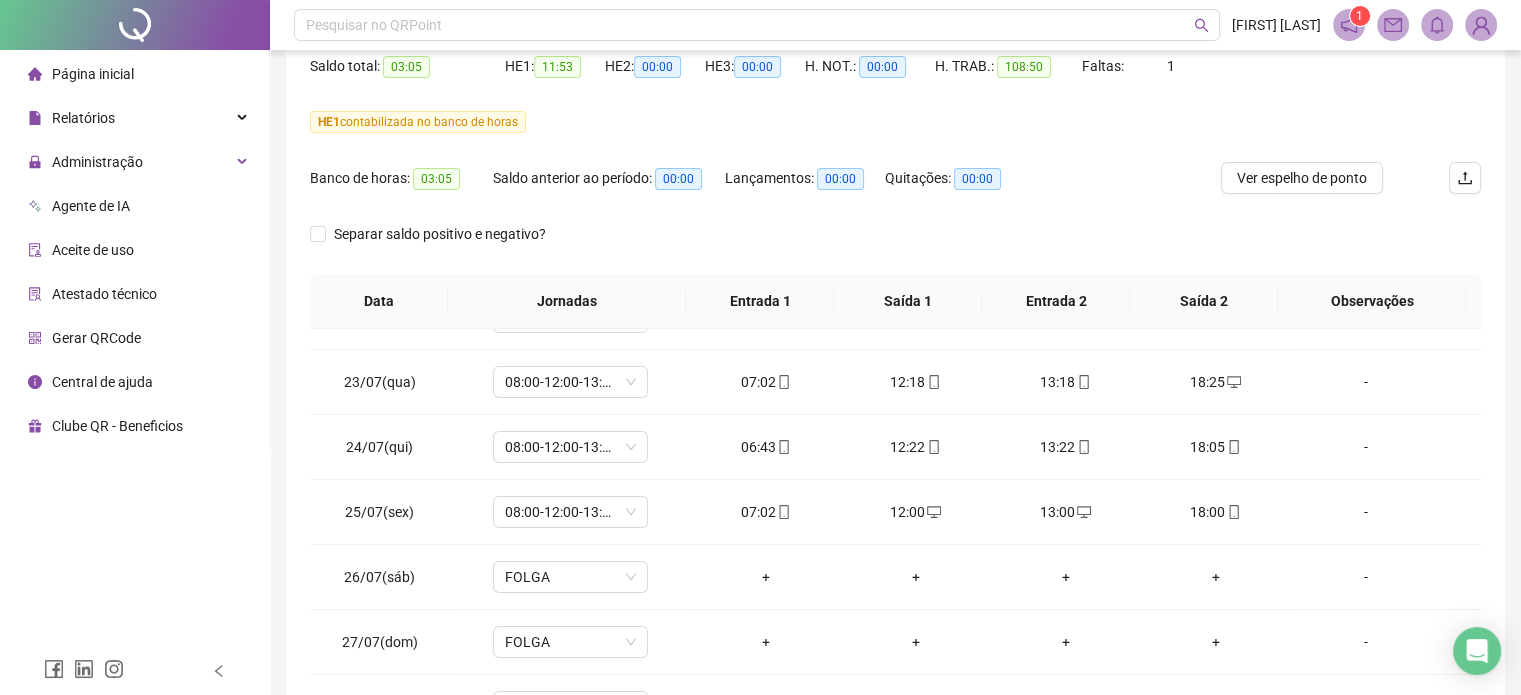 scroll, scrollTop: 382, scrollLeft: 0, axis: vertical 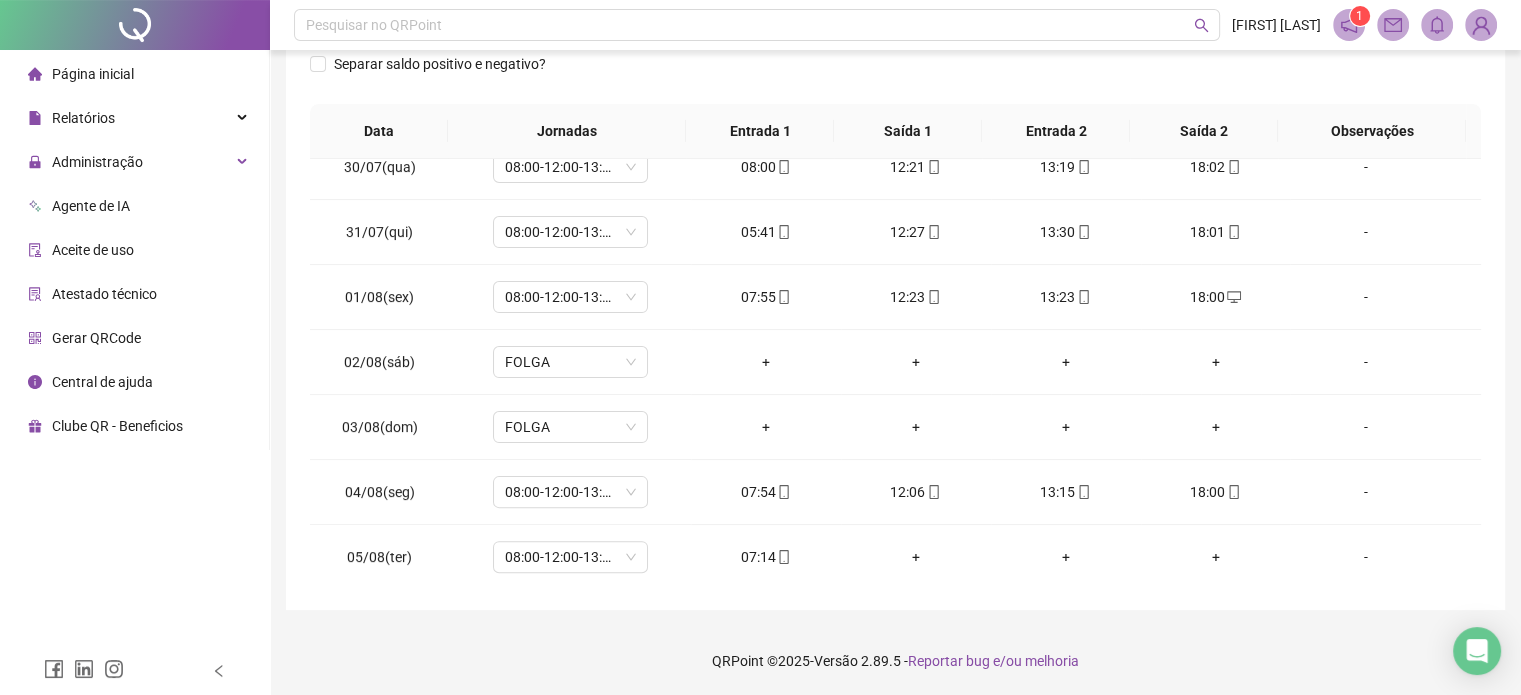 click on "QRPoint © 2025  -  Versão   2.89.5   -  Reportar bug e/ou melhoria" at bounding box center (895, 661) 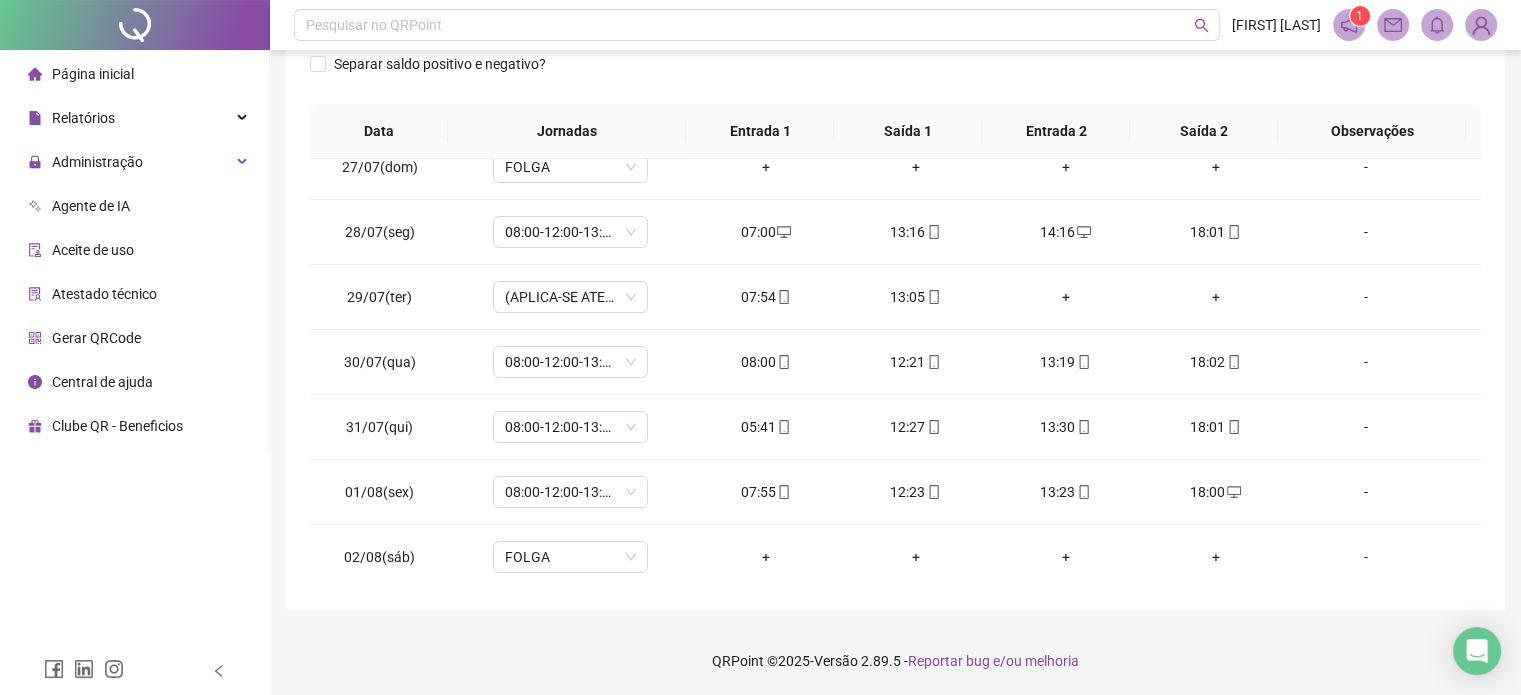 scroll, scrollTop: 0, scrollLeft: 0, axis: both 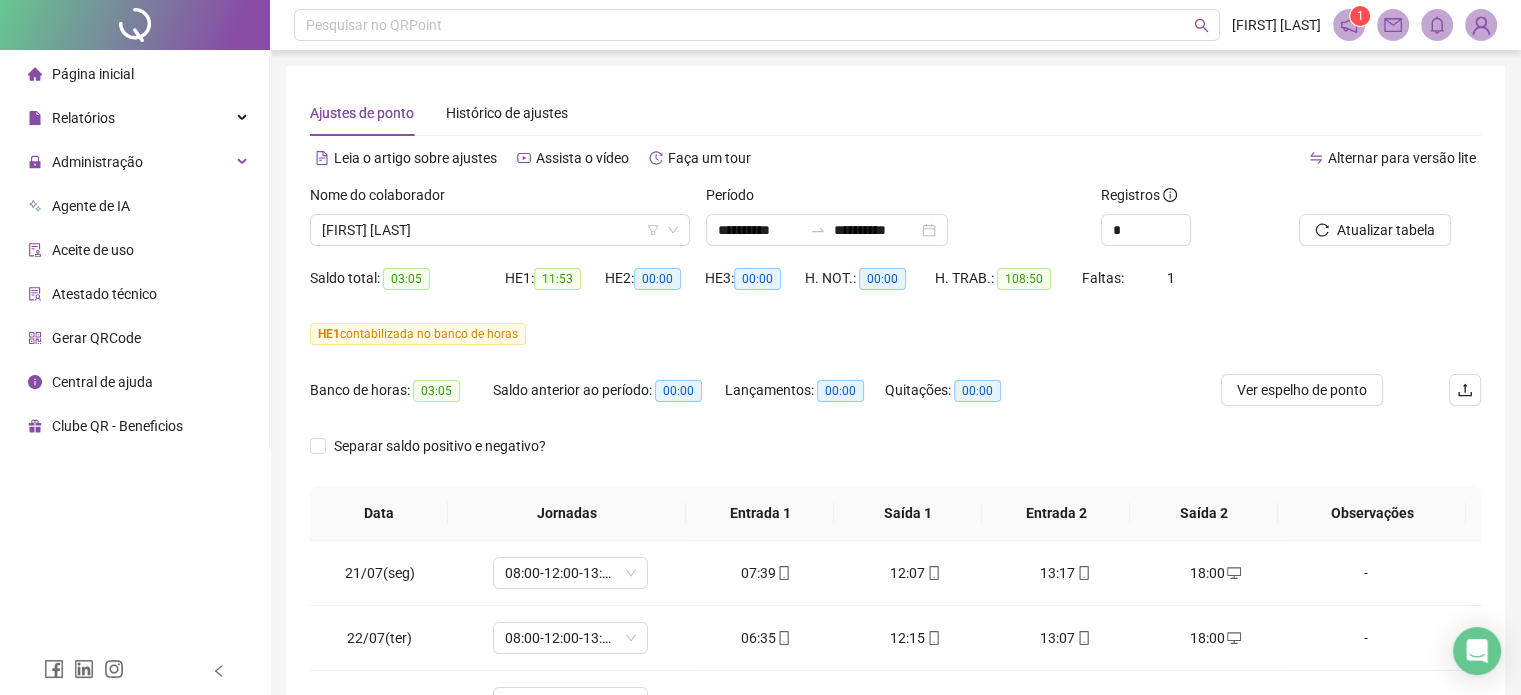 drag, startPoint x: 431, startPoint y: 235, endPoint x: 429, endPoint y: 255, distance: 20.09975 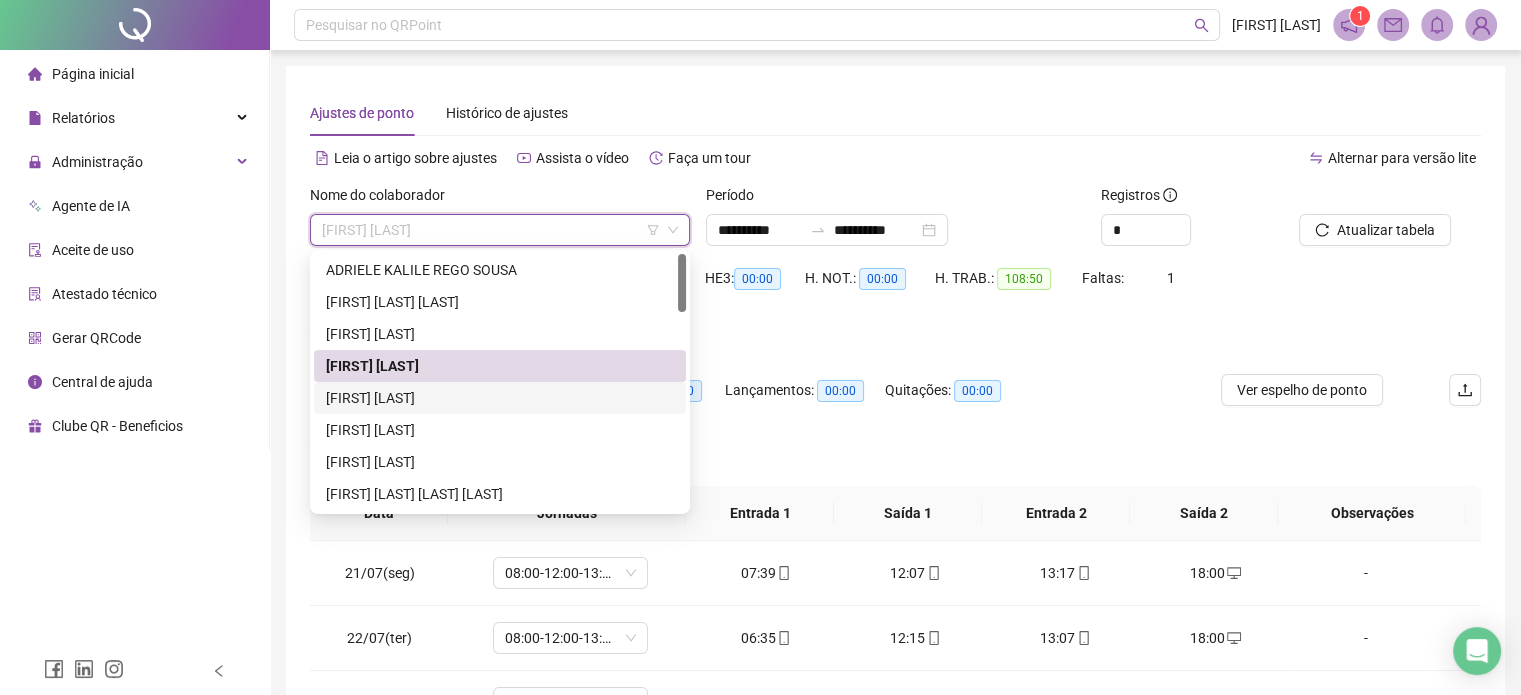 click on "[FIRST] [LAST]" at bounding box center (500, 398) 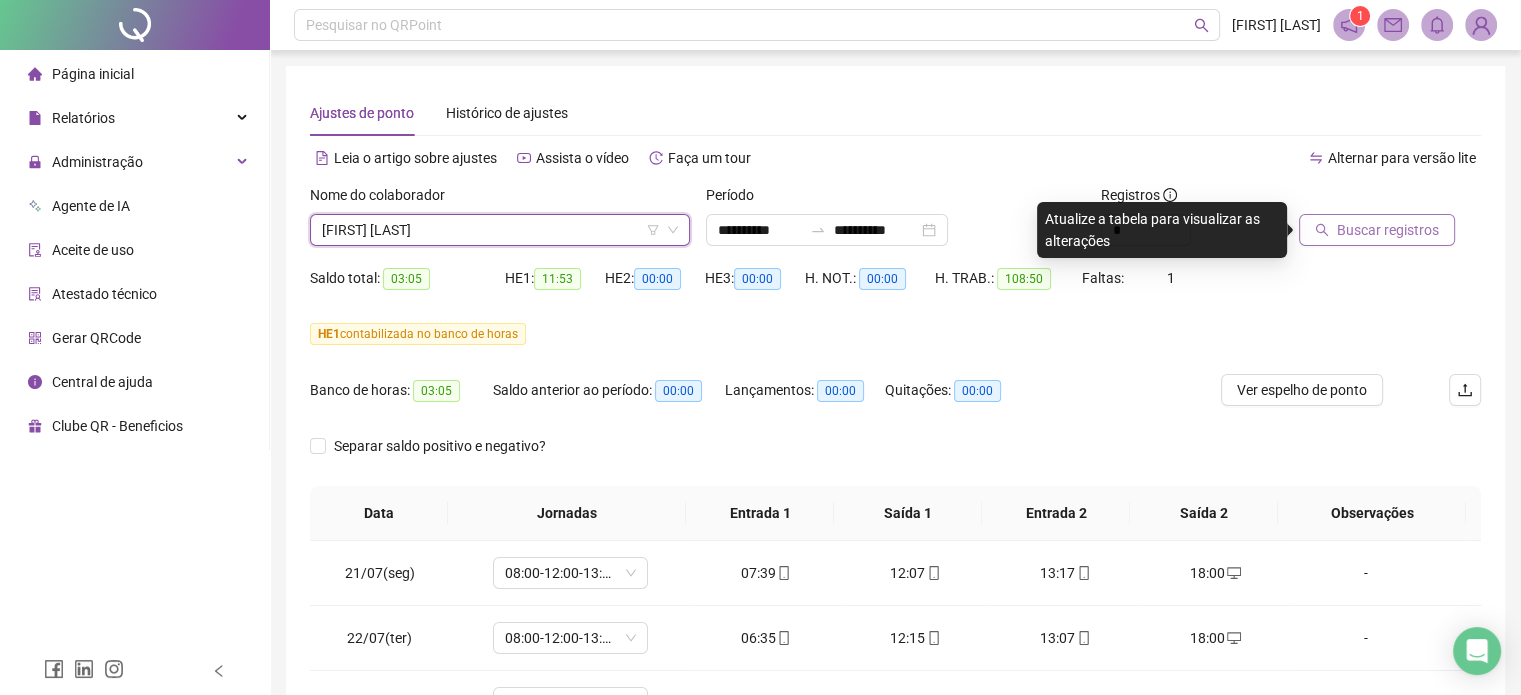 click on "Buscar registros" at bounding box center [1388, 230] 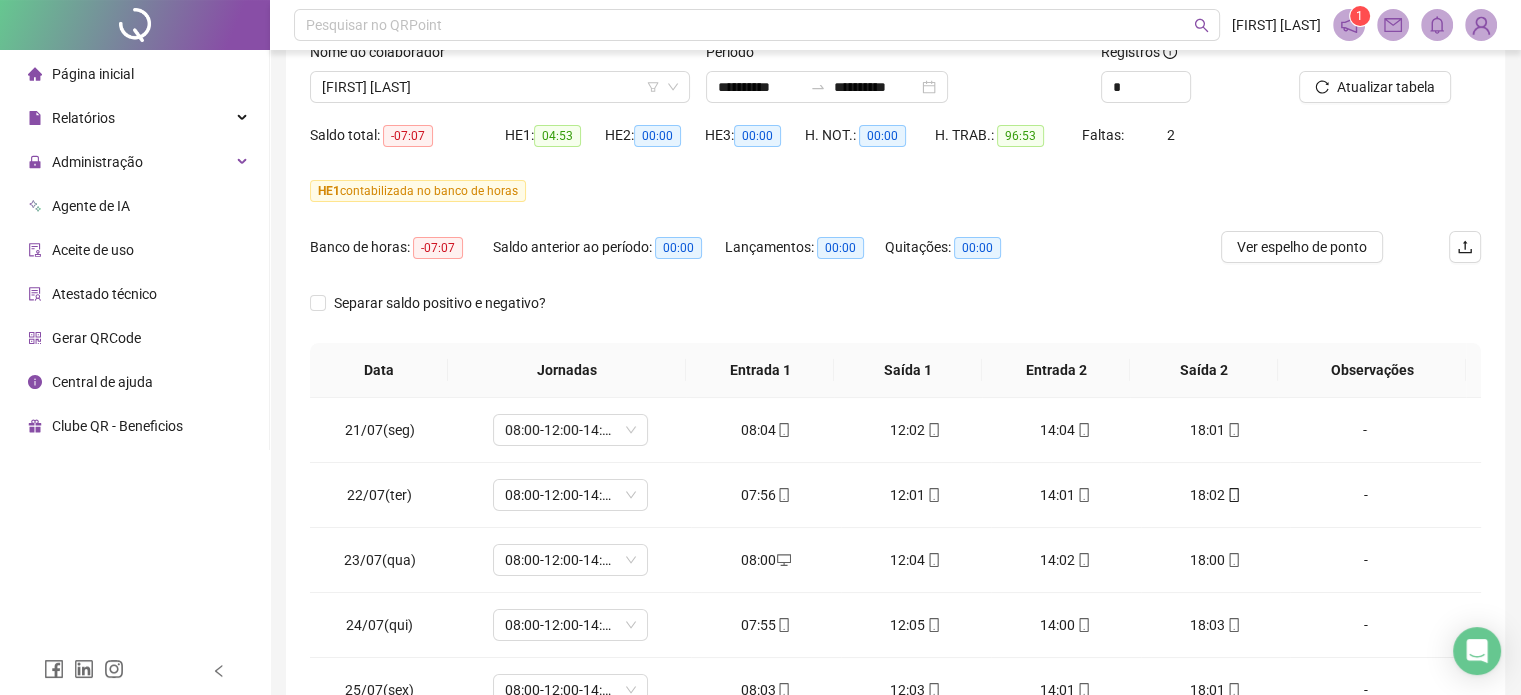 scroll, scrollTop: 200, scrollLeft: 0, axis: vertical 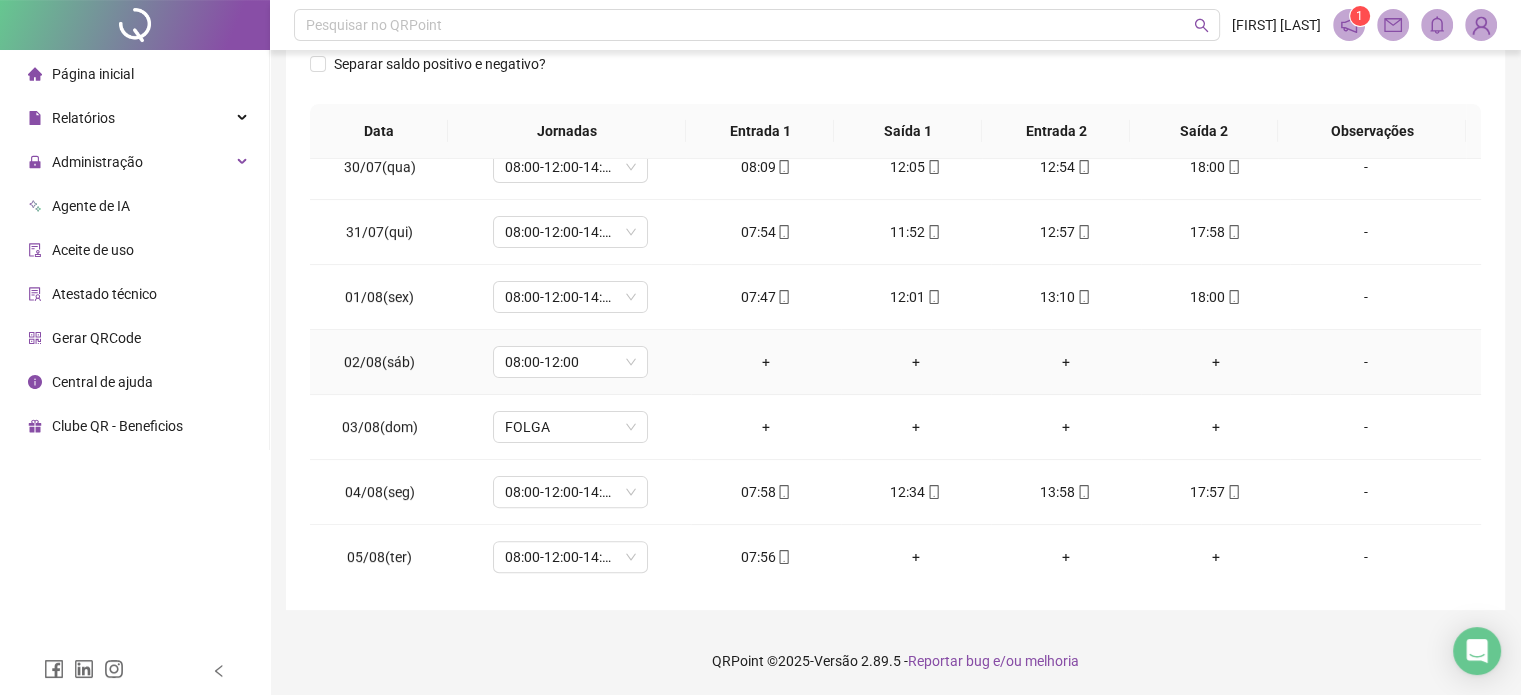 click on "-" at bounding box center [1365, 362] 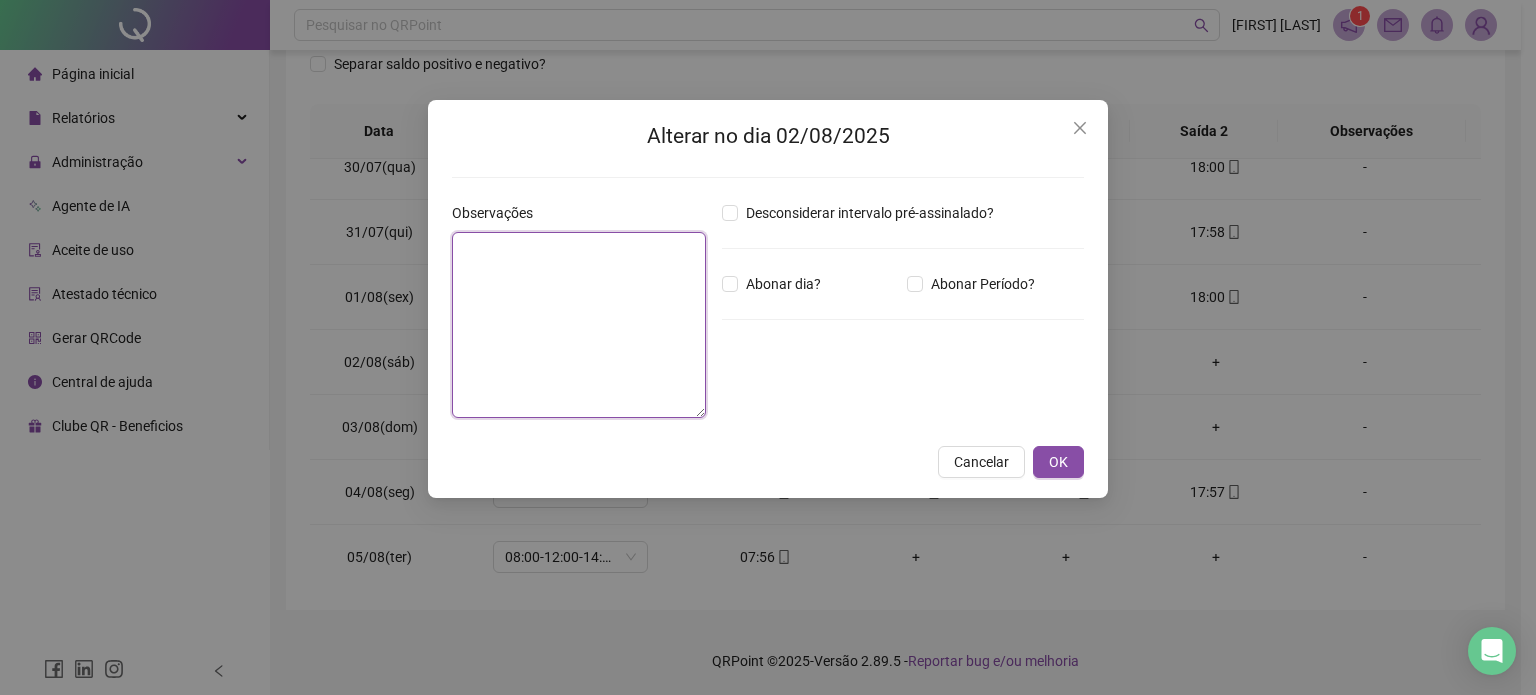 click at bounding box center [579, 325] 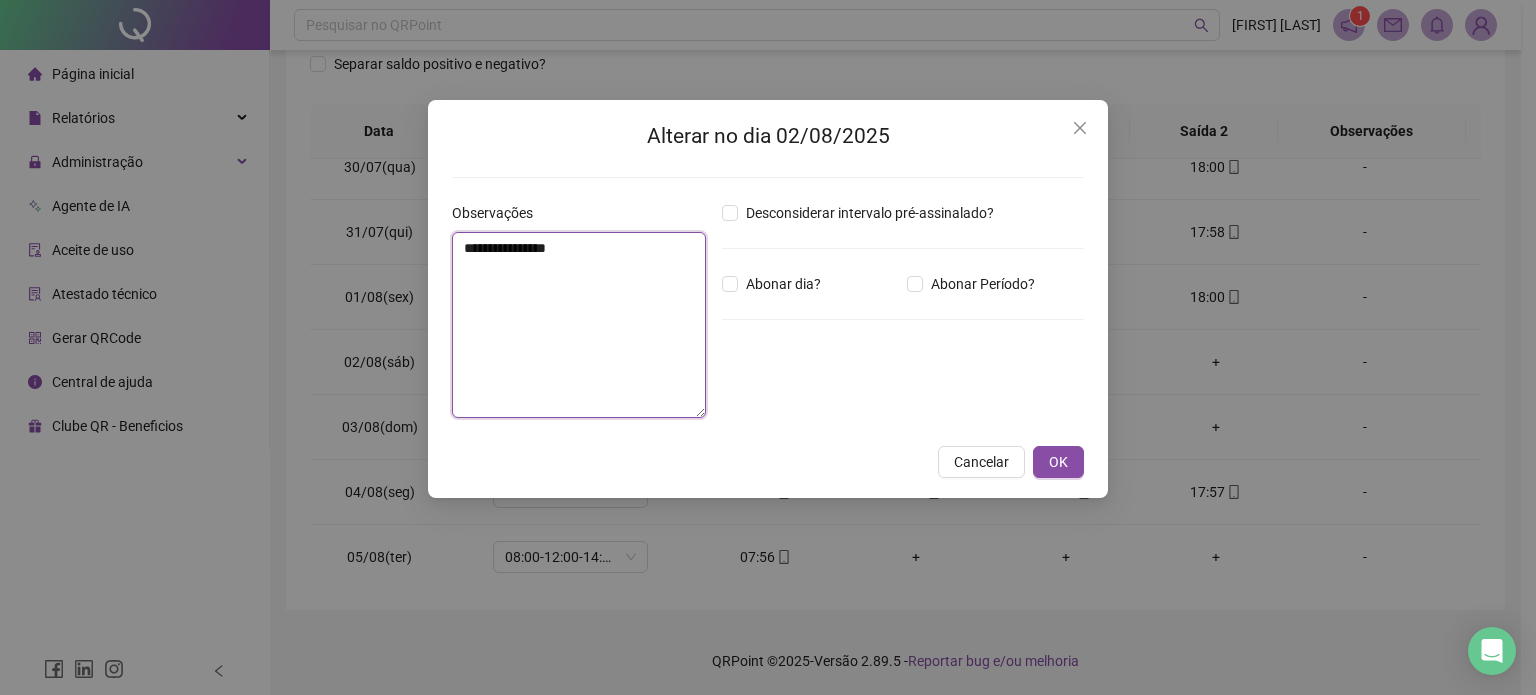 drag, startPoint x: 588, startPoint y: 255, endPoint x: 388, endPoint y: 240, distance: 200.5617 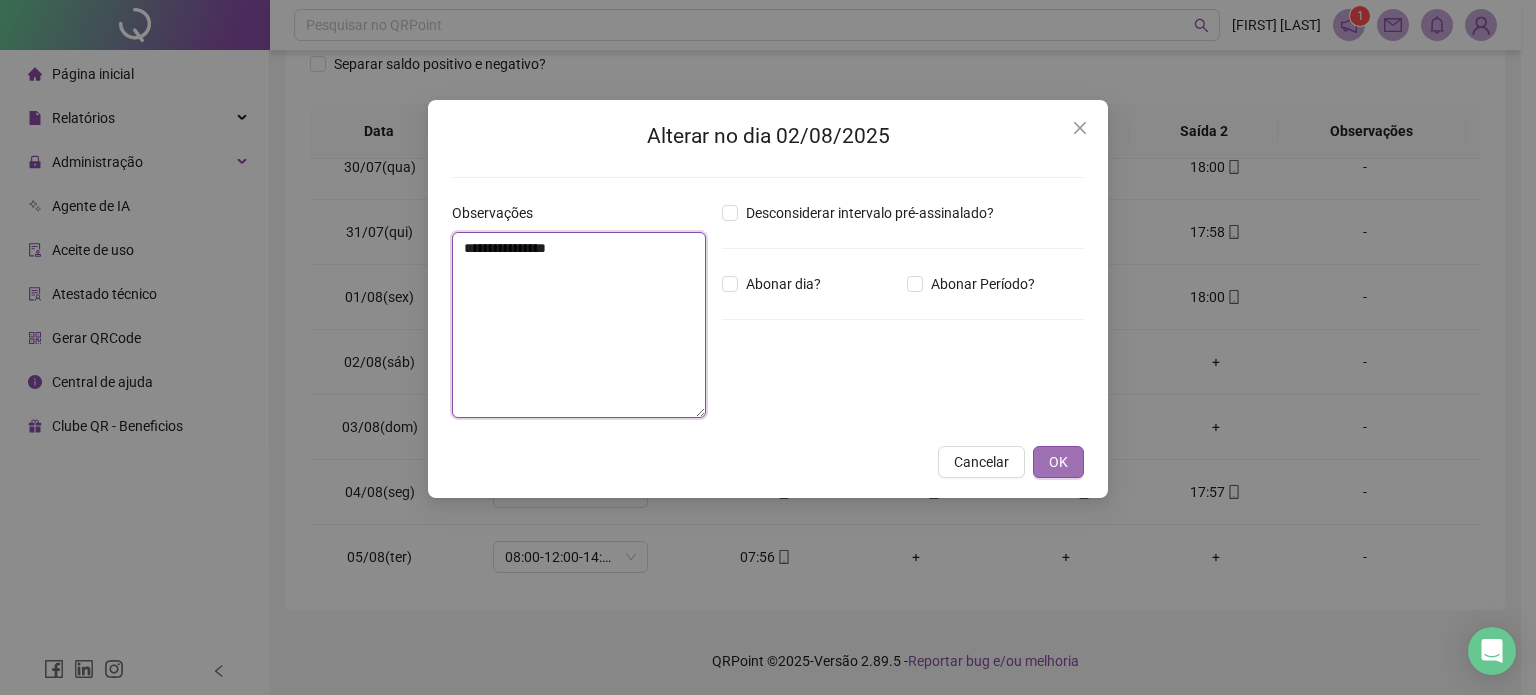 type on "**********" 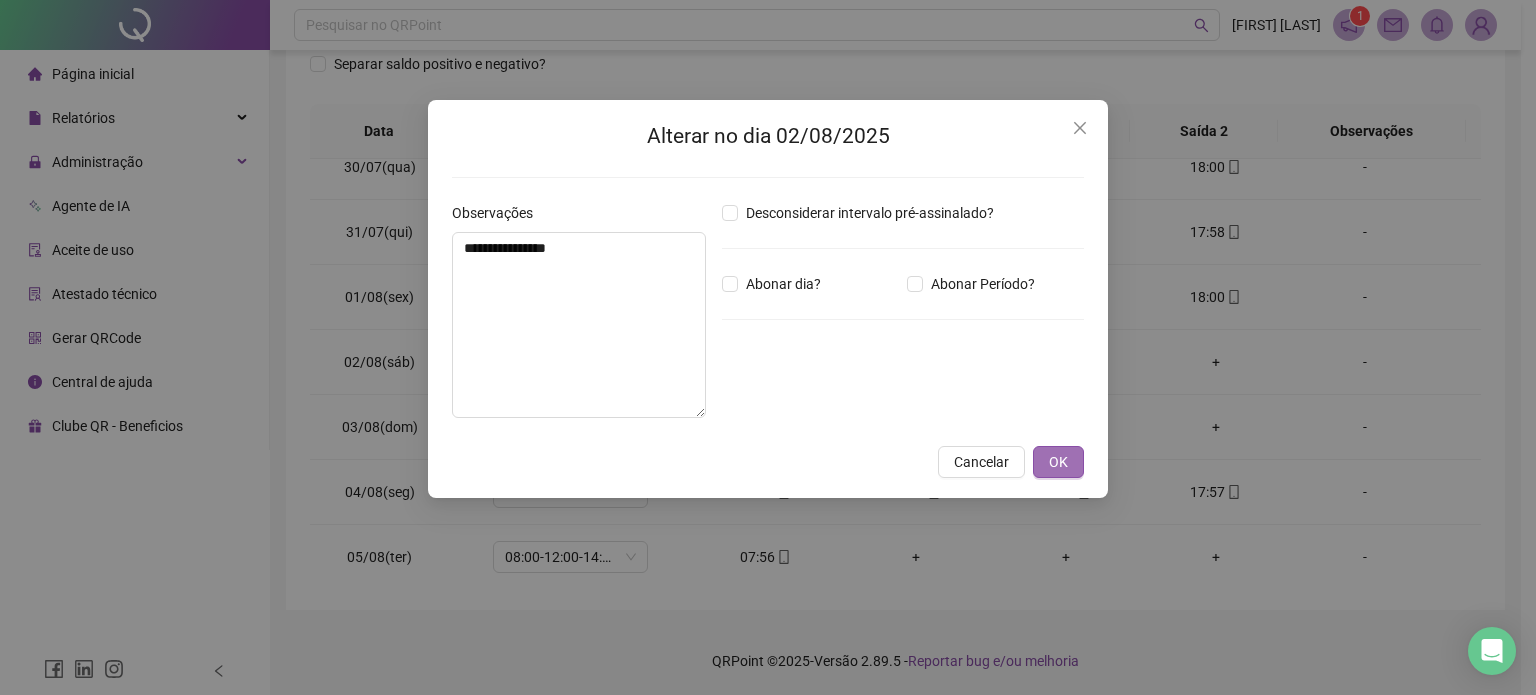 click on "OK" at bounding box center [1058, 462] 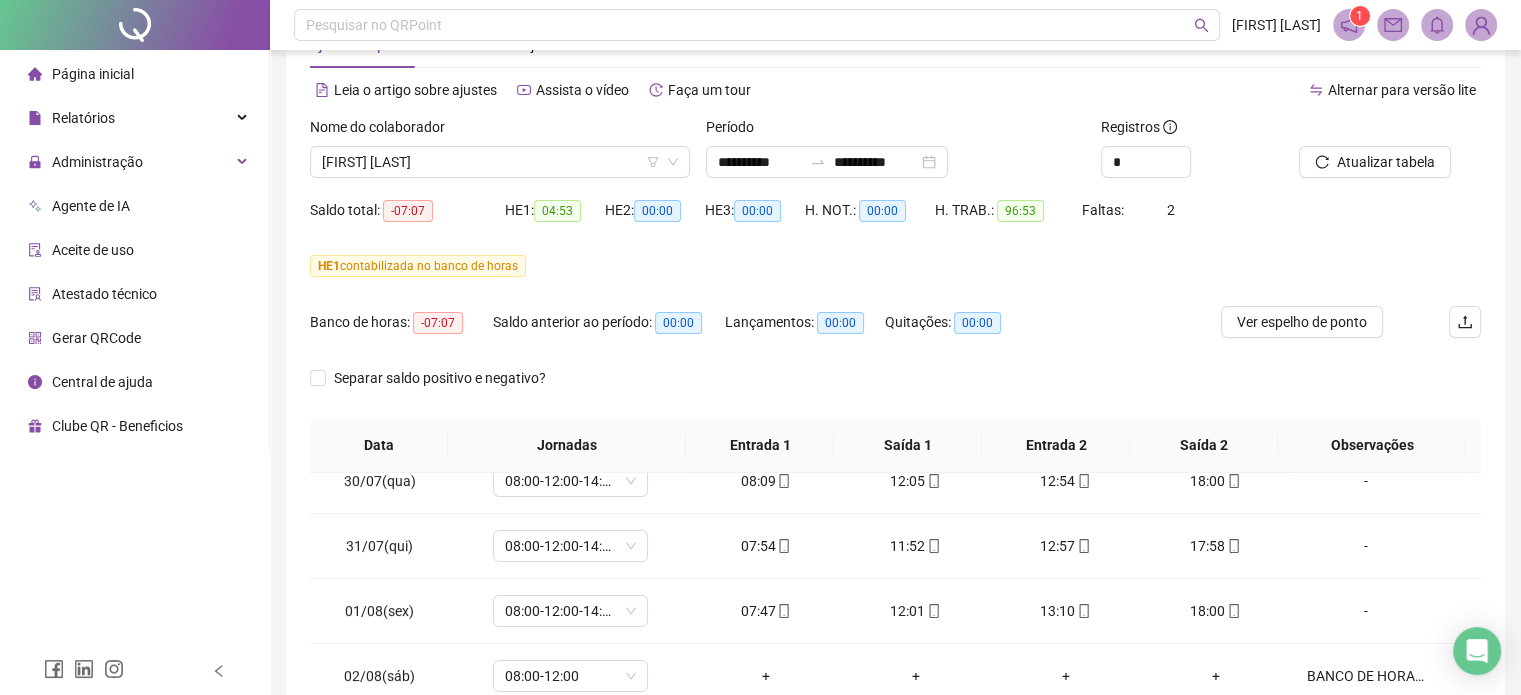 scroll, scrollTop: 0, scrollLeft: 0, axis: both 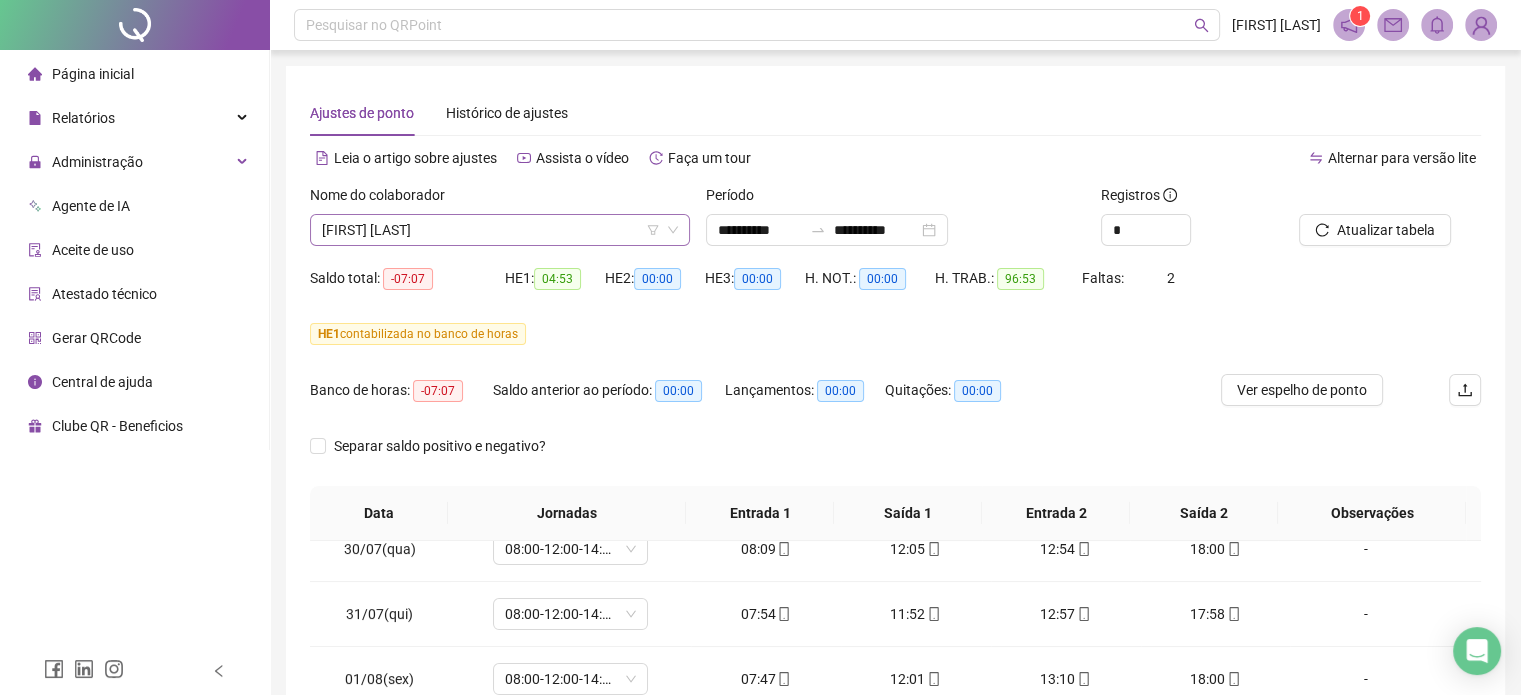 click on "[FIRST] [LAST]" at bounding box center [500, 230] 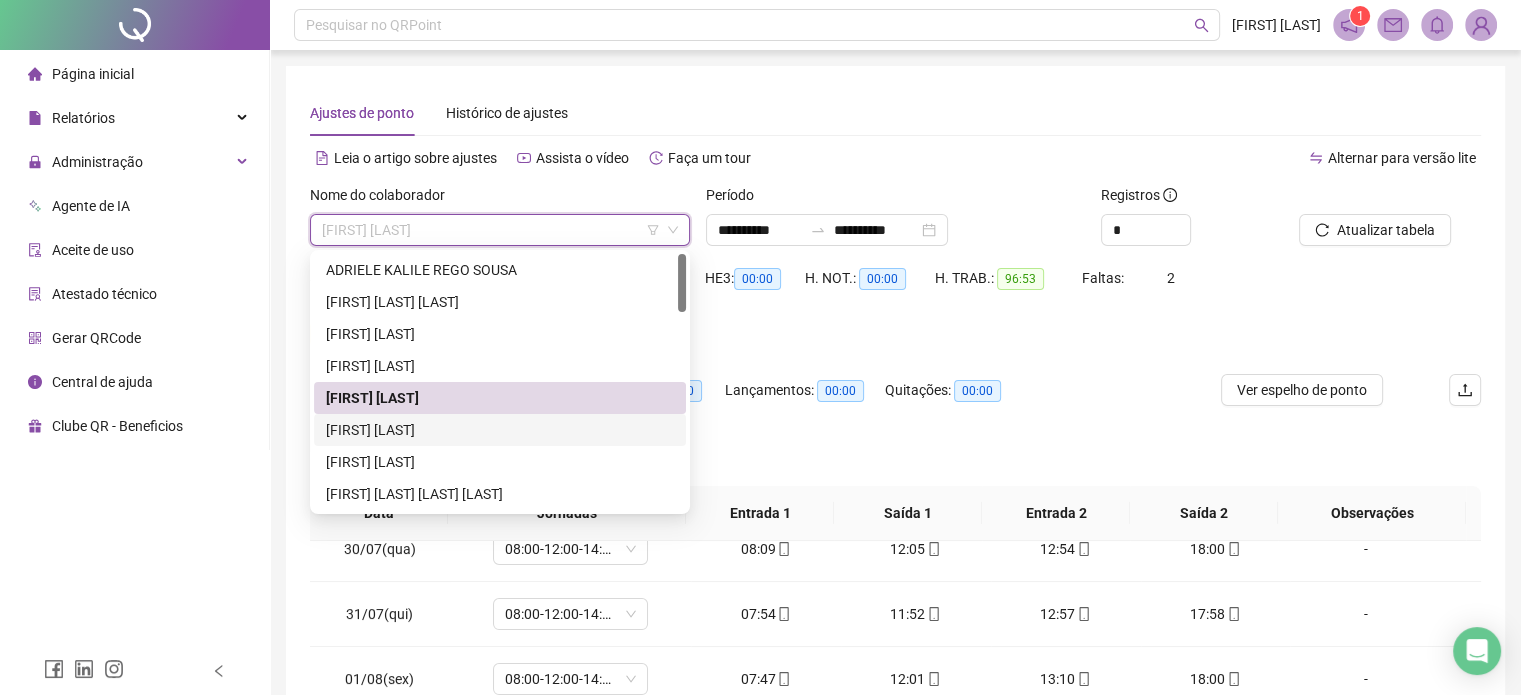 click on "[FIRST] [LAST]" at bounding box center [500, 430] 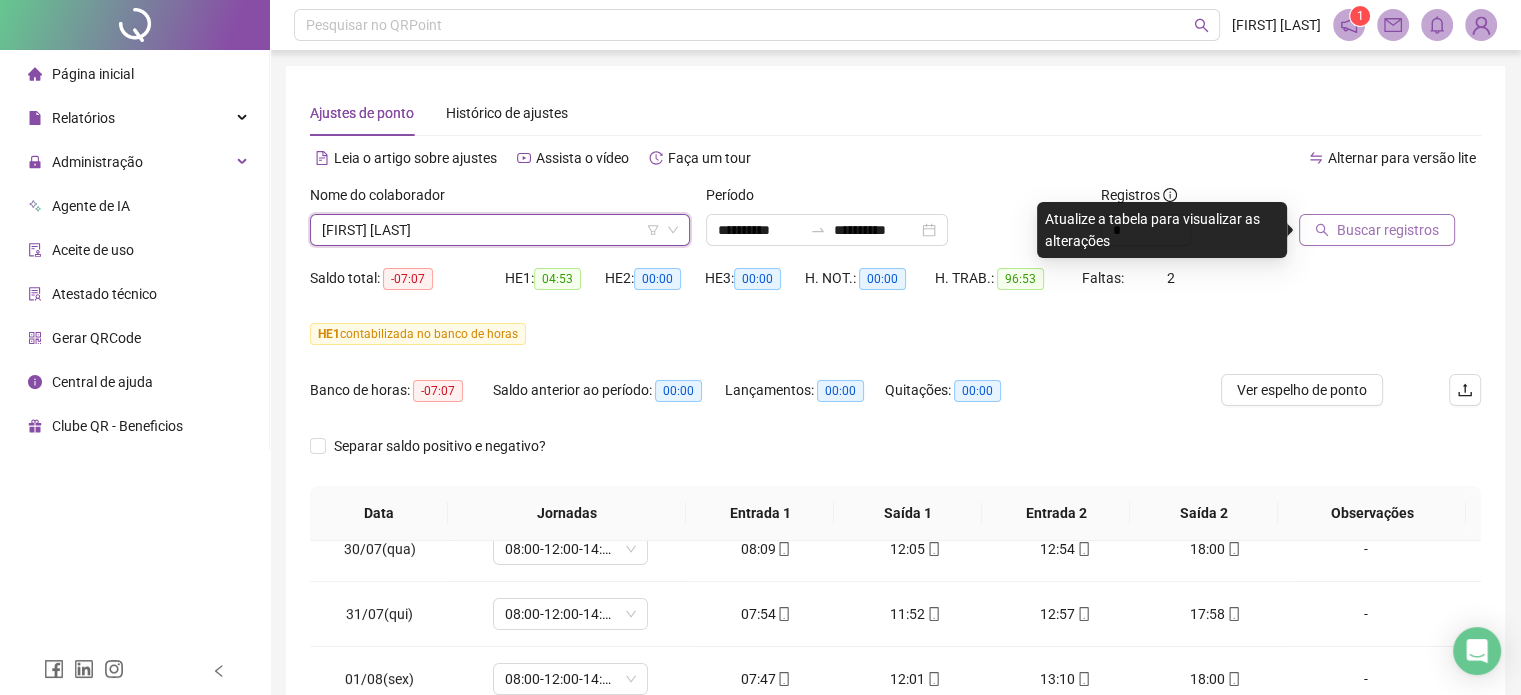 drag, startPoint x: 1292, startPoint y: 203, endPoint x: 1332, endPoint y: 215, distance: 41.761227 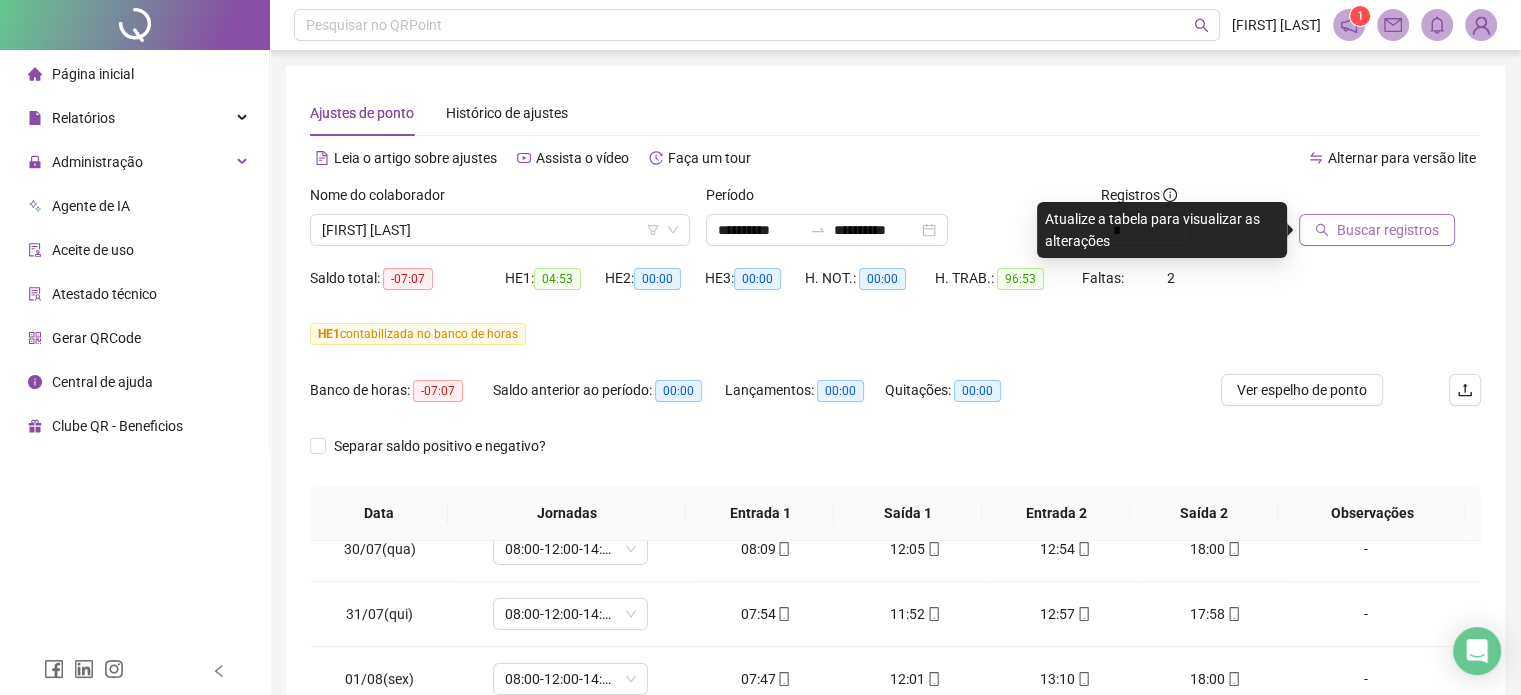 click on "Buscar registros" at bounding box center [1377, 230] 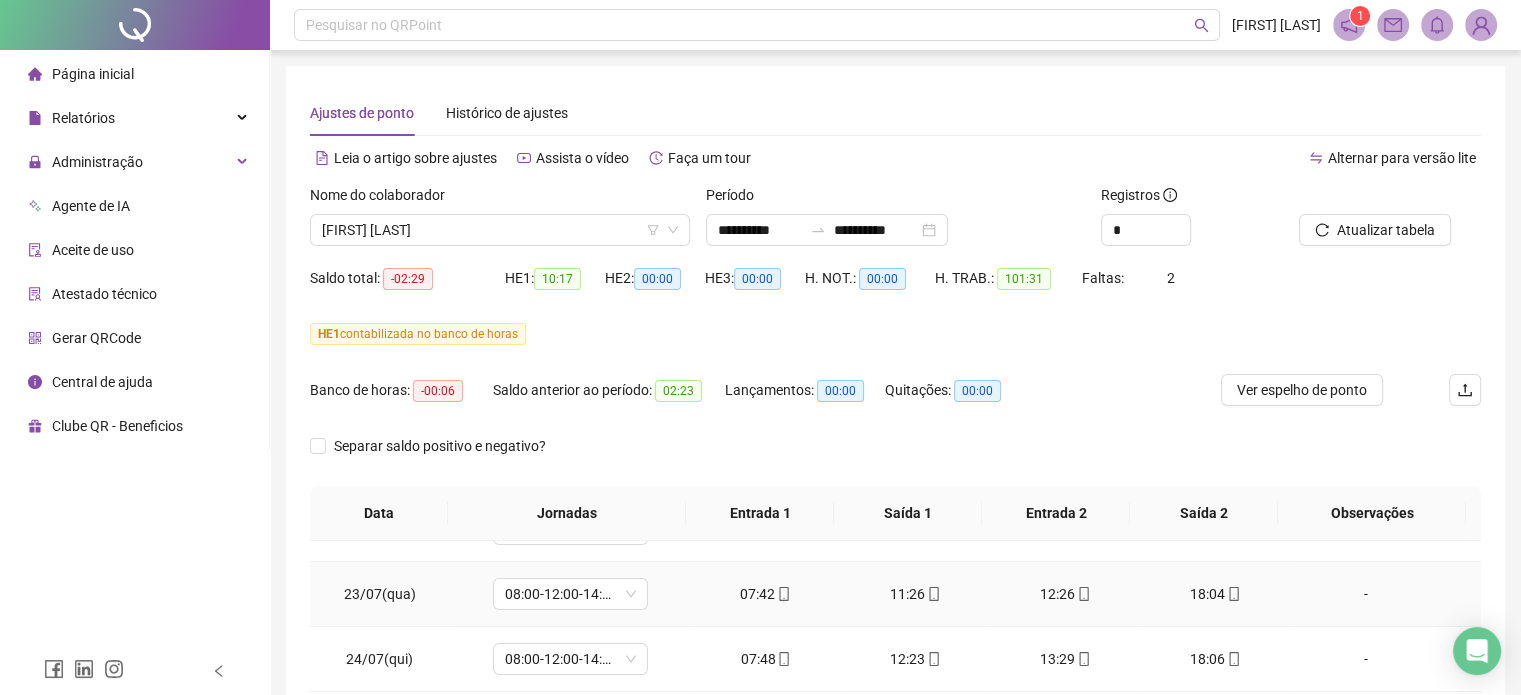 scroll, scrollTop: 0, scrollLeft: 0, axis: both 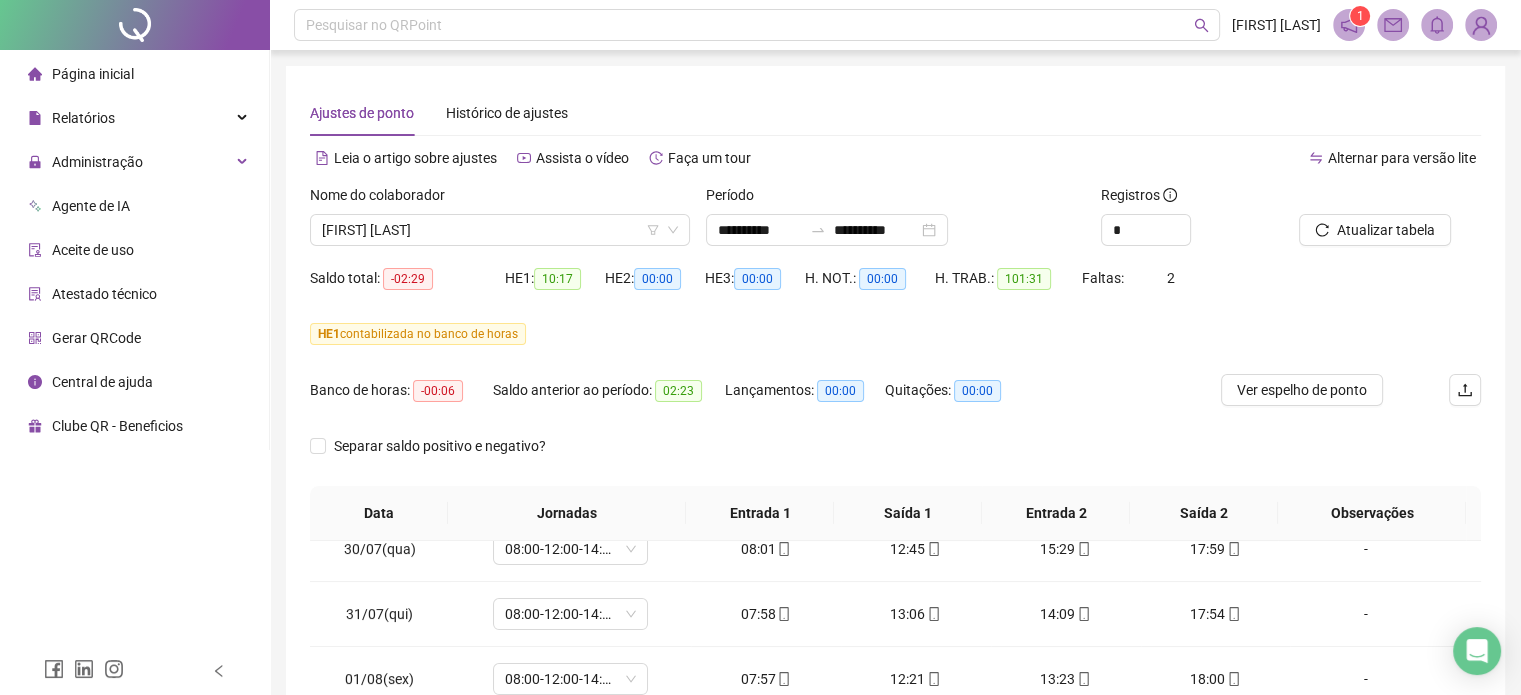 click on "Nome do colaborador [FIRST] [LAST]" at bounding box center (500, 215) 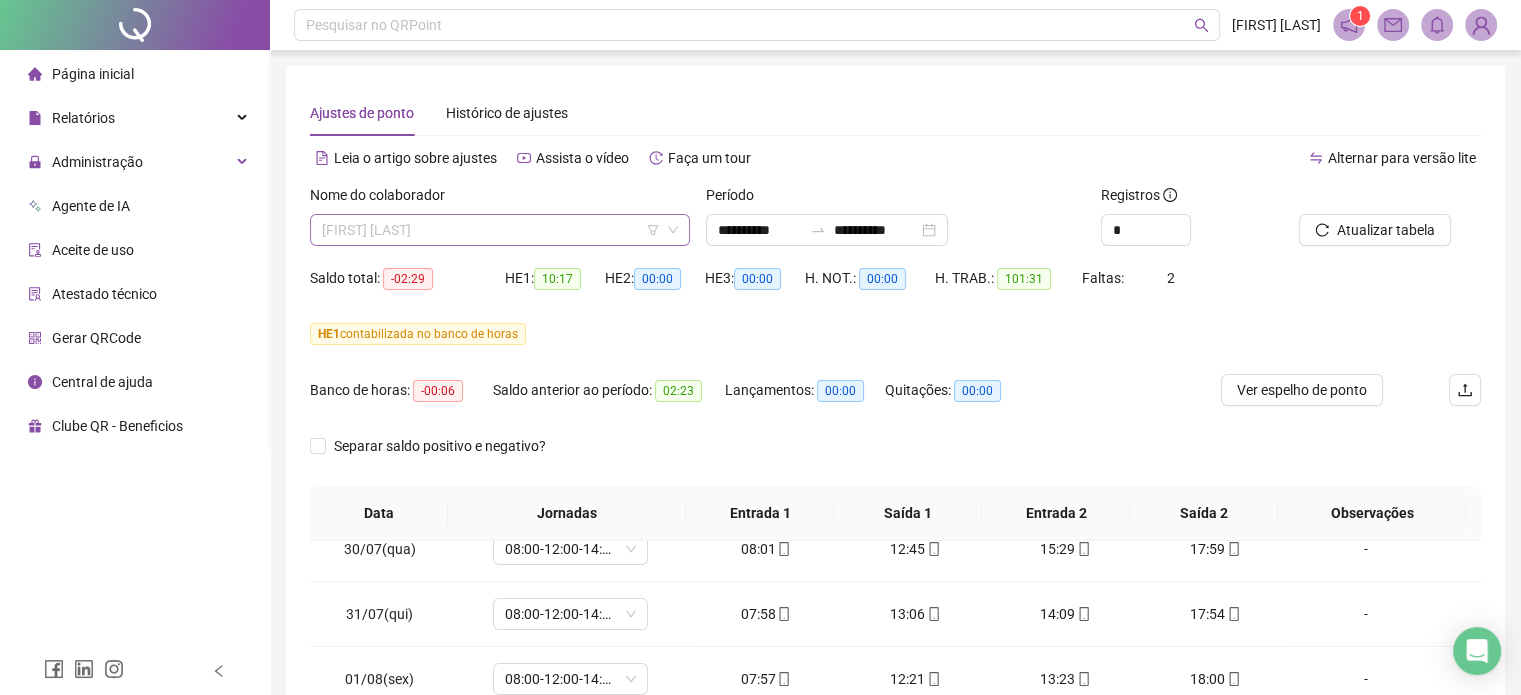click on "[FIRST] [LAST]" at bounding box center [500, 230] 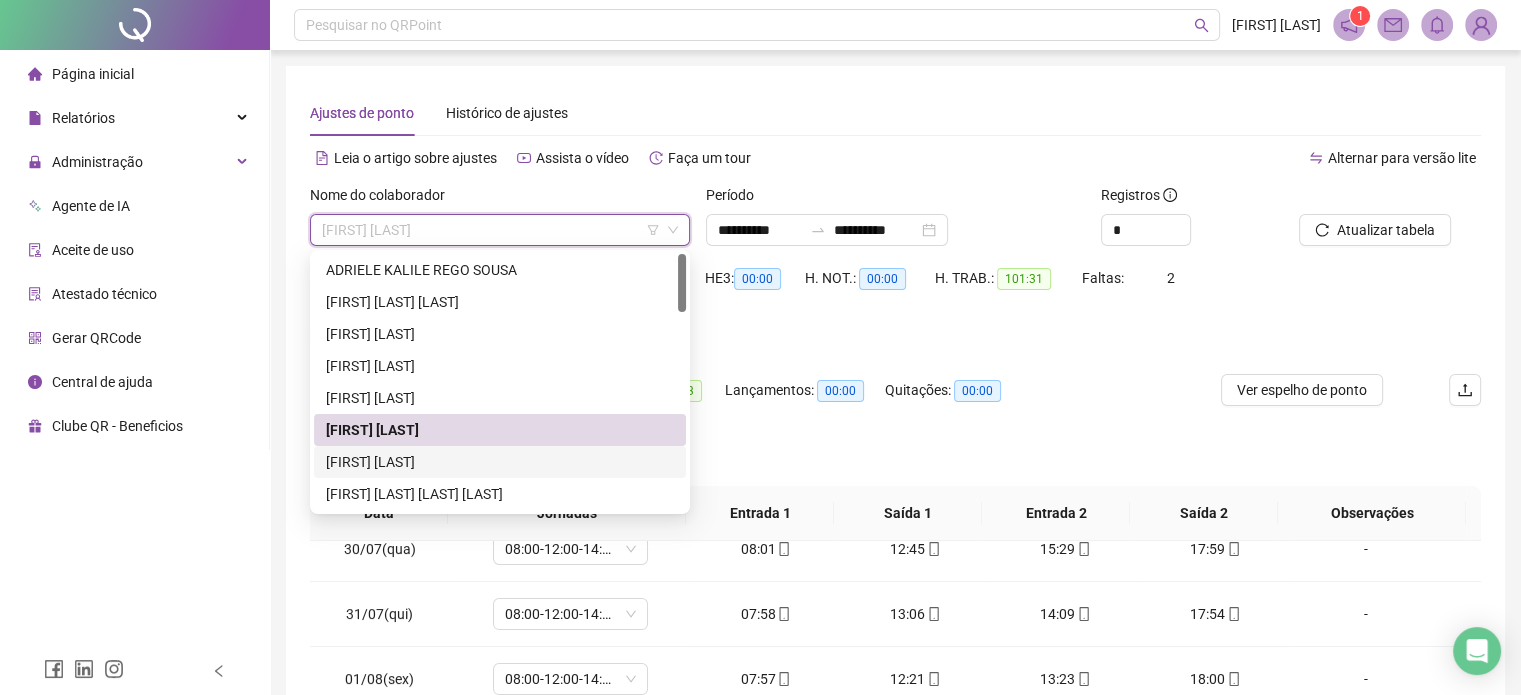 click on "[FIRST] [LAST]" at bounding box center [500, 462] 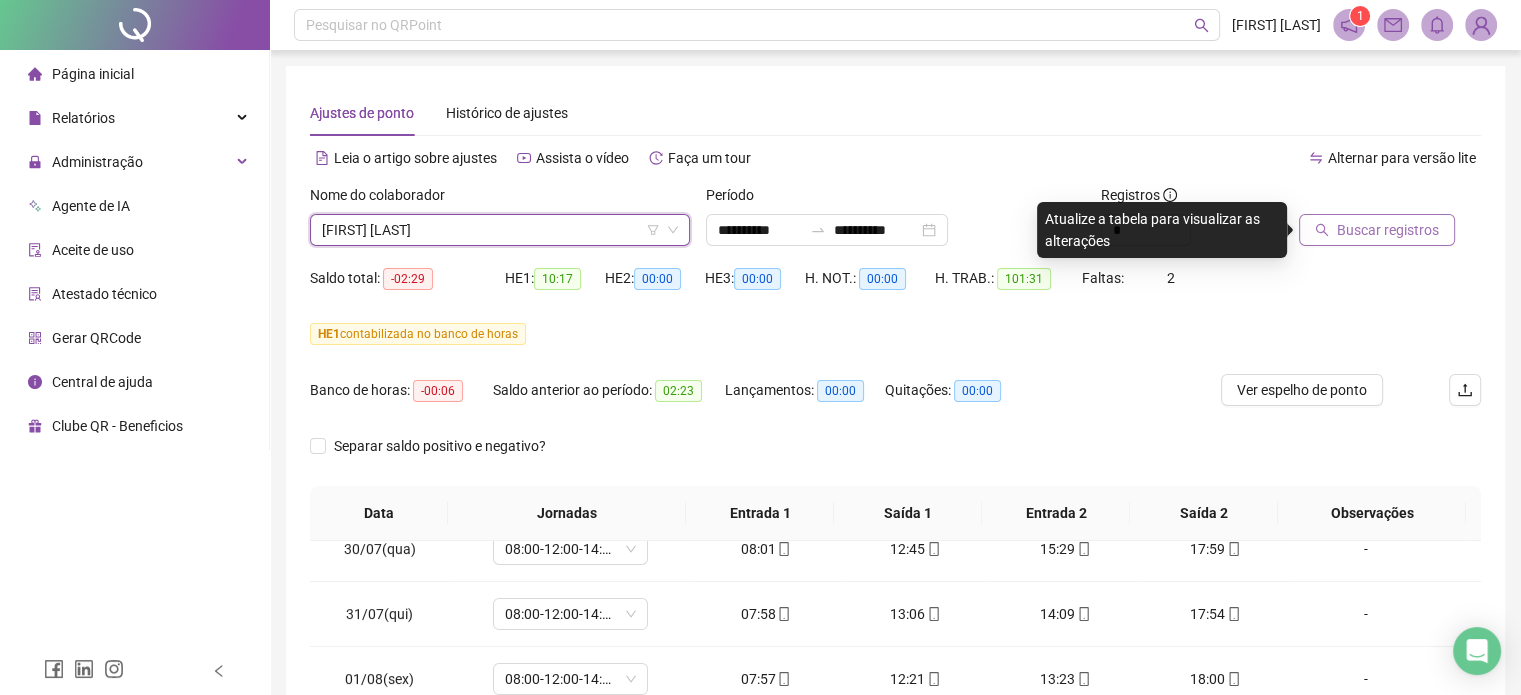 click on "Buscar registros" at bounding box center [1388, 230] 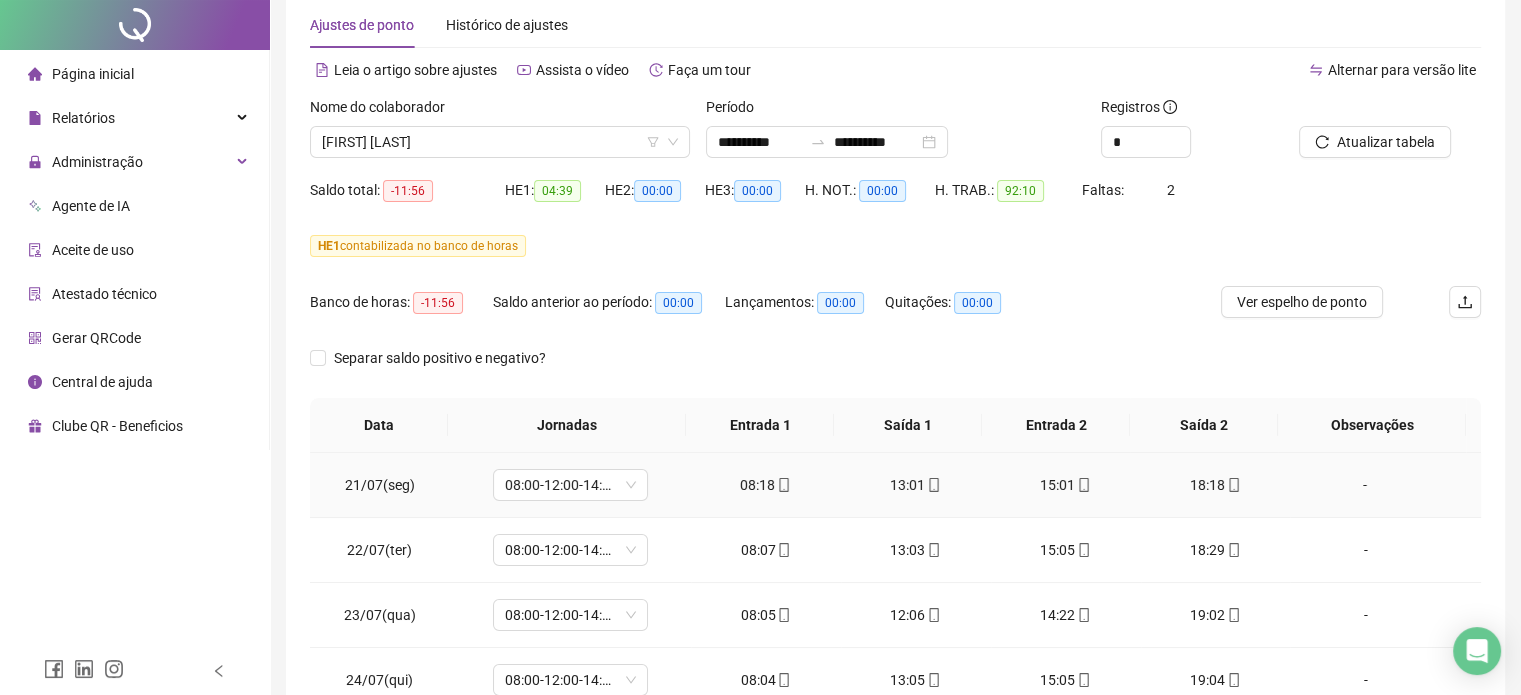 scroll, scrollTop: 0, scrollLeft: 0, axis: both 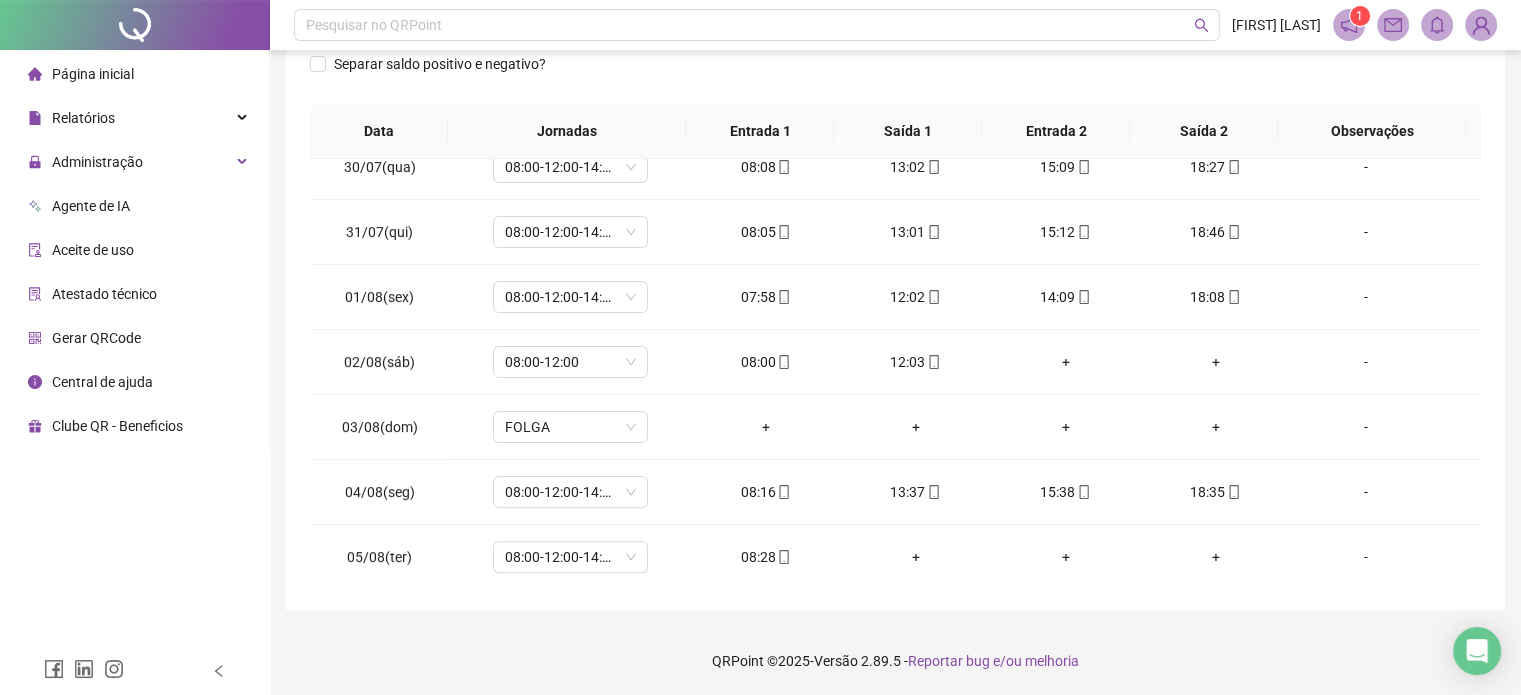 click on "QRPoint © 2025  -  Versão   2.89.5   -  Reportar bug e/ou melhoria" at bounding box center [895, 661] 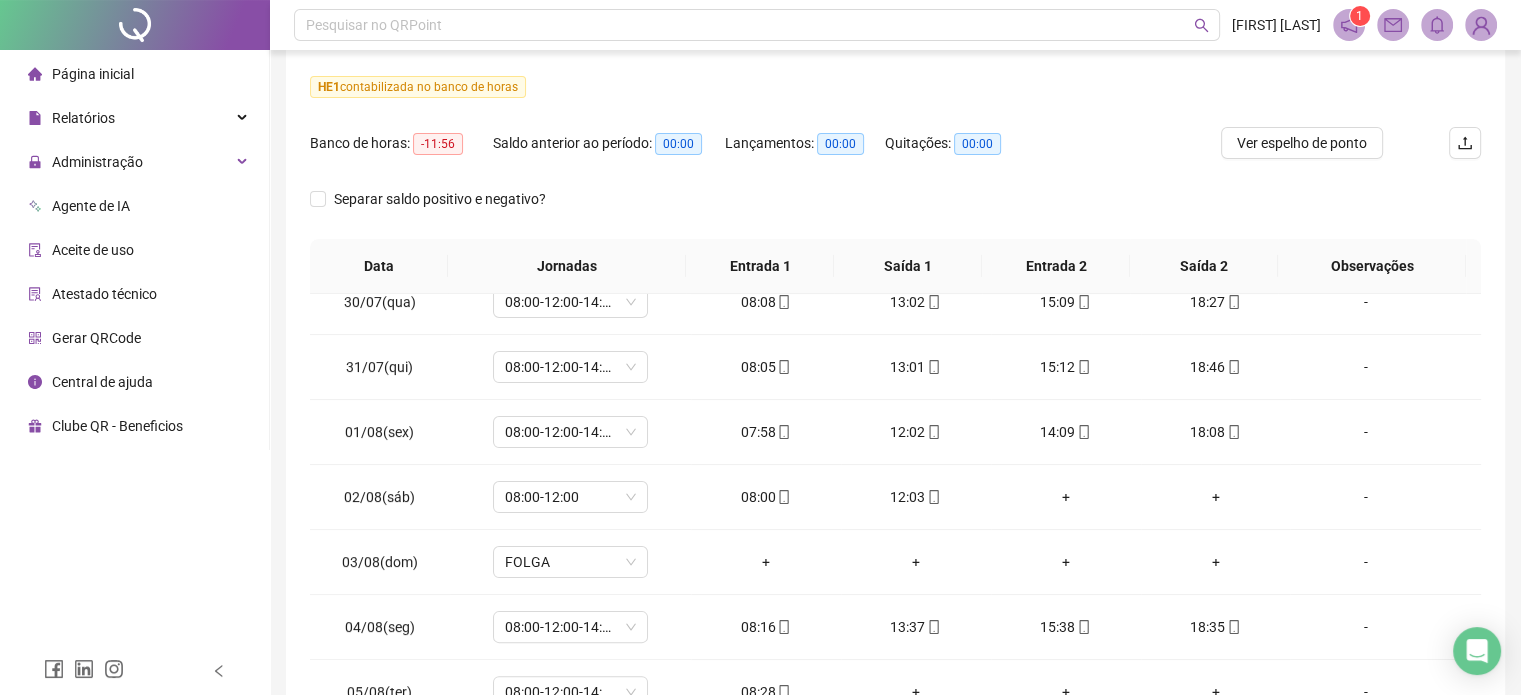 scroll, scrollTop: 0, scrollLeft: 0, axis: both 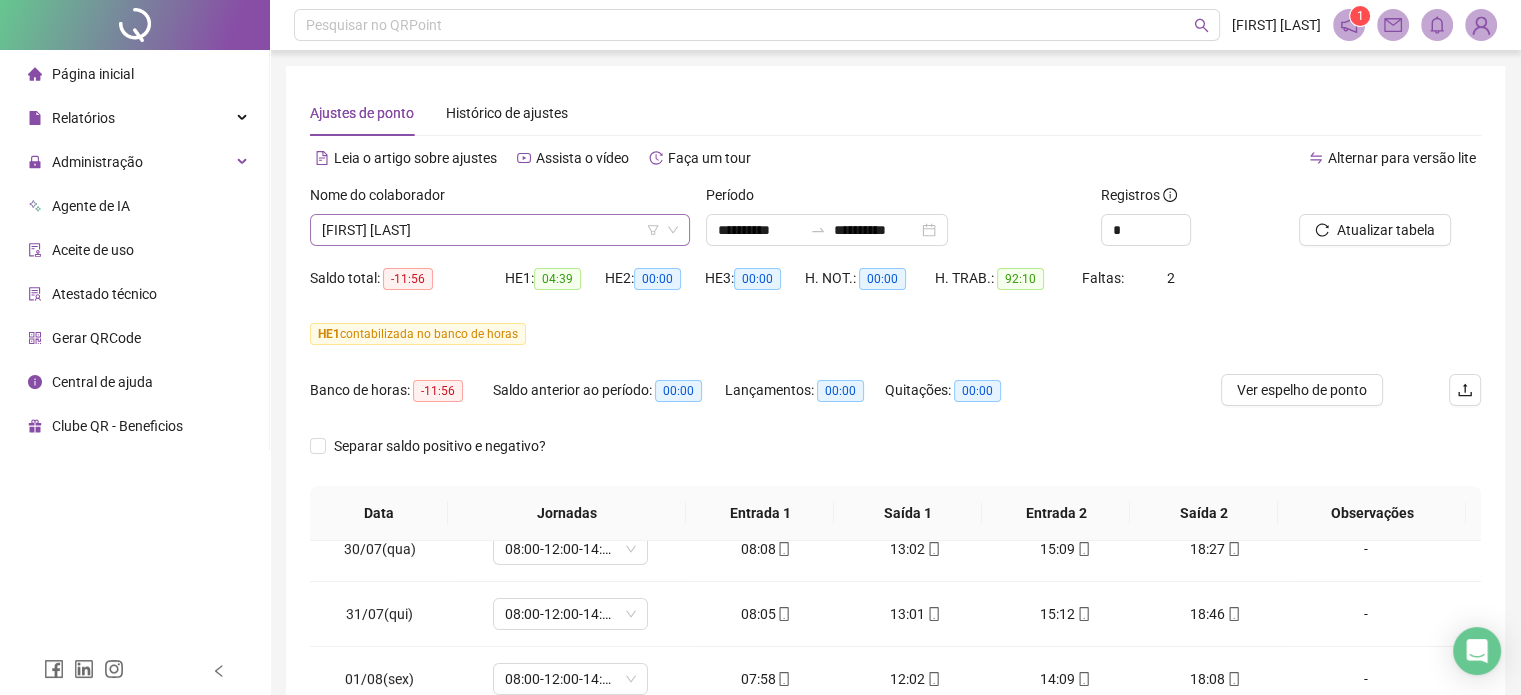 click on "[FIRST] [LAST]" at bounding box center [500, 230] 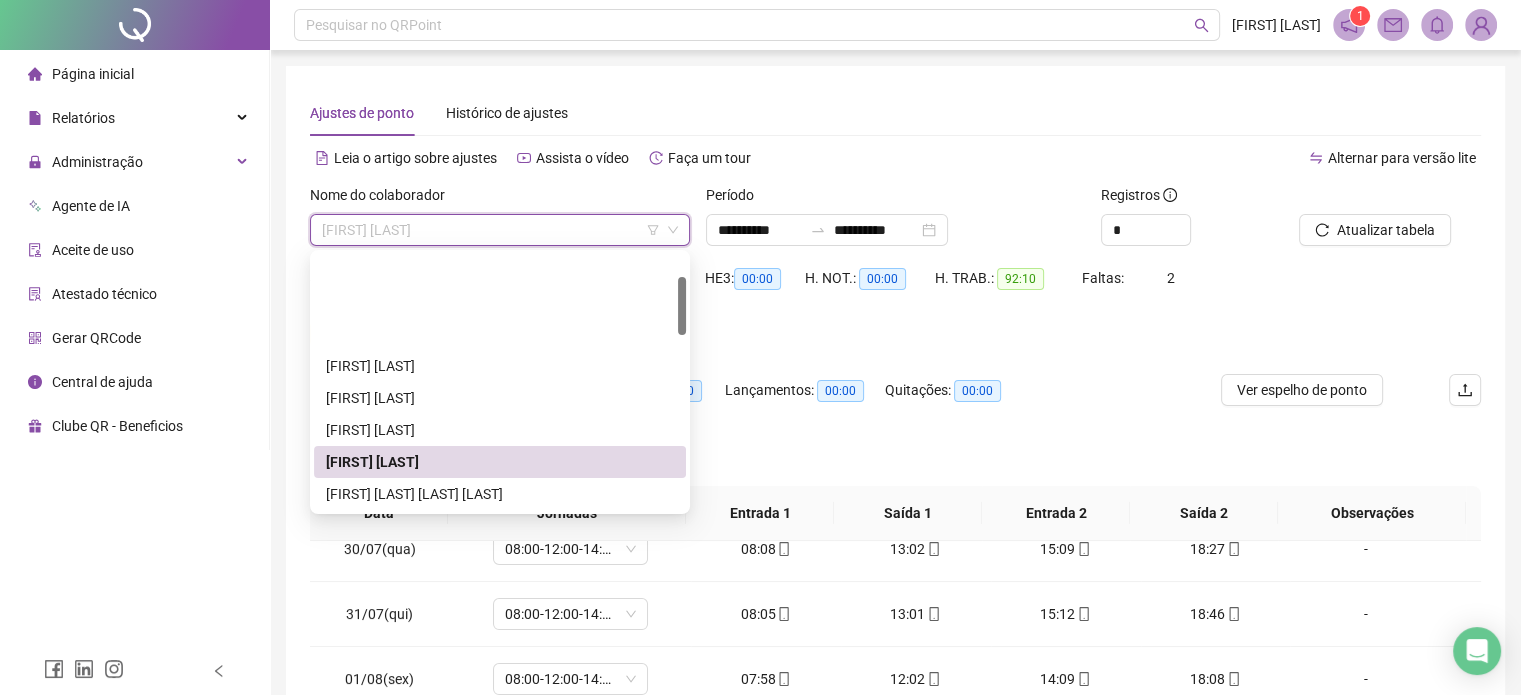 scroll, scrollTop: 100, scrollLeft: 0, axis: vertical 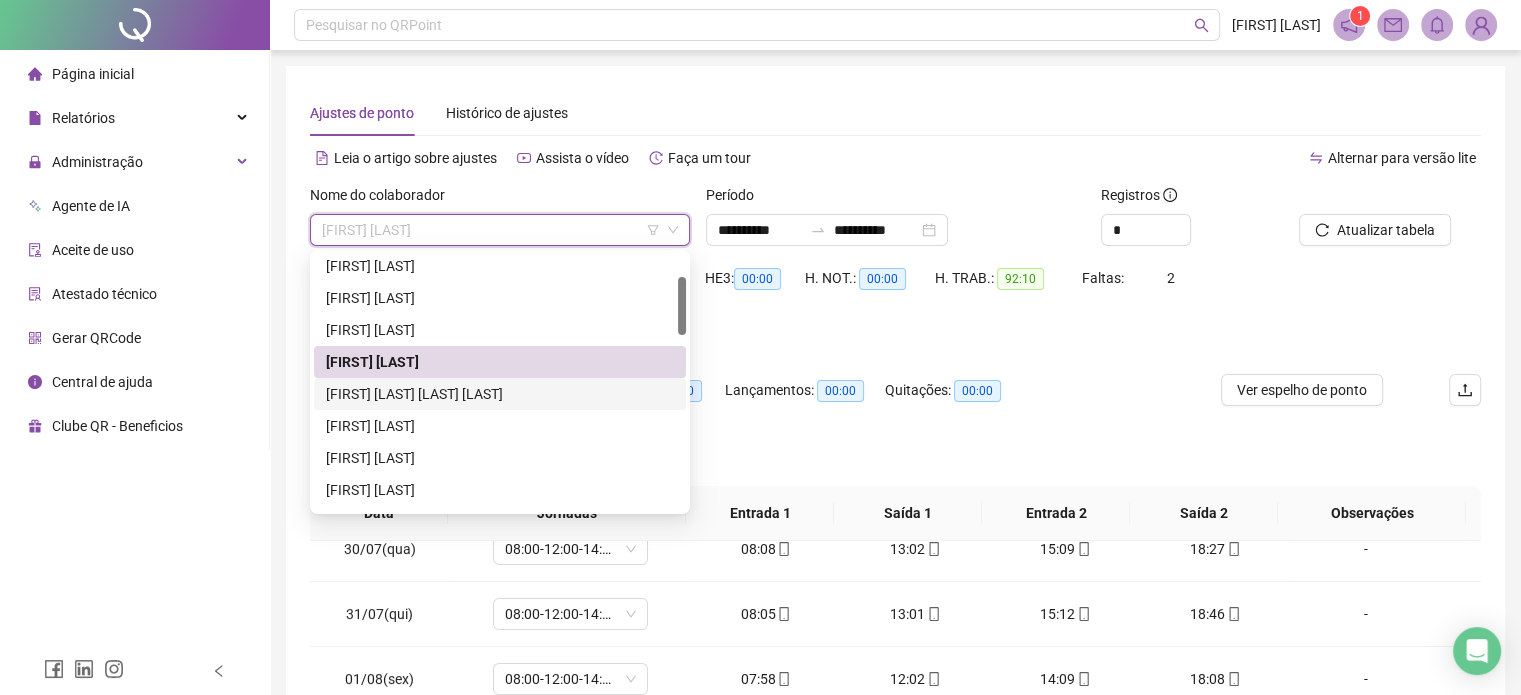 click on "[FIRST] [LAST] [LAST] [LAST]" at bounding box center (500, 394) 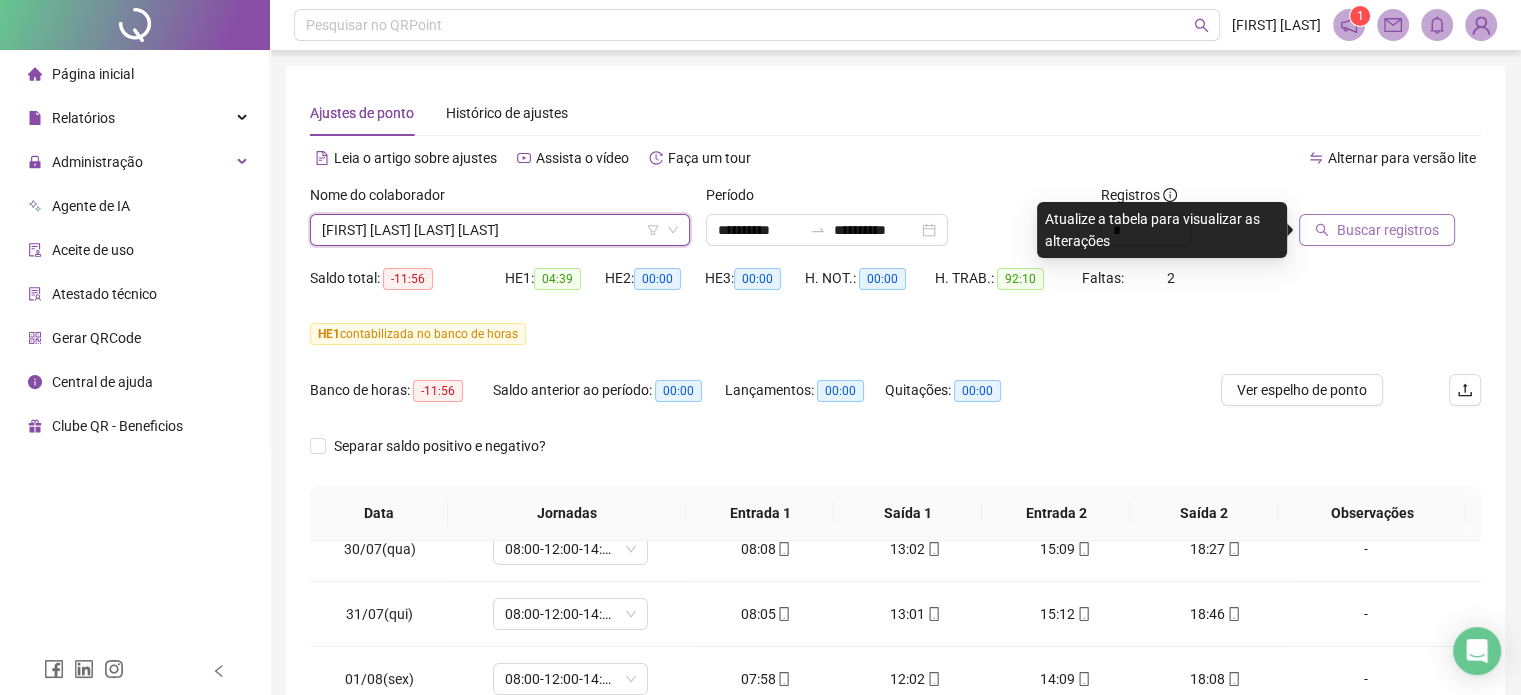 click on "Buscar registros" at bounding box center [1388, 230] 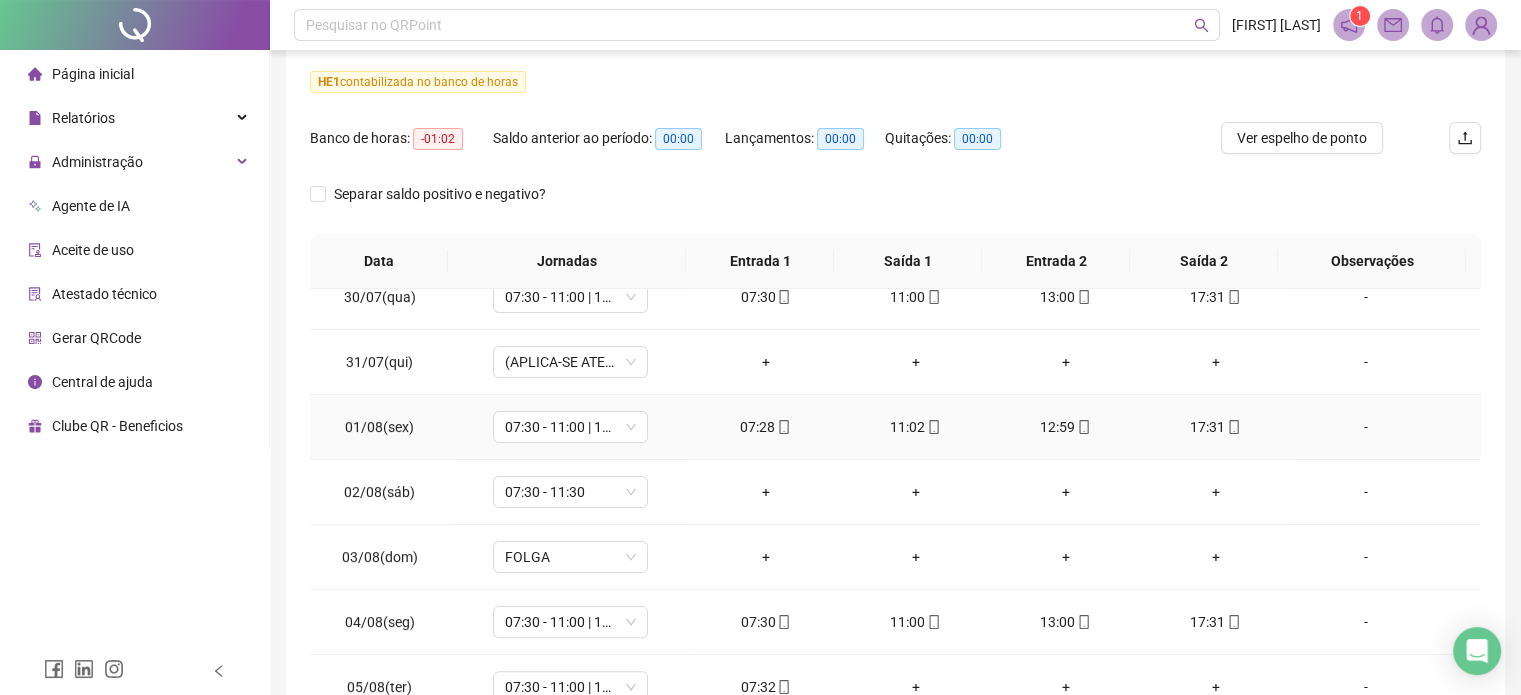 scroll, scrollTop: 300, scrollLeft: 0, axis: vertical 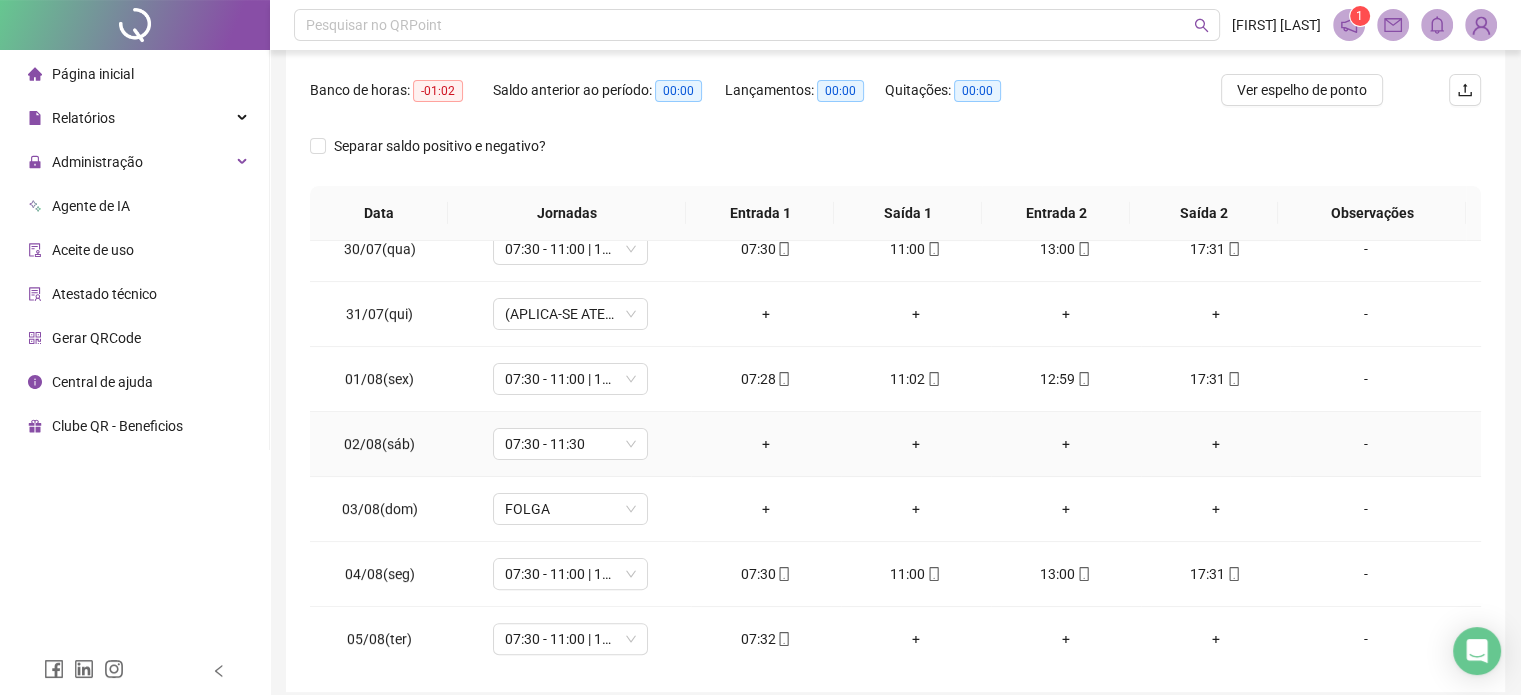 drag, startPoint x: 1367, startPoint y: 439, endPoint x: 1256, endPoint y: 451, distance: 111.64677 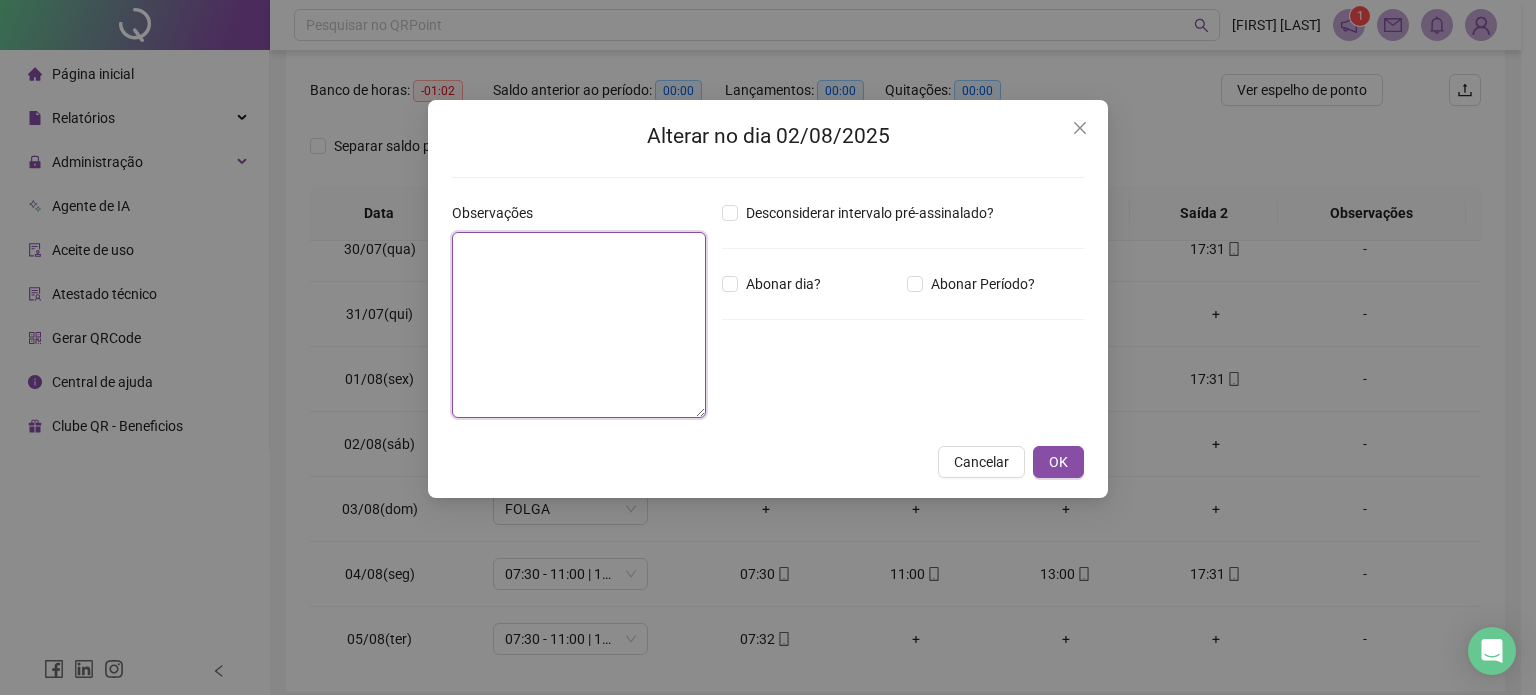 click at bounding box center (579, 325) 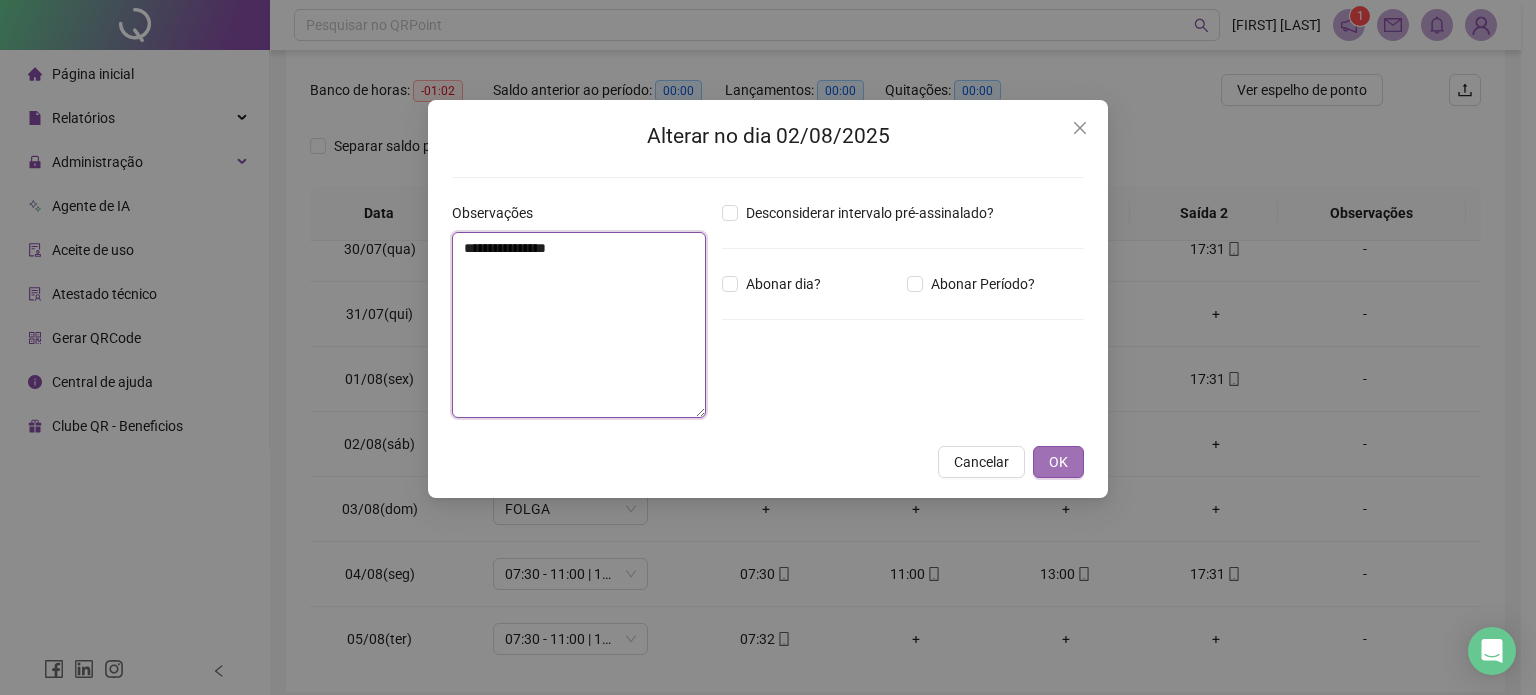 type on "**********" 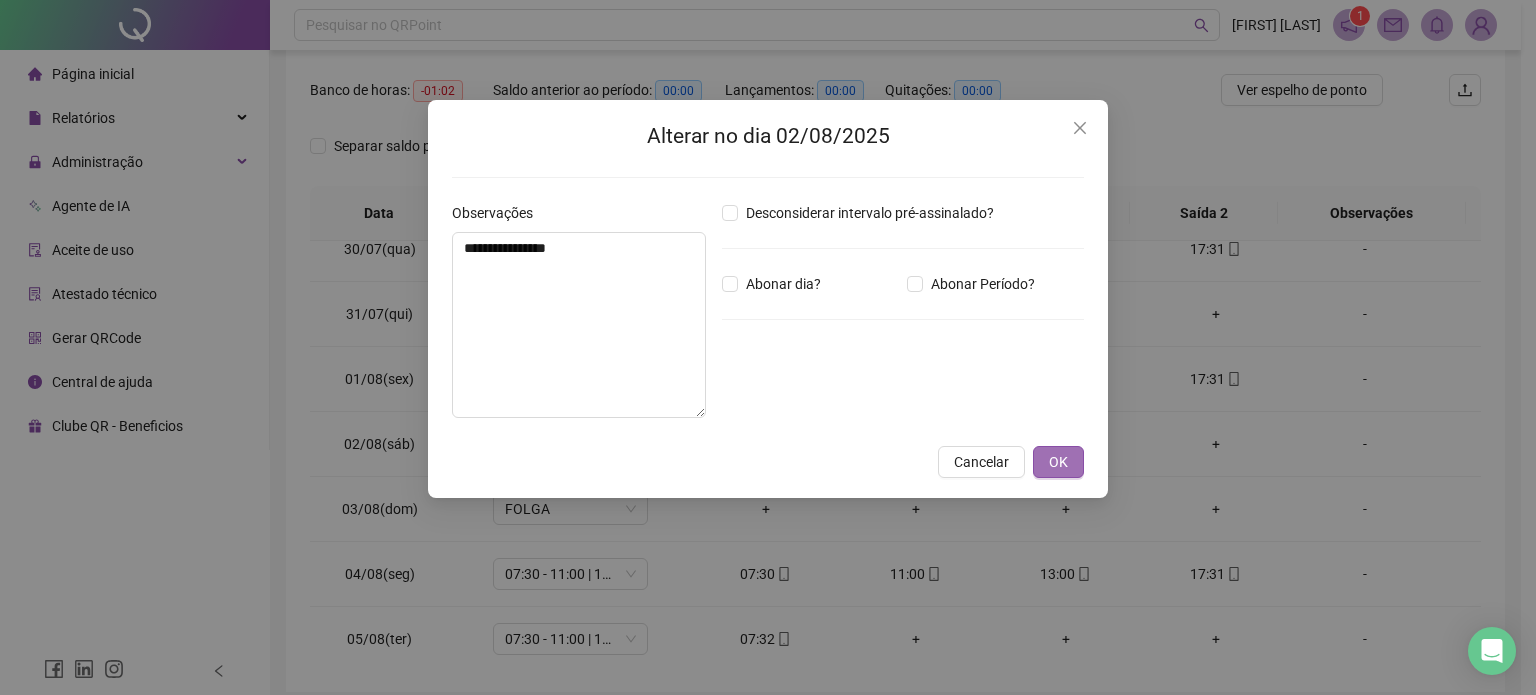 click on "OK" at bounding box center (1058, 462) 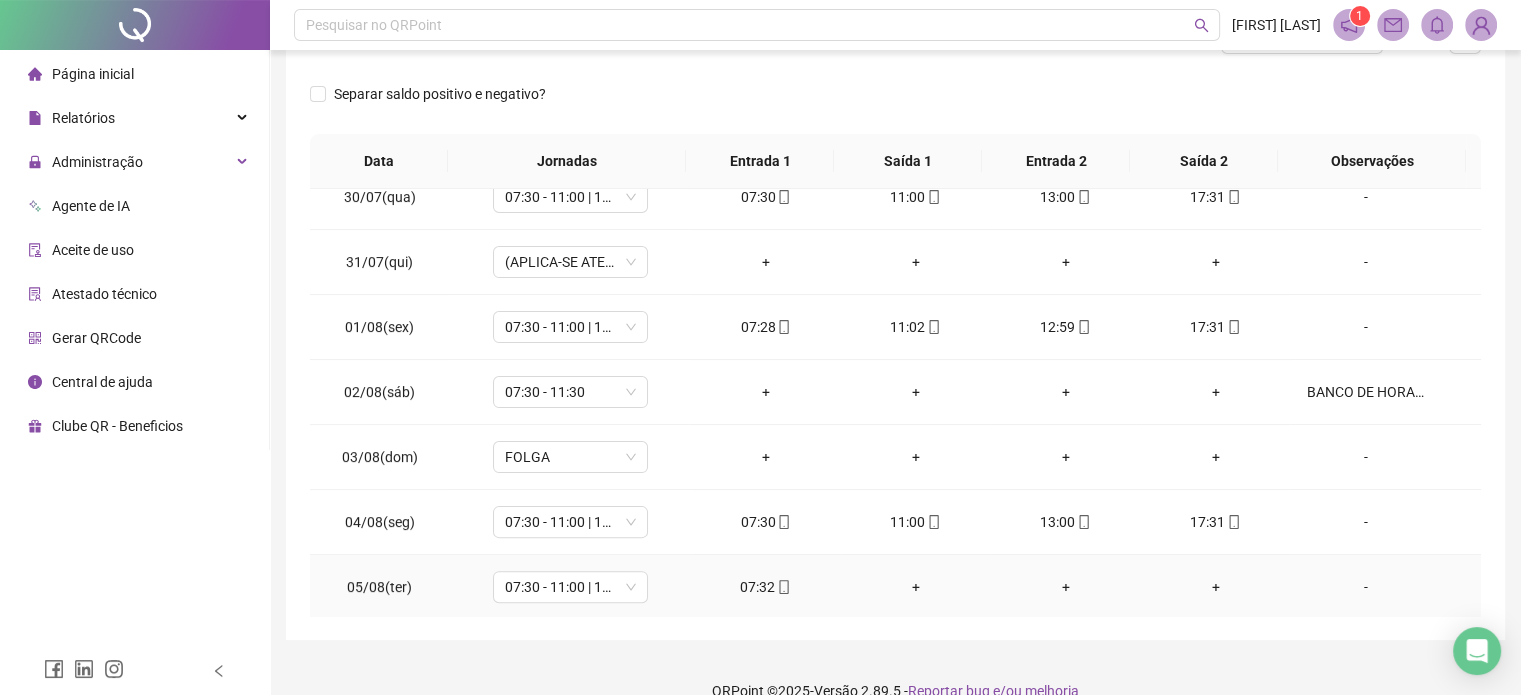 scroll, scrollTop: 382, scrollLeft: 0, axis: vertical 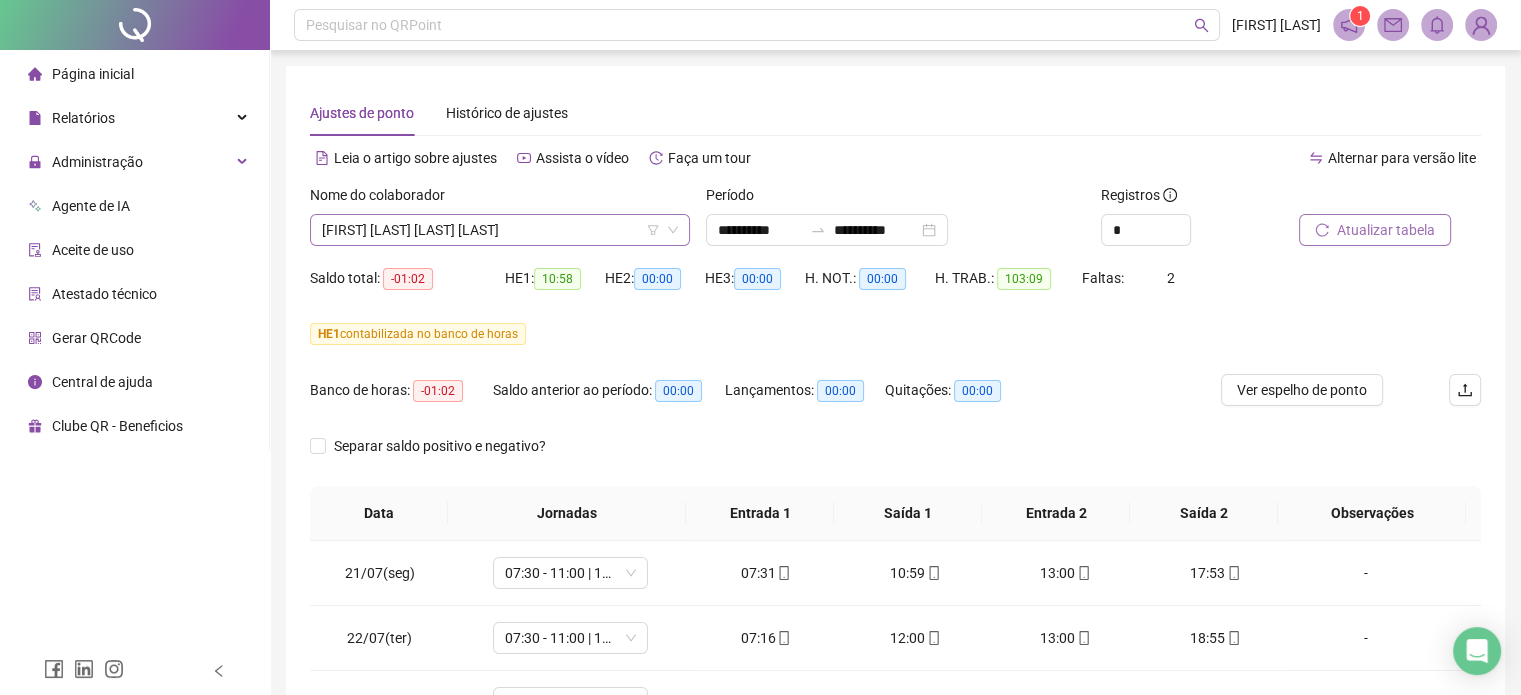 click on "[FIRST] [LAST] [LAST] [LAST]" at bounding box center (500, 230) 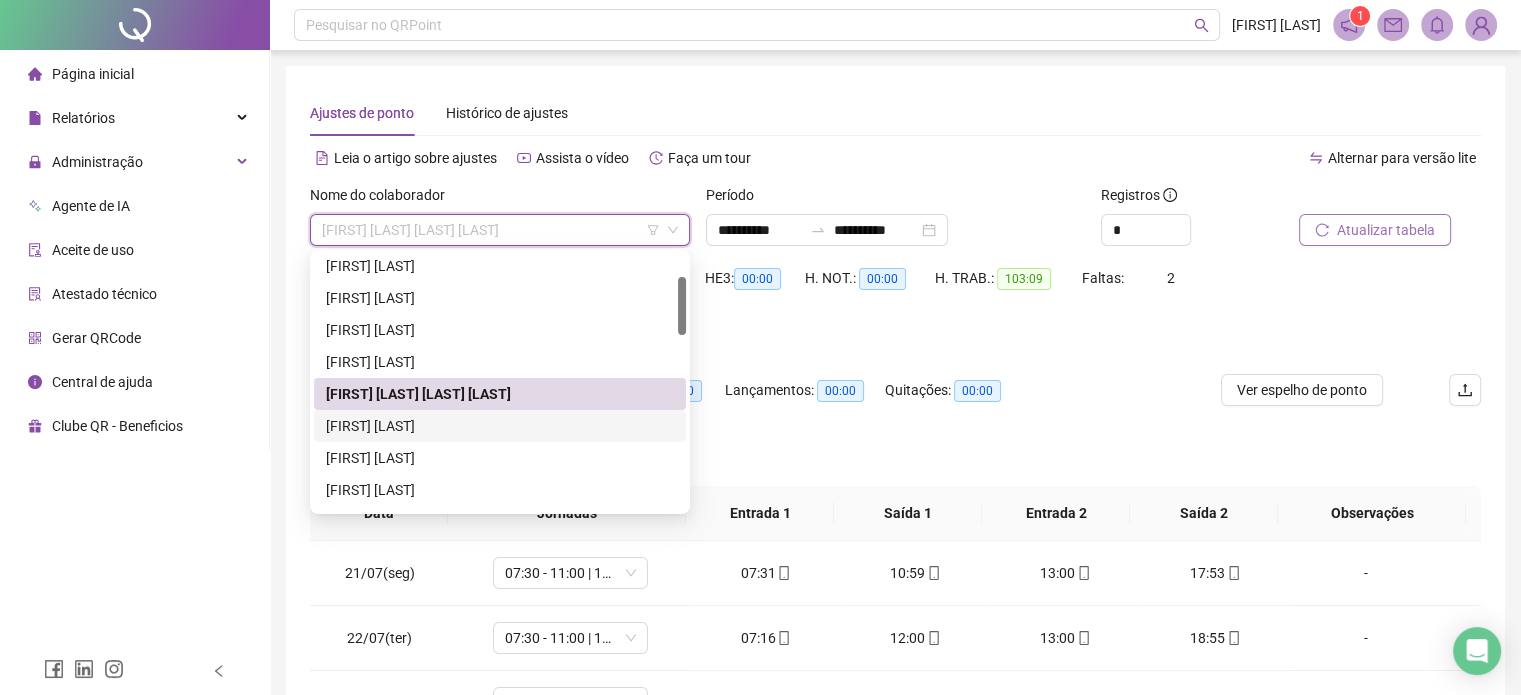 click on "[FIRST] [LAST]" at bounding box center [500, 426] 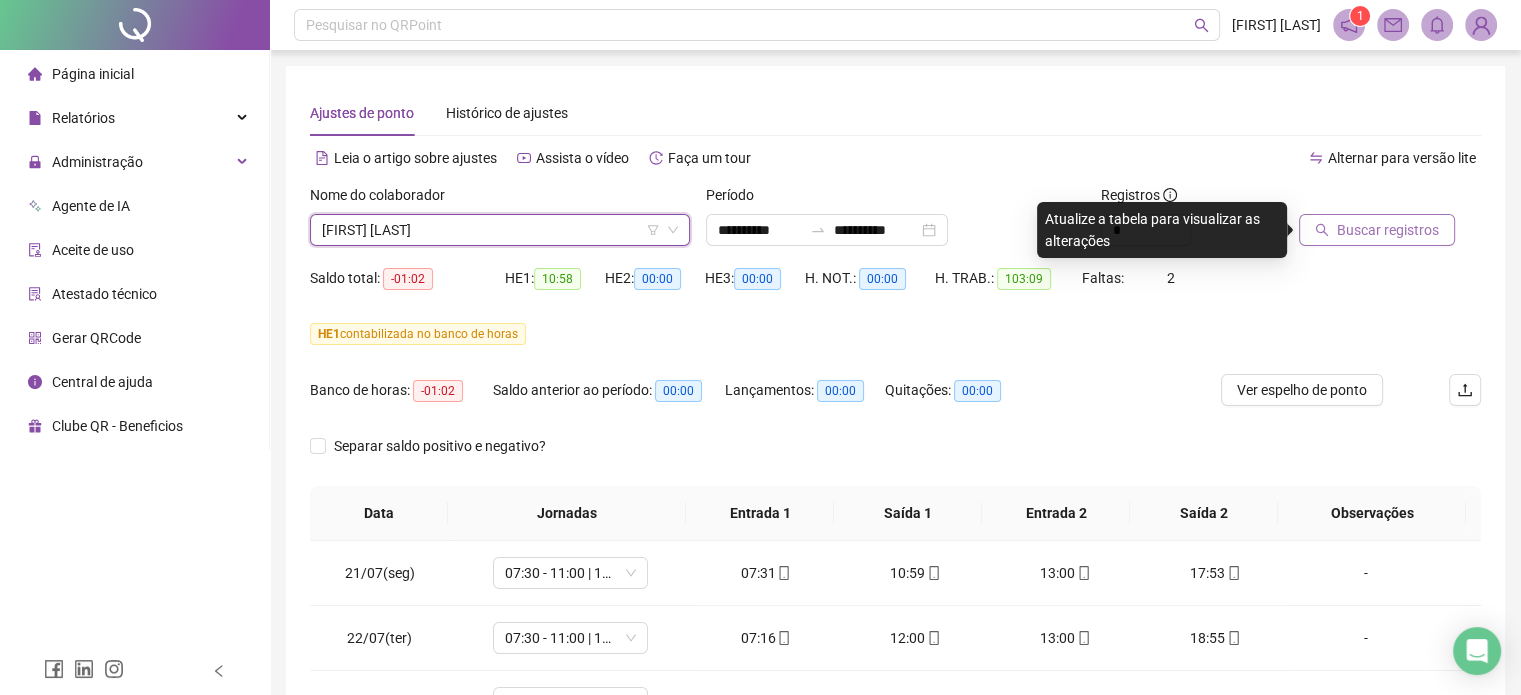 click on "Buscar registros" at bounding box center (1388, 230) 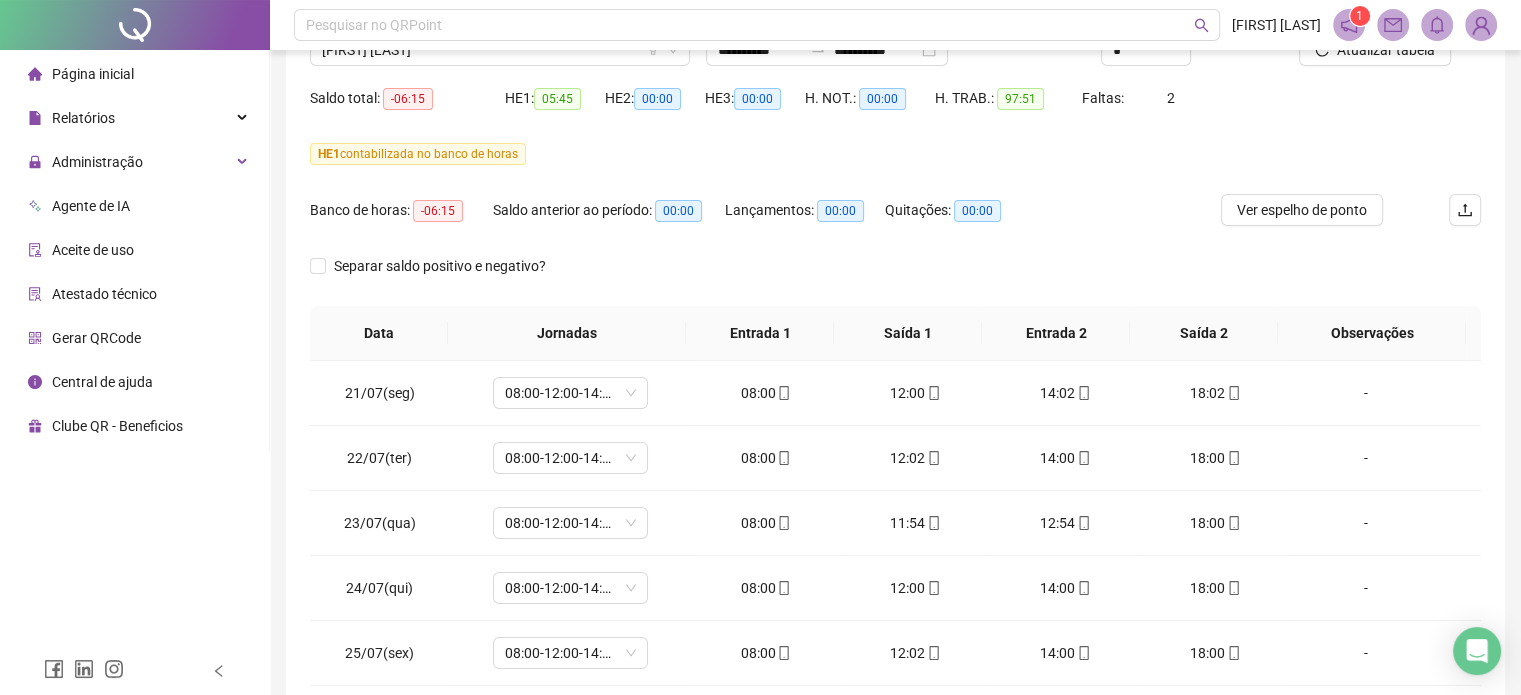 scroll, scrollTop: 300, scrollLeft: 0, axis: vertical 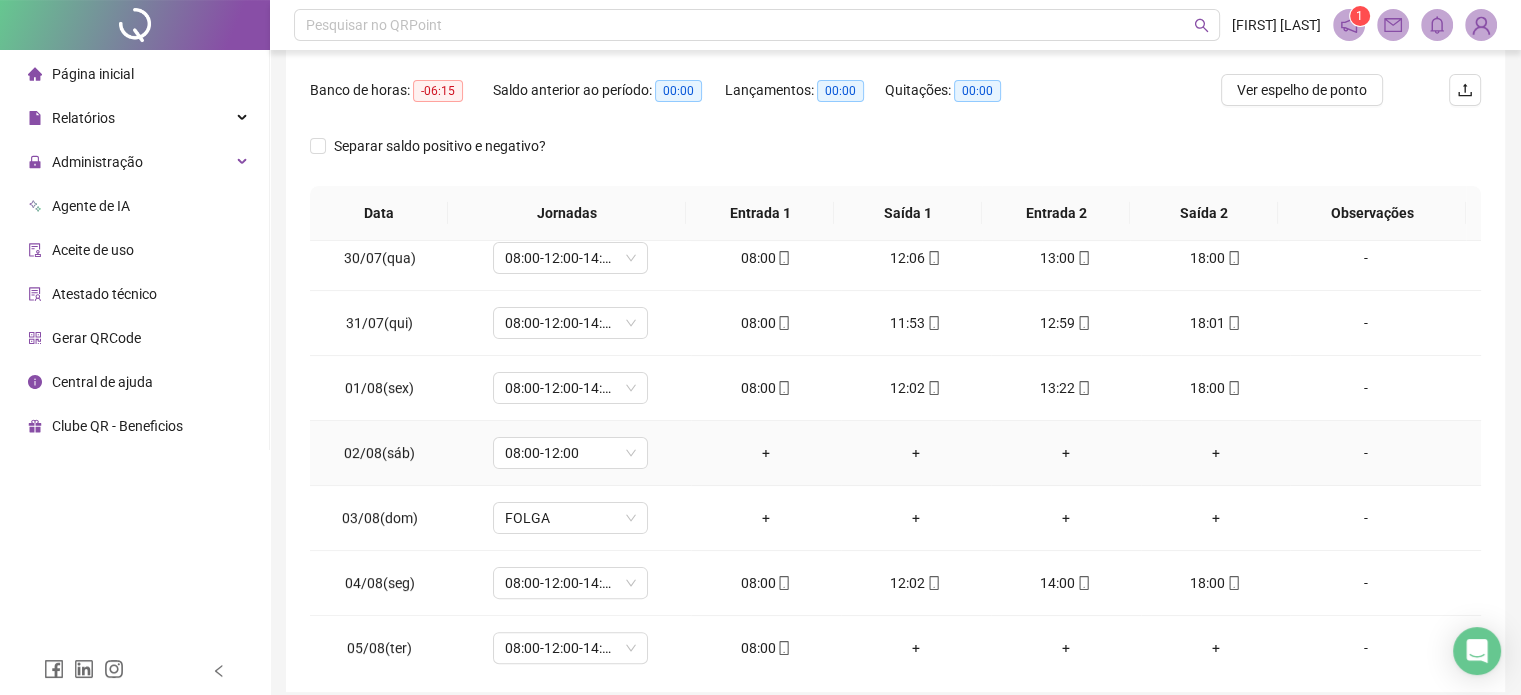 click on "-" at bounding box center [1365, 453] 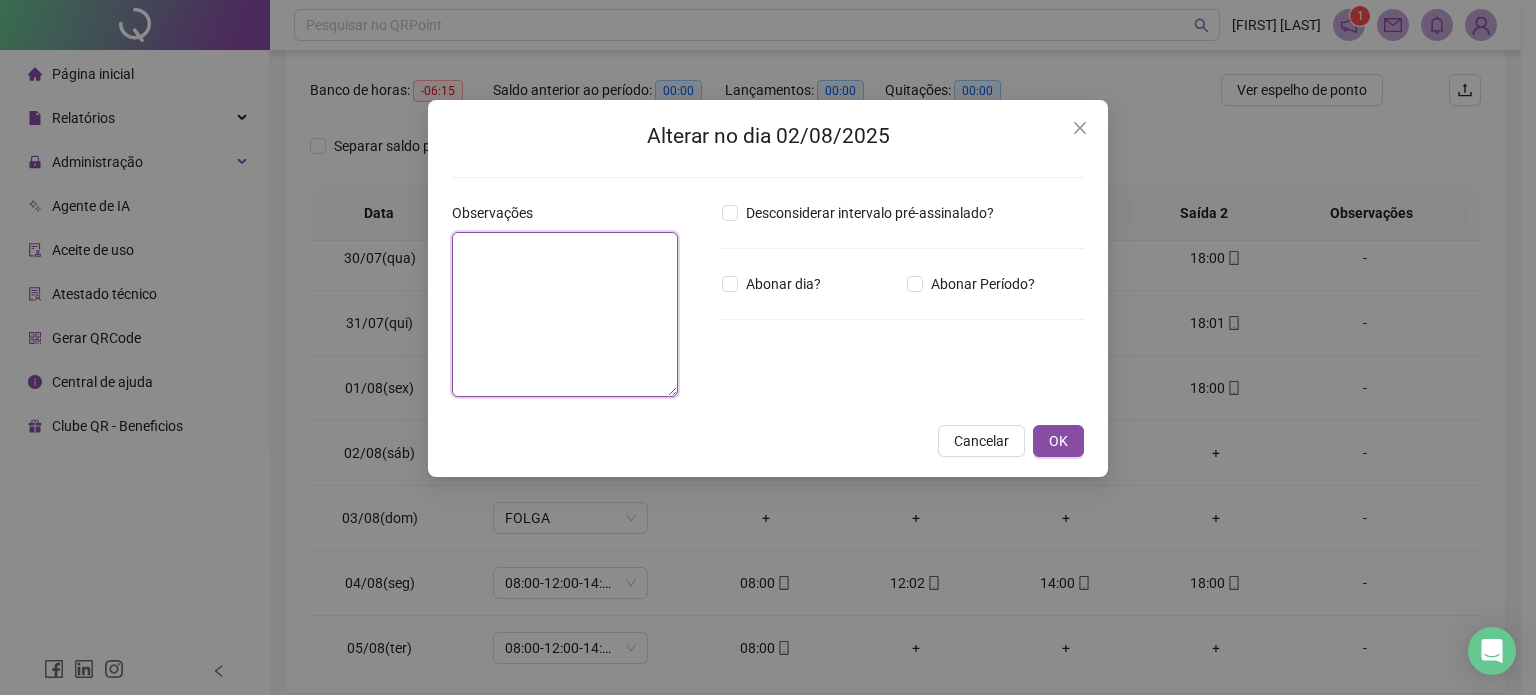 click at bounding box center [565, 314] 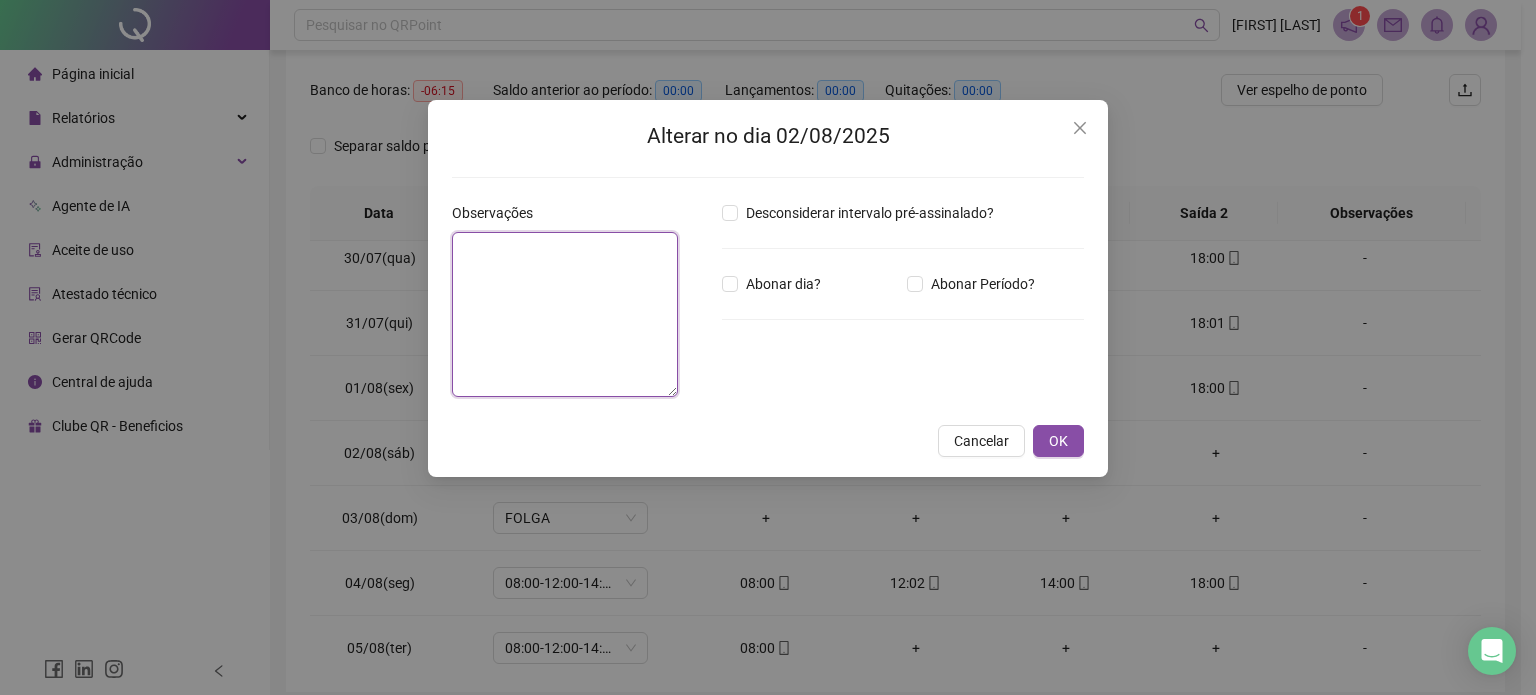 paste on "**********" 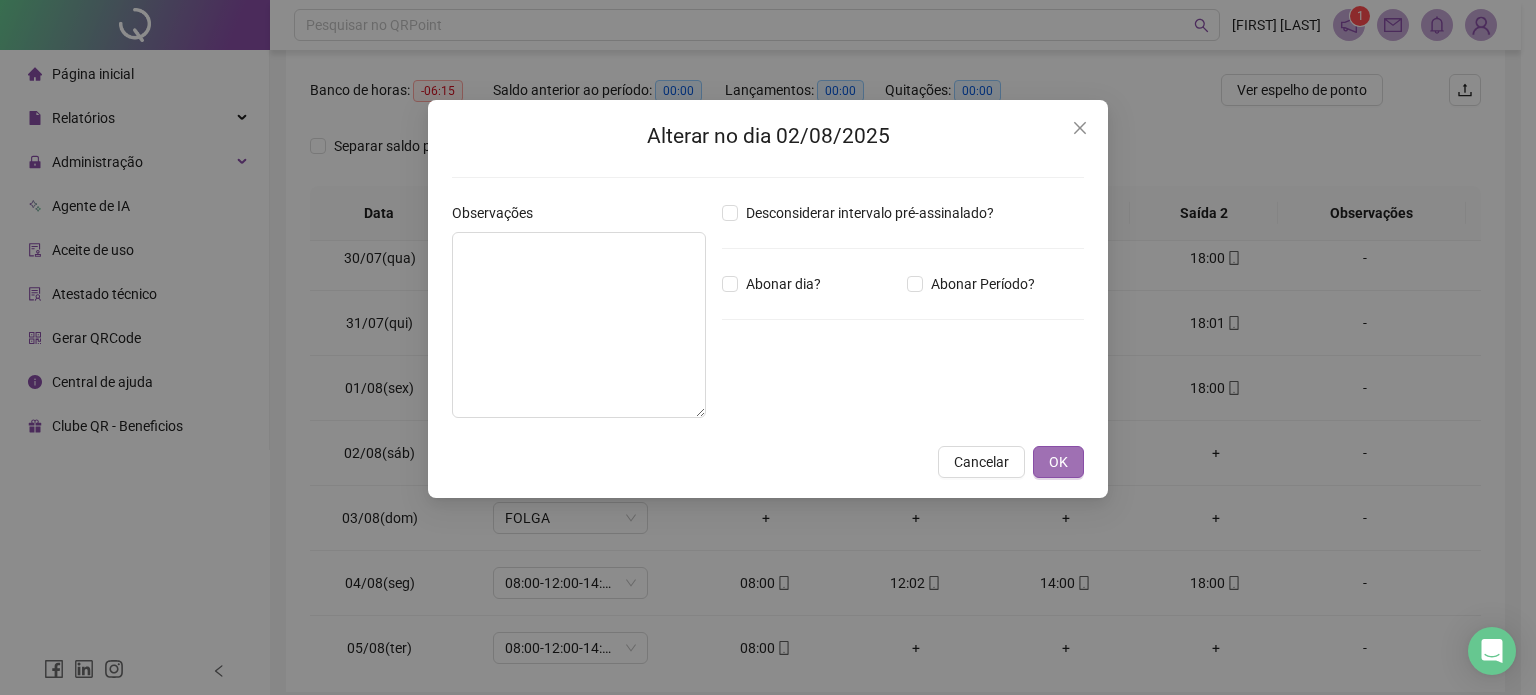 click on "OK" at bounding box center (1058, 462) 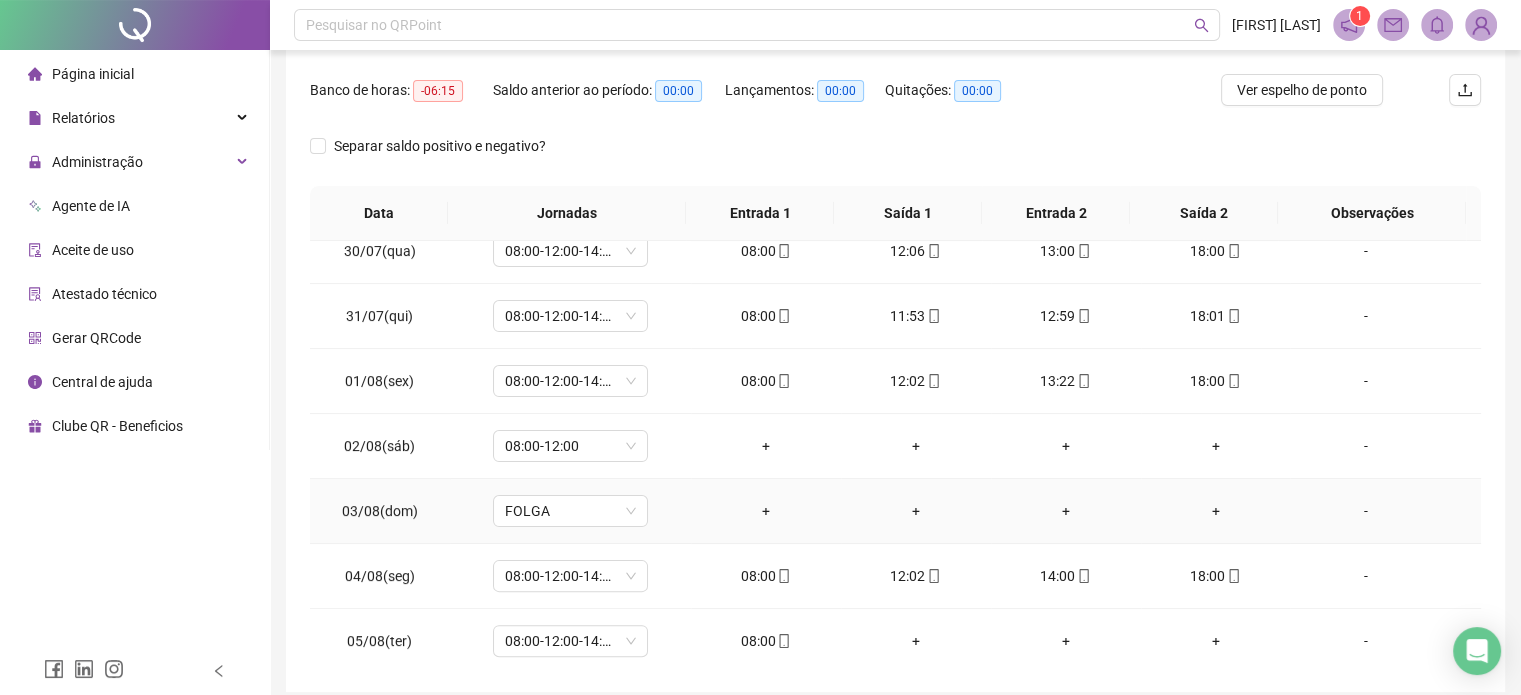 scroll, scrollTop: 609, scrollLeft: 0, axis: vertical 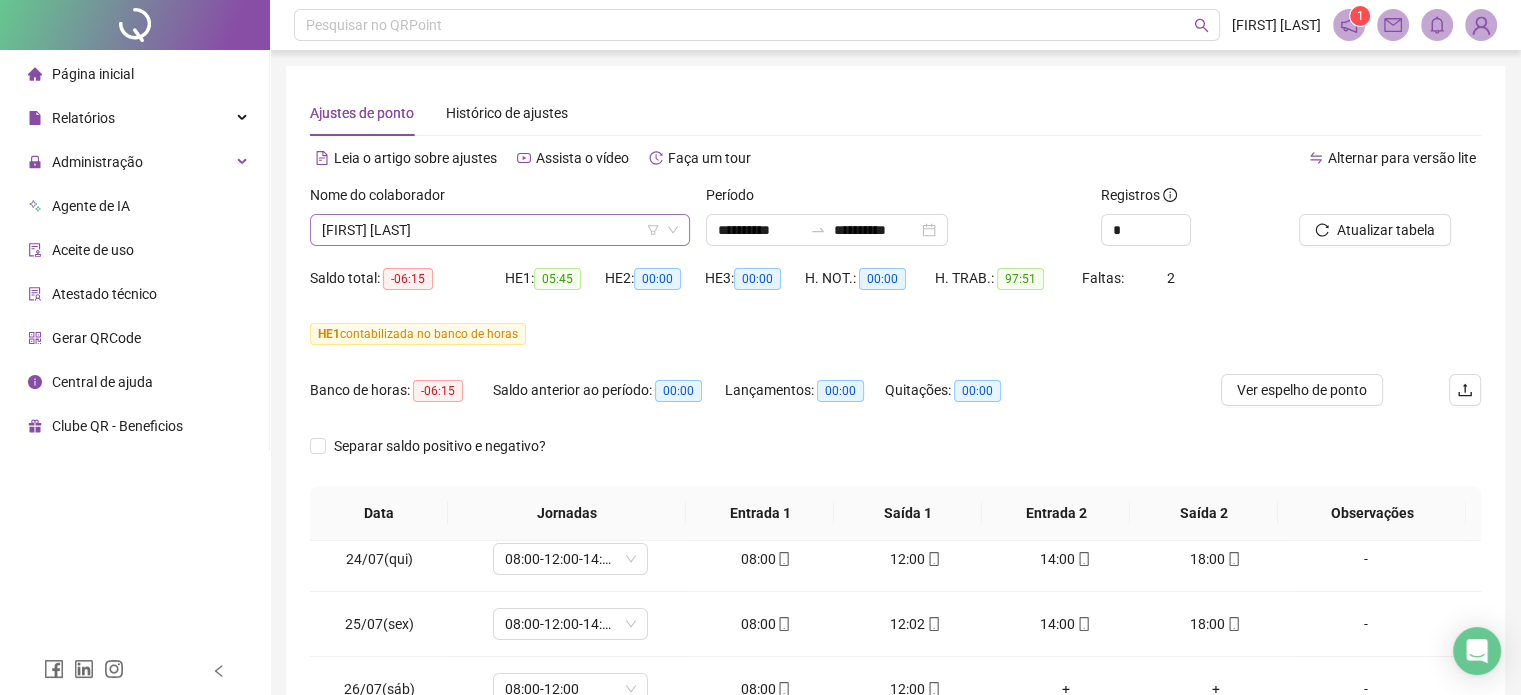 drag, startPoint x: 509, startPoint y: 217, endPoint x: 500, endPoint y: 241, distance: 25.632011 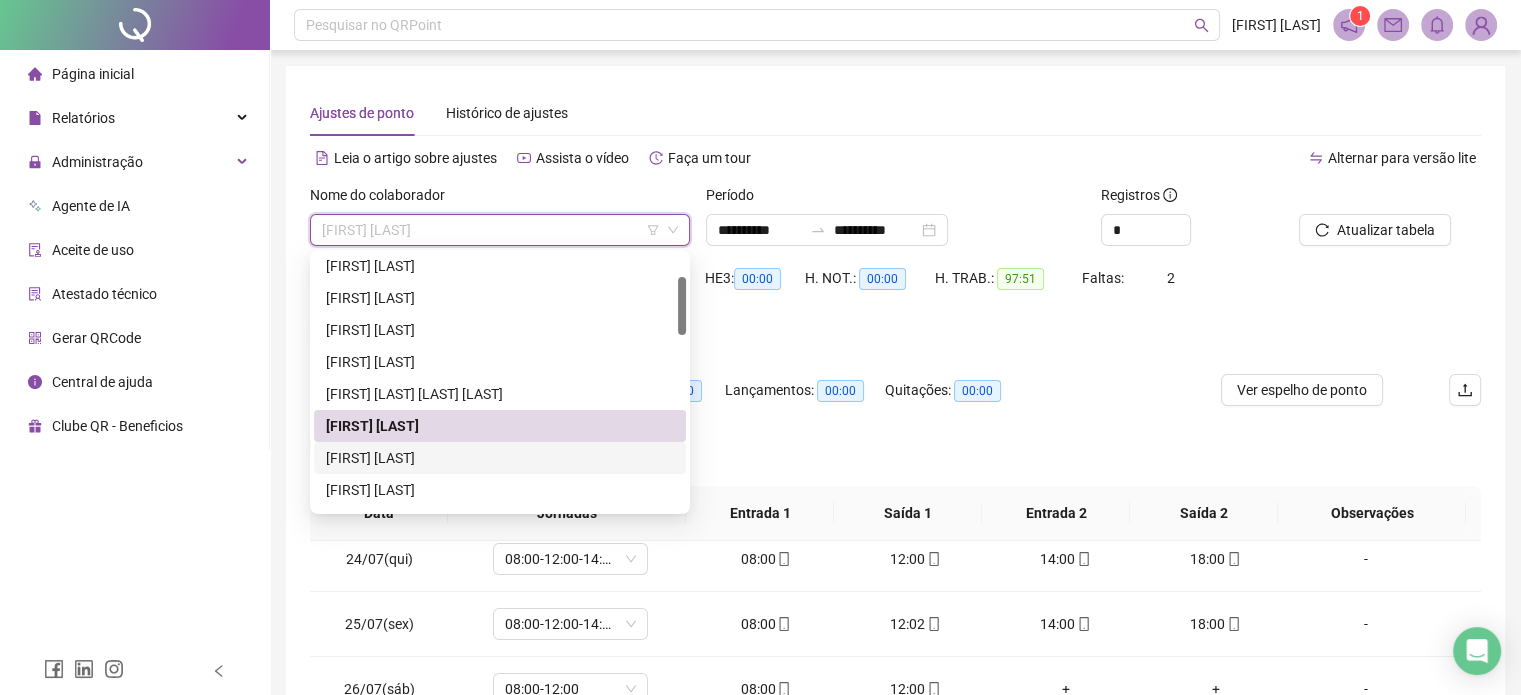 click on "[FIRST] [LAST]" at bounding box center (500, 458) 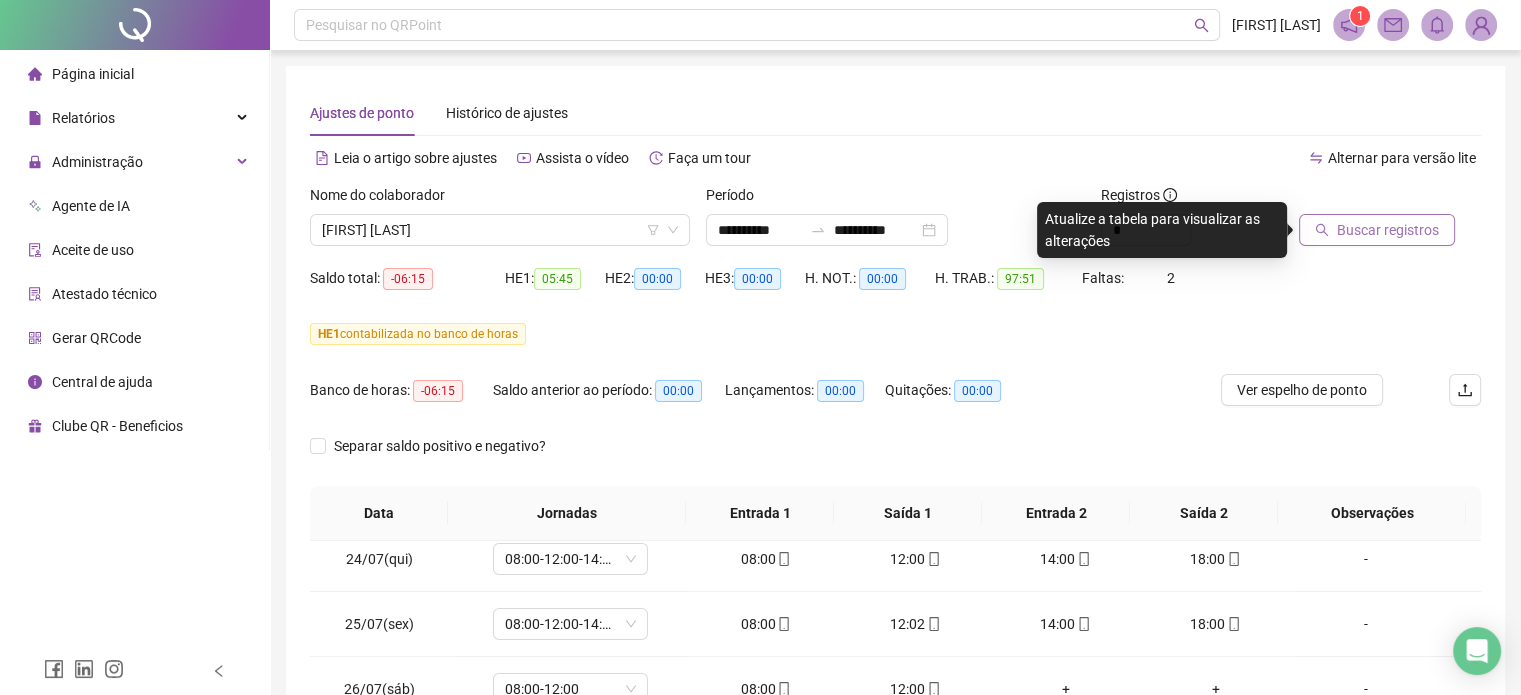 click on "Buscar registros" at bounding box center [1388, 230] 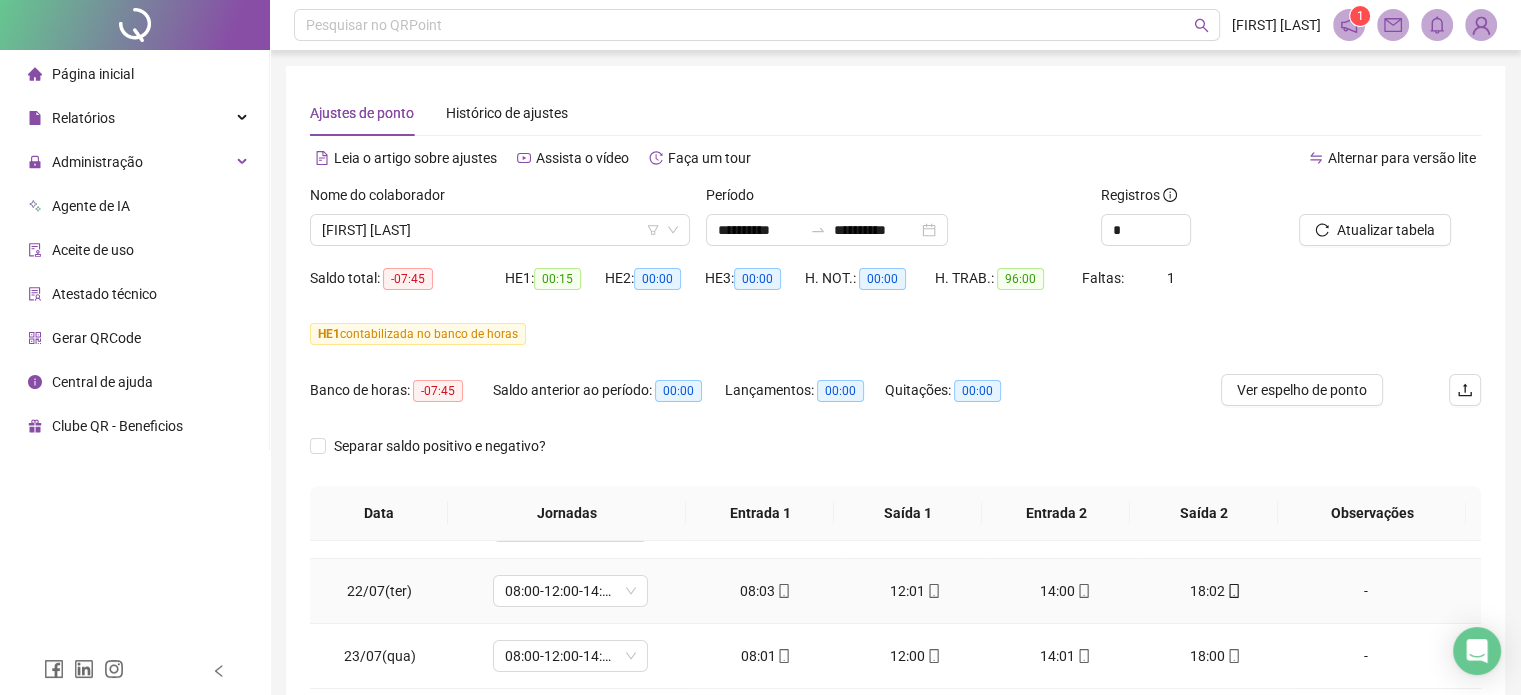 scroll, scrollTop: 0, scrollLeft: 0, axis: both 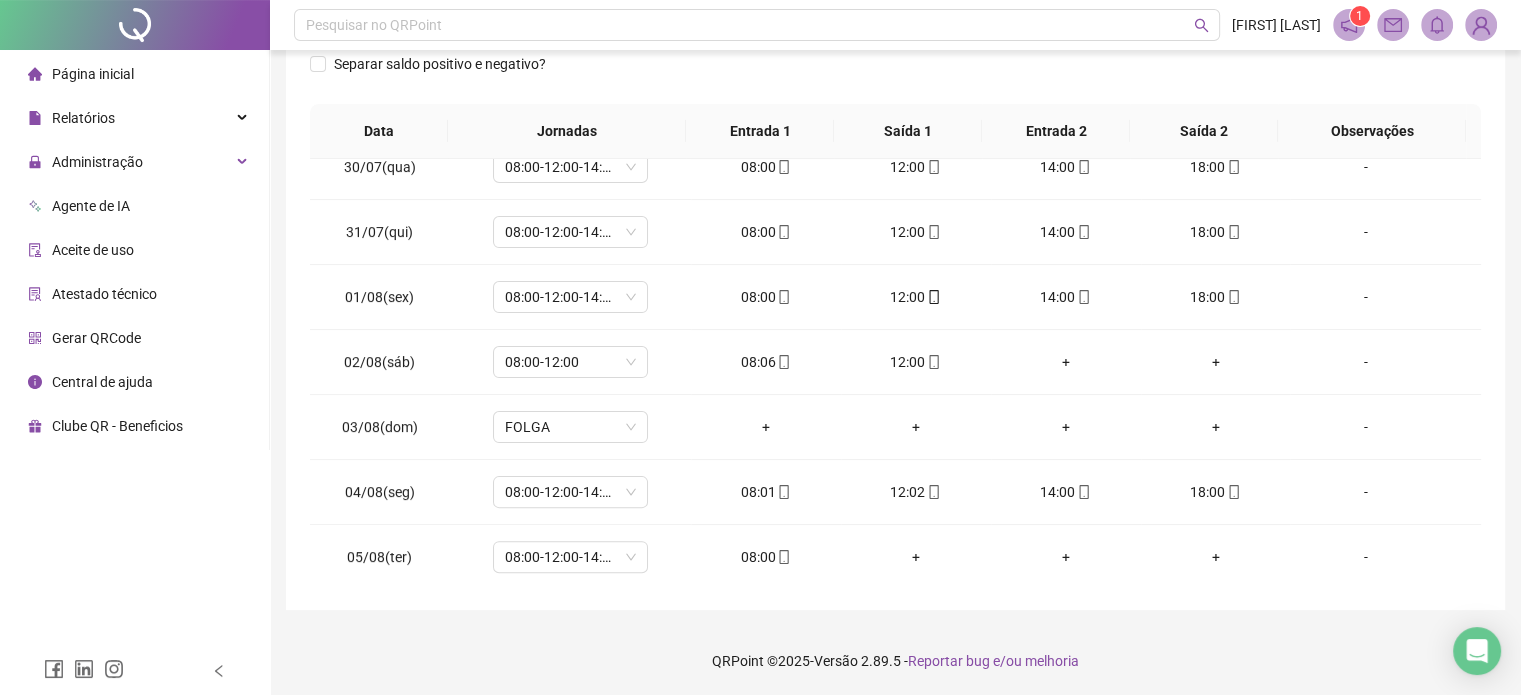 click on "QRPoint © 2025  -  Versão   2.89.5   -  Reportar bug e/ou melhoria" at bounding box center [895, 661] 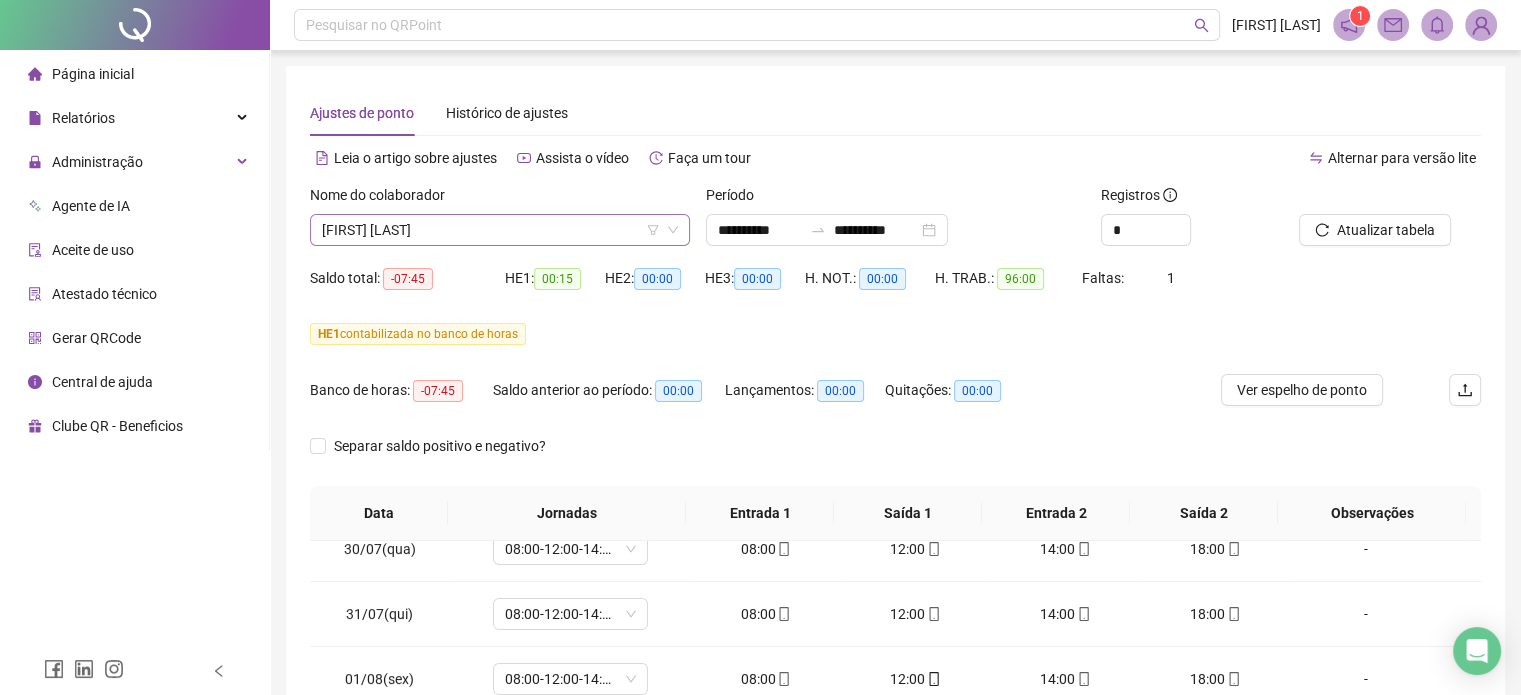 click on "Nome do colaborador" at bounding box center [500, 199] 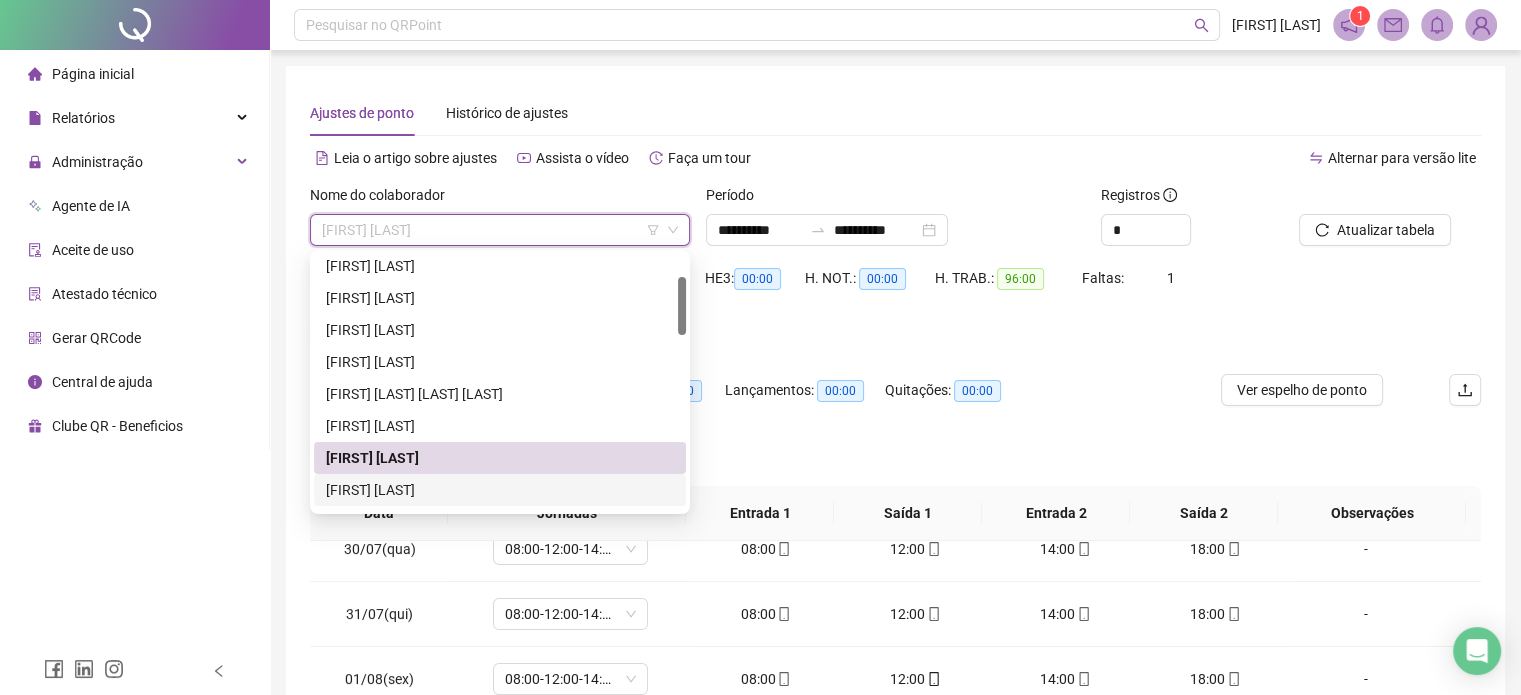click on "[FIRST] [LAST]" at bounding box center (500, 490) 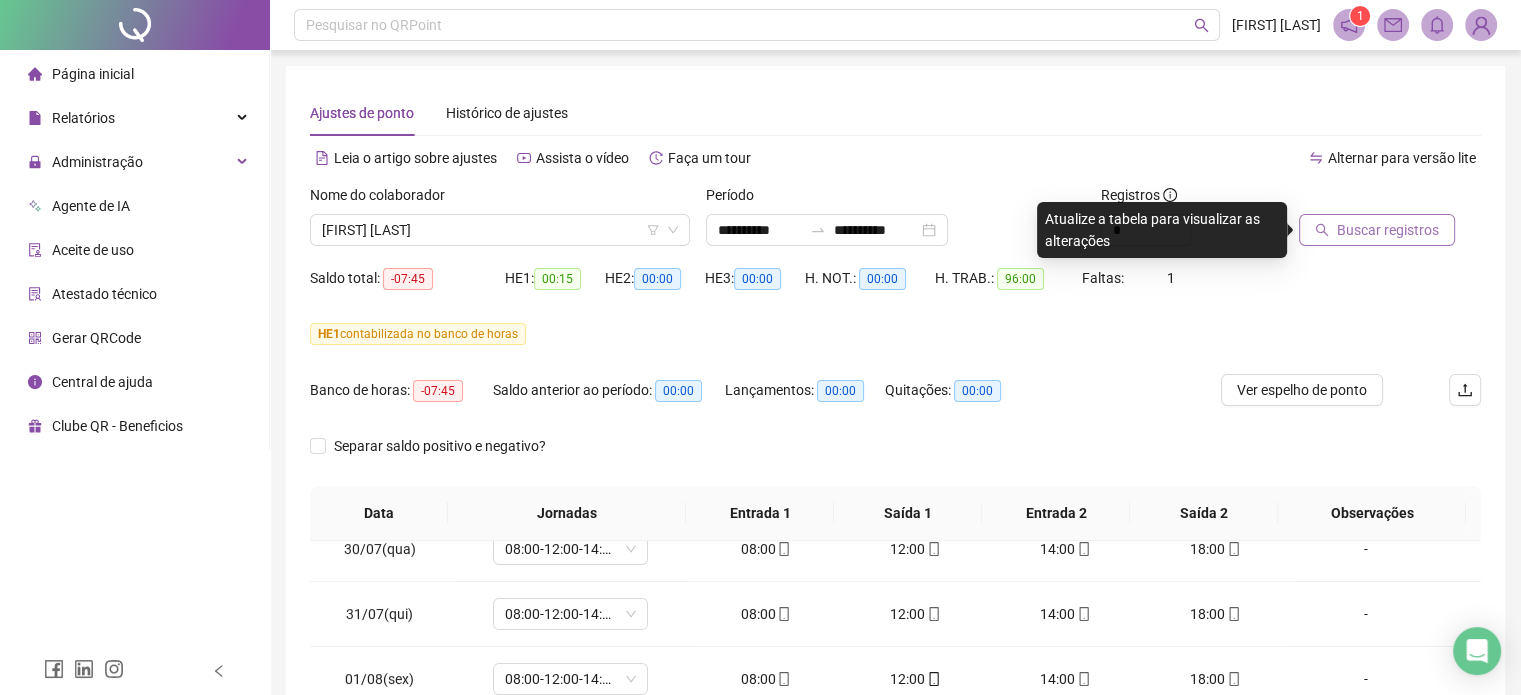 click on "Buscar registros" at bounding box center (1377, 230) 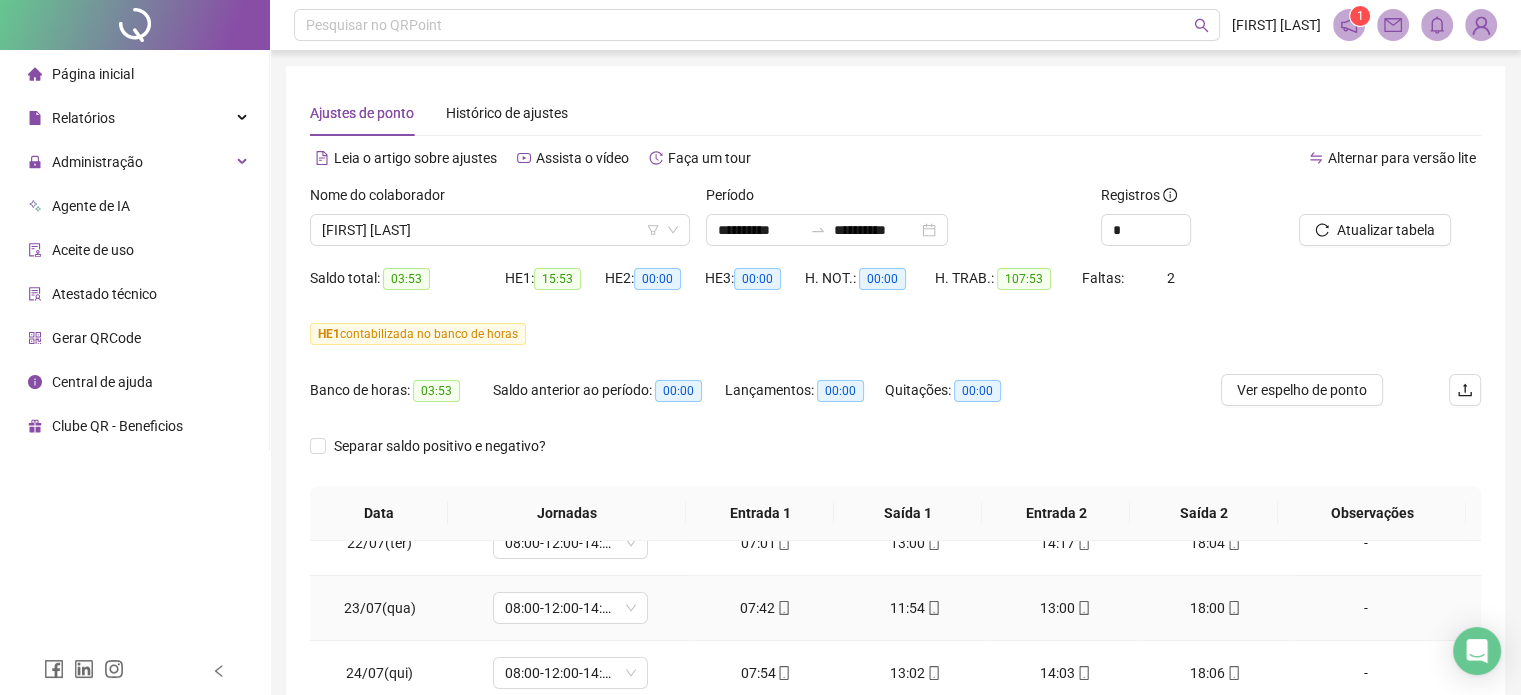 scroll, scrollTop: 0, scrollLeft: 0, axis: both 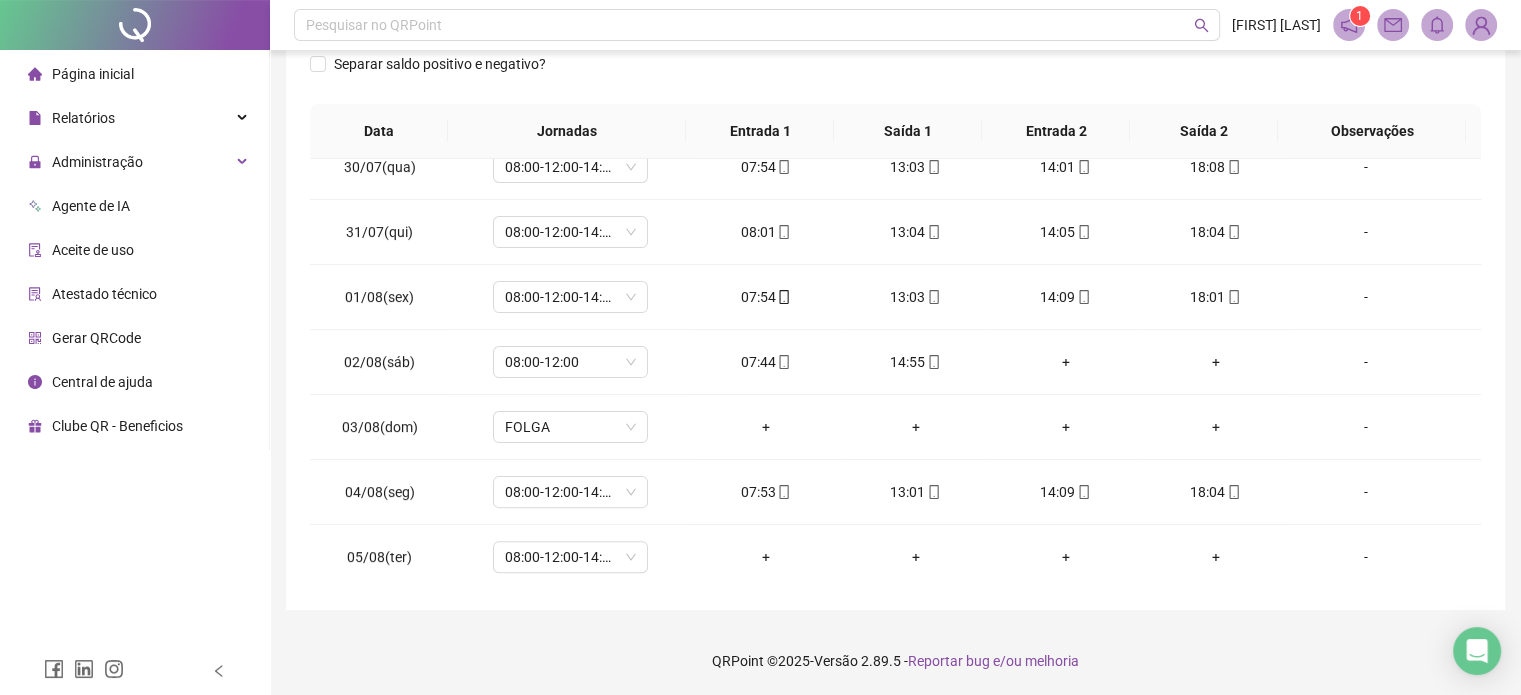 click on "QRPoint © 2025  -  Versão   2.89.5   -  Reportar bug e/ou melhoria" at bounding box center (895, 661) 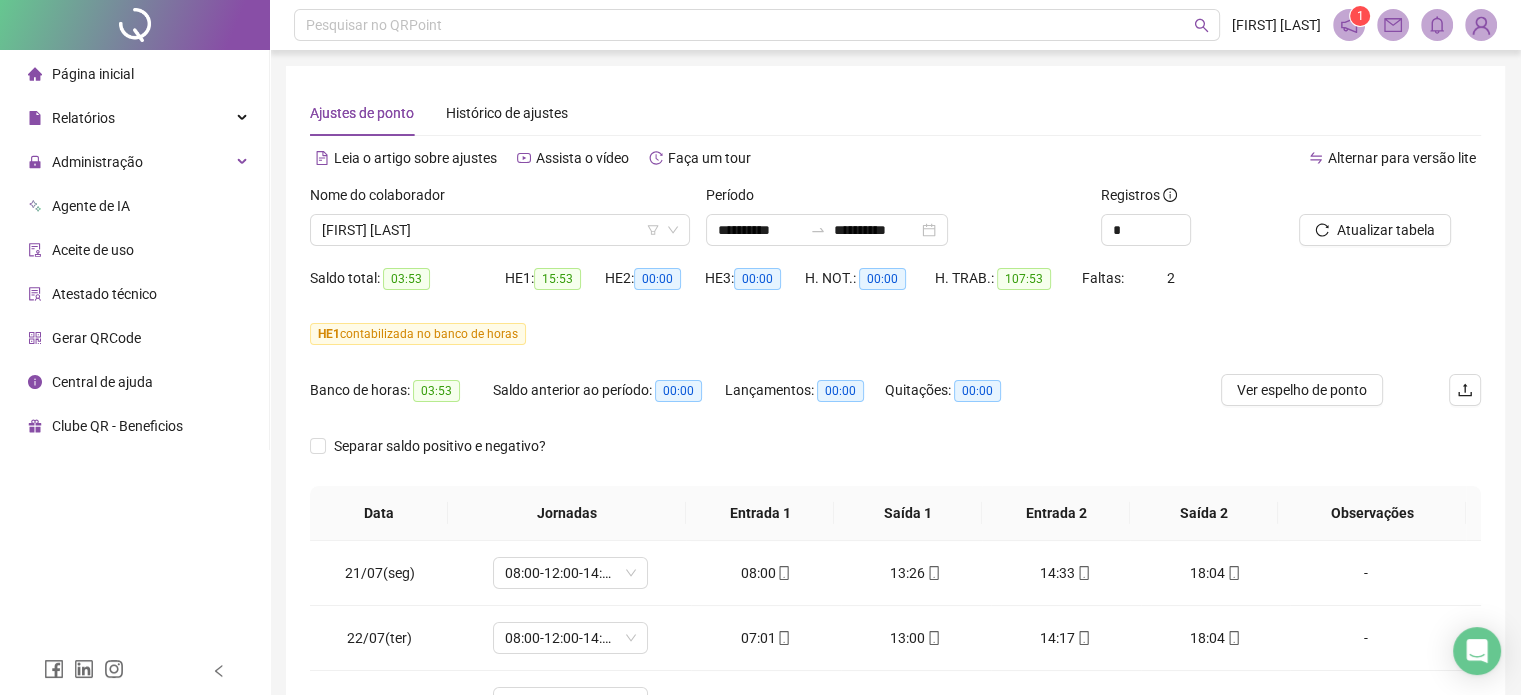 click on "Nome do colaborador" at bounding box center (500, 199) 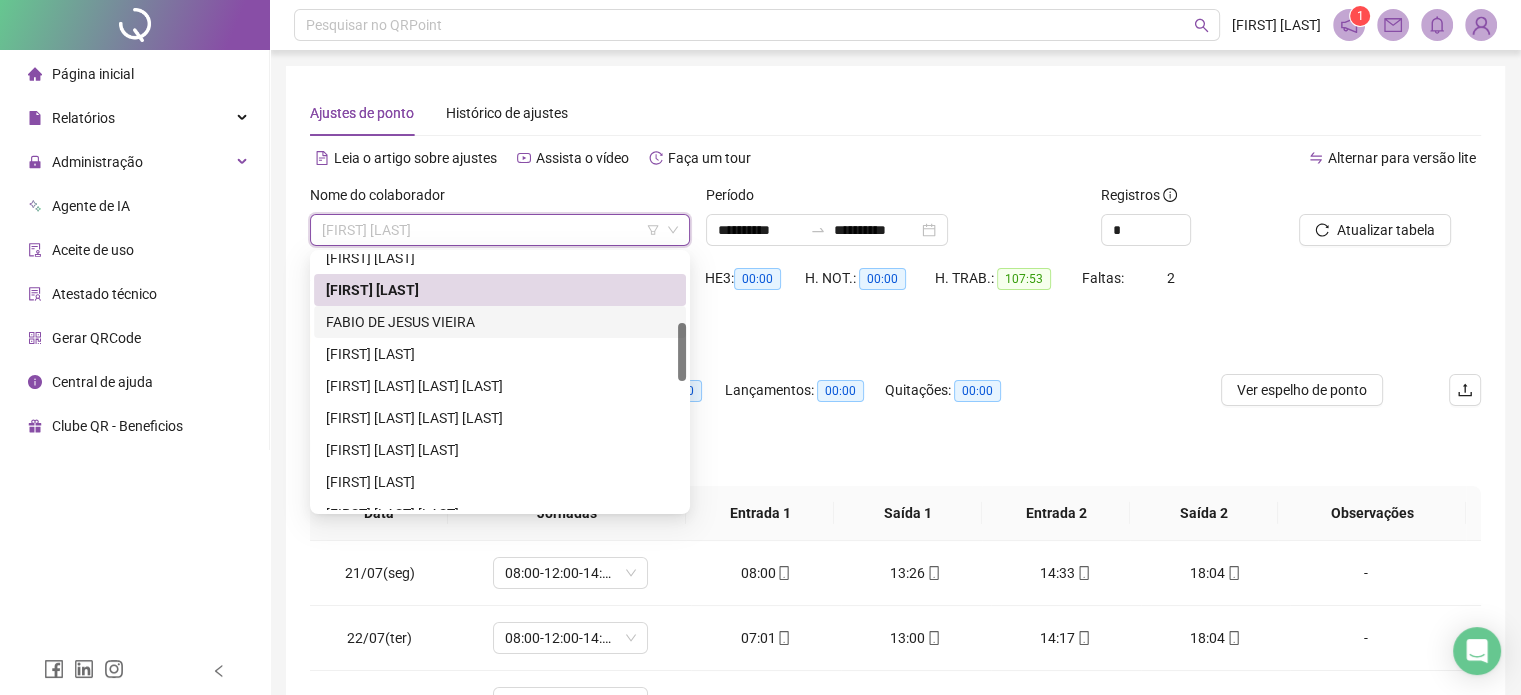 click on "FABIO DE JESUS VIEIRA" at bounding box center (500, 322) 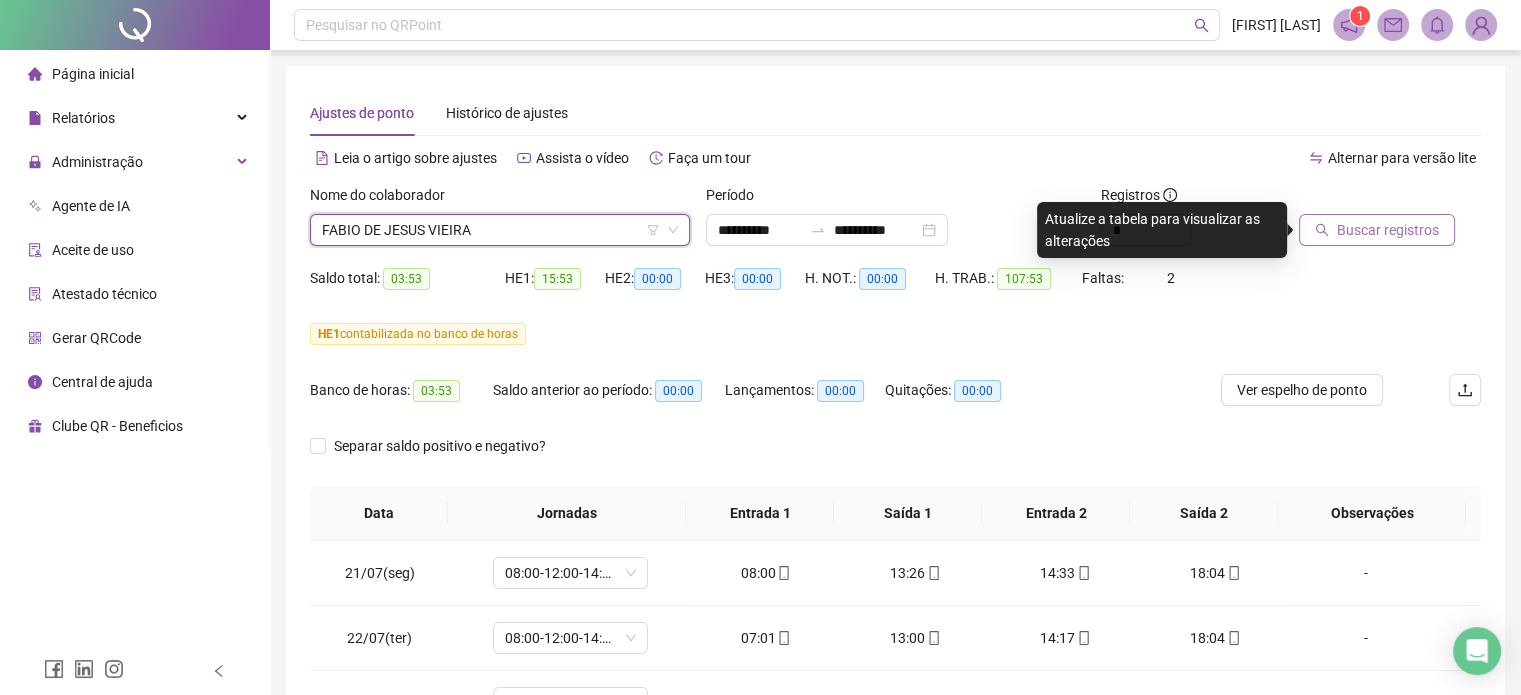 click on "Buscar registros" at bounding box center (1388, 230) 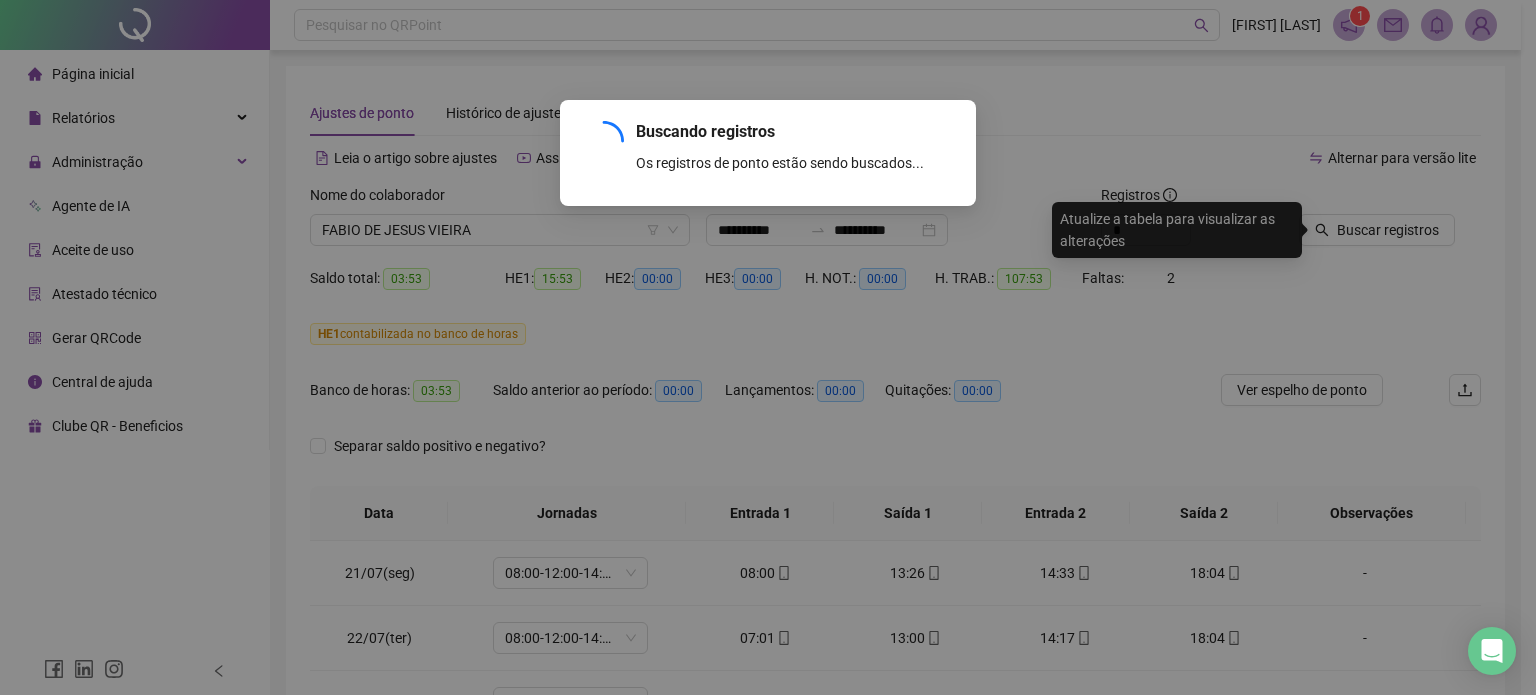 click on "Buscando registros Os registros de ponto estão sendo buscados... OK" at bounding box center (768, 347) 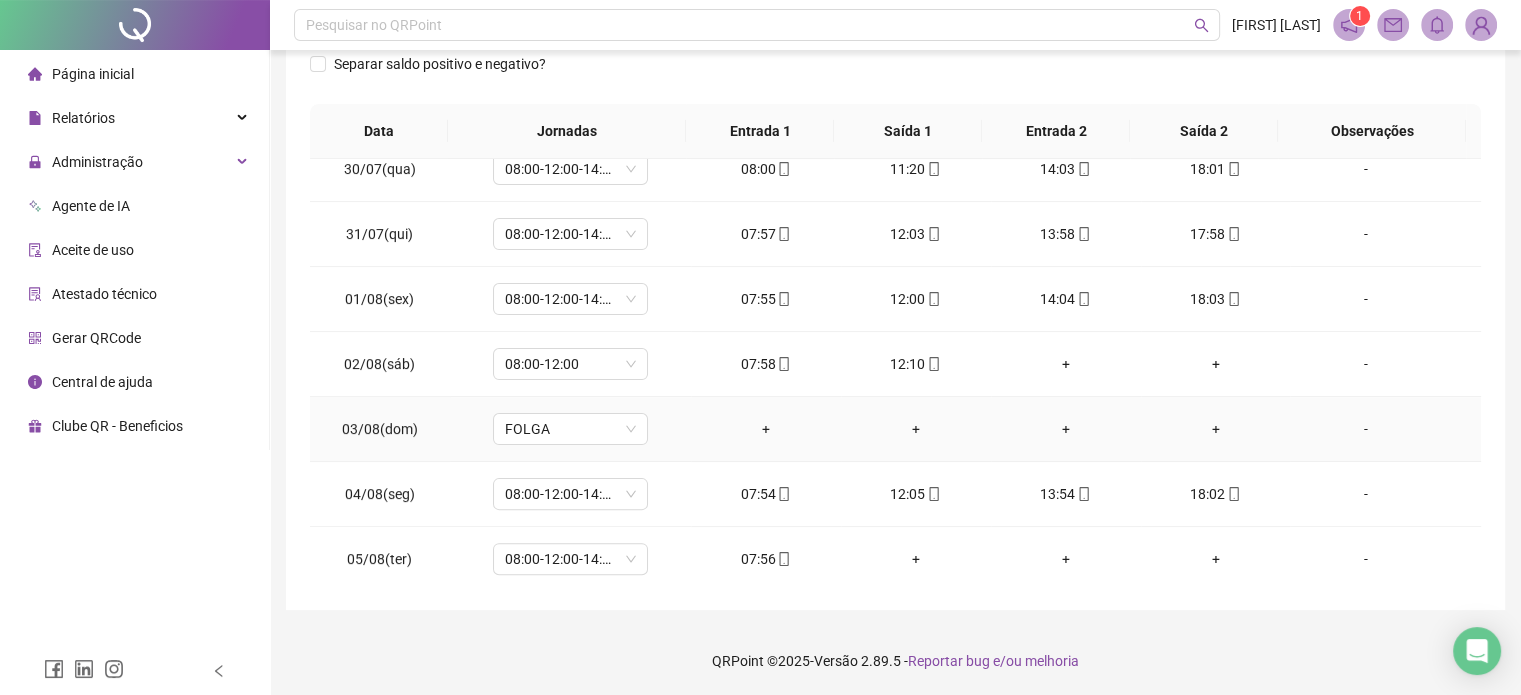 scroll, scrollTop: 609, scrollLeft: 0, axis: vertical 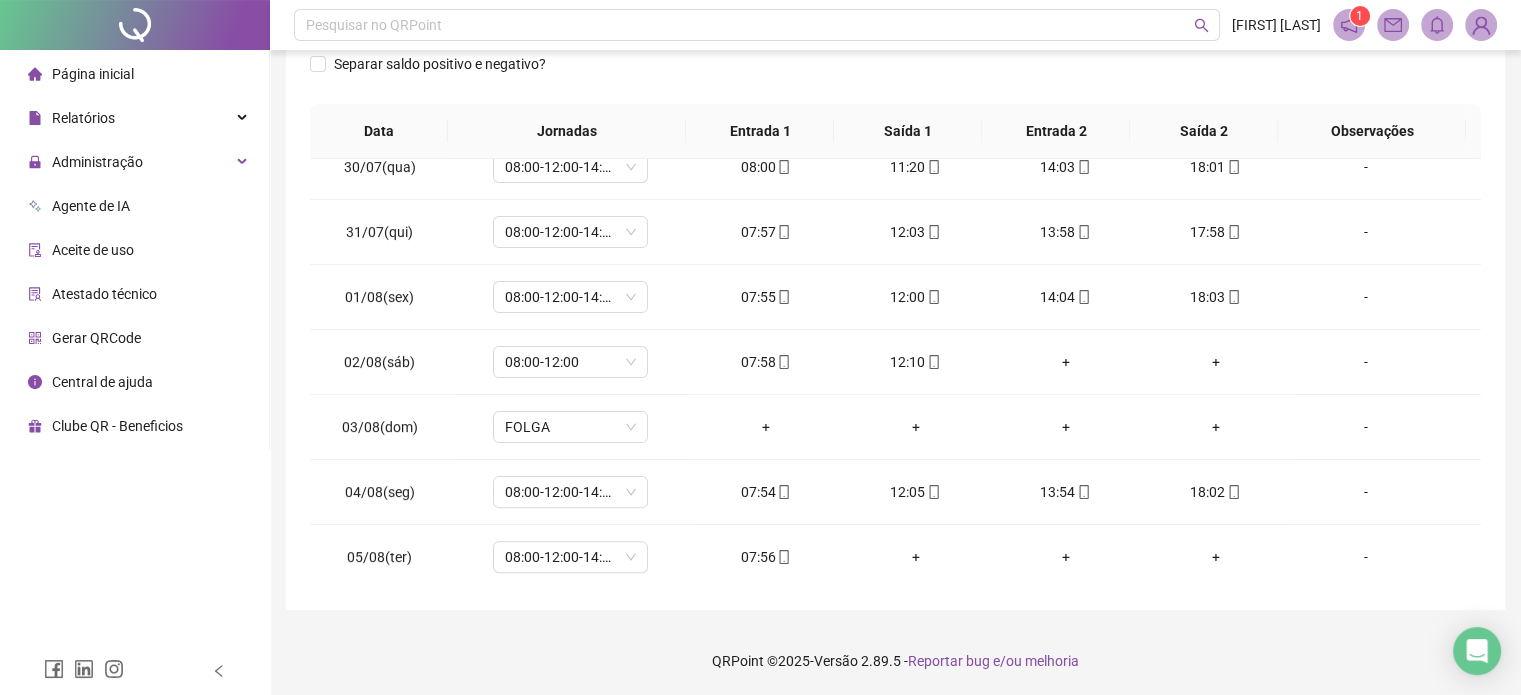 click on "QRPoint © 2025  -  Versão   2.89.5   -  Reportar bug e/ou melhoria" at bounding box center [895, 661] 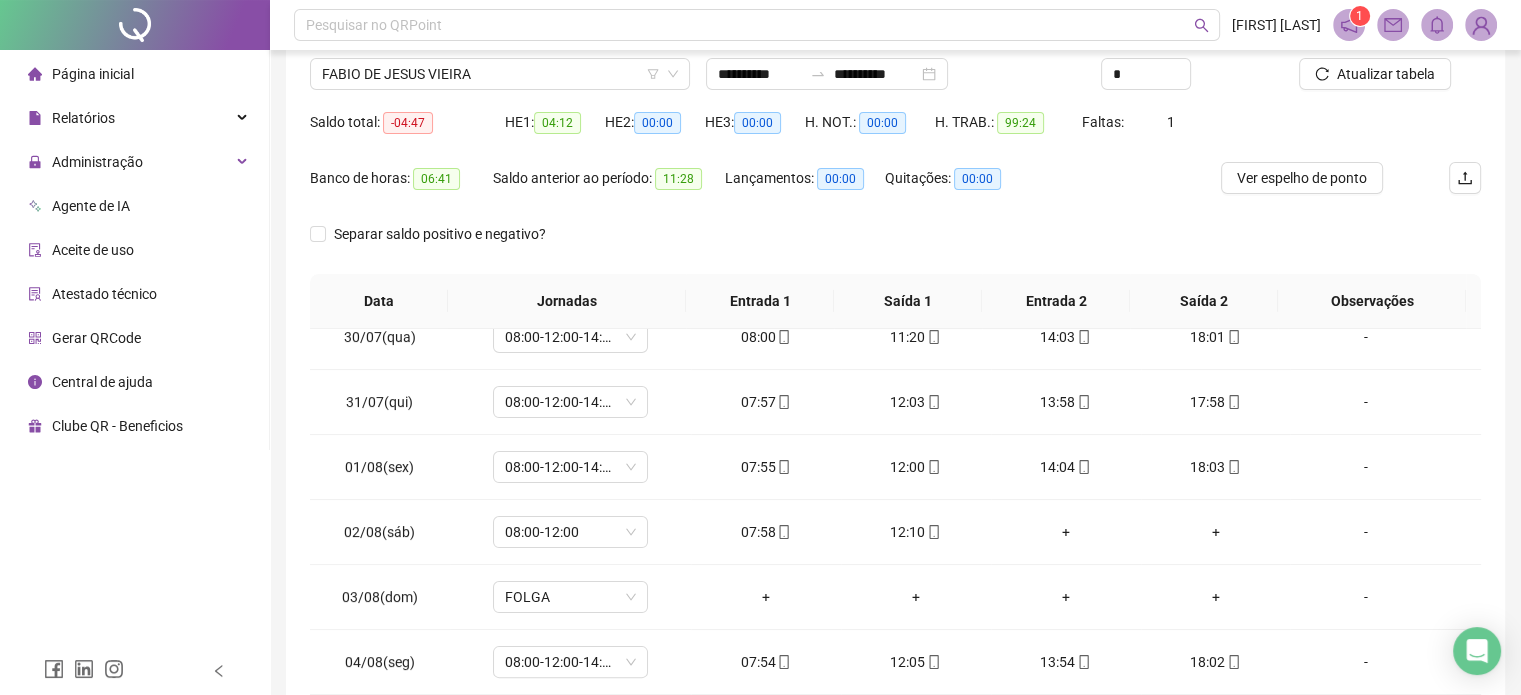scroll, scrollTop: 0, scrollLeft: 0, axis: both 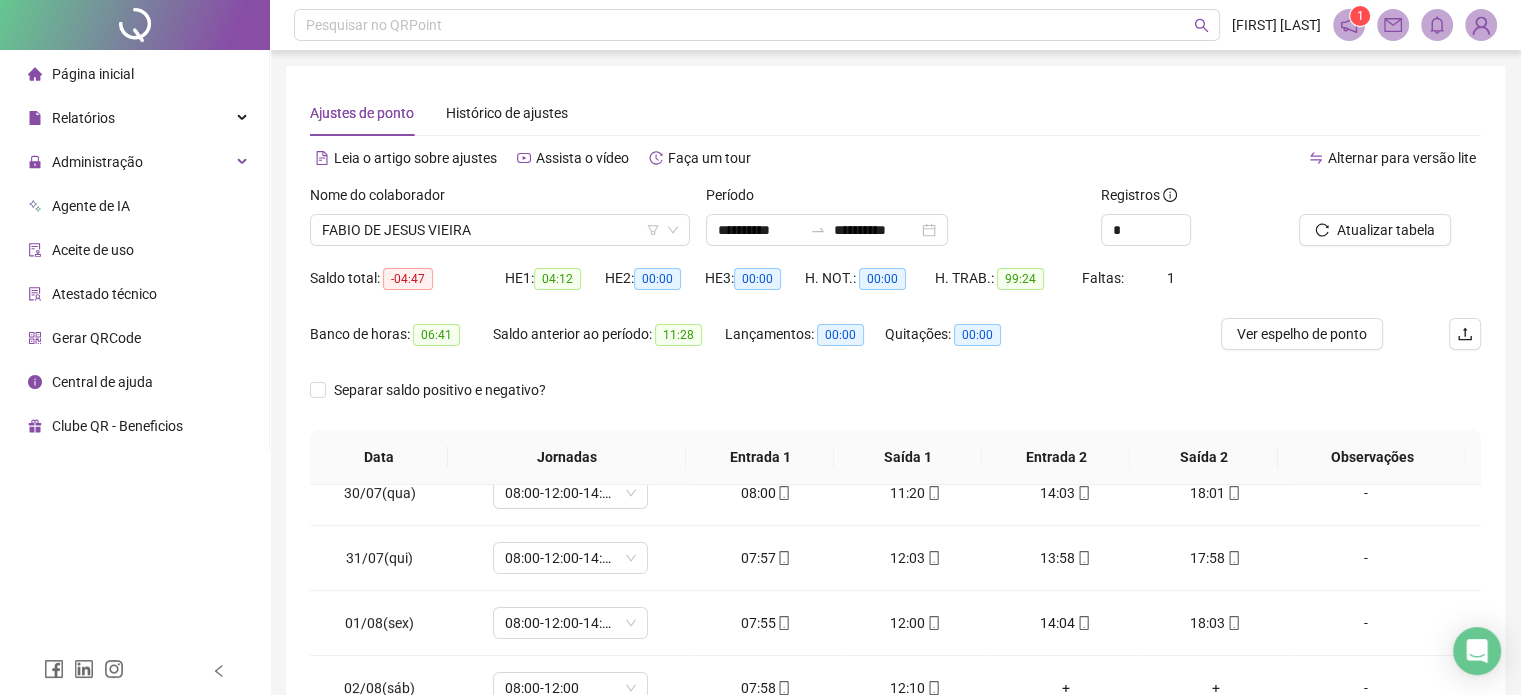 click on "Nome do colaborador [FIRST] [LAST]" at bounding box center [500, 223] 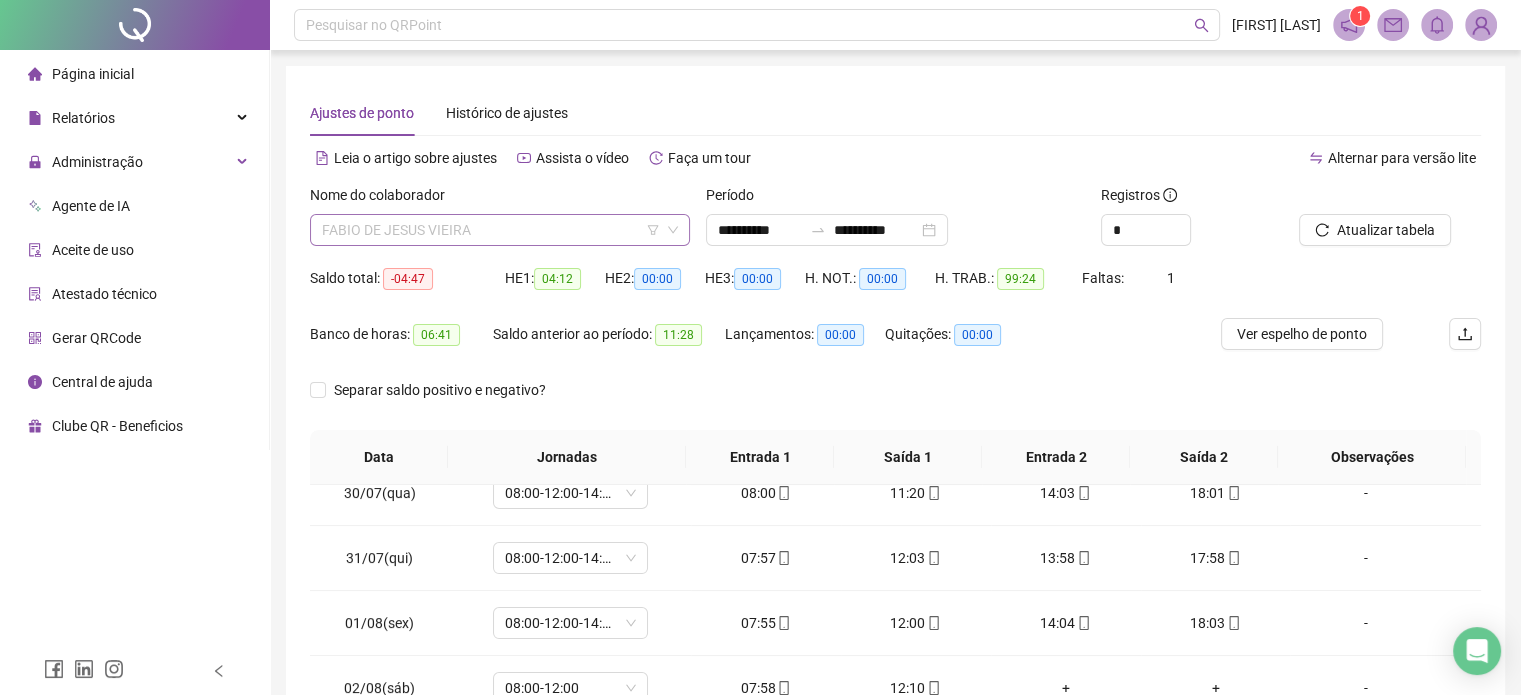 click on "FABIO DE JESUS VIEIRA" at bounding box center [500, 230] 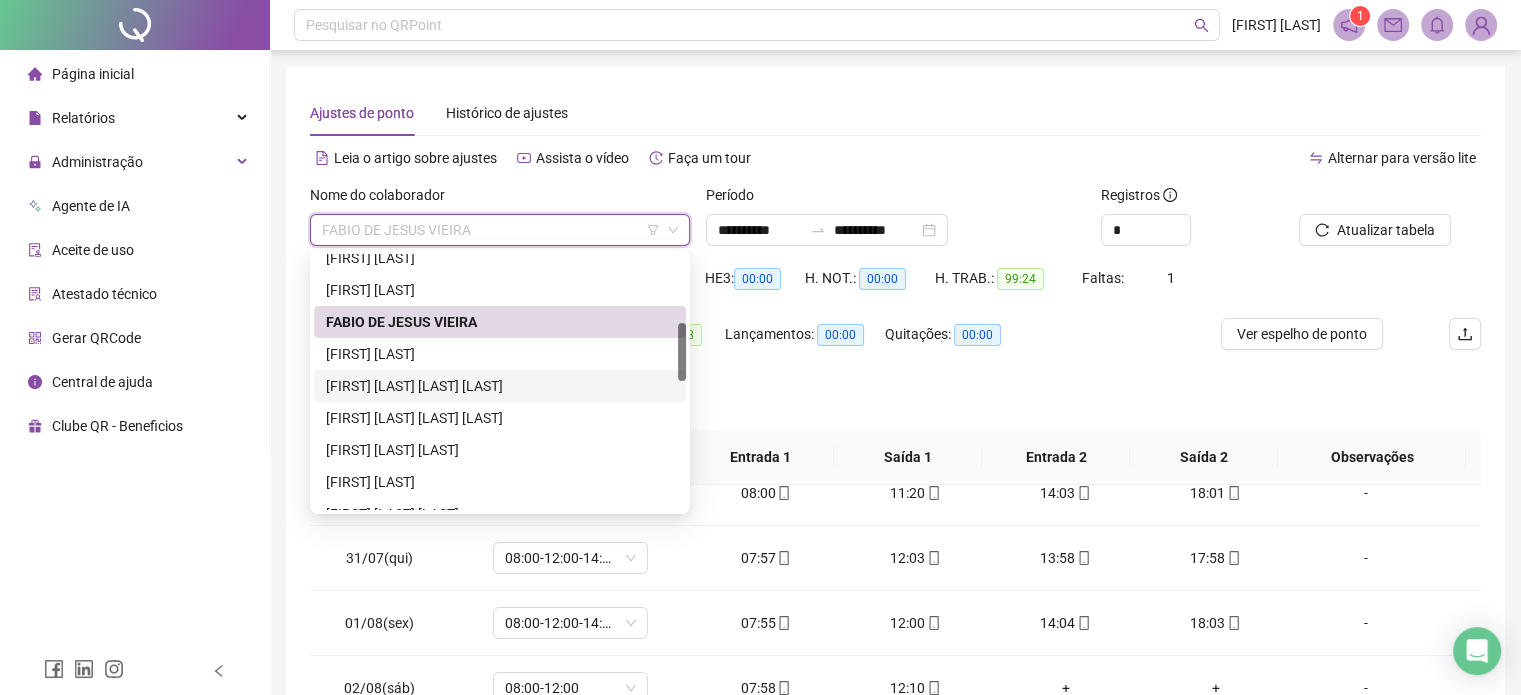 click on "[FIRST] [LAST]" at bounding box center [500, 354] 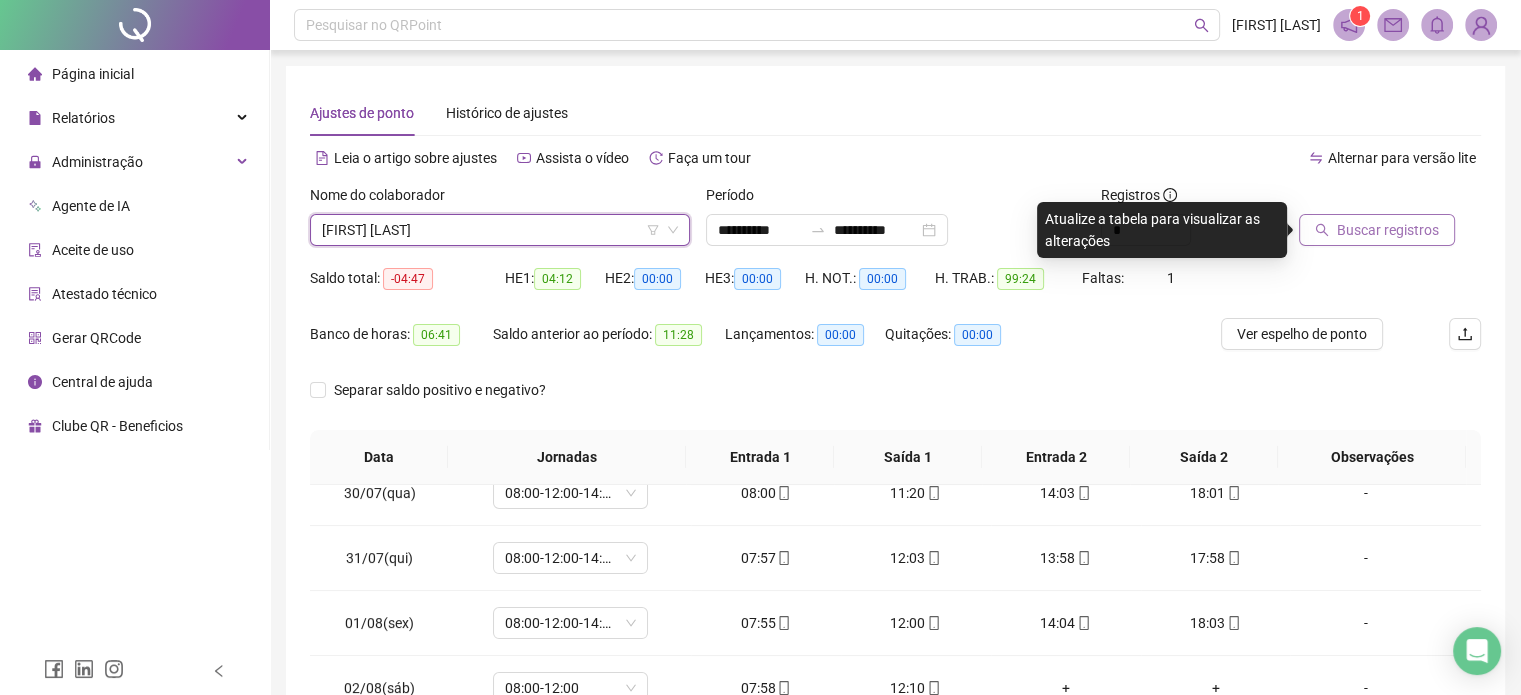 click on "Buscar registros" at bounding box center (1377, 230) 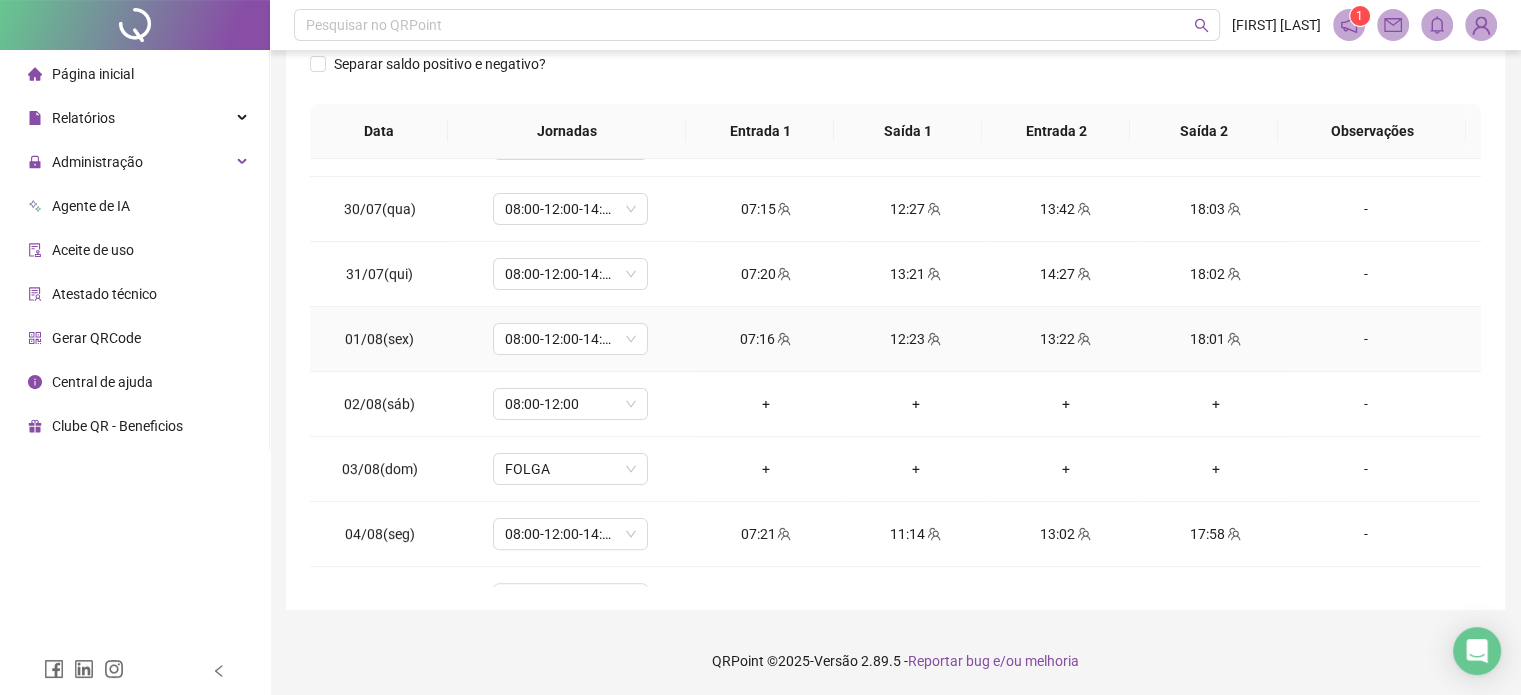 scroll, scrollTop: 600, scrollLeft: 0, axis: vertical 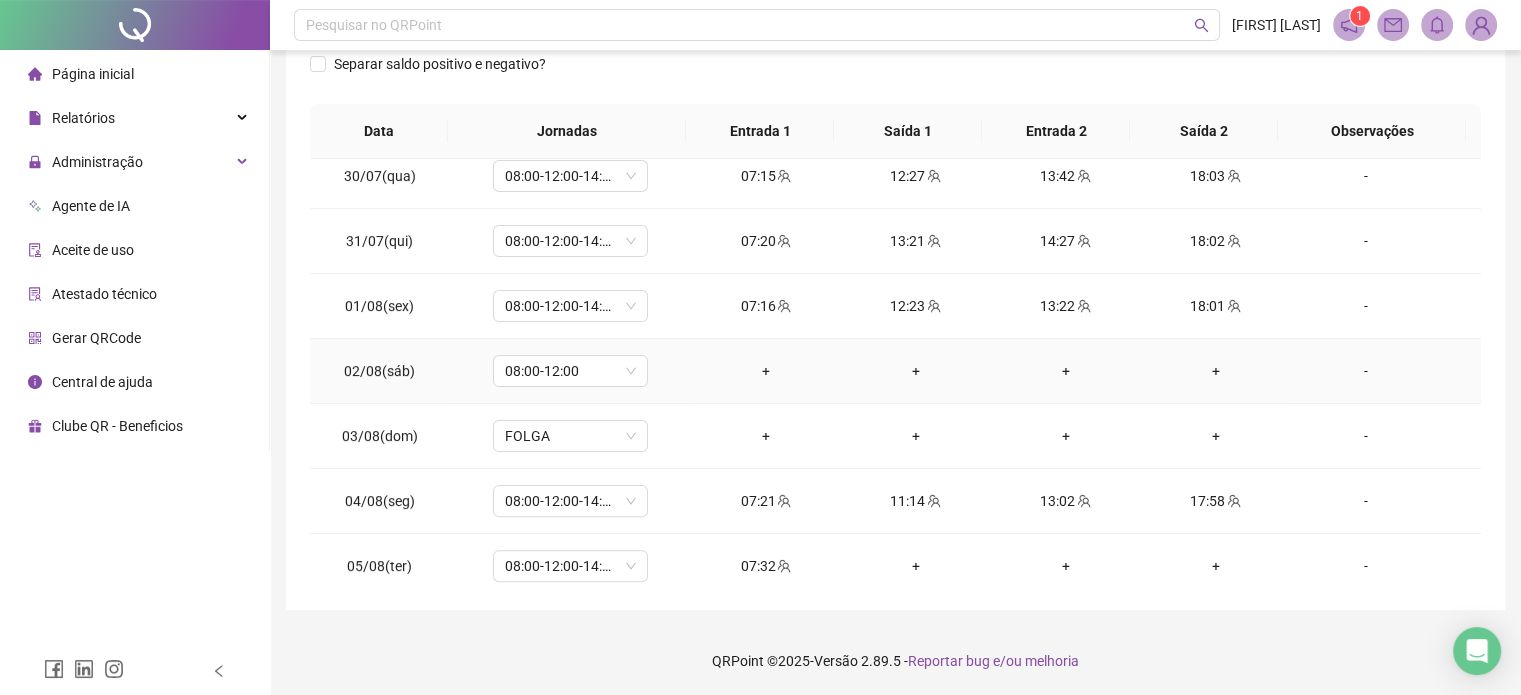 click on "-" at bounding box center (1365, 371) 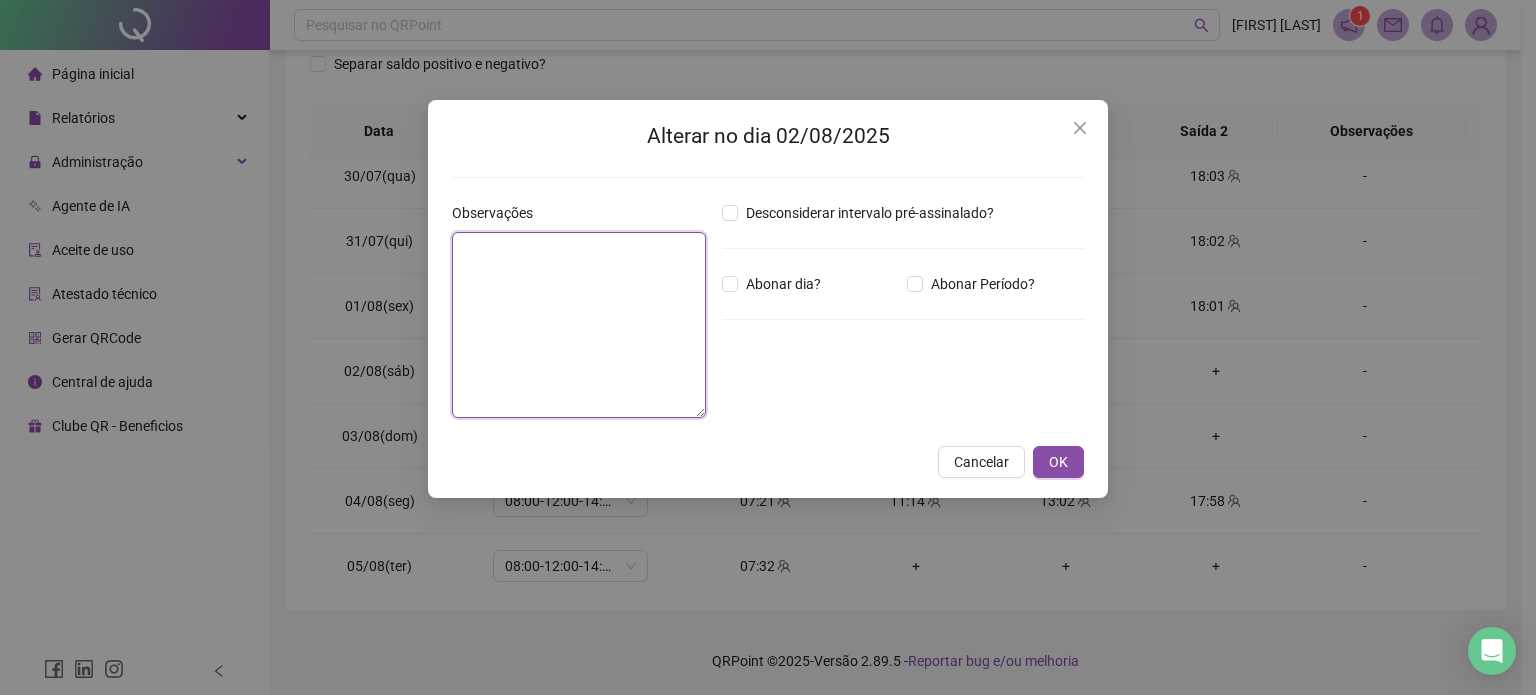 click at bounding box center [579, 325] 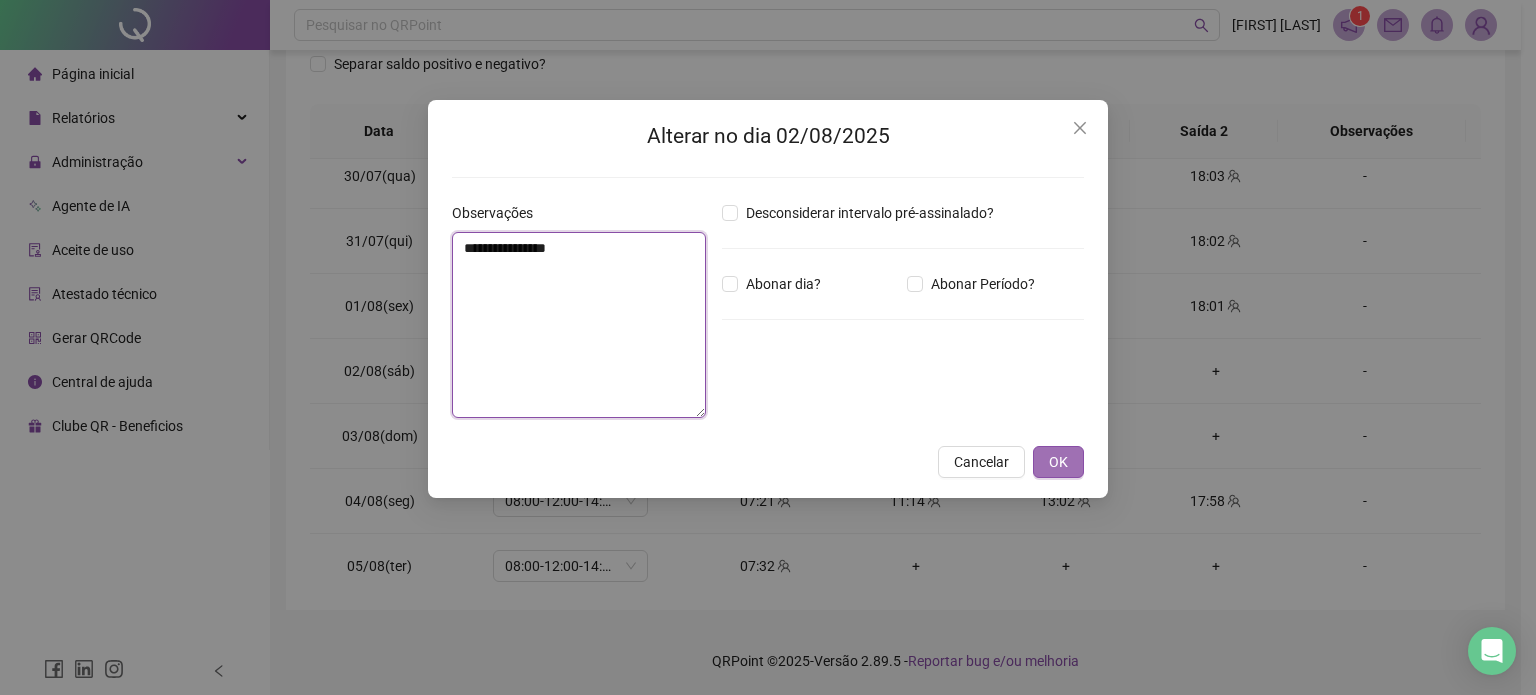 type on "**********" 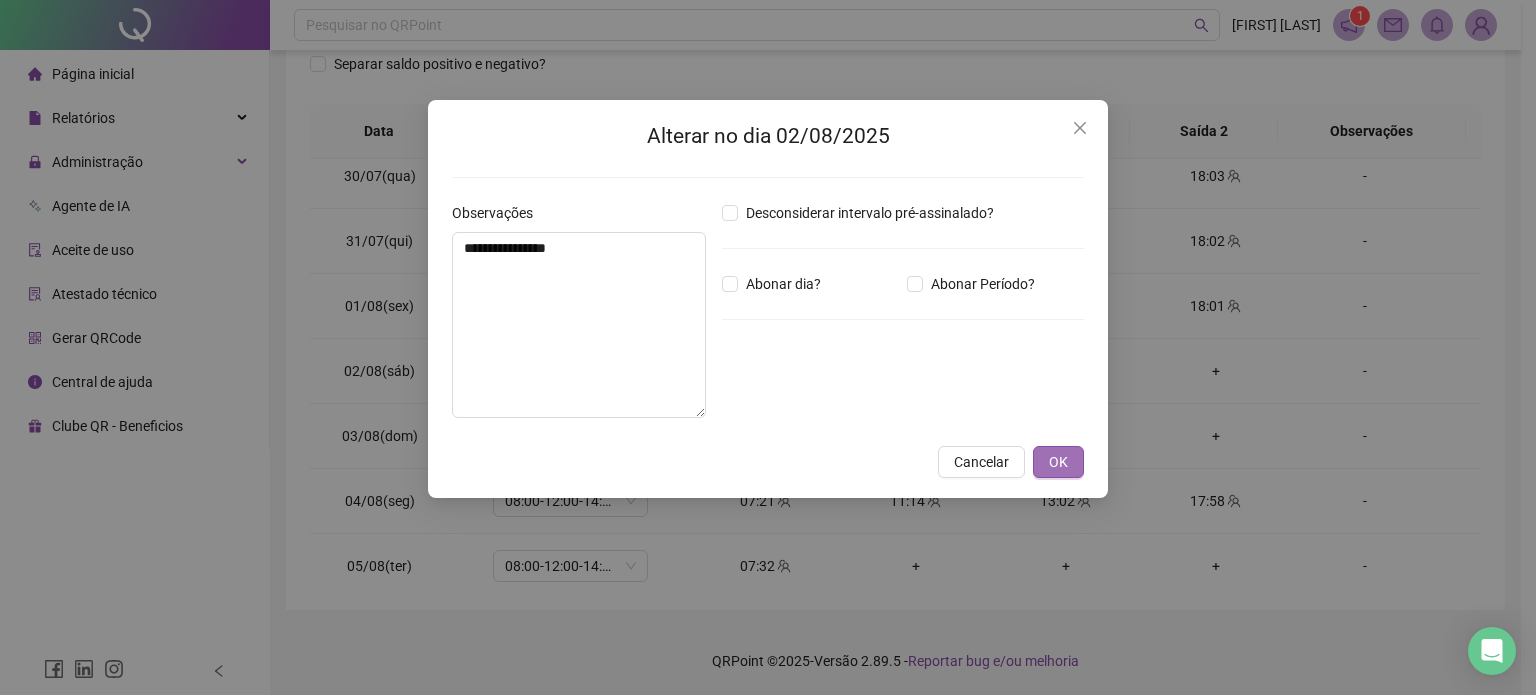 click on "OK" at bounding box center (1058, 462) 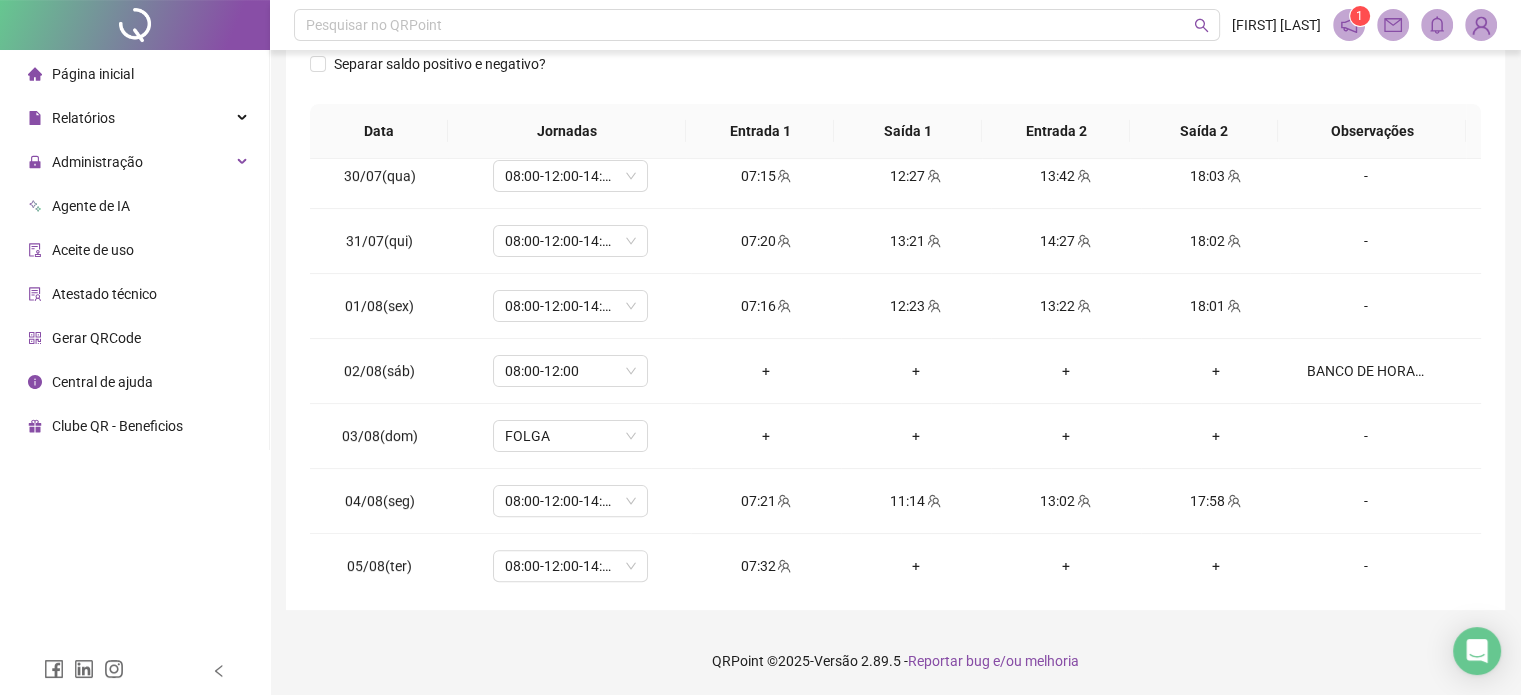 click on "QRPoint © 2025  -  Versão   2.89.5   -  Reportar bug e/ou melhoria" at bounding box center [895, 661] 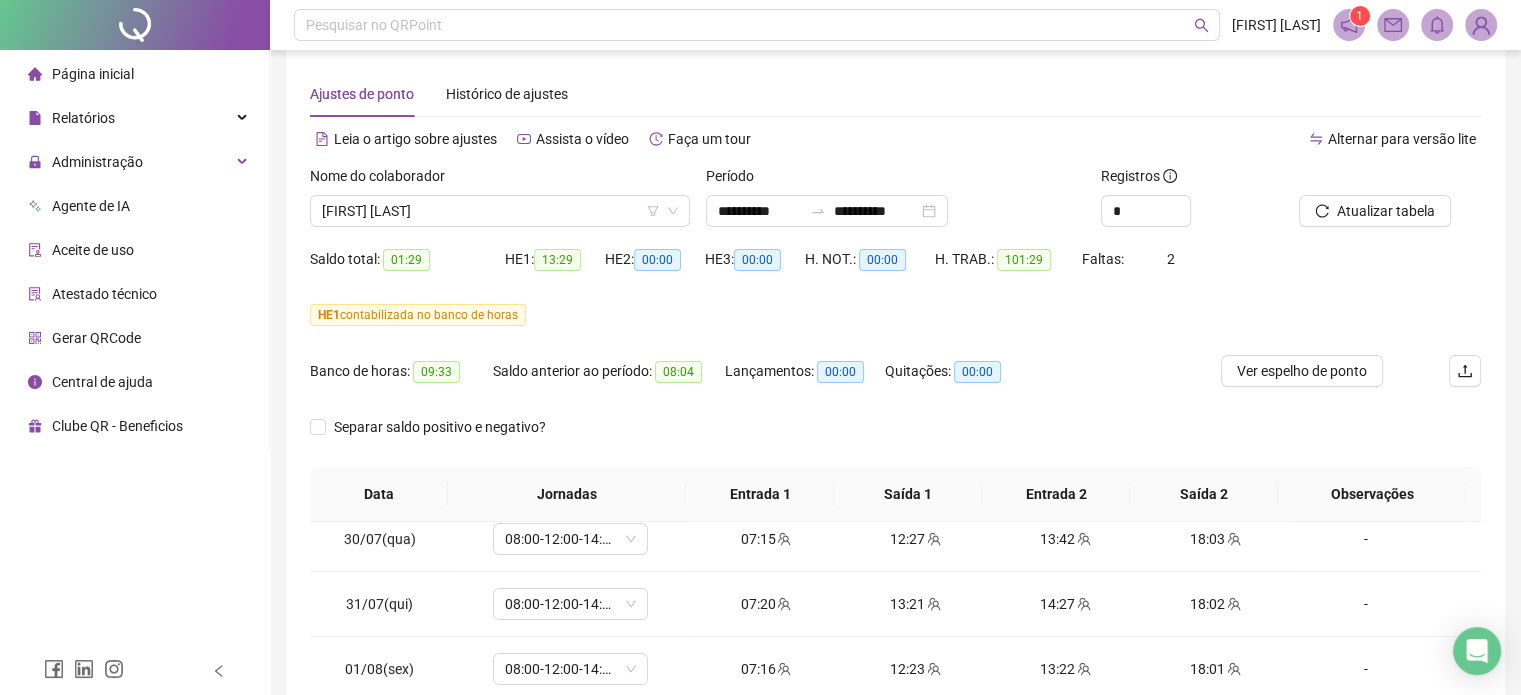 scroll, scrollTop: 0, scrollLeft: 0, axis: both 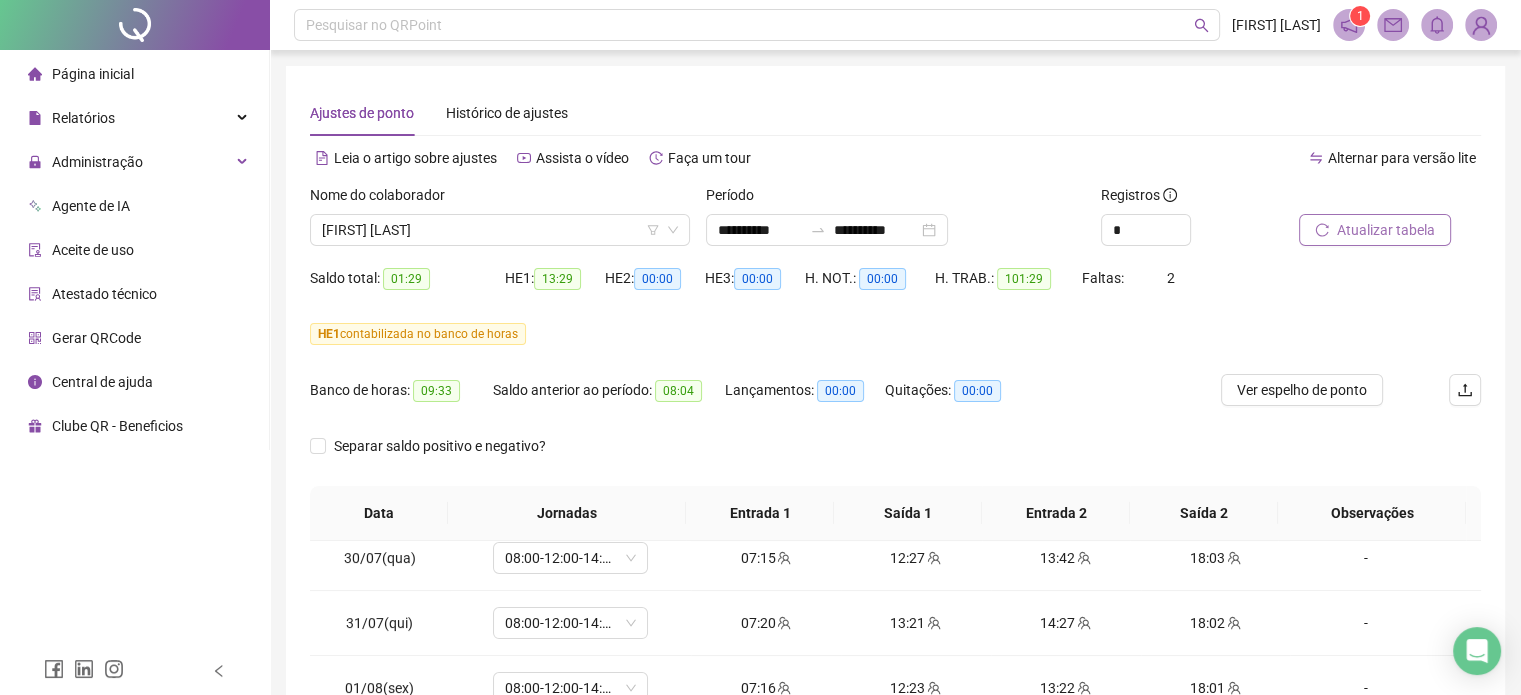 click on "Atualizar tabela" at bounding box center [1386, 230] 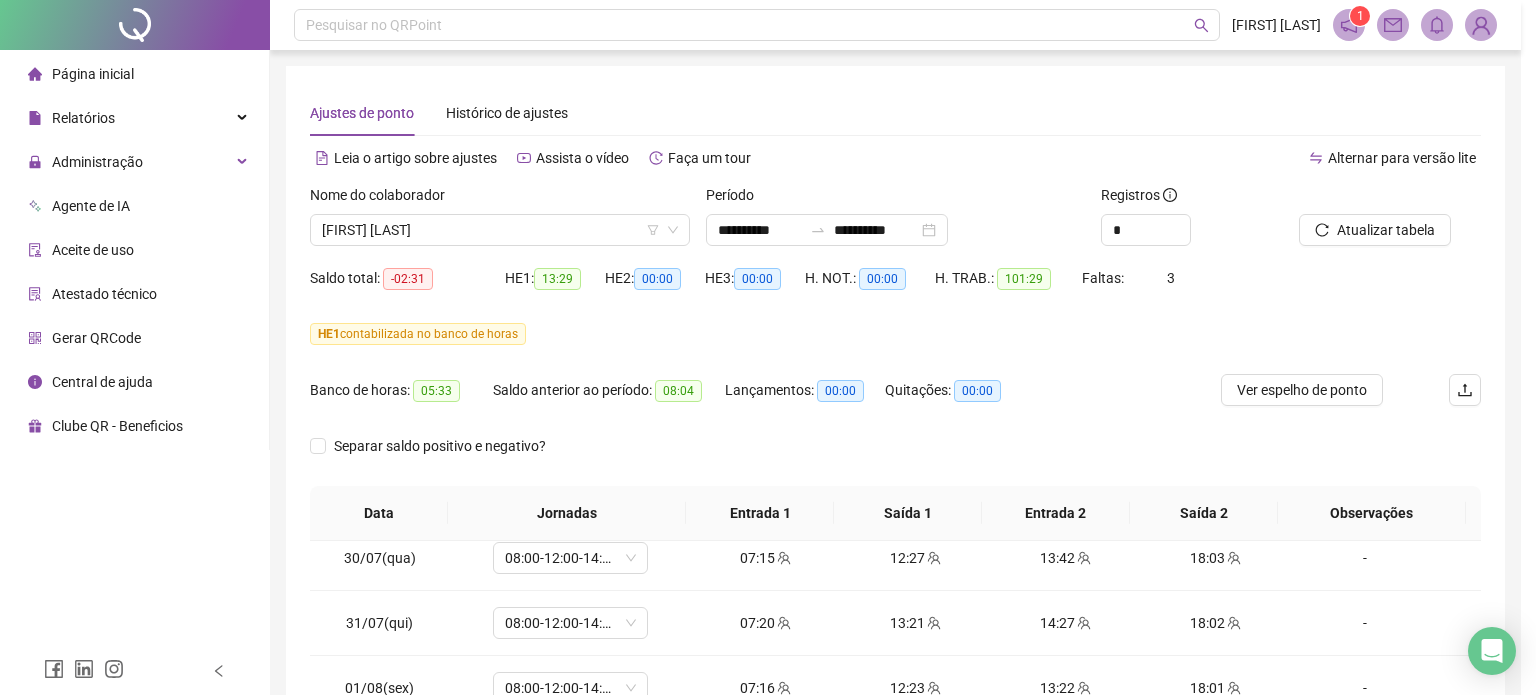 click on "Atualizando tabela Atualizando e reorganizando os registros... OK" at bounding box center (768, 347) 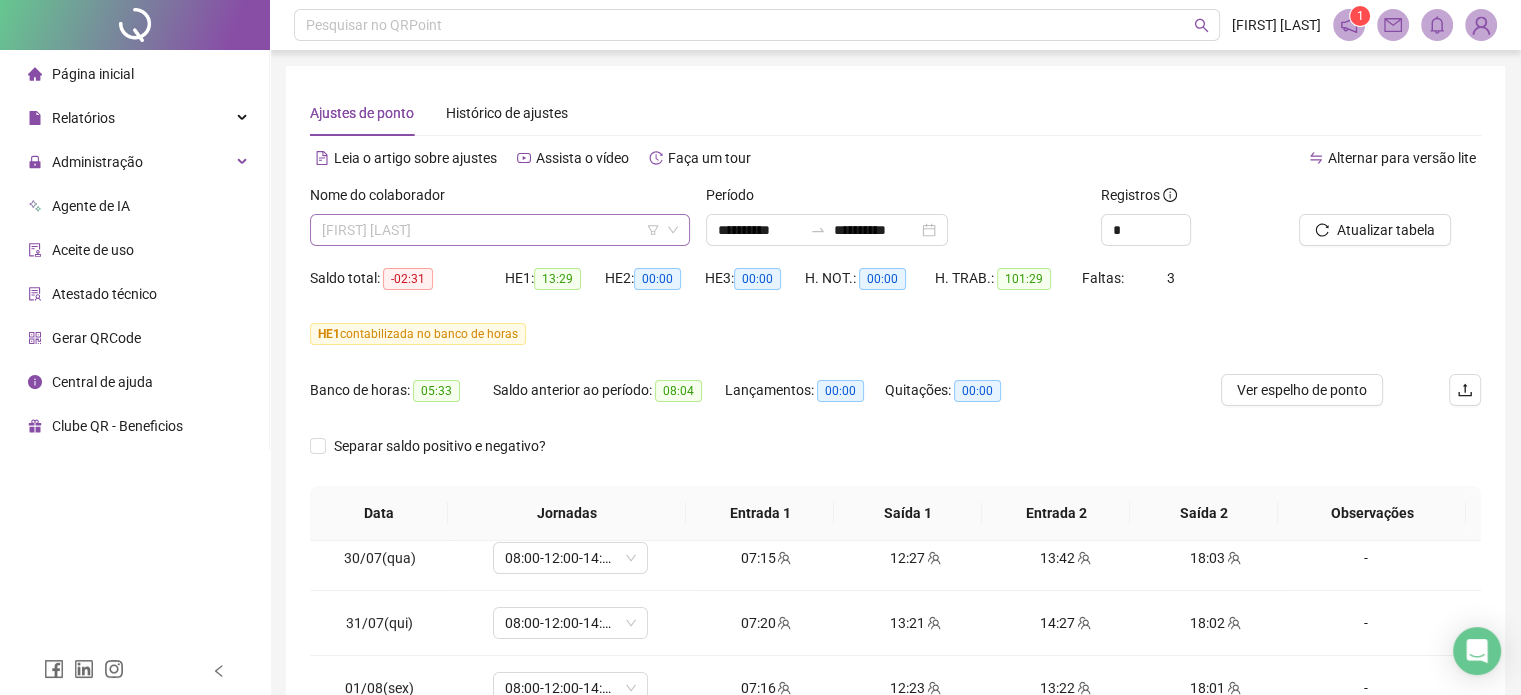 click on "[FIRST] [LAST]" at bounding box center (500, 230) 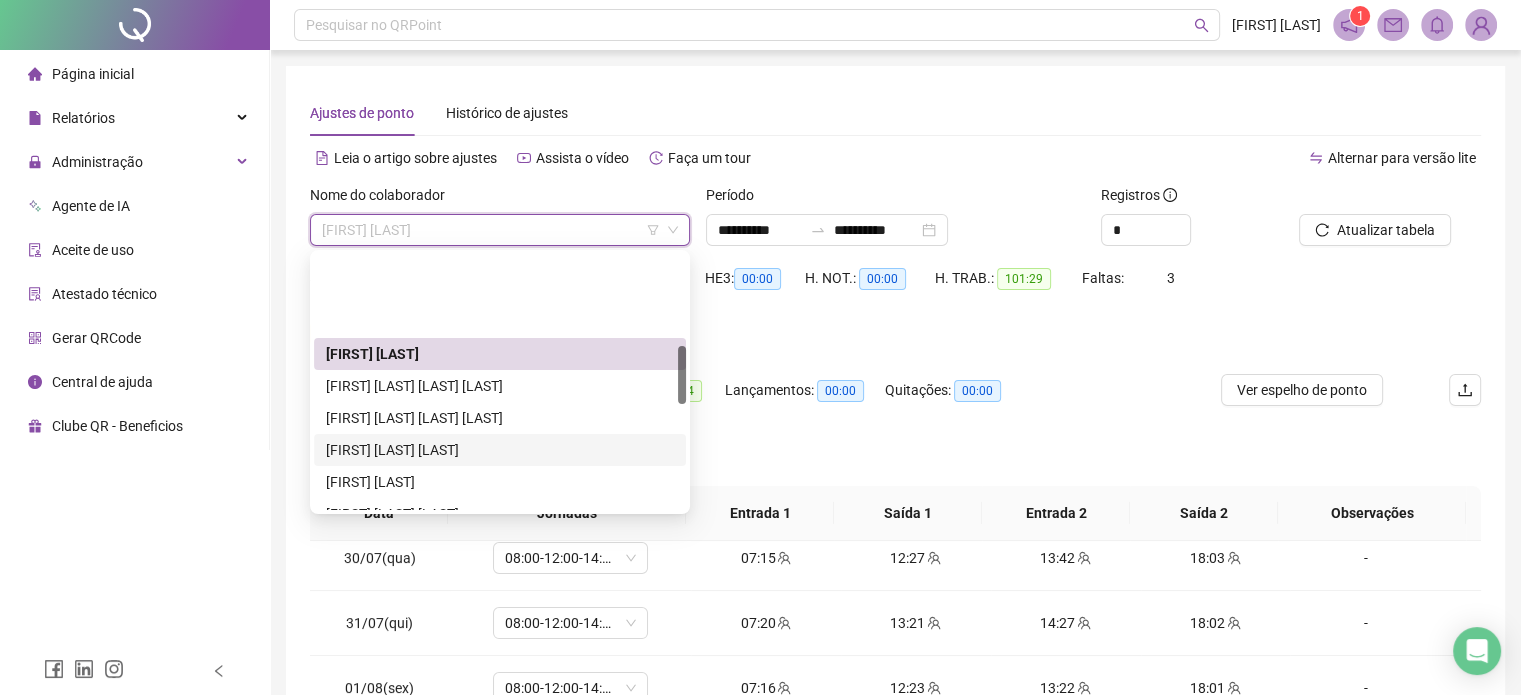 scroll, scrollTop: 400, scrollLeft: 0, axis: vertical 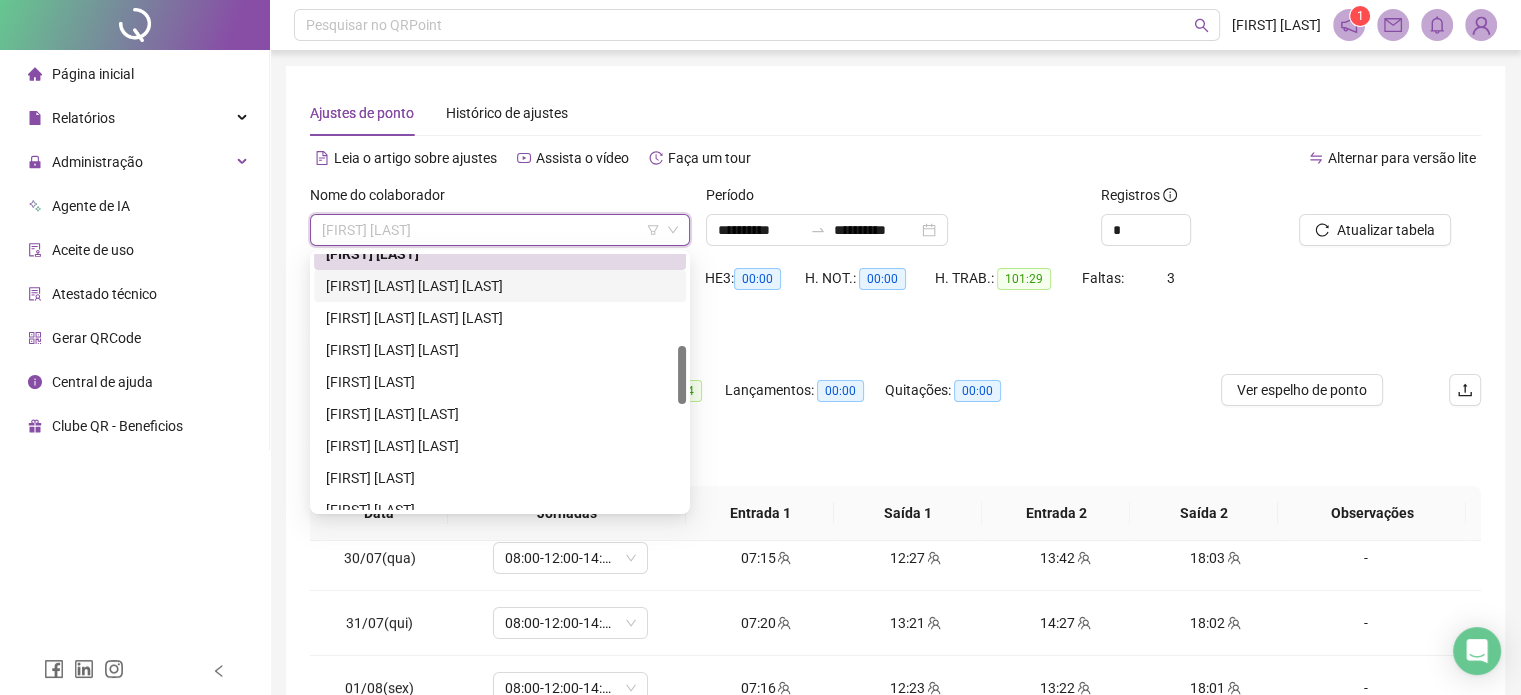 click on "[FIRST] [LAST] [LAST] [LAST]" at bounding box center [500, 286] 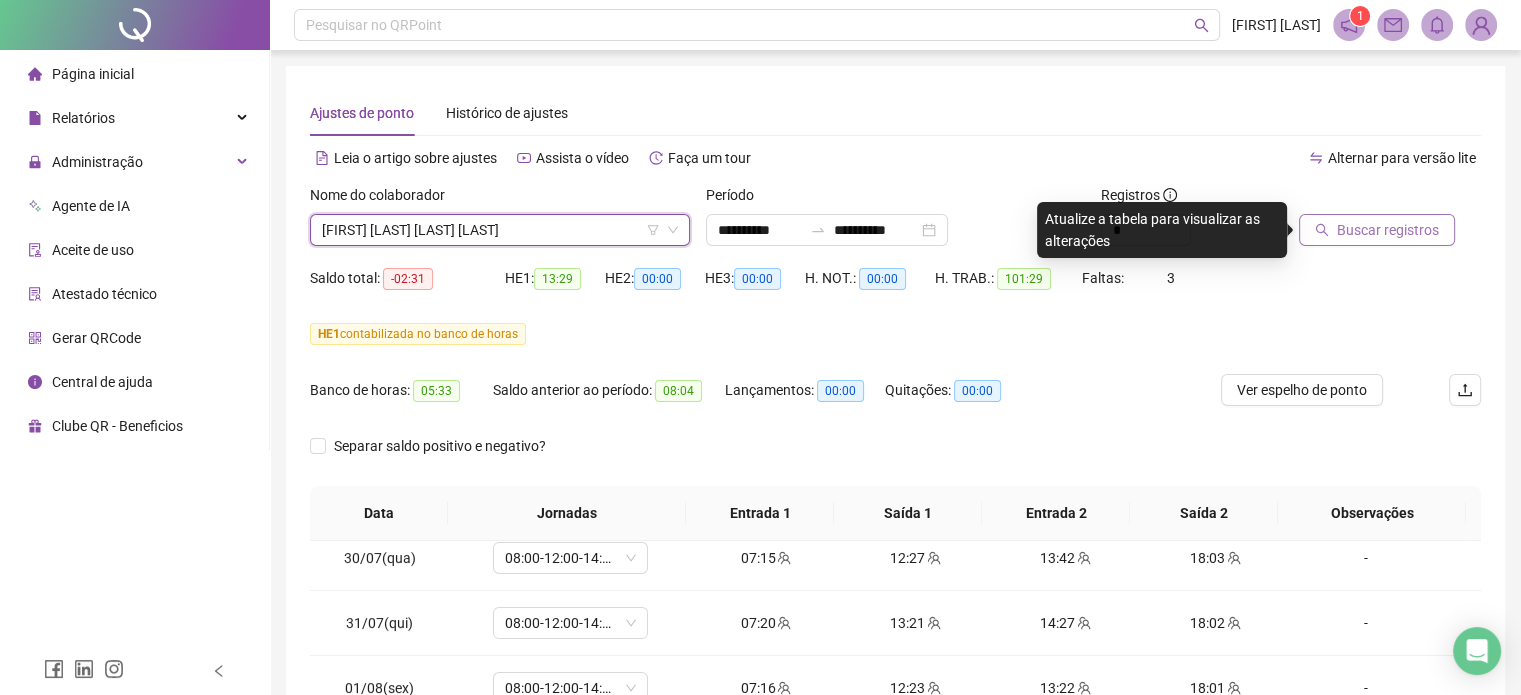 click on "Buscar registros" at bounding box center [1388, 230] 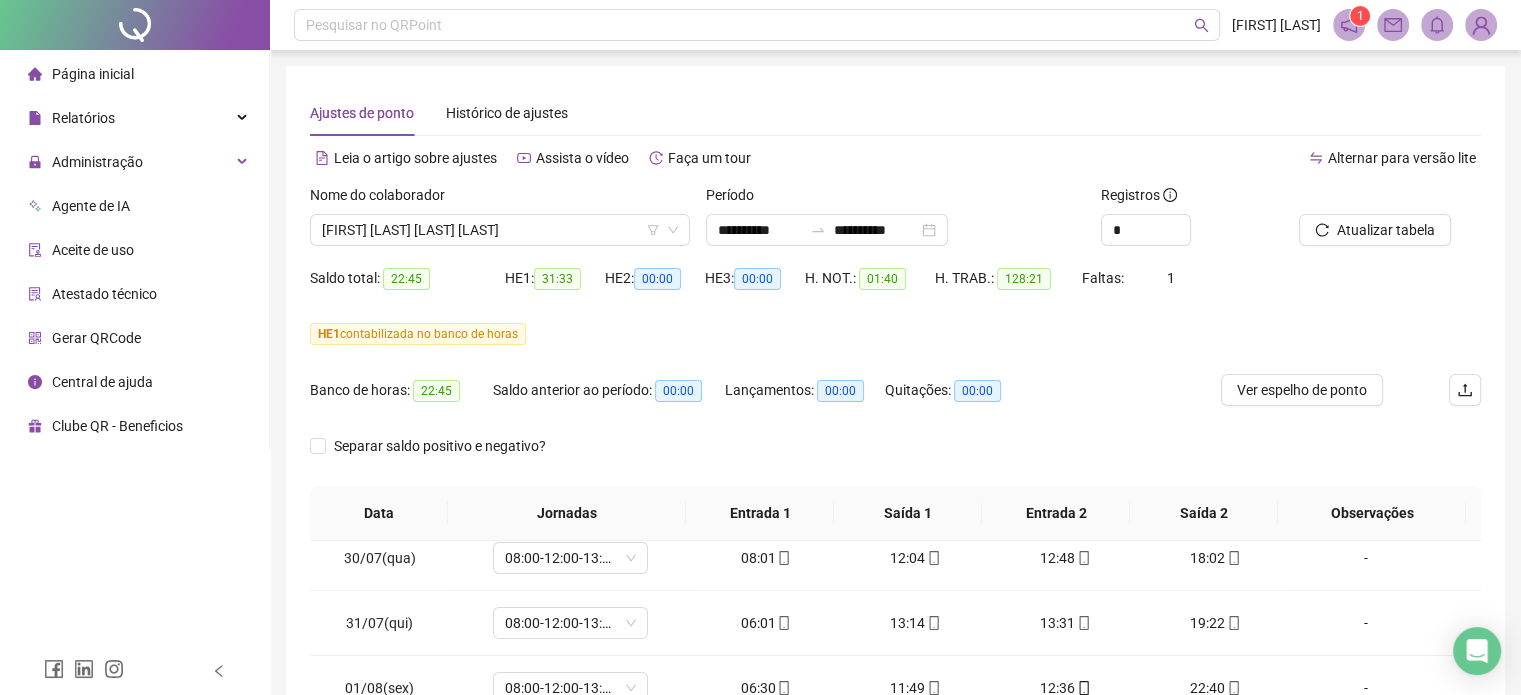 click on "Separar saldo positivo e negativo?" at bounding box center [895, 458] 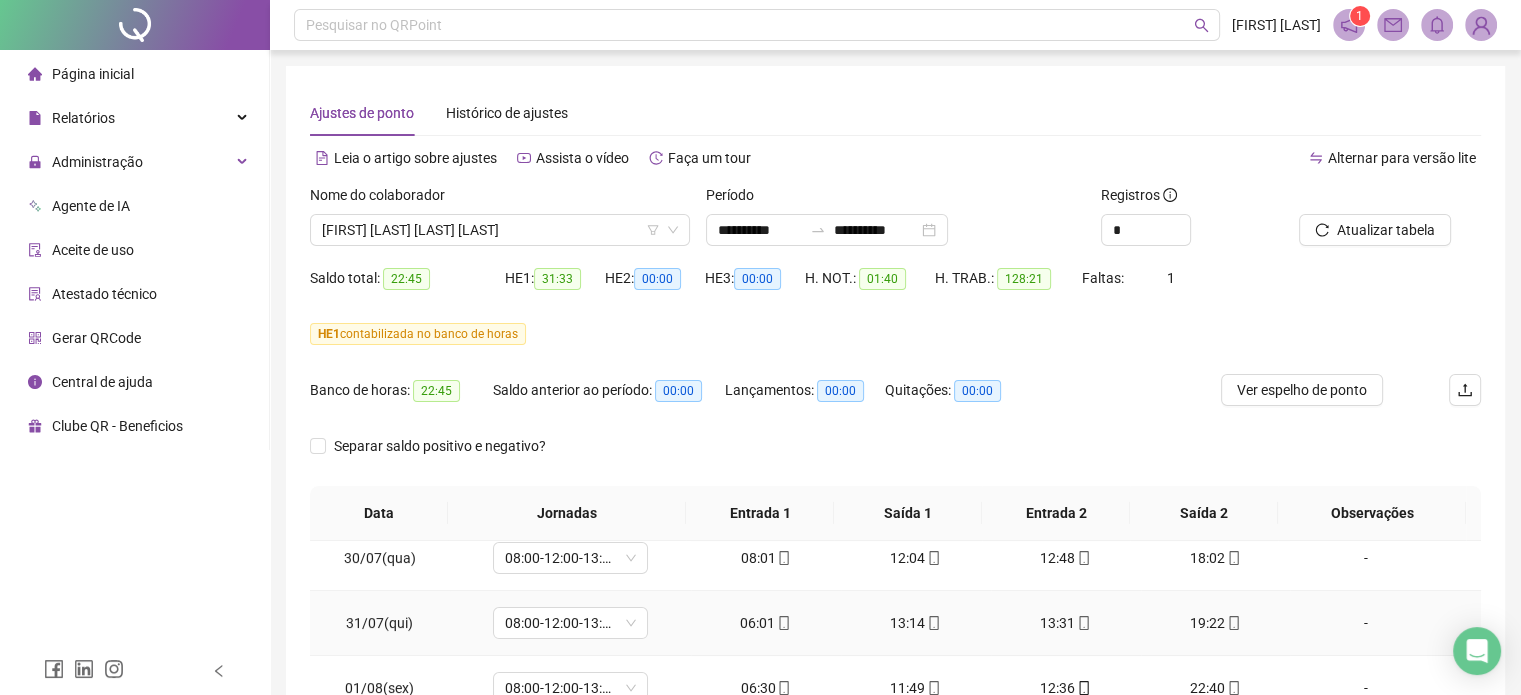 scroll, scrollTop: 300, scrollLeft: 0, axis: vertical 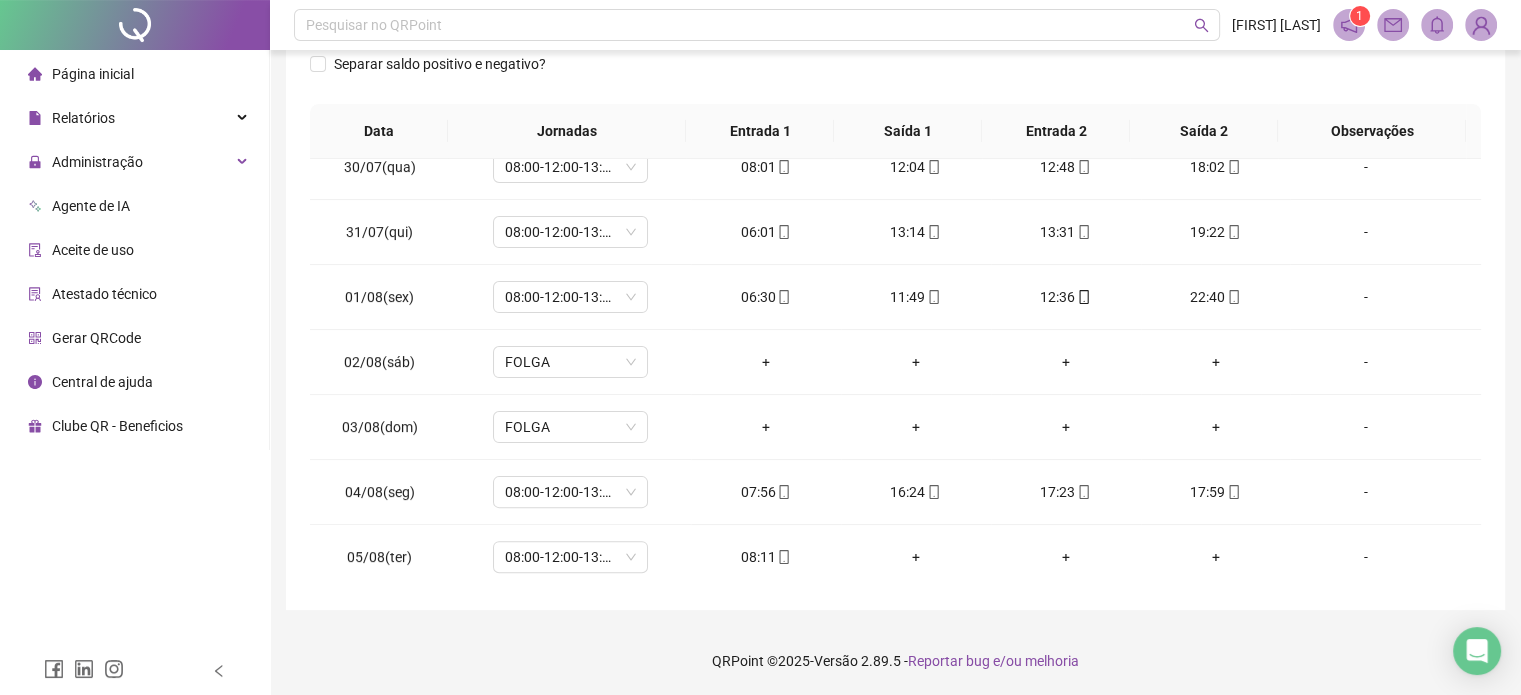 click on "QRPoint © 2025  -  Versão   2.89.5   -  Reportar bug e/ou melhoria" at bounding box center [895, 661] 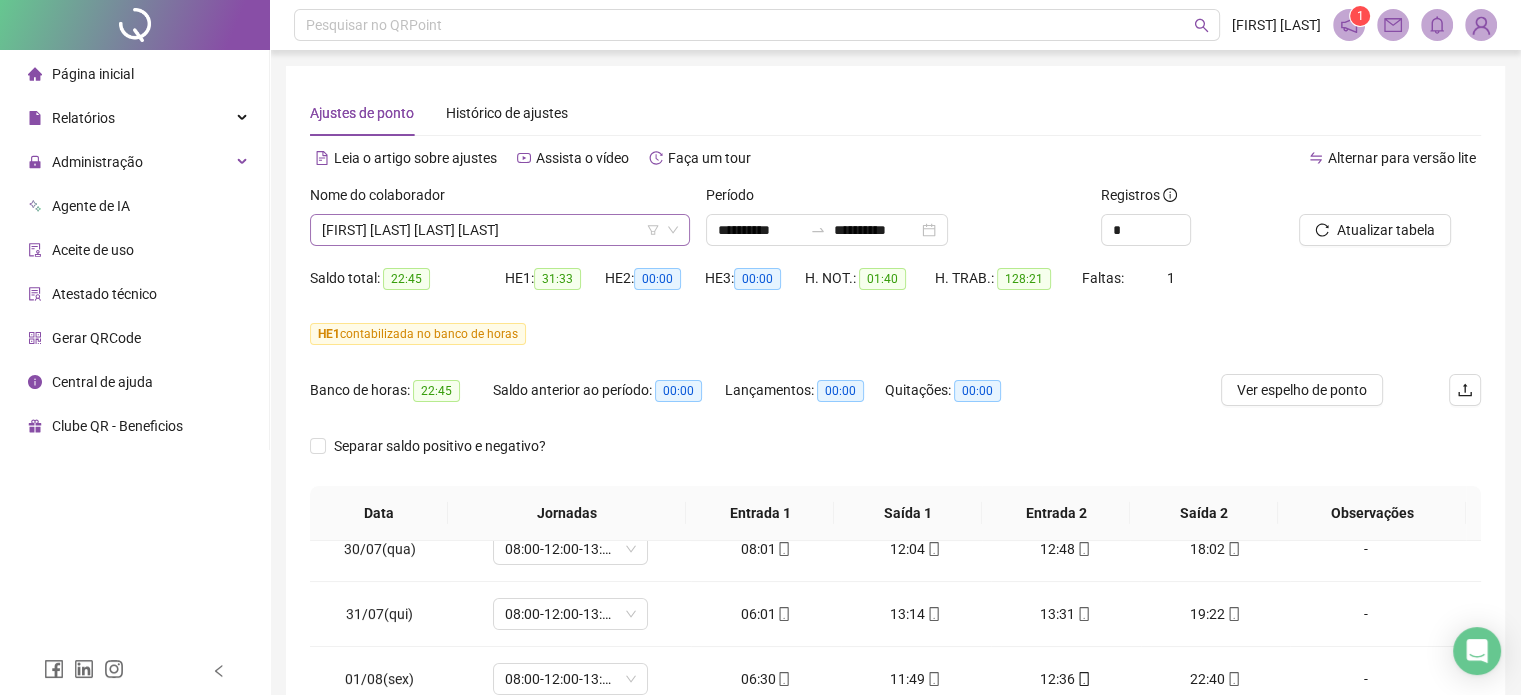 click on "[FIRST] [LAST] [LAST] [LAST]" at bounding box center (500, 230) 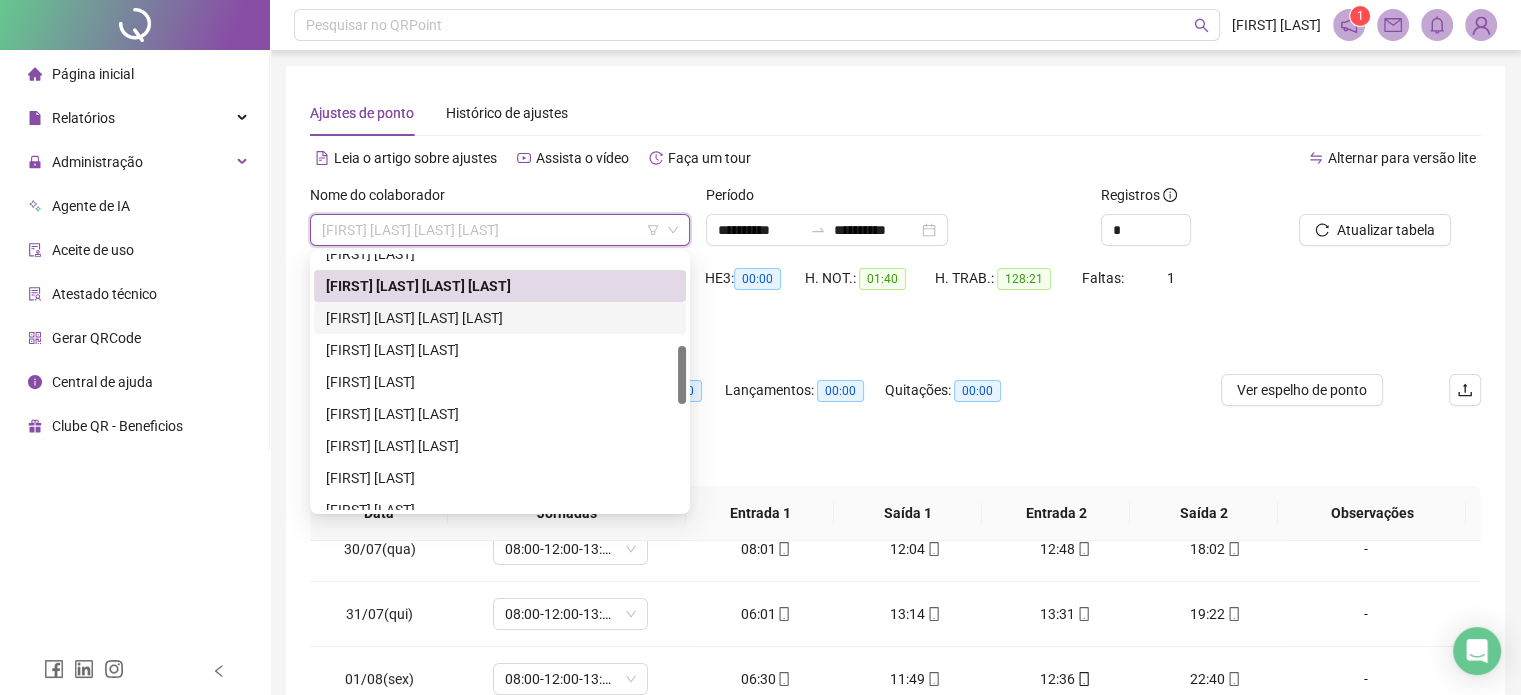 click on "[FIRST] [LAST] [LAST] [LAST]" at bounding box center [500, 318] 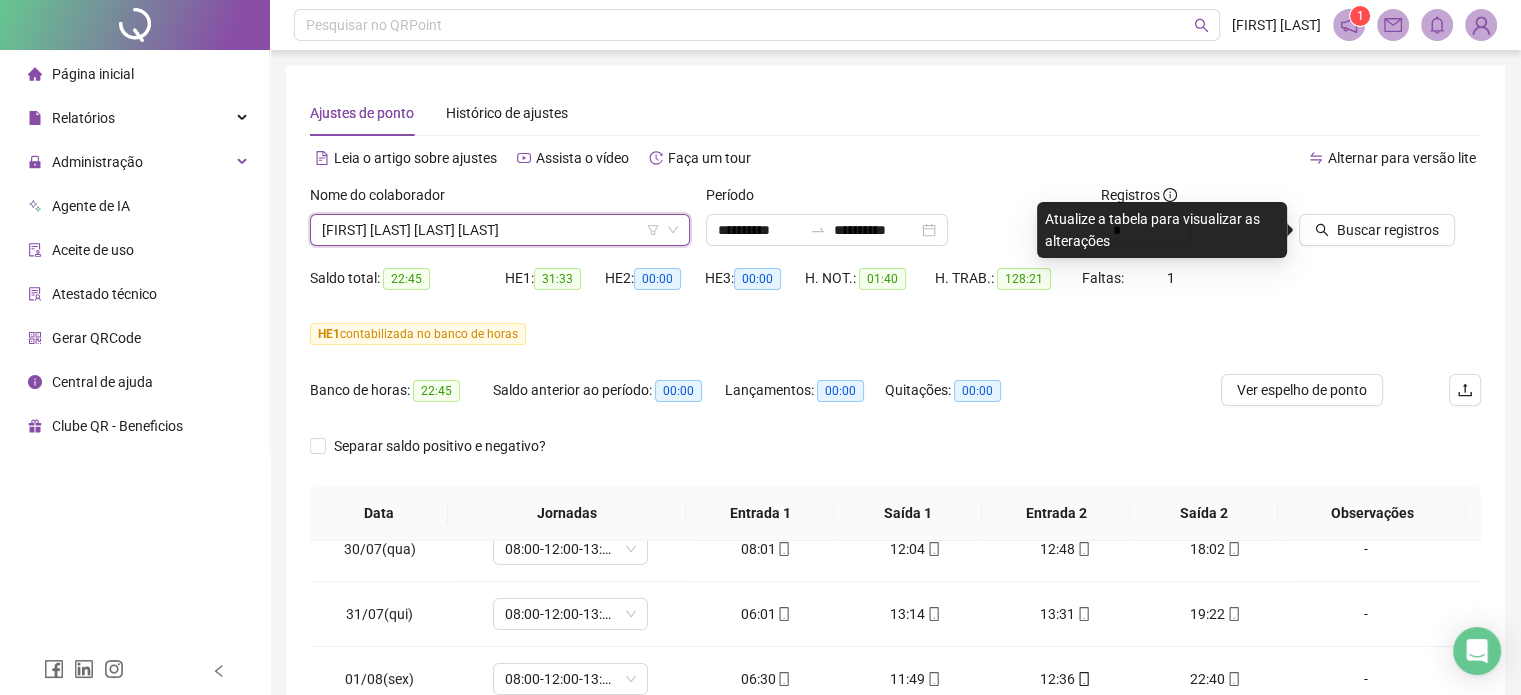 click on "Buscar registros" at bounding box center (1390, 215) 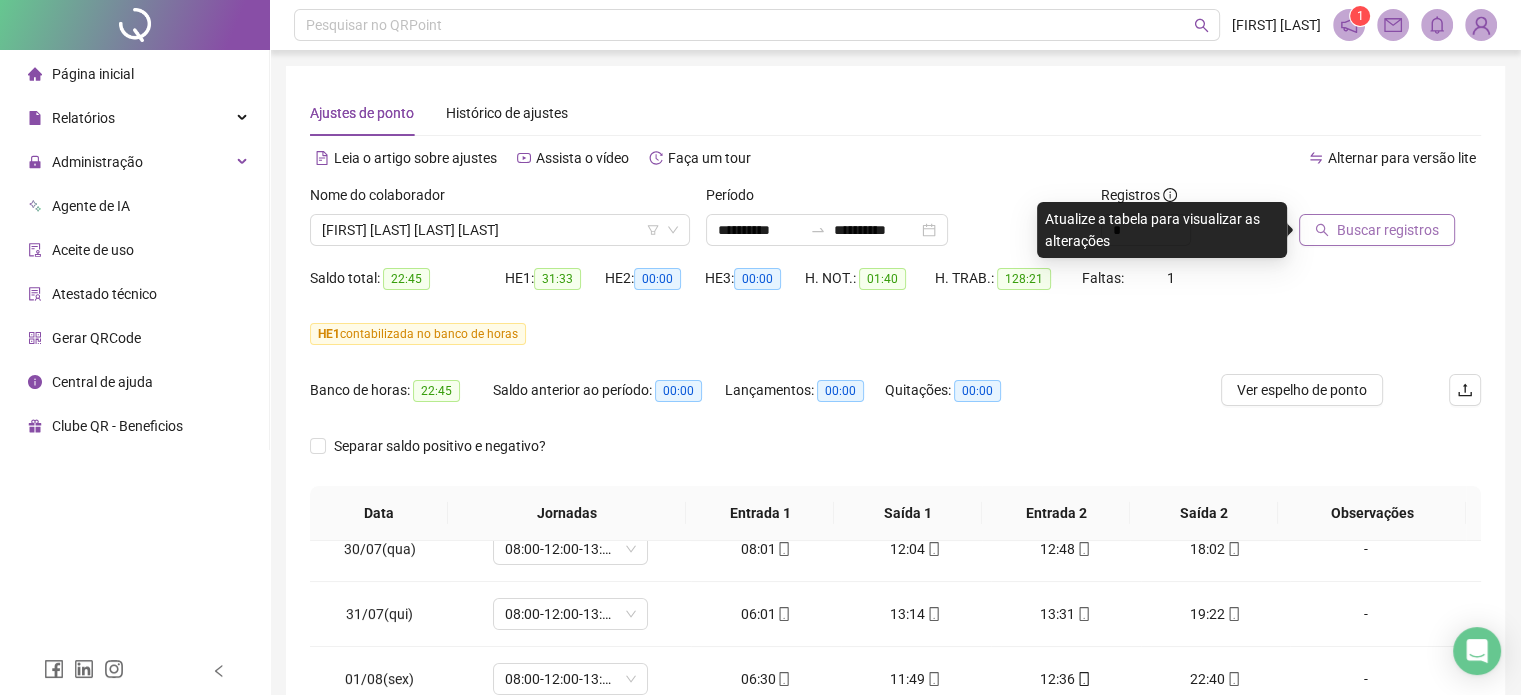 click on "Buscar registros" at bounding box center (1388, 230) 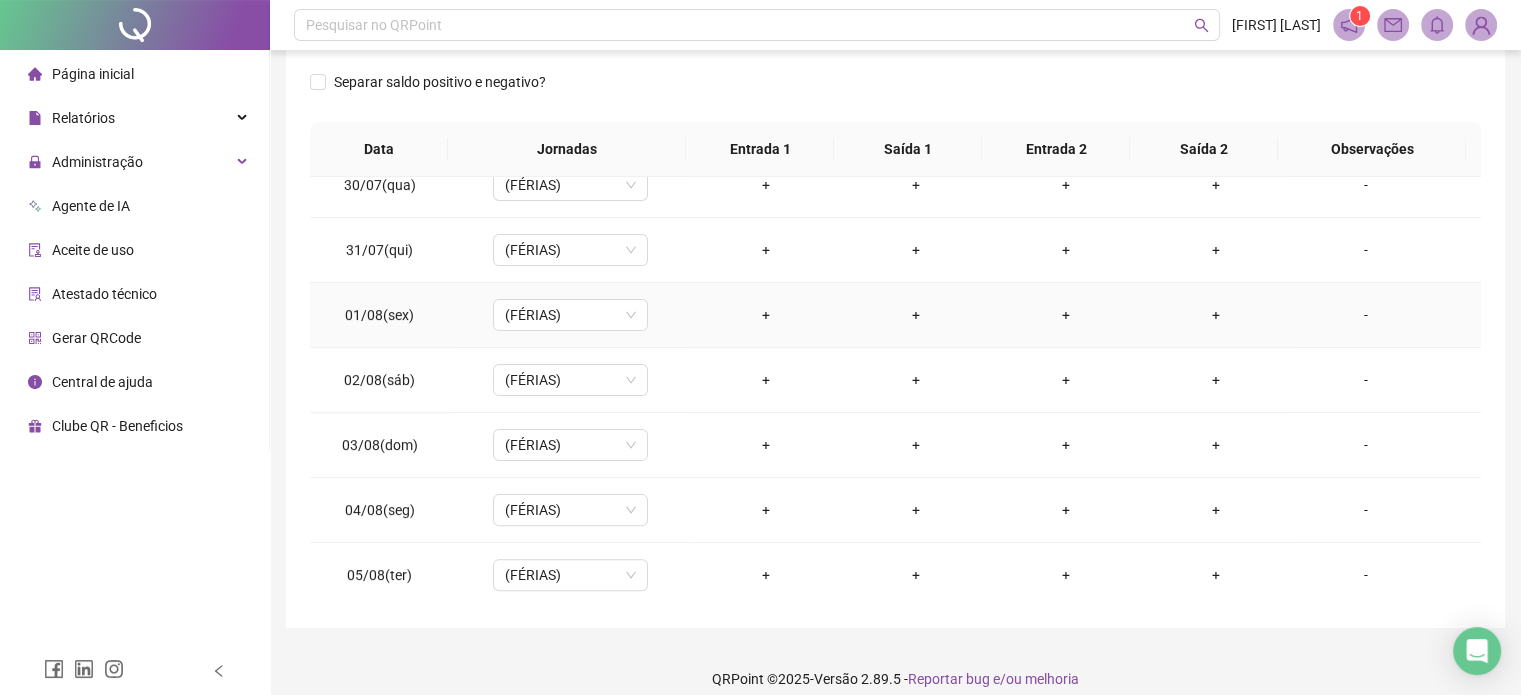 scroll, scrollTop: 382, scrollLeft: 0, axis: vertical 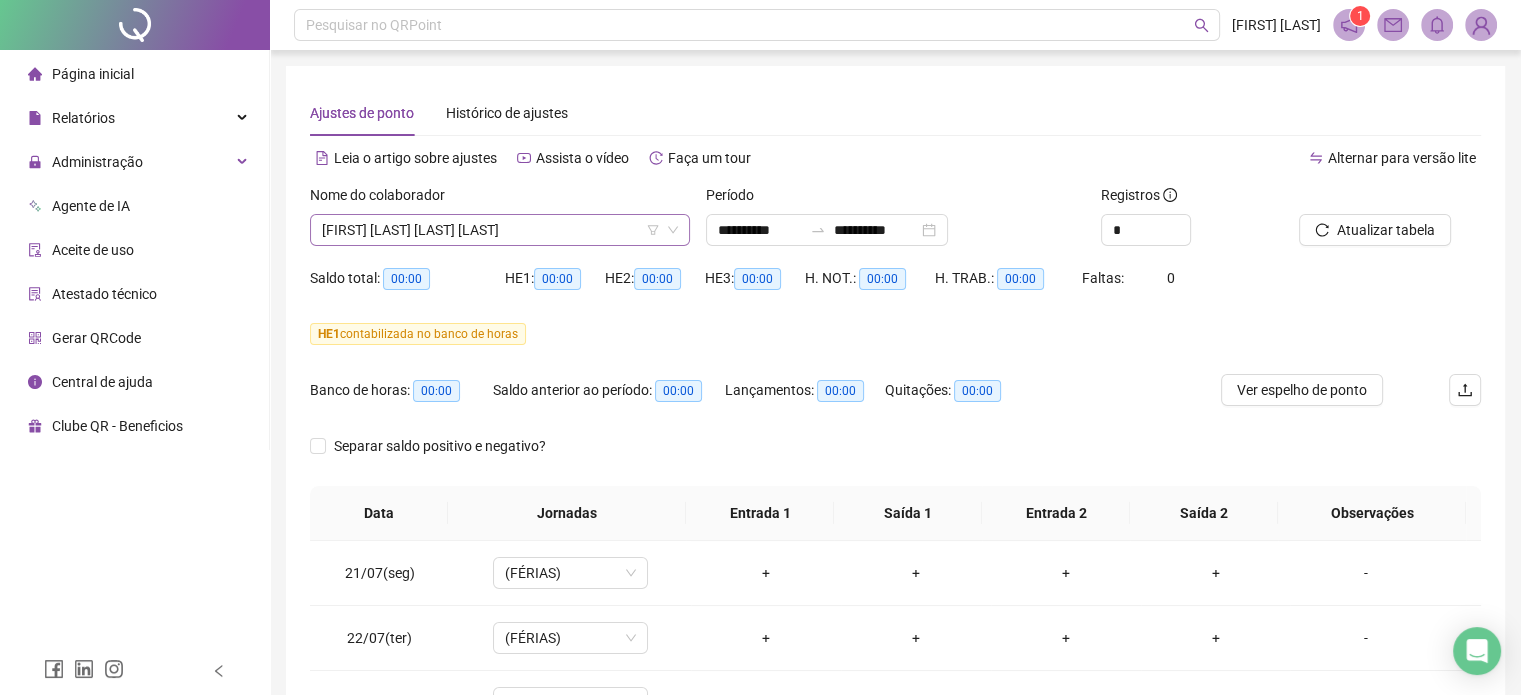 click on "Nome do colaborador" at bounding box center (500, 199) 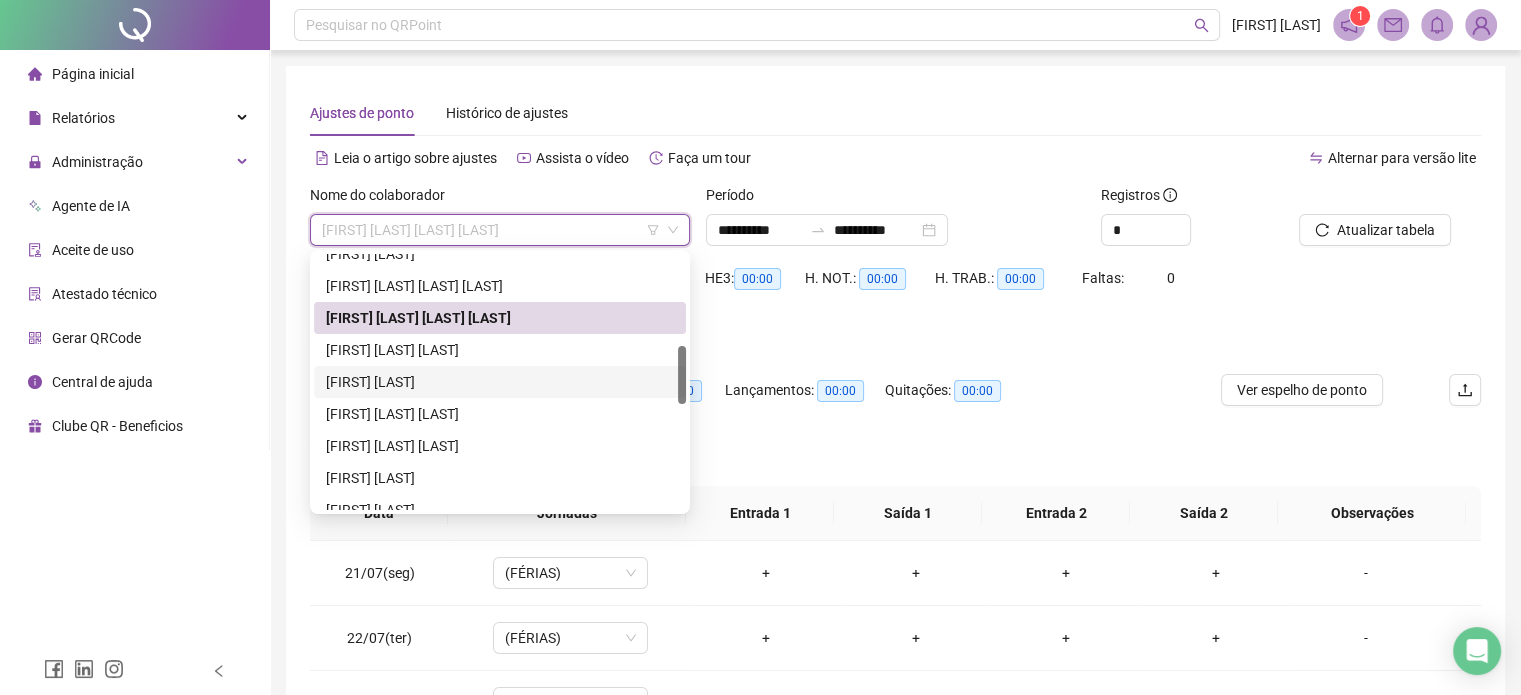 click on "[FIRST] [LAST] [LAST]" at bounding box center [500, 350] 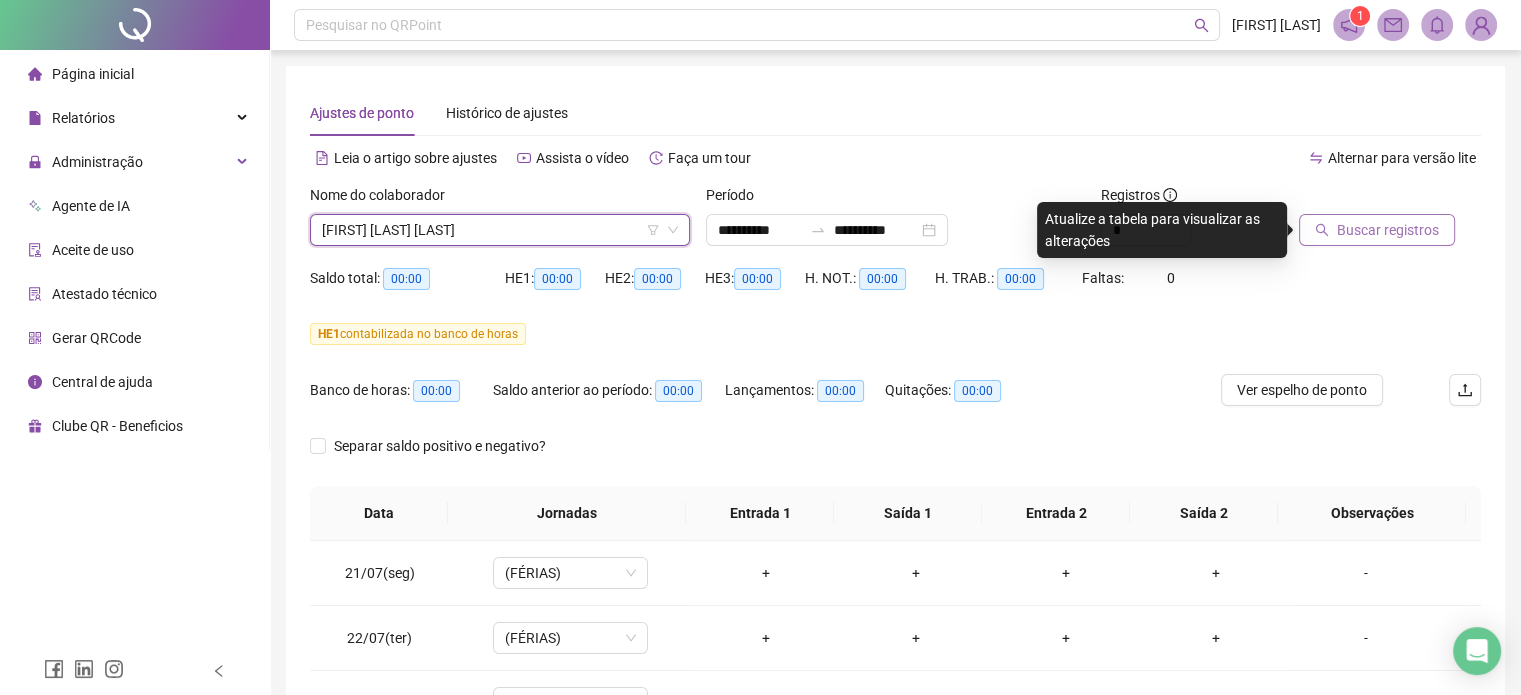 click on "Buscar registros" at bounding box center (1388, 230) 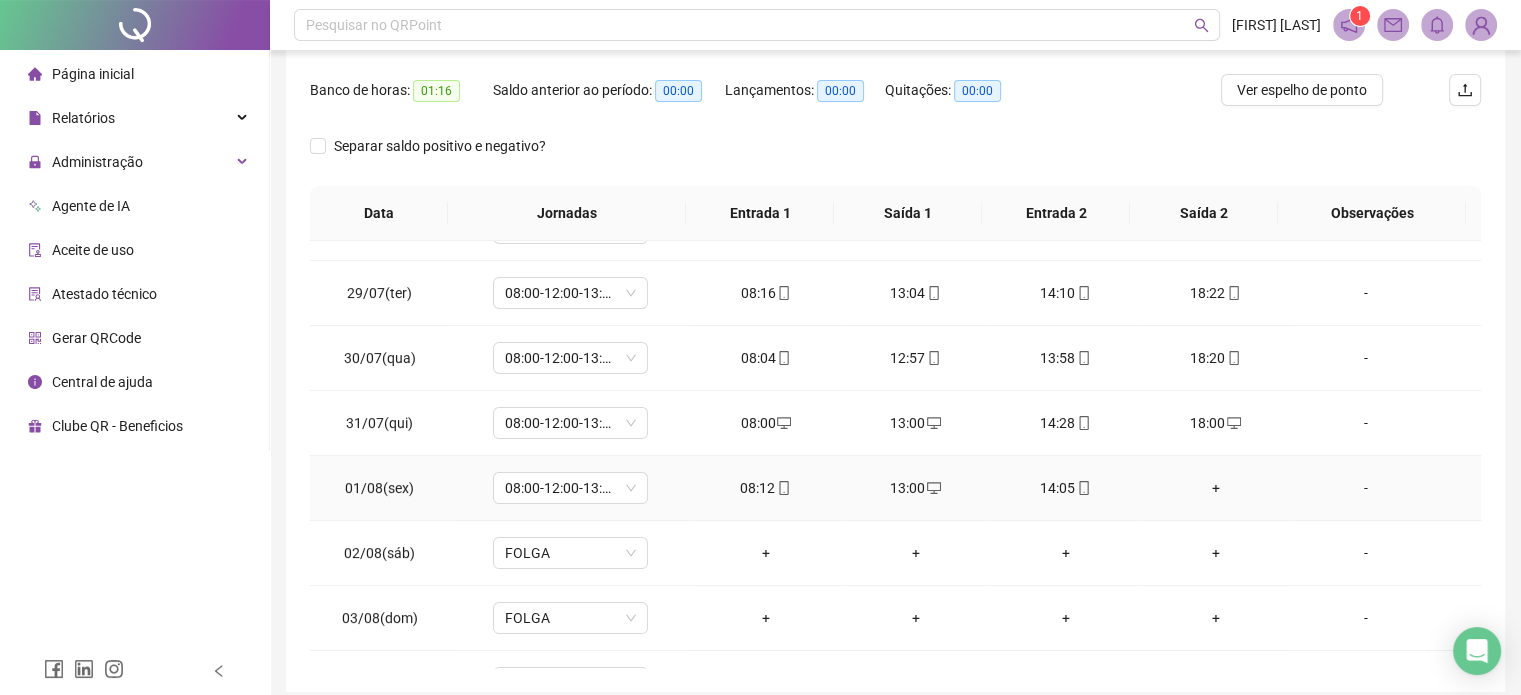 click on "+" at bounding box center (1216, 488) 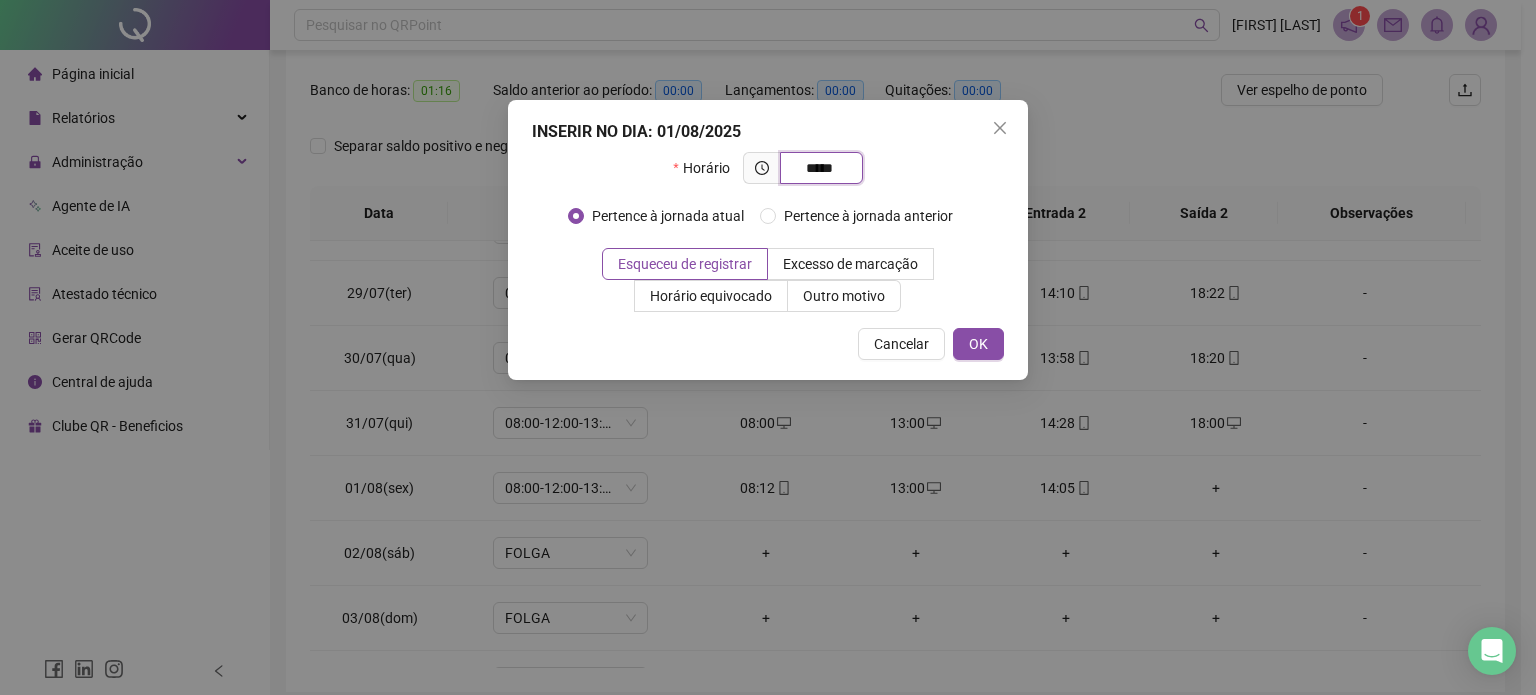 type on "*****" 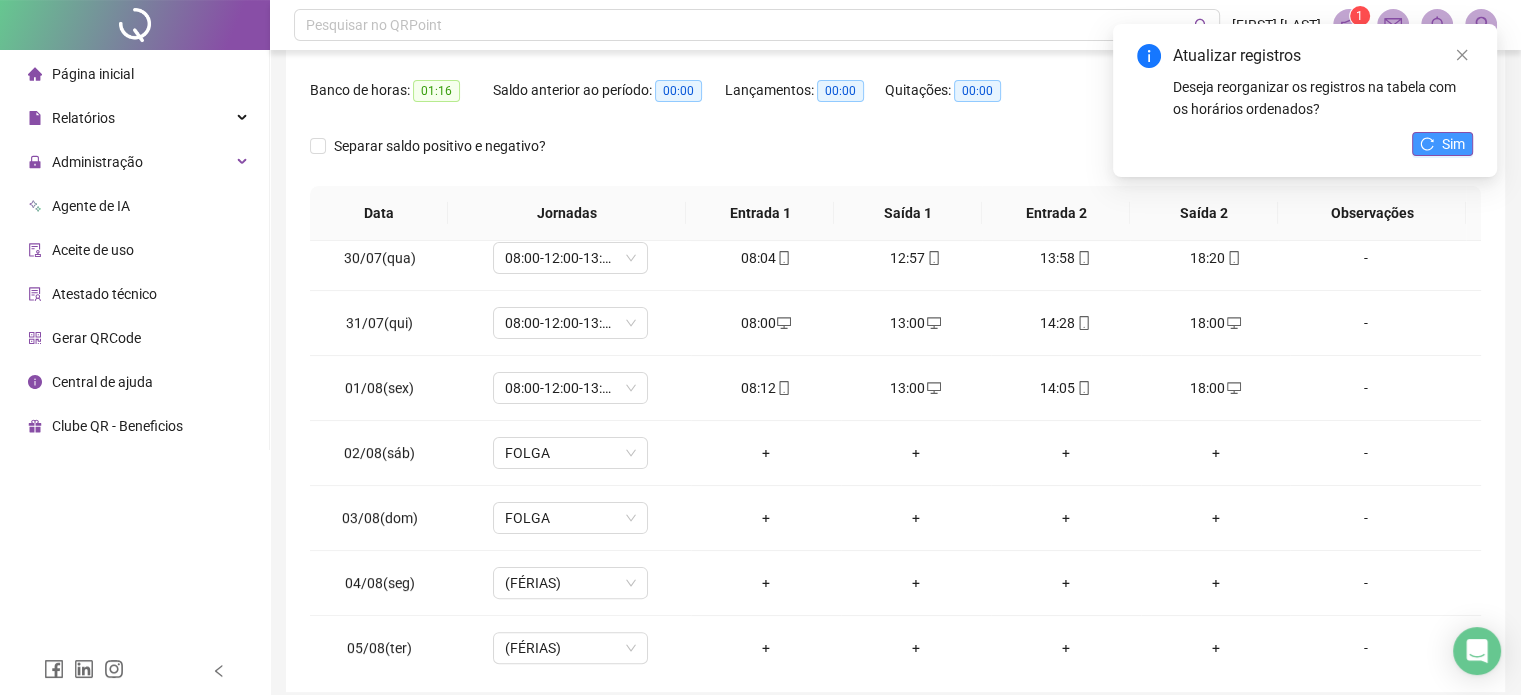 click on "Sim" at bounding box center [1442, 144] 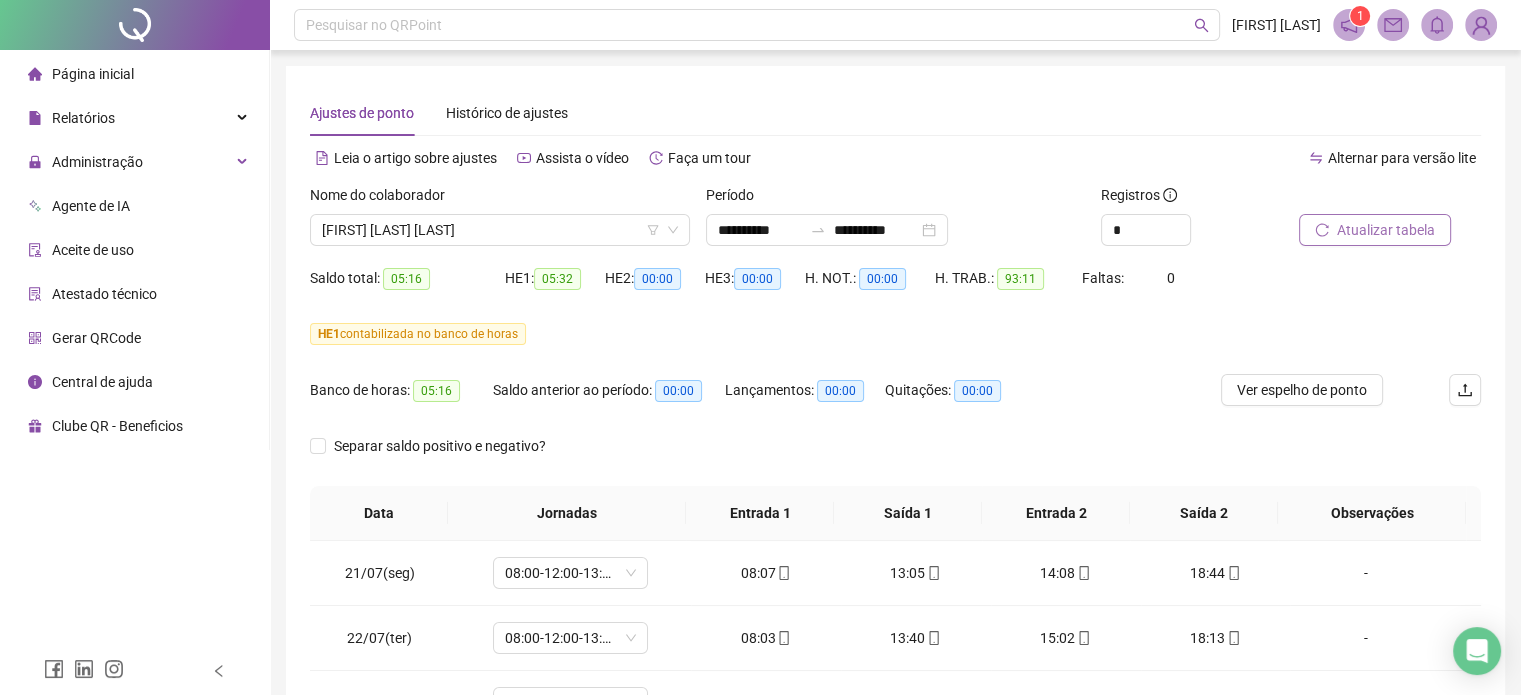 click on "Atualizar tabela" at bounding box center [1386, 230] 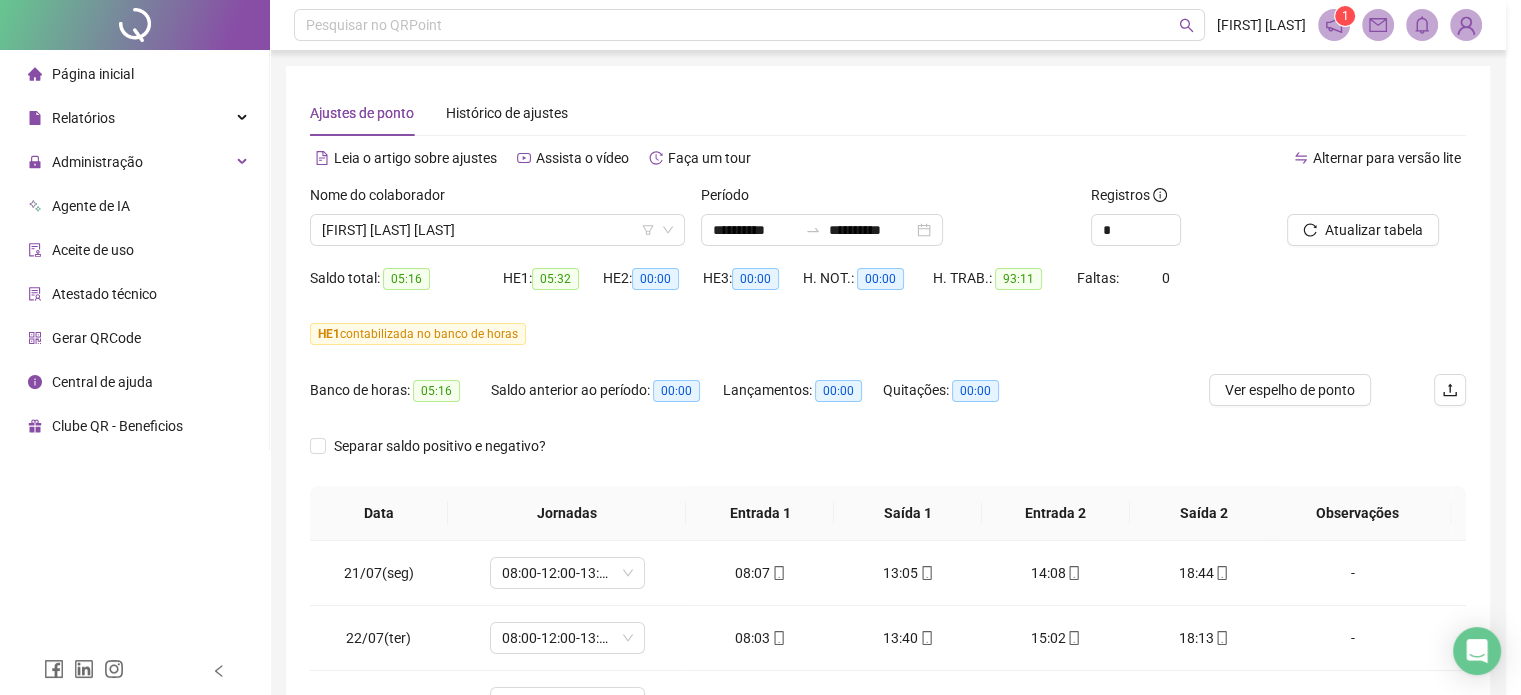 click on "HE 1  contabilizada no banco de horas" at bounding box center (888, 334) 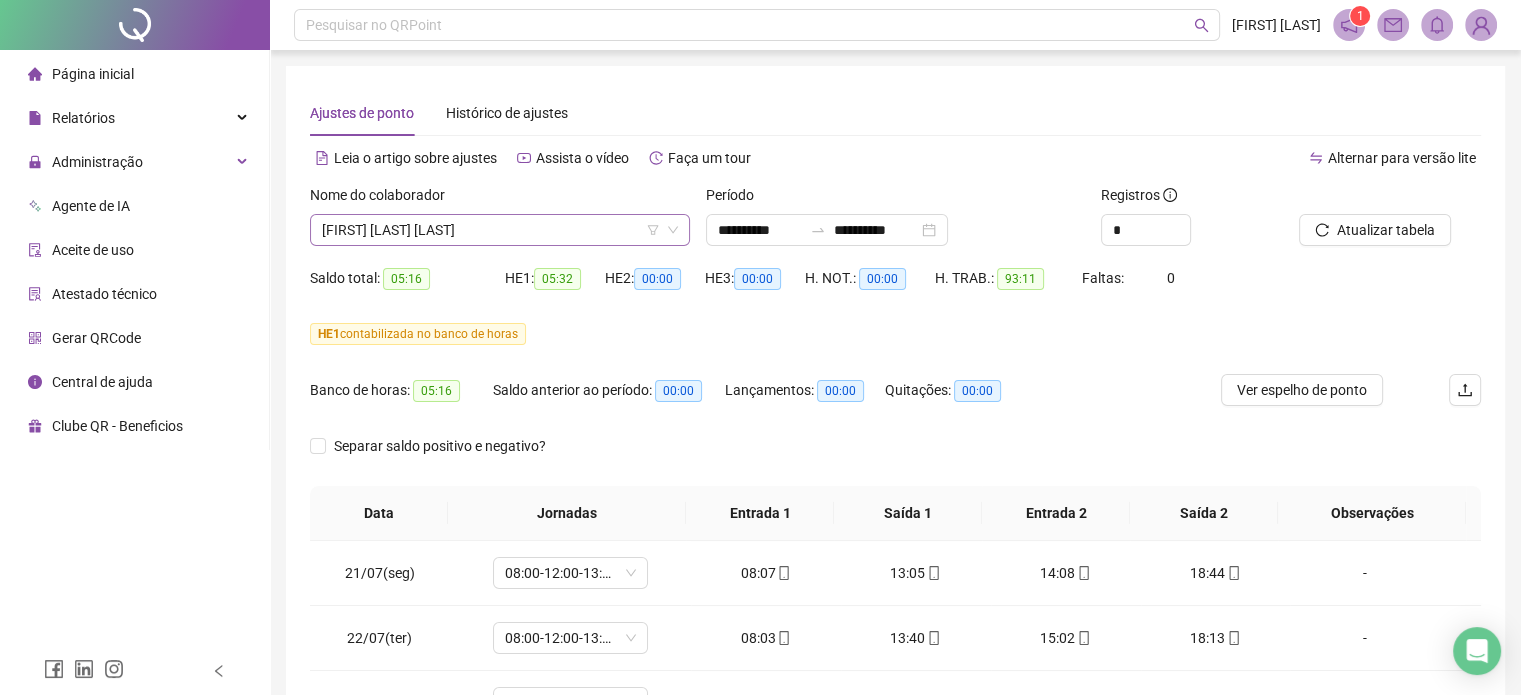 click on "[FIRST] [LAST] [LAST]" at bounding box center (500, 230) 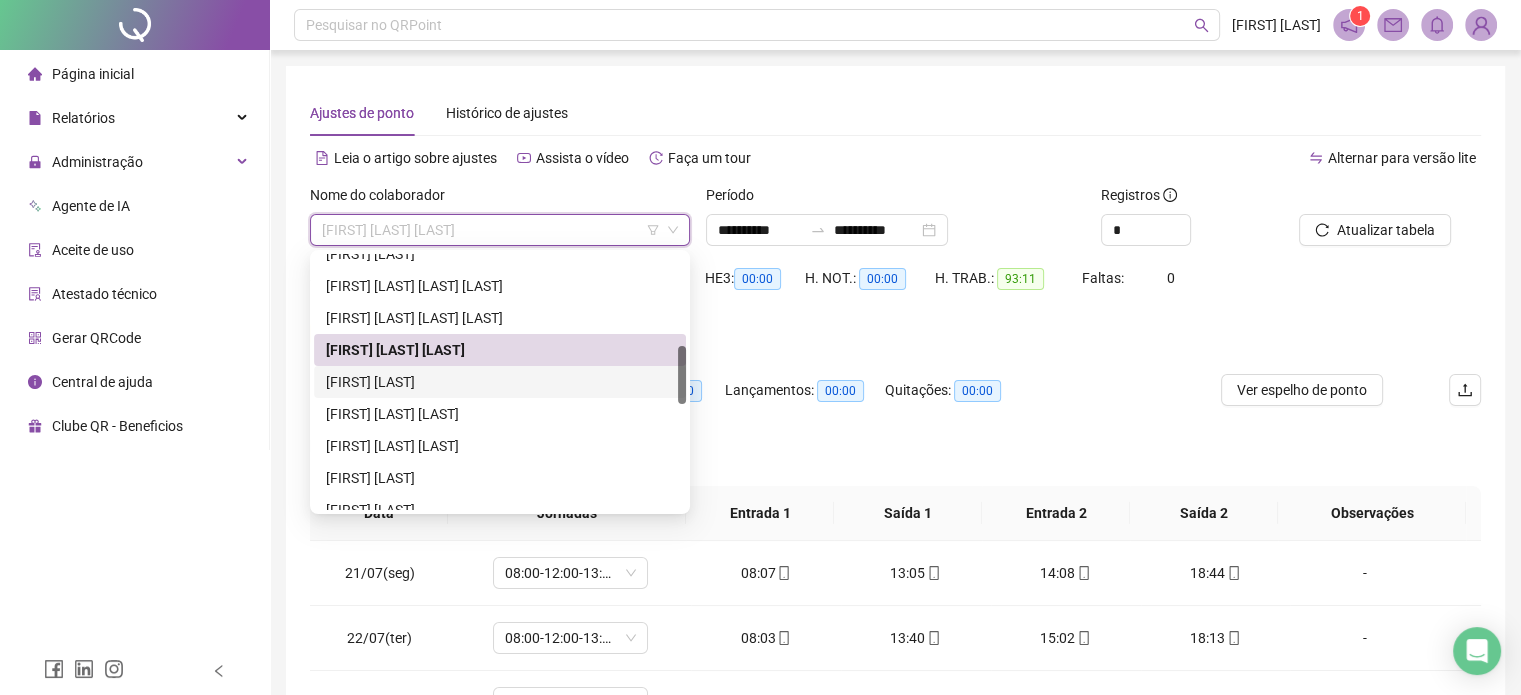 click on "[FIRST] [LAST]" at bounding box center (500, 382) 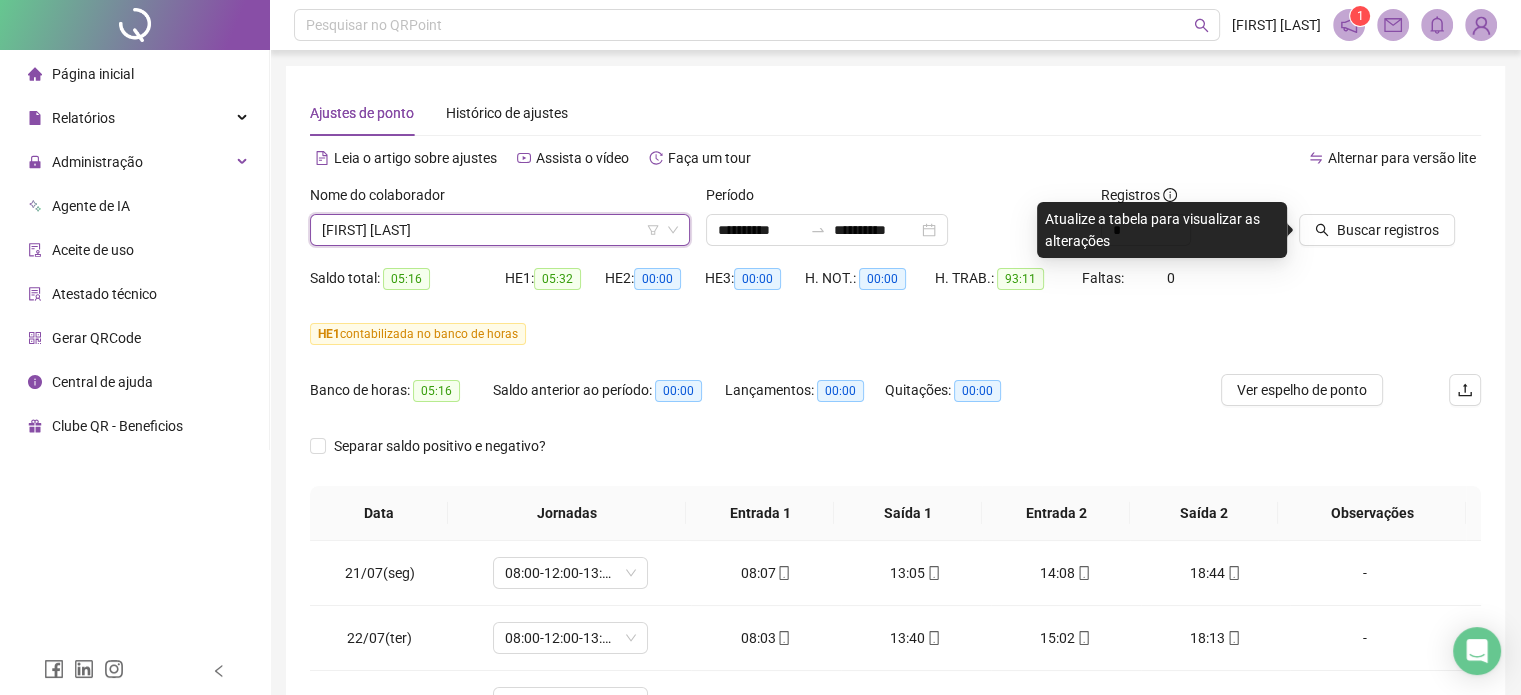 click on "Saldo total:   05:16 HE 1:   05:32 HE 2:   00:00 HE 3:   00:00 H. NOT.:   00:00 H. TRAB.:   93:11 Faltas:   0" at bounding box center (895, 290) 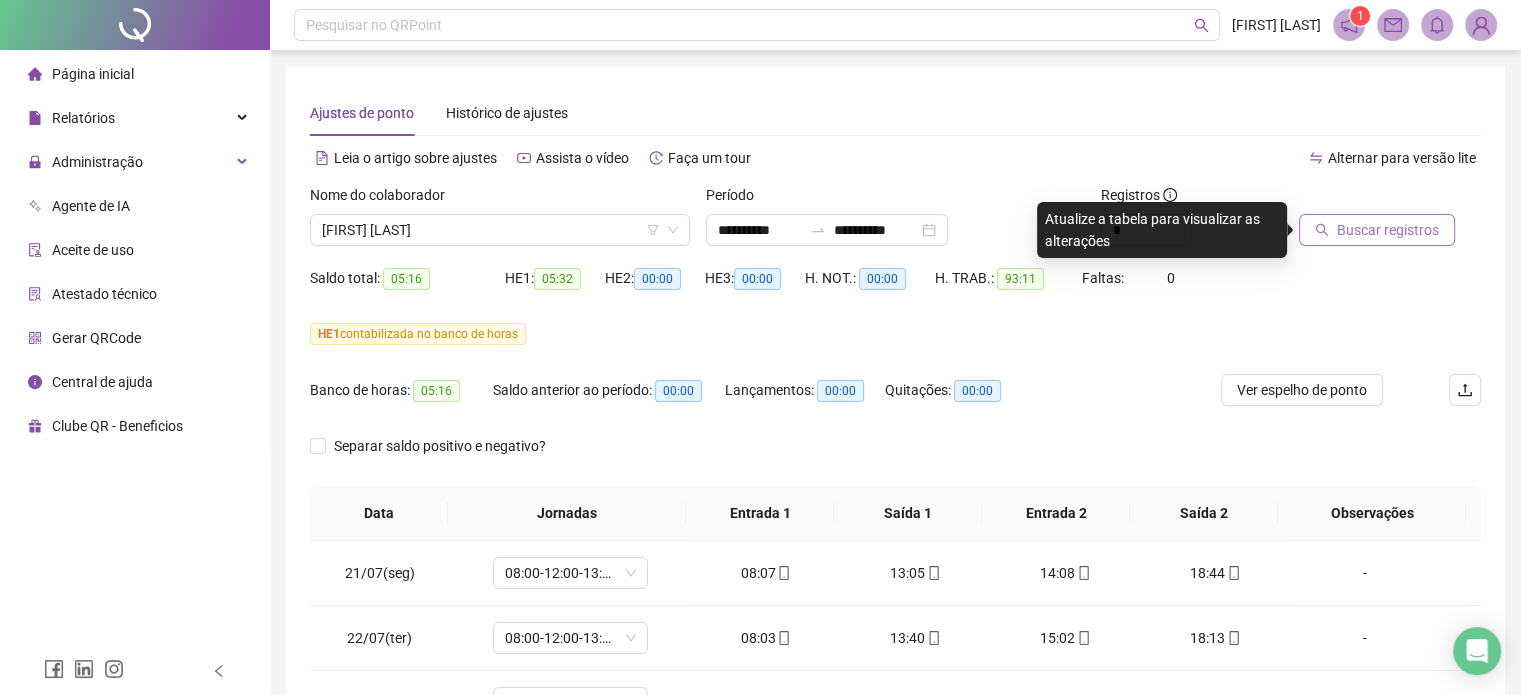 click on "Buscar registros" at bounding box center (1388, 230) 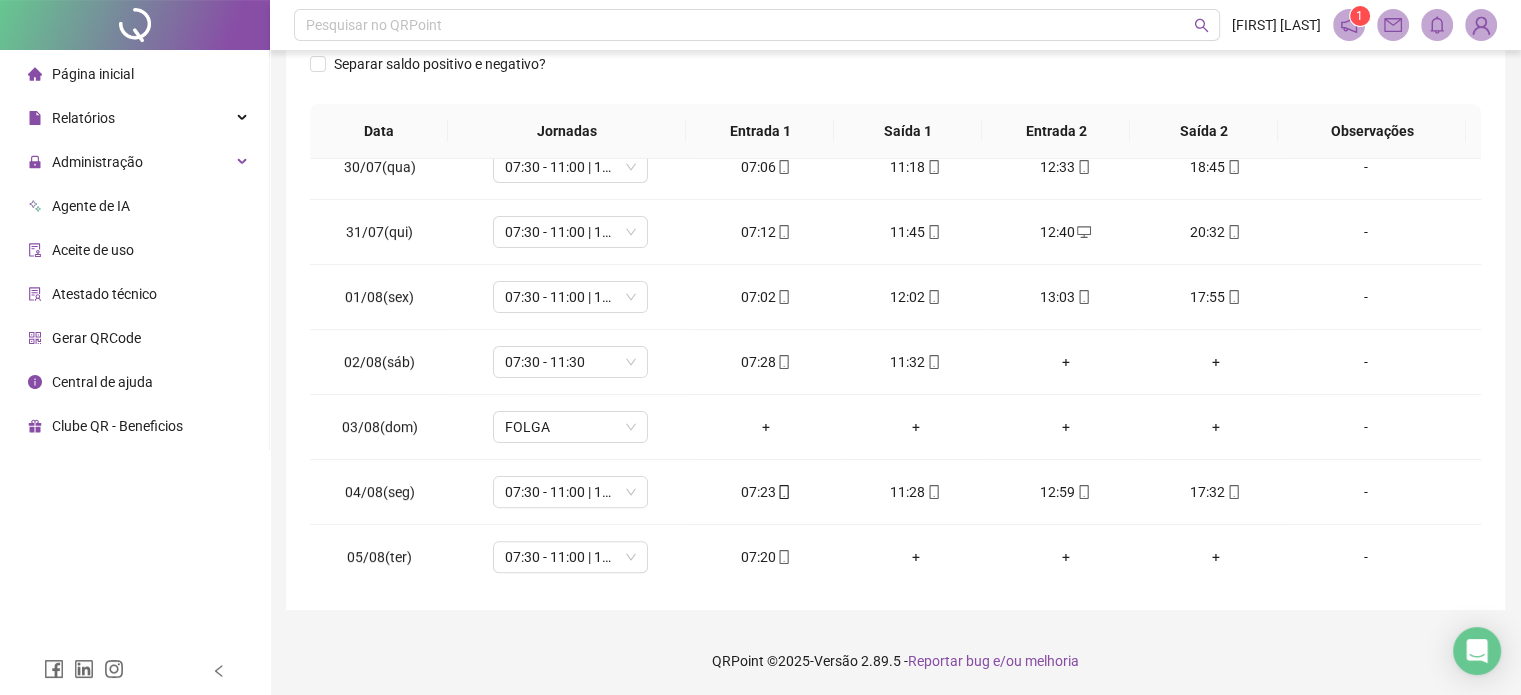 click on "QRPoint © 2025  -  Versão   2.89.5   -  Reportar bug e/ou melhoria" at bounding box center (895, 661) 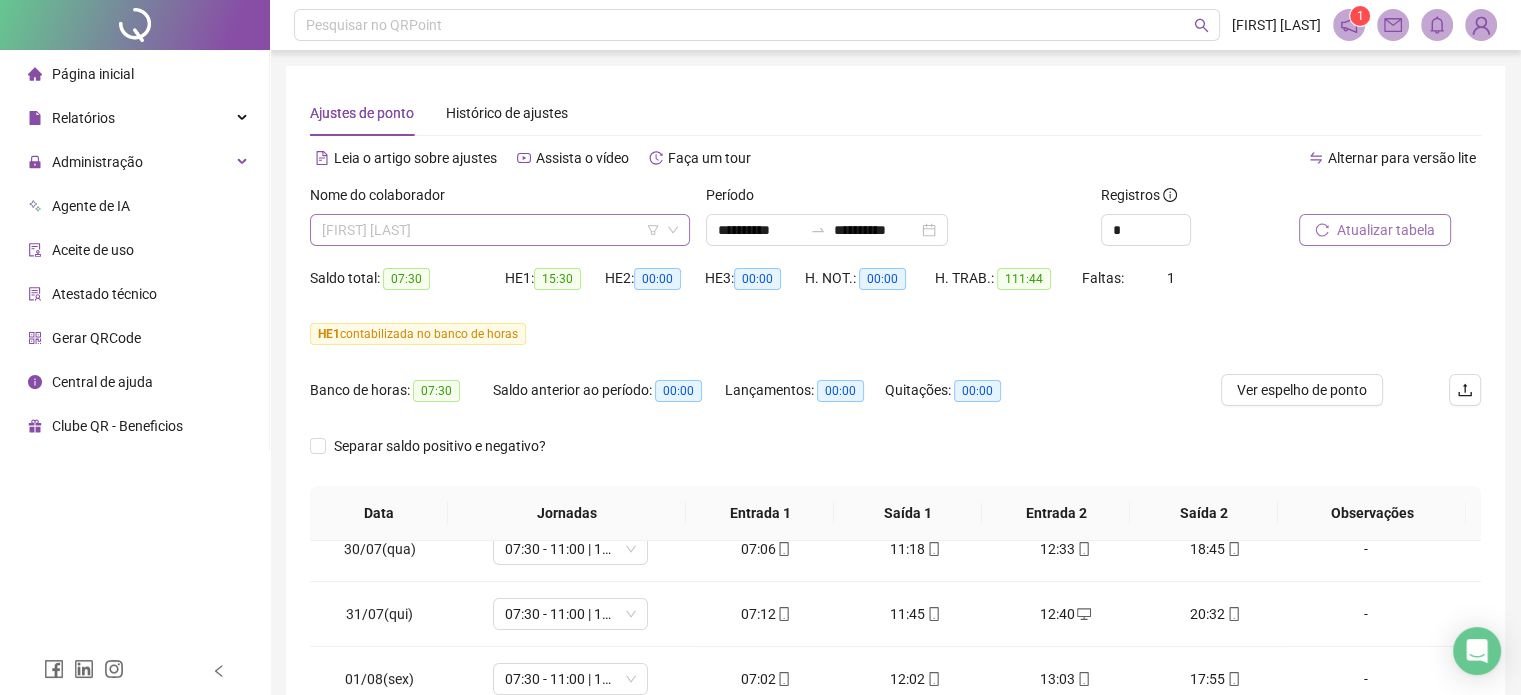 click on "[FIRST] [LAST]" at bounding box center (500, 230) 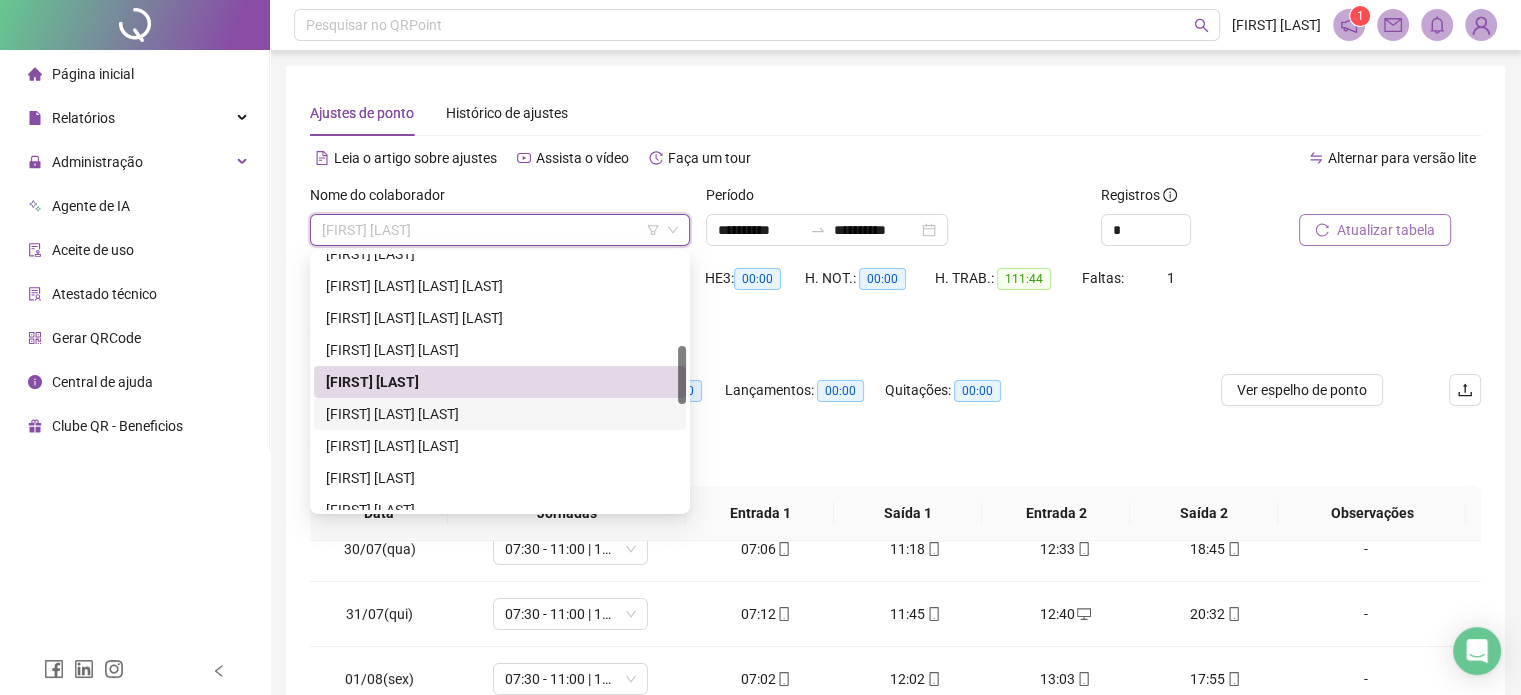 click on "[FIRST] [LAST] [LAST]" at bounding box center [500, 414] 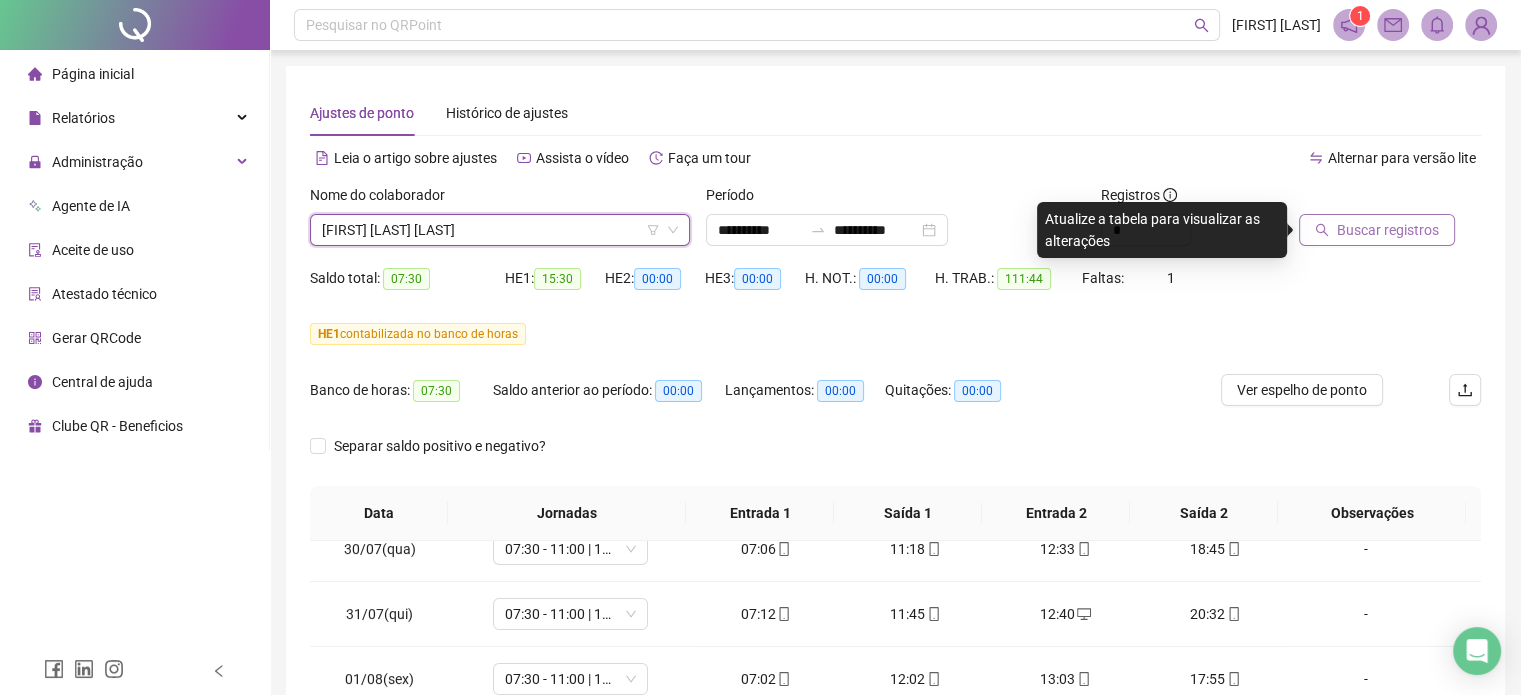 click on "Buscar registros" at bounding box center [1388, 230] 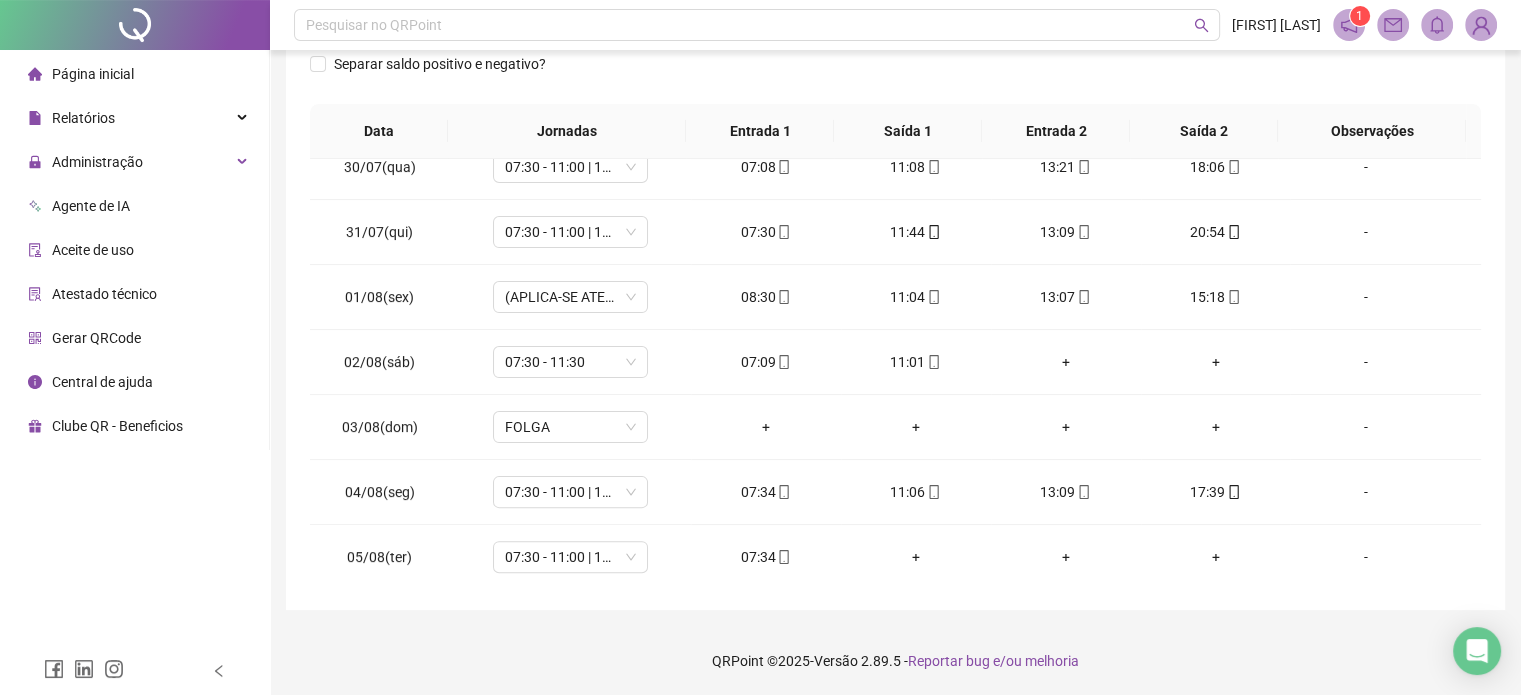click on "QRPoint © 2025  -  Versão   2.89.5   -  Reportar bug e/ou melhoria" at bounding box center [895, 661] 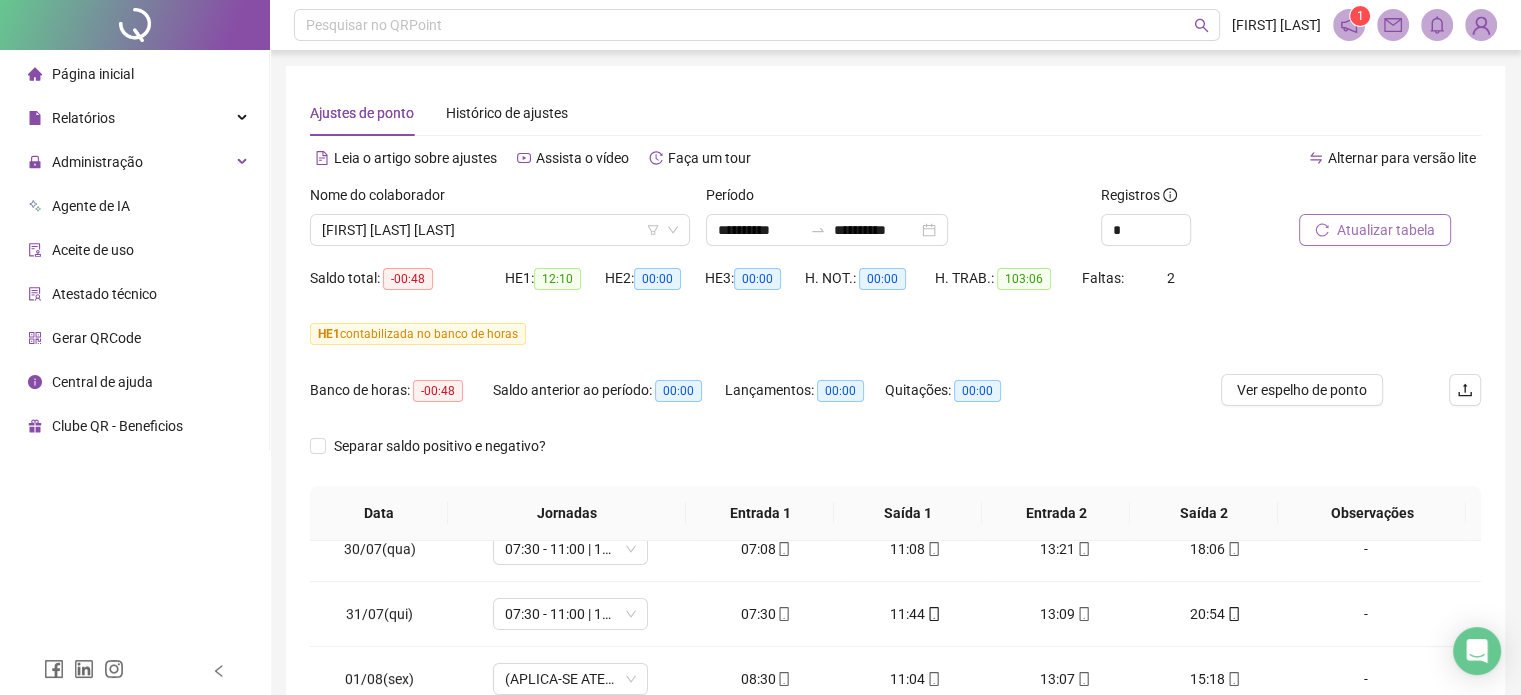 click on "Nome do colaborador [FIRST] [LAST] [LAST]" at bounding box center (500, 223) 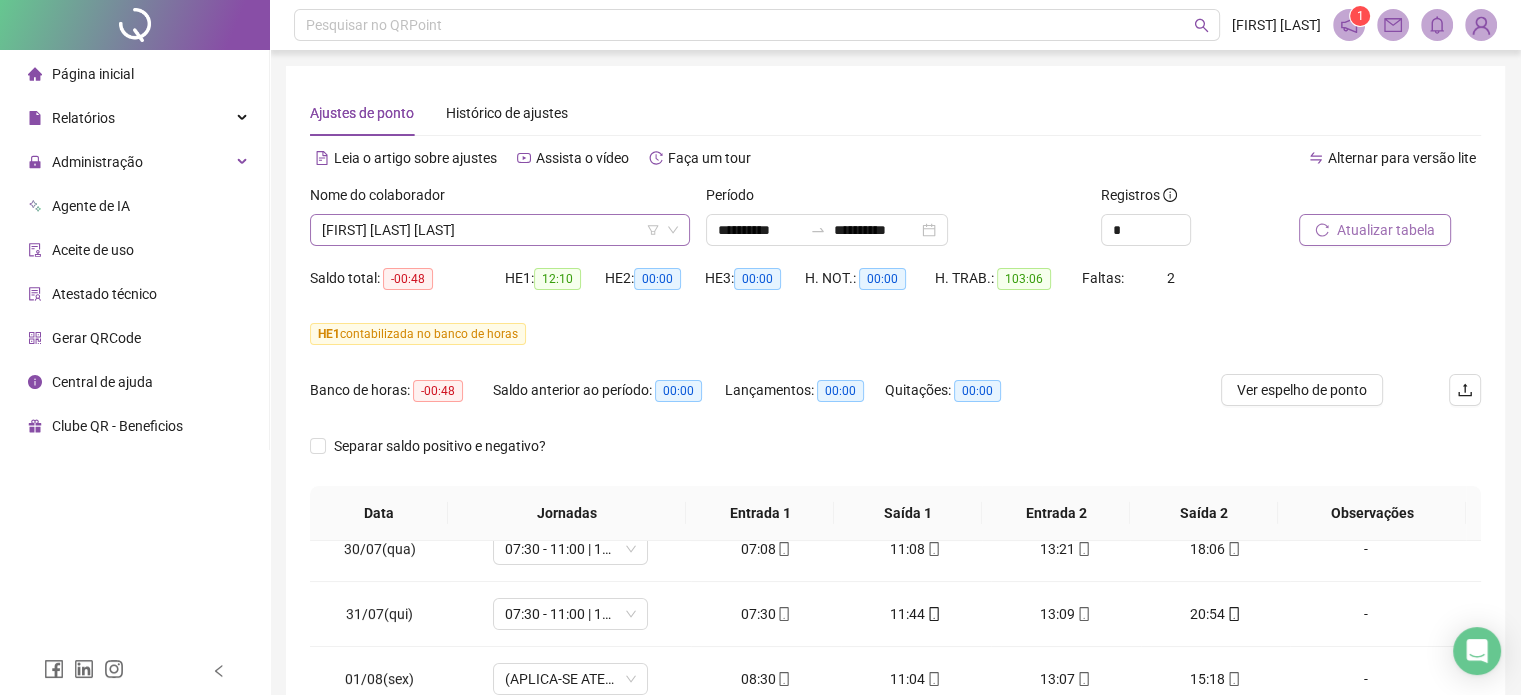 click on "[FIRST] [LAST] [LAST]" at bounding box center [500, 230] 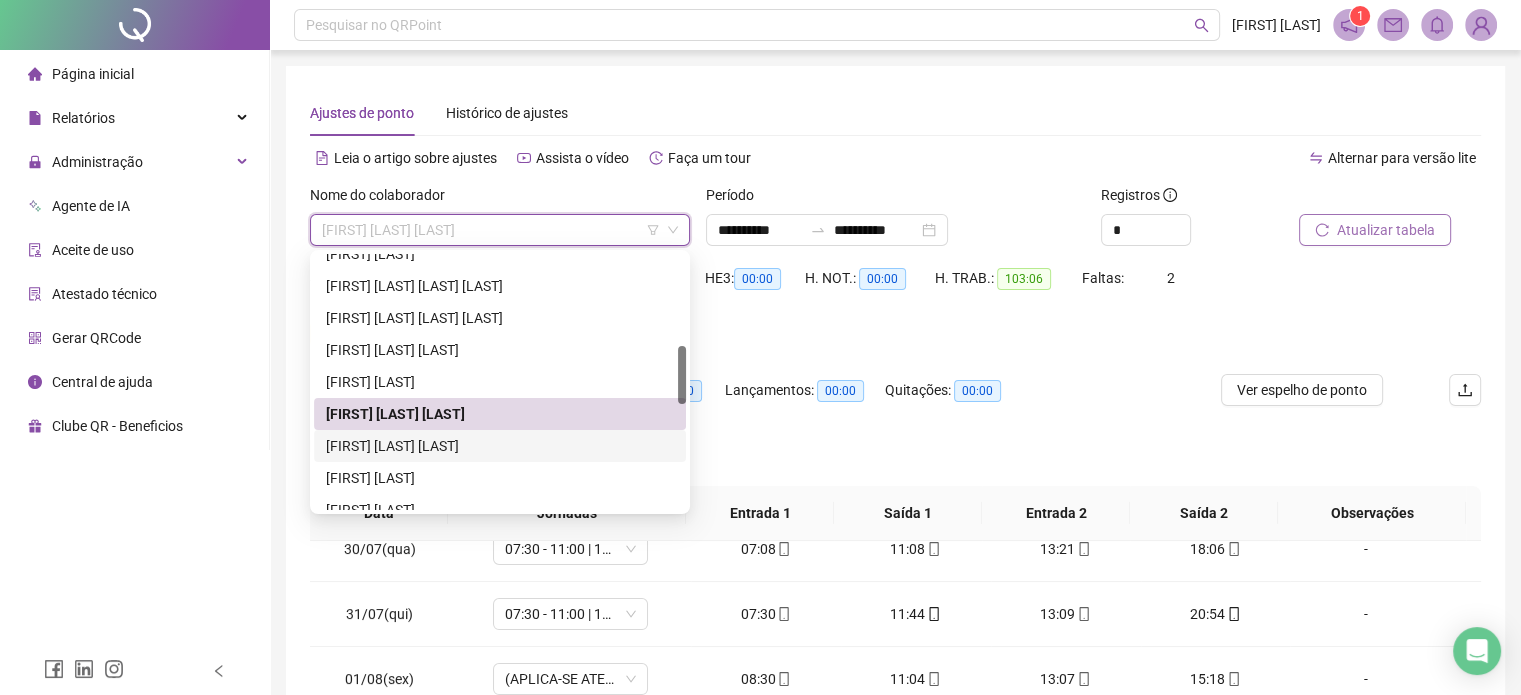click on "[FIRST] [LAST] [LAST]" at bounding box center (500, 446) 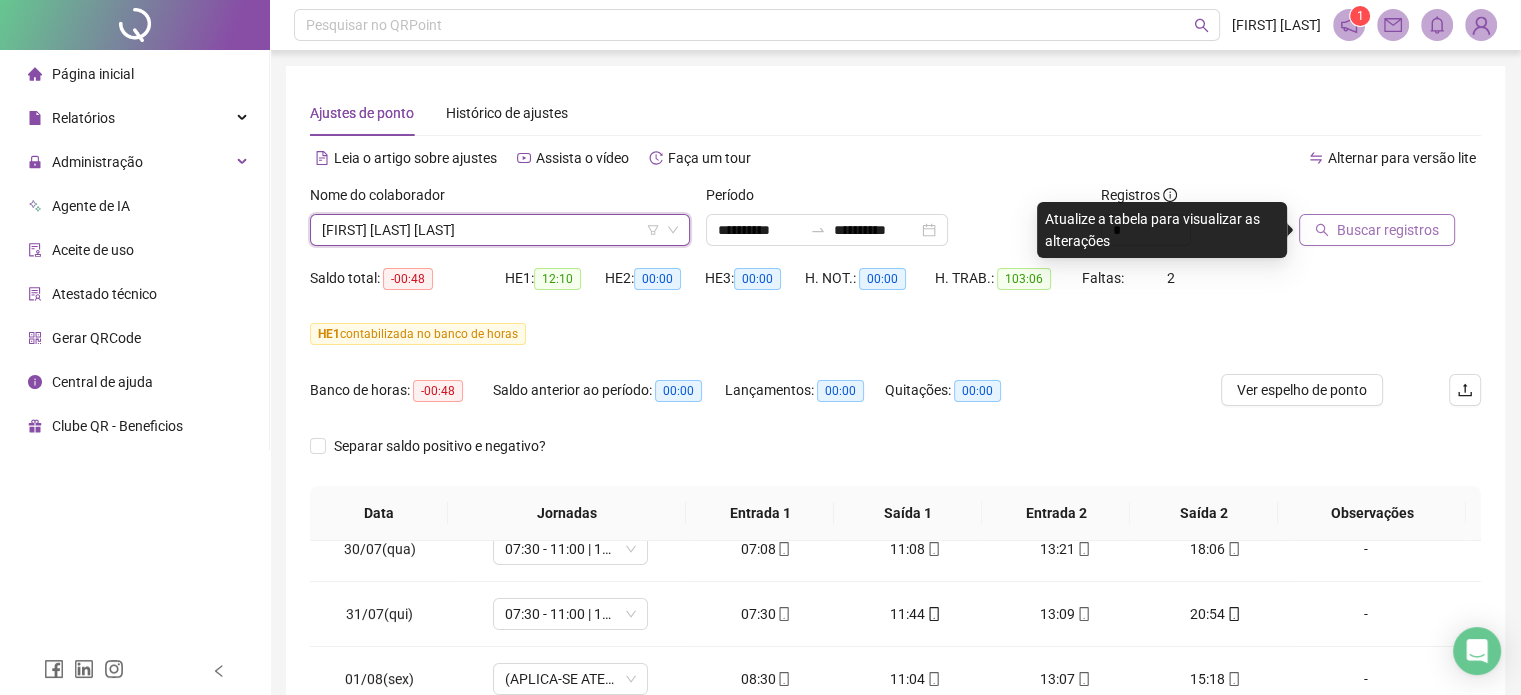 click on "Buscar registros" at bounding box center [1377, 230] 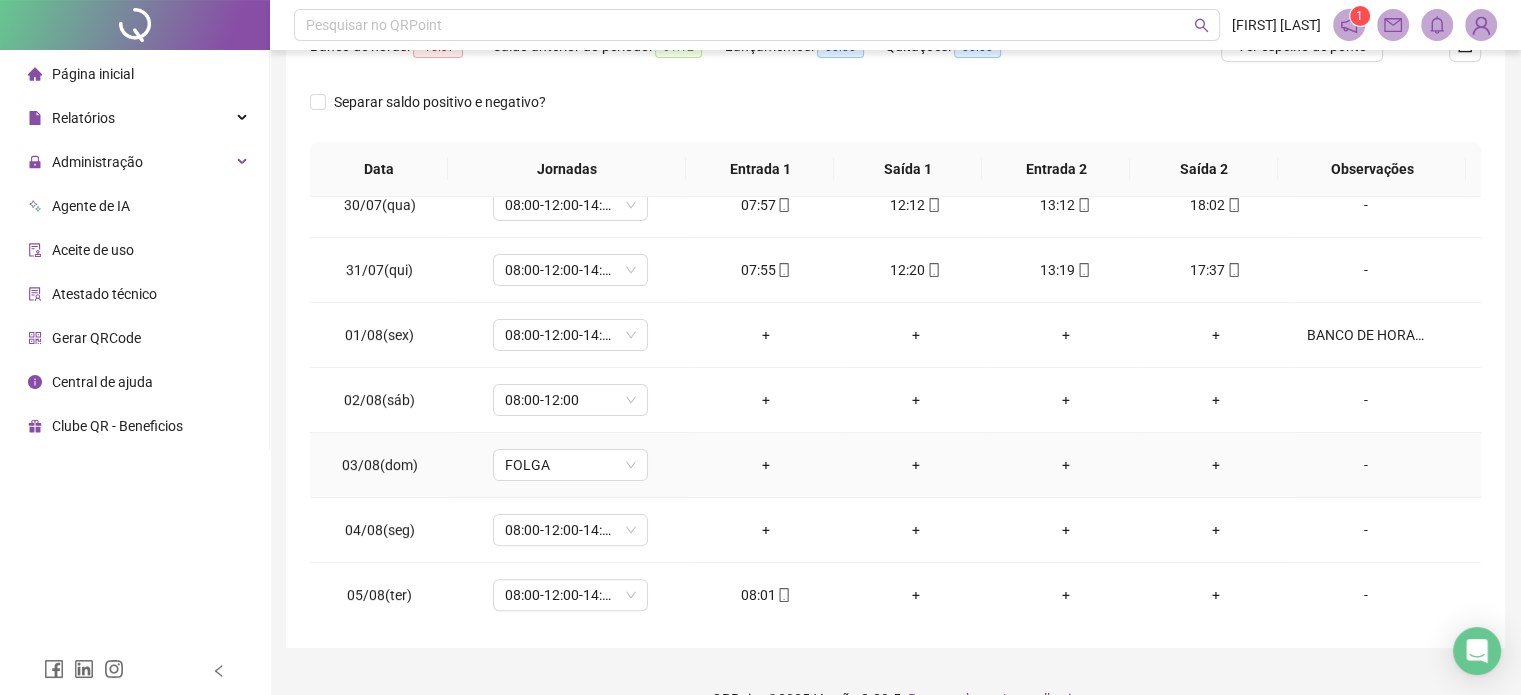 scroll, scrollTop: 382, scrollLeft: 0, axis: vertical 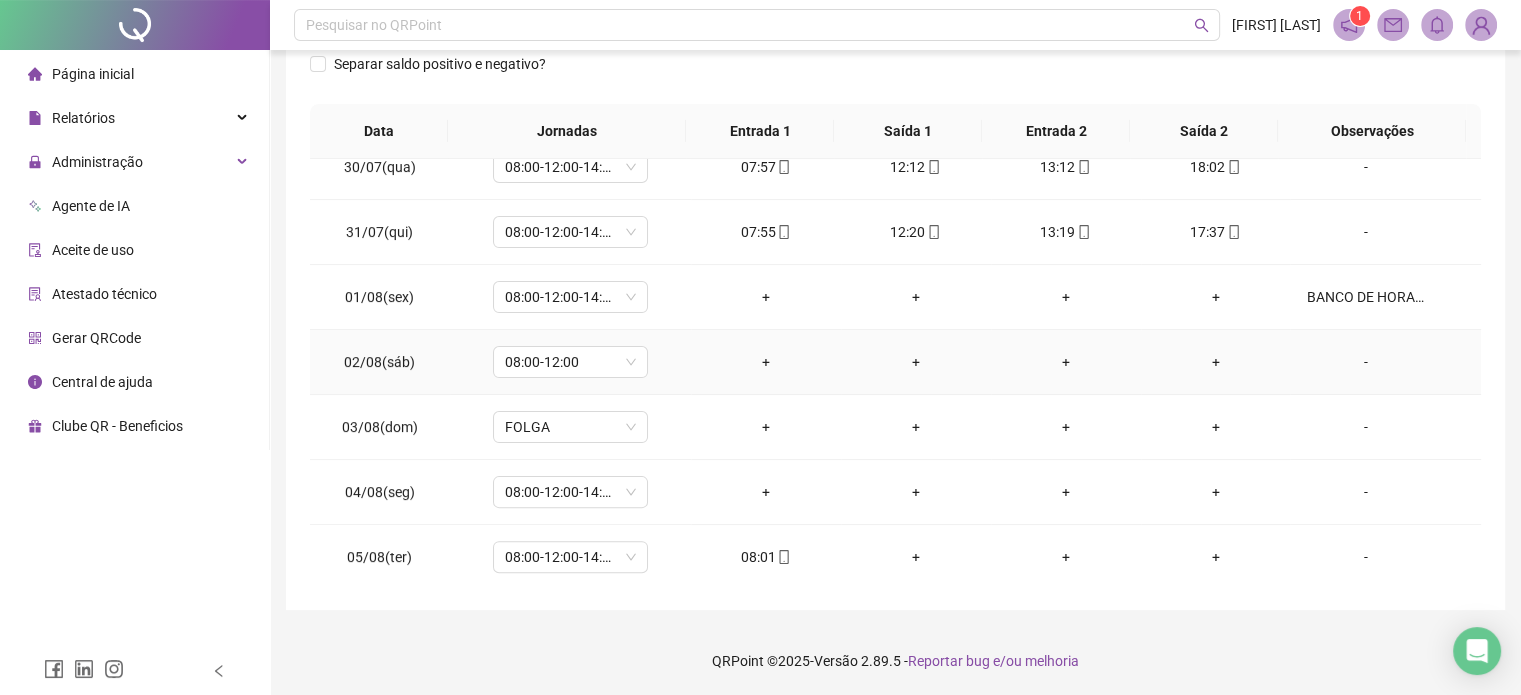 click on "-" at bounding box center [1365, 362] 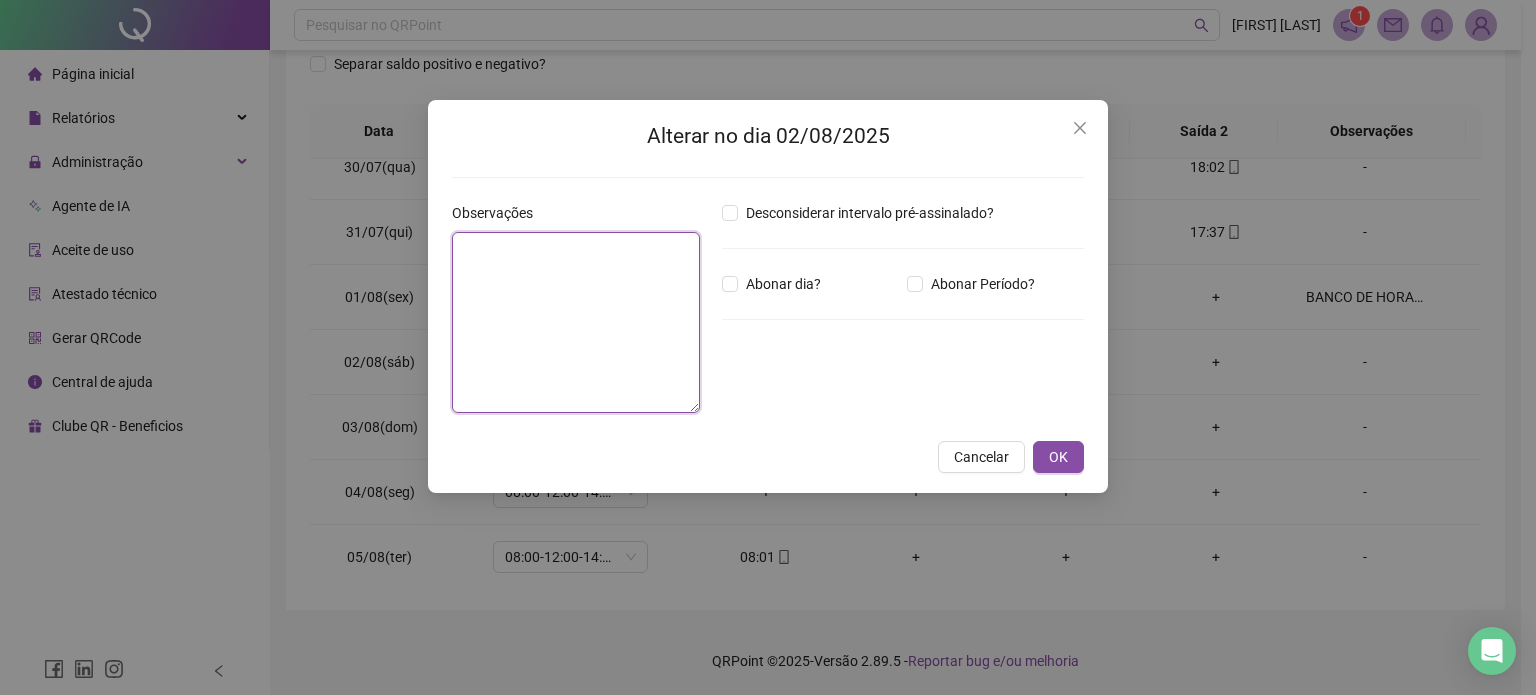 click at bounding box center [576, 322] 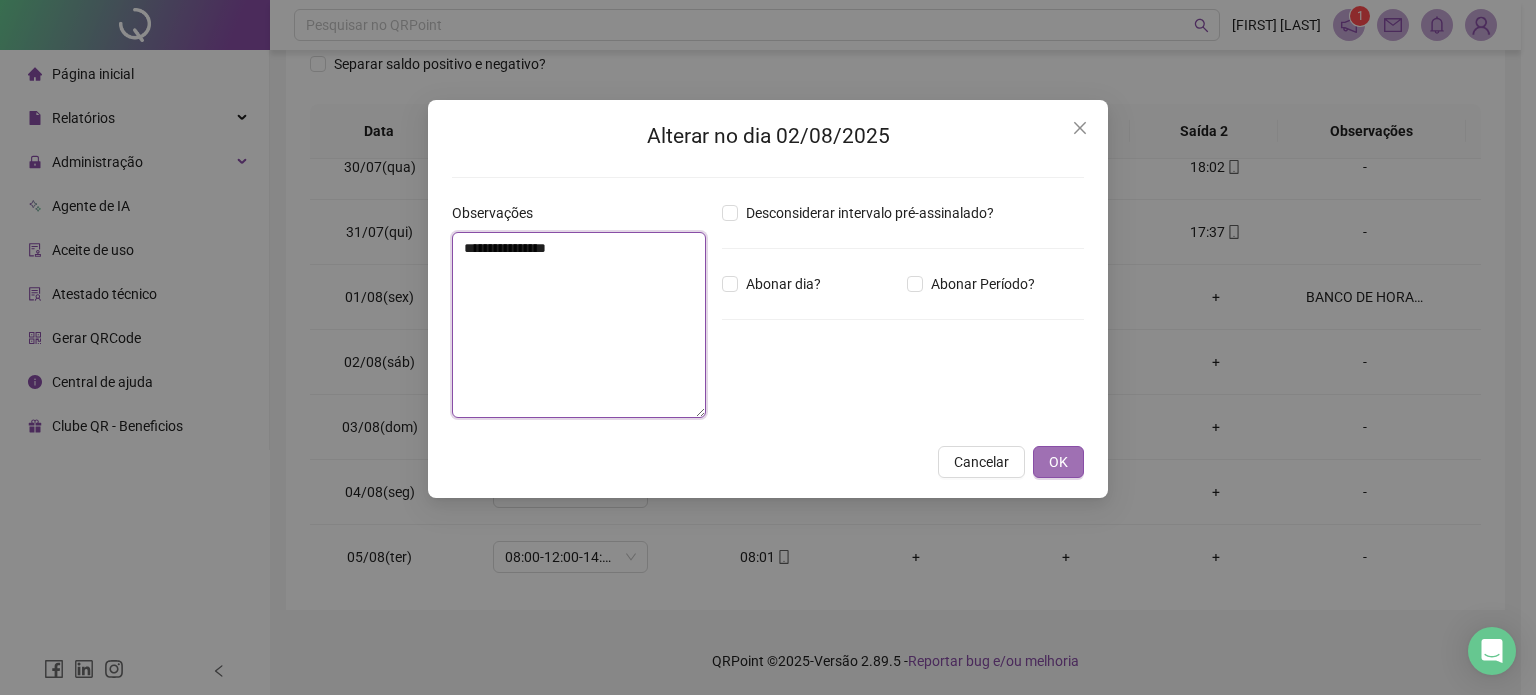 type on "**********" 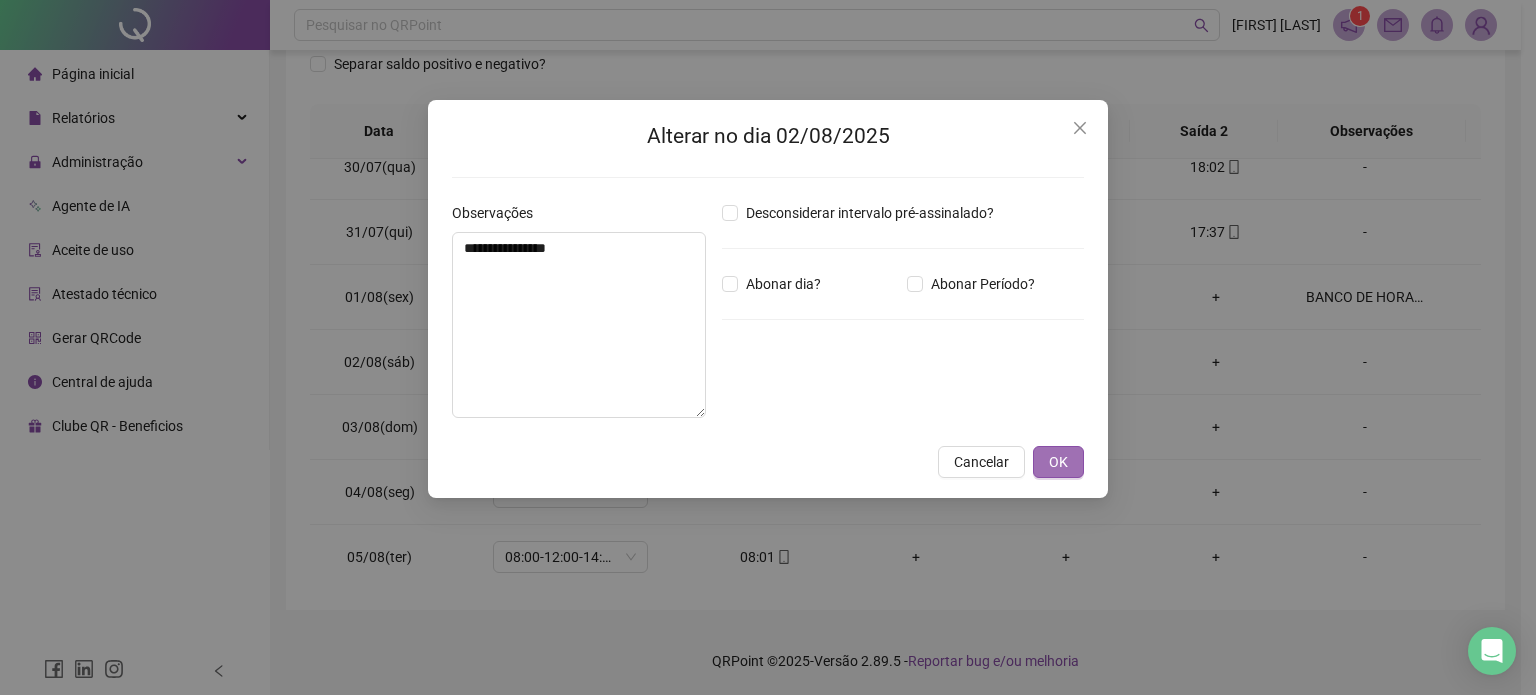 click on "OK" at bounding box center (1058, 462) 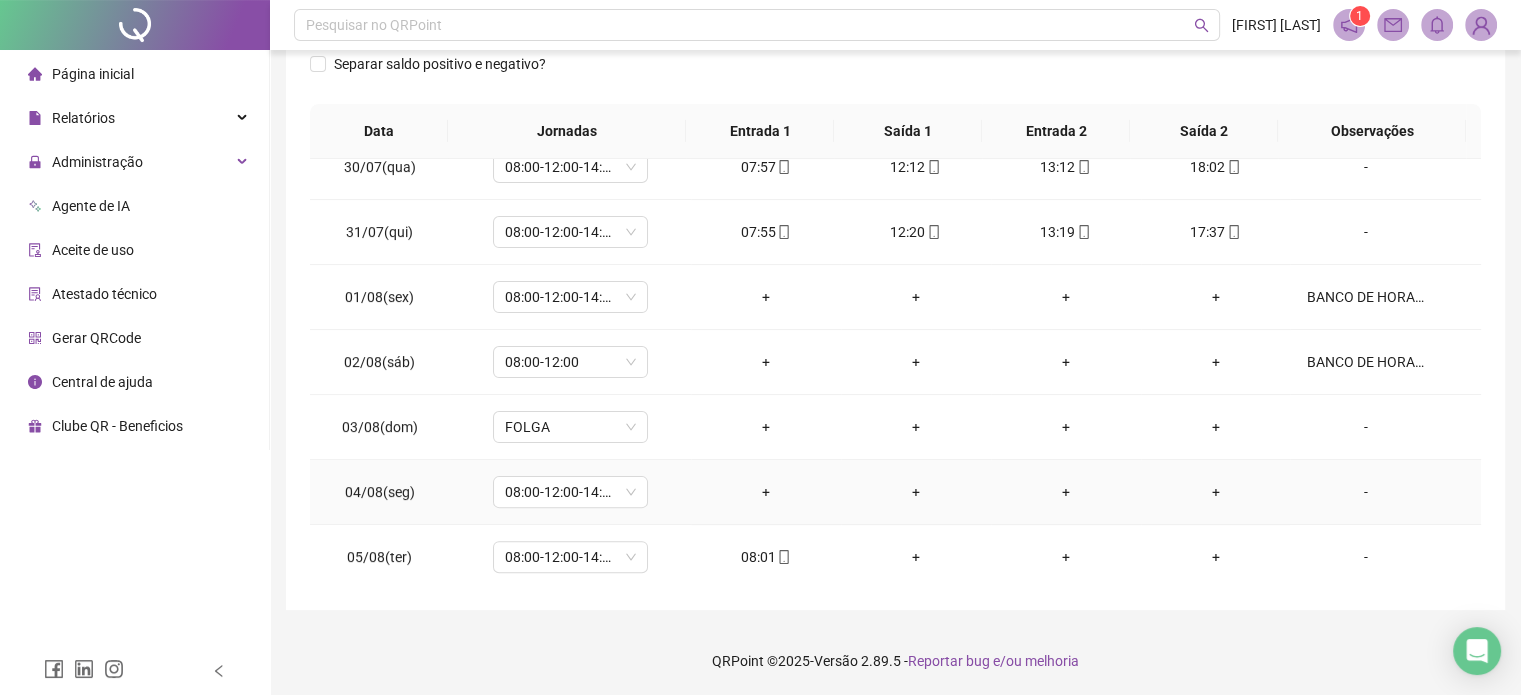 click on "-" at bounding box center [1365, 492] 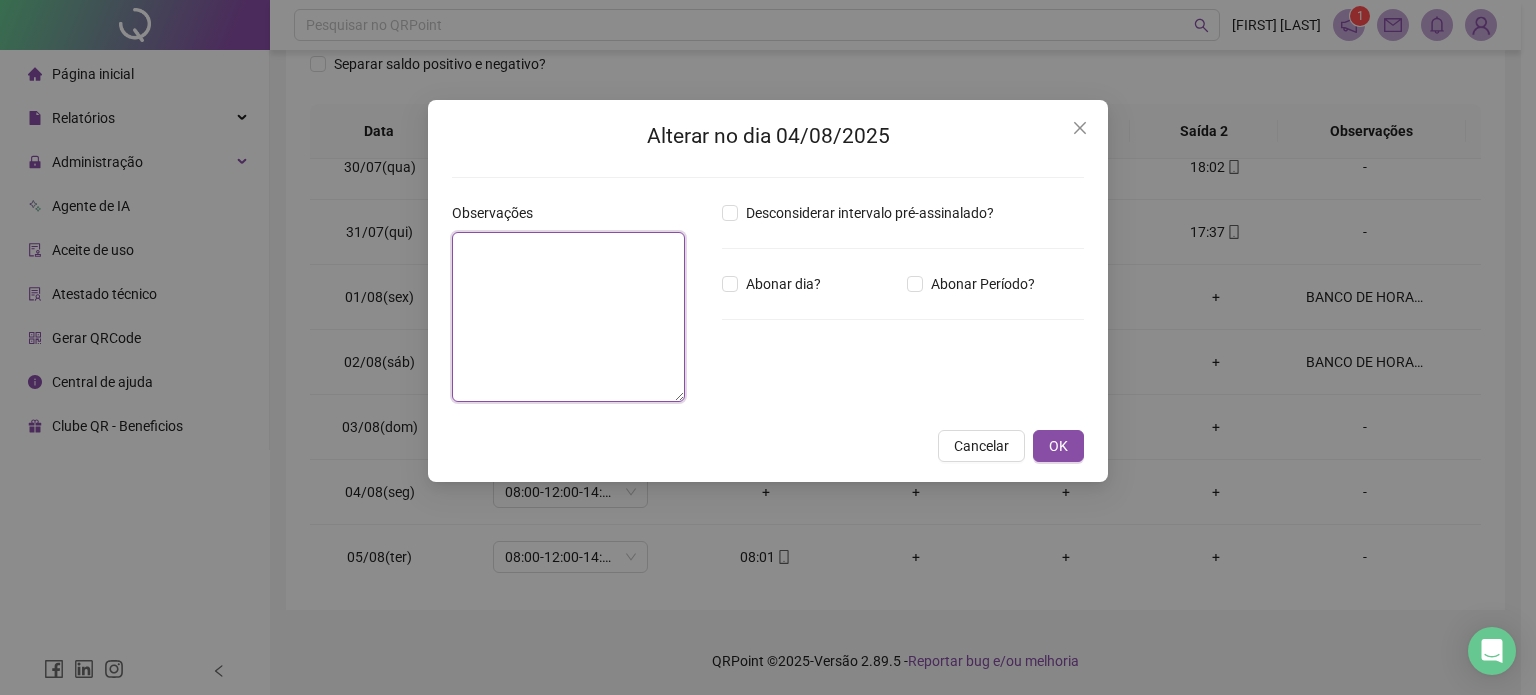 click at bounding box center (568, 317) 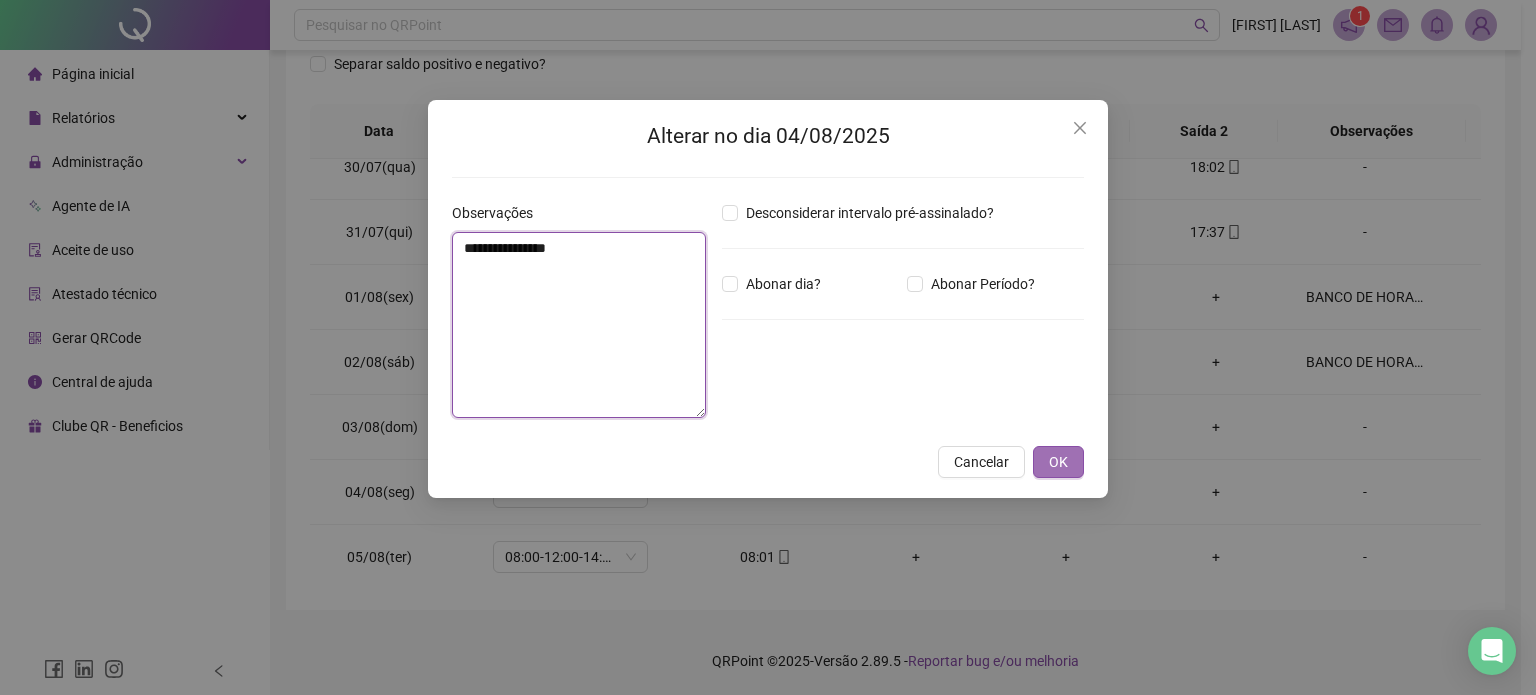 type on "**********" 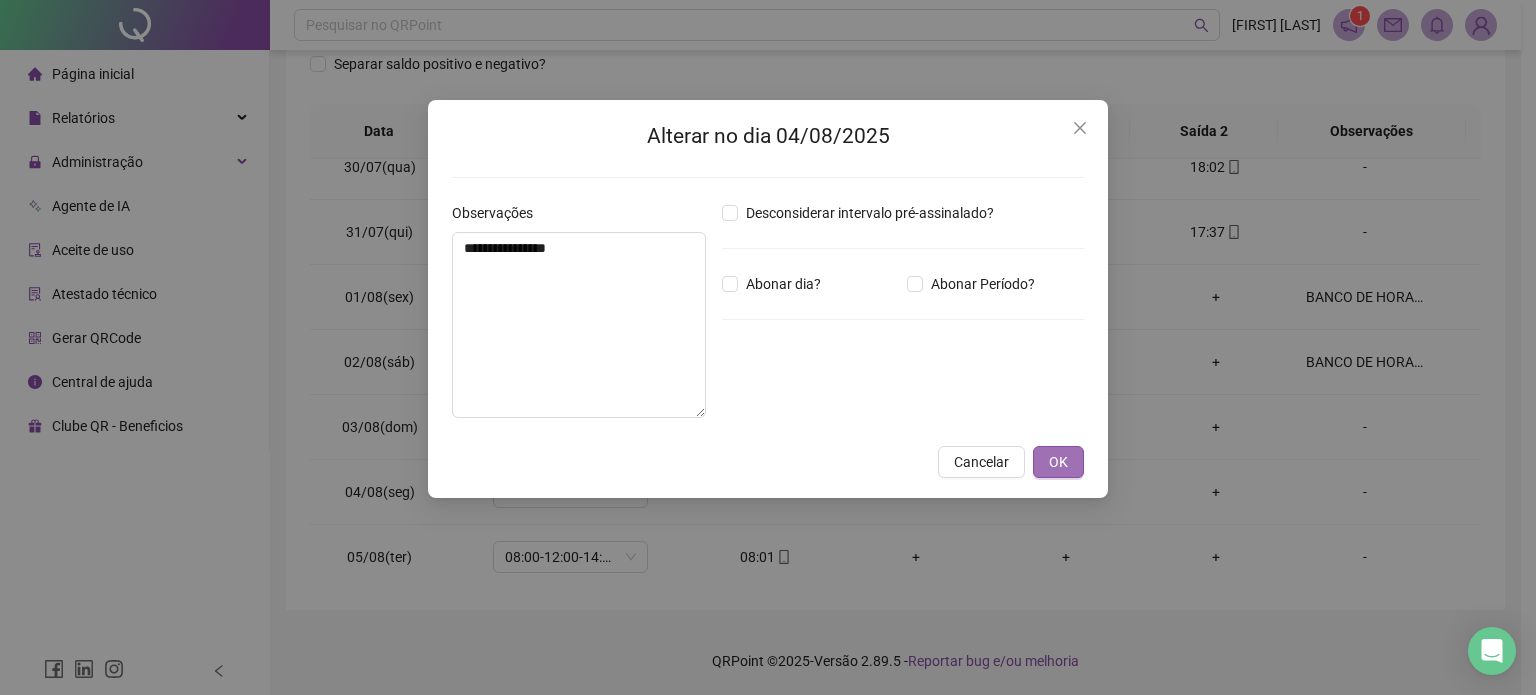 click on "OK" at bounding box center [1058, 462] 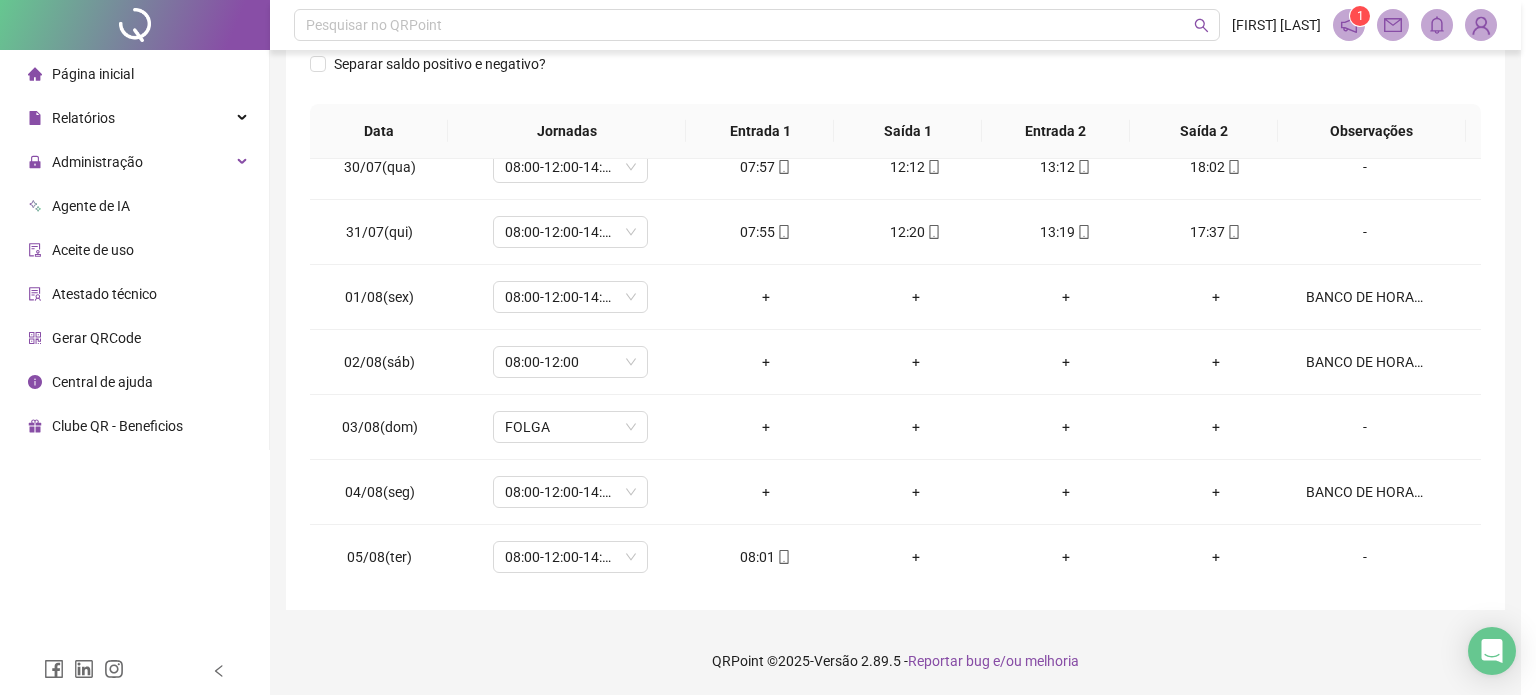click on "QRPoint © 2025  -  Versão   2.89.5   -  Reportar bug e/ou melhoria" at bounding box center [895, 661] 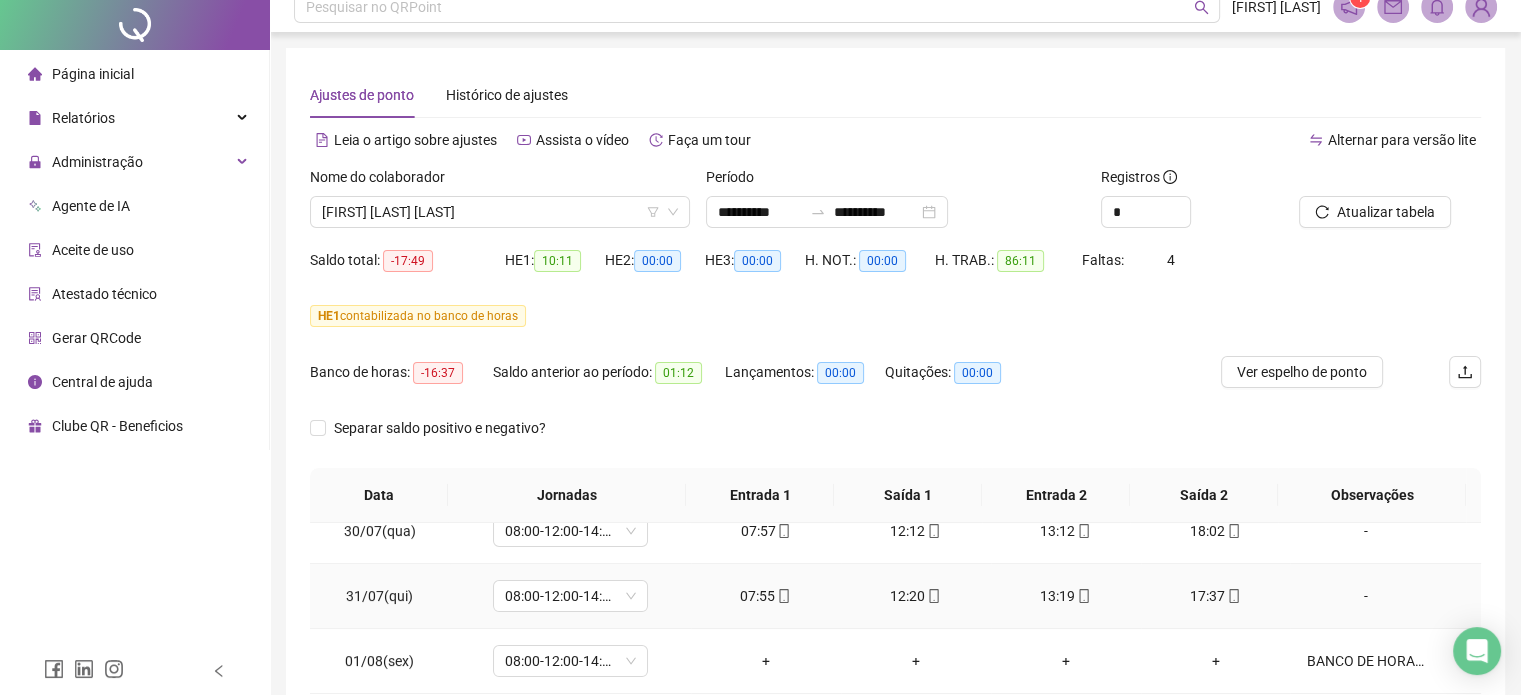 scroll, scrollTop: 0, scrollLeft: 0, axis: both 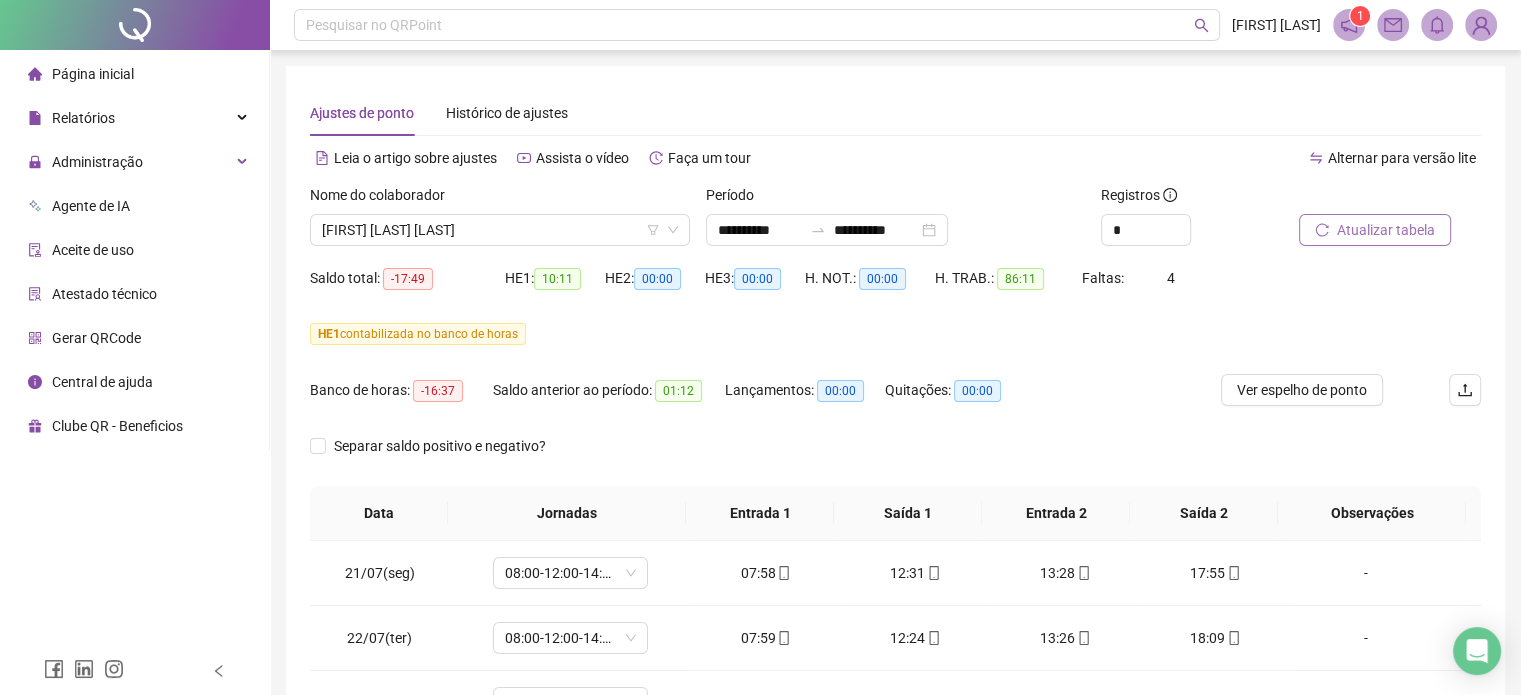 click on "Atualizar tabela" at bounding box center (1386, 230) 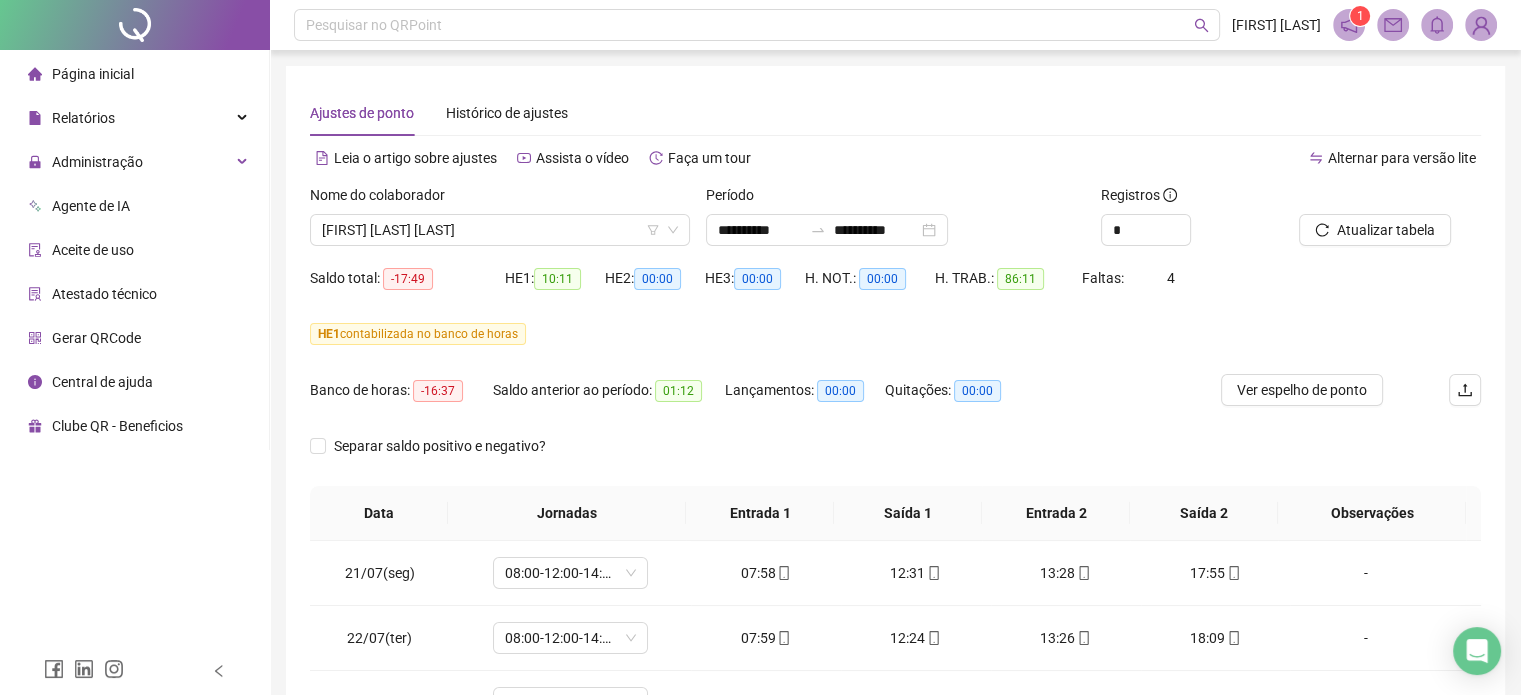 click on "Separar saldo positivo e negativo?" at bounding box center (895, 458) 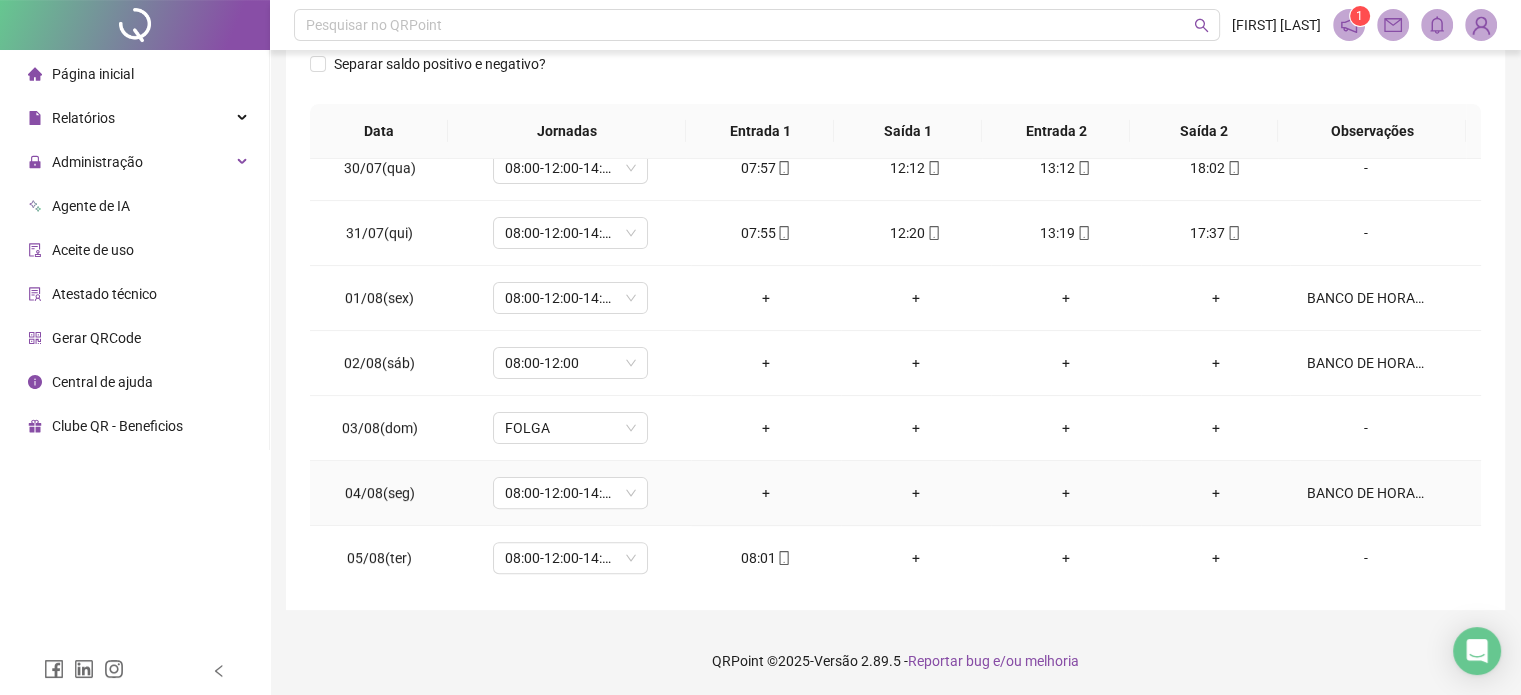 scroll, scrollTop: 609, scrollLeft: 0, axis: vertical 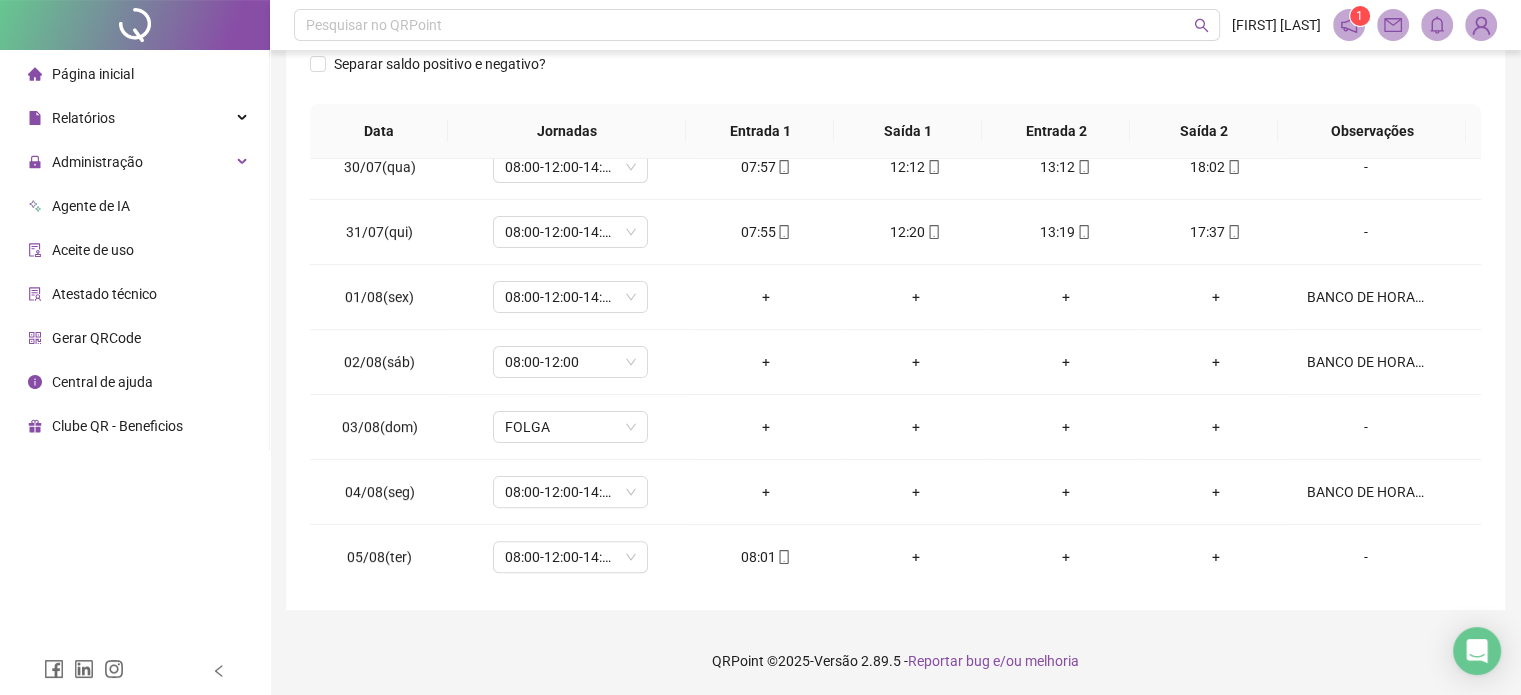 click on "QRPoint © 2025  -  Versão   2.89.5   -  Reportar bug e/ou melhoria" at bounding box center [895, 661] 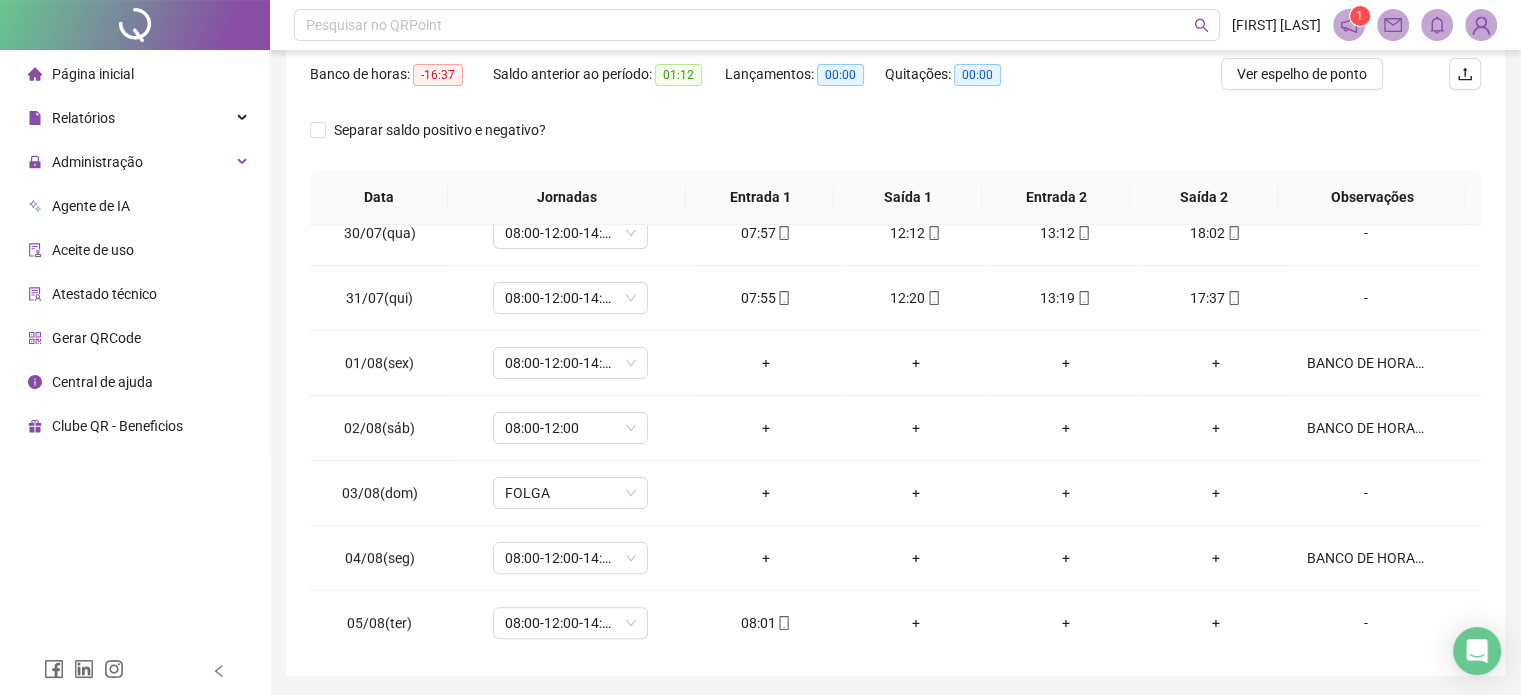 scroll, scrollTop: 282, scrollLeft: 0, axis: vertical 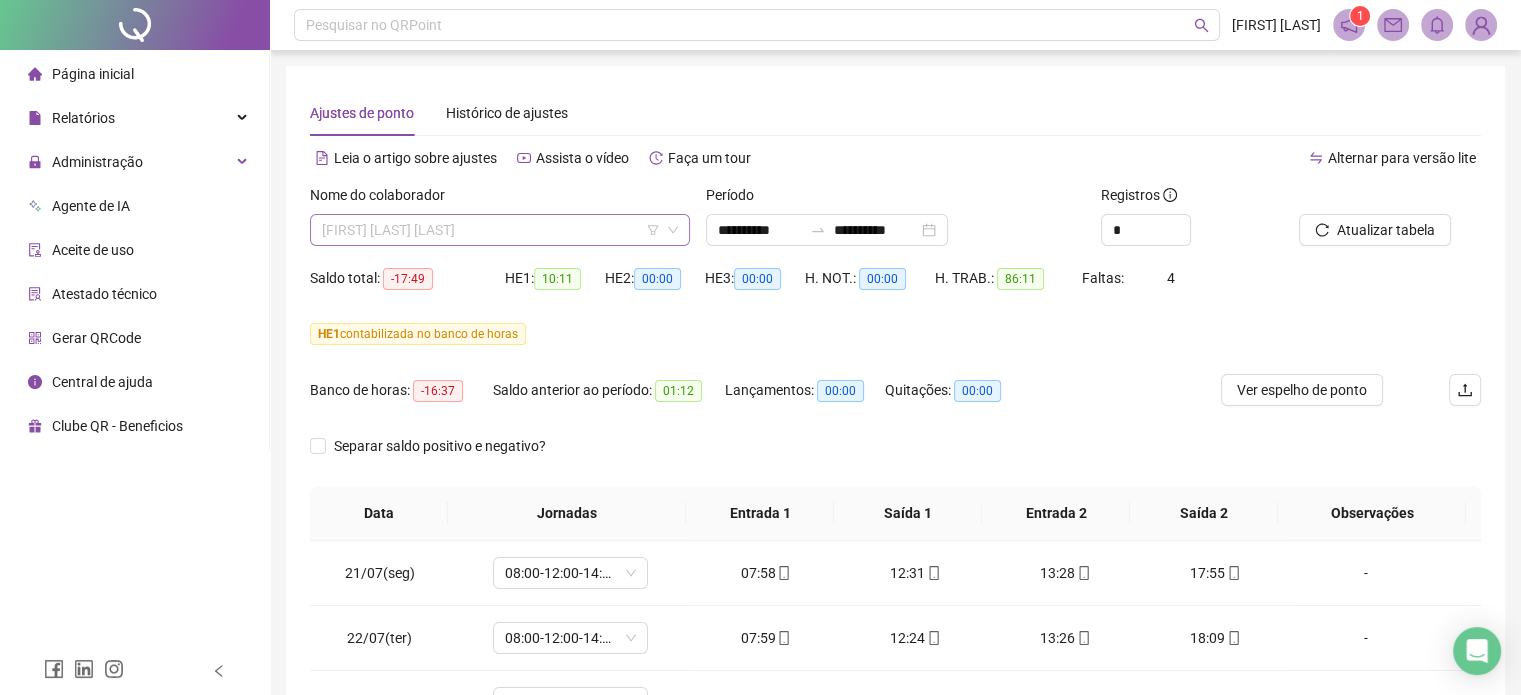 click on "[FIRST] [LAST] [LAST]" at bounding box center [500, 230] 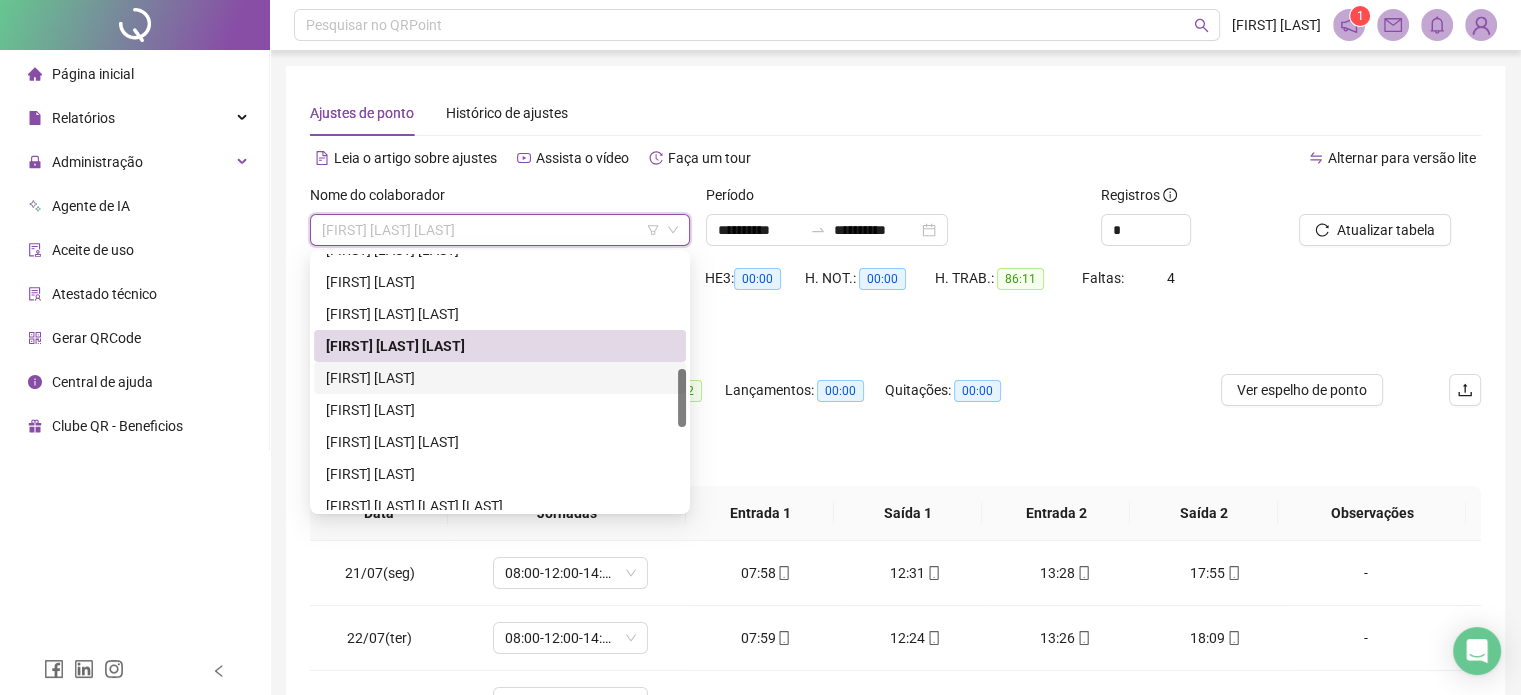 click on "[FIRST] [LAST]" at bounding box center (500, 378) 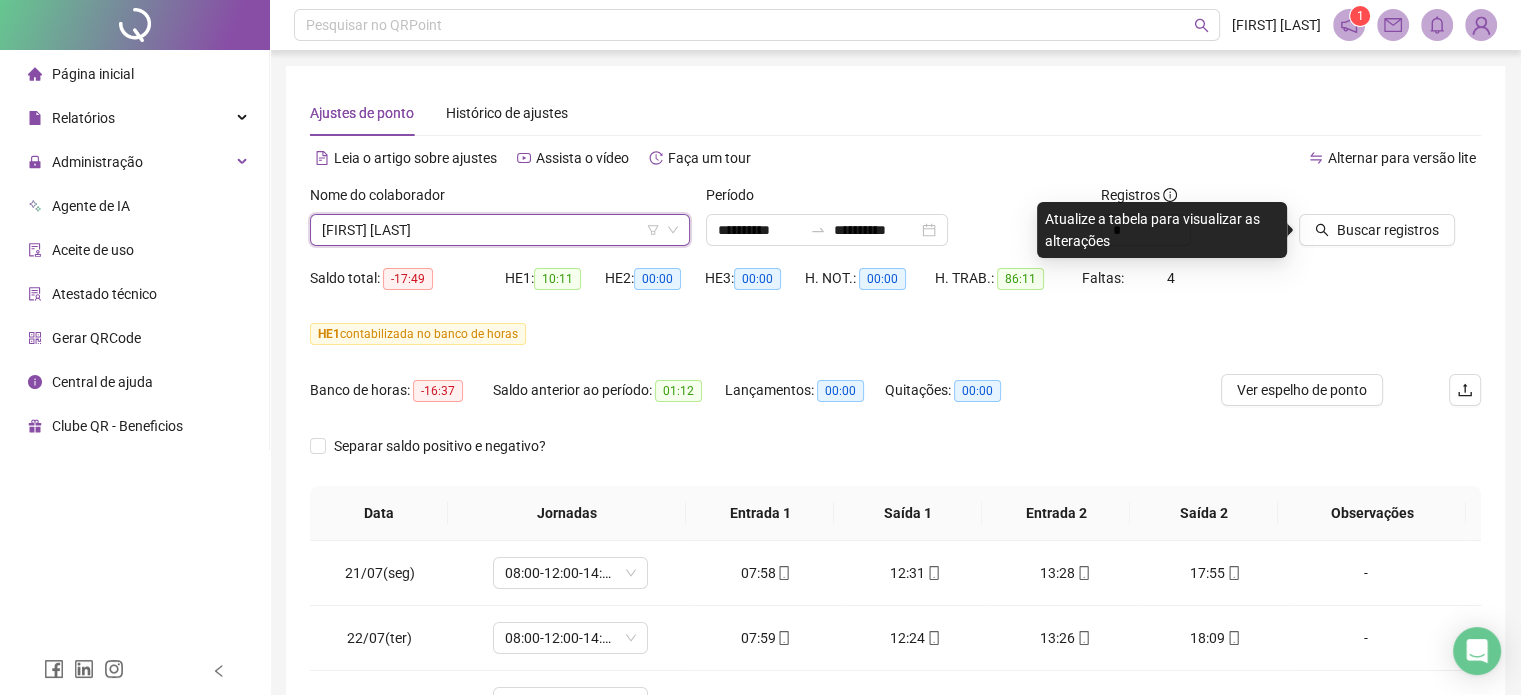 click on "Saldo total:   -17:49 HE 1:   10:11 HE 2:   00:00 HE 3:   00:00 H. NOT.:   00:00 H. TRAB.:   86:11 Faltas:   4" at bounding box center [895, 290] 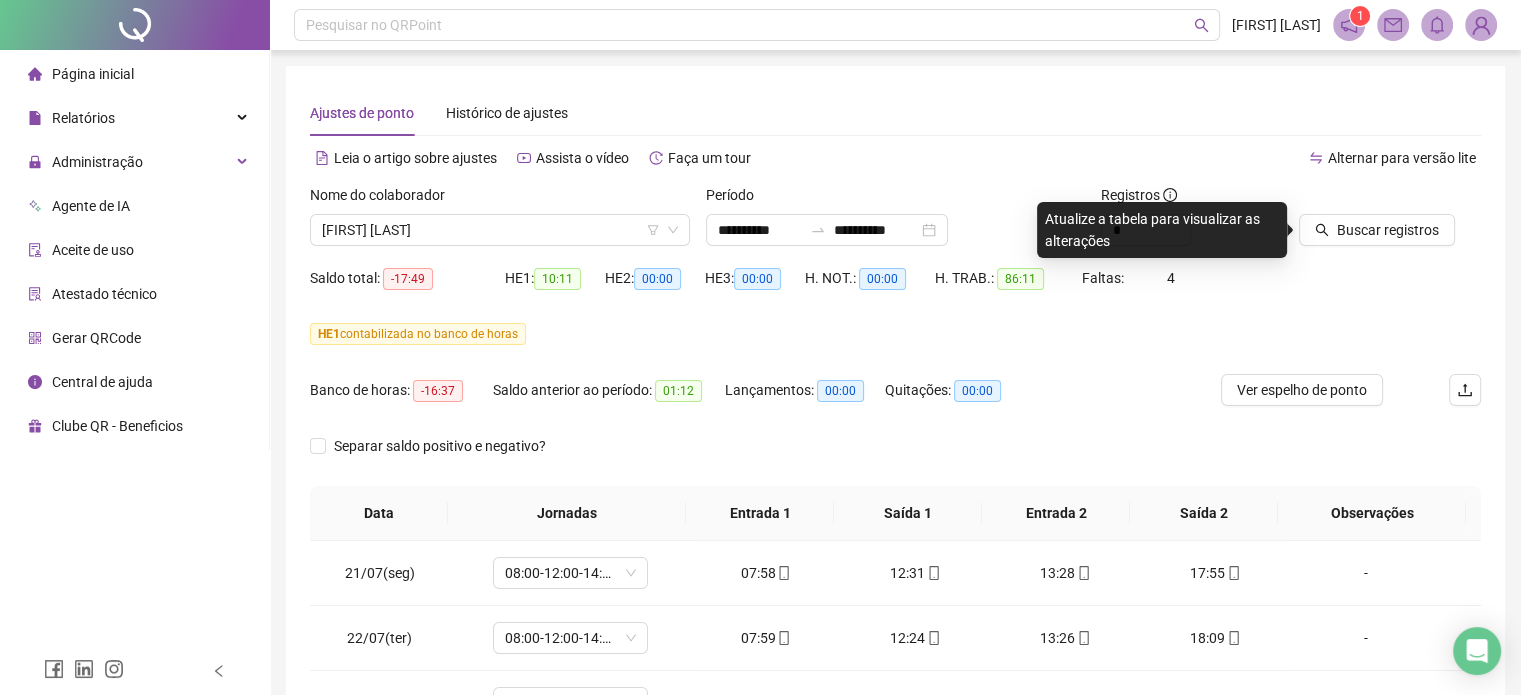 drag, startPoint x: 1392, startPoint y: 200, endPoint x: 1361, endPoint y: 230, distance: 43.13931 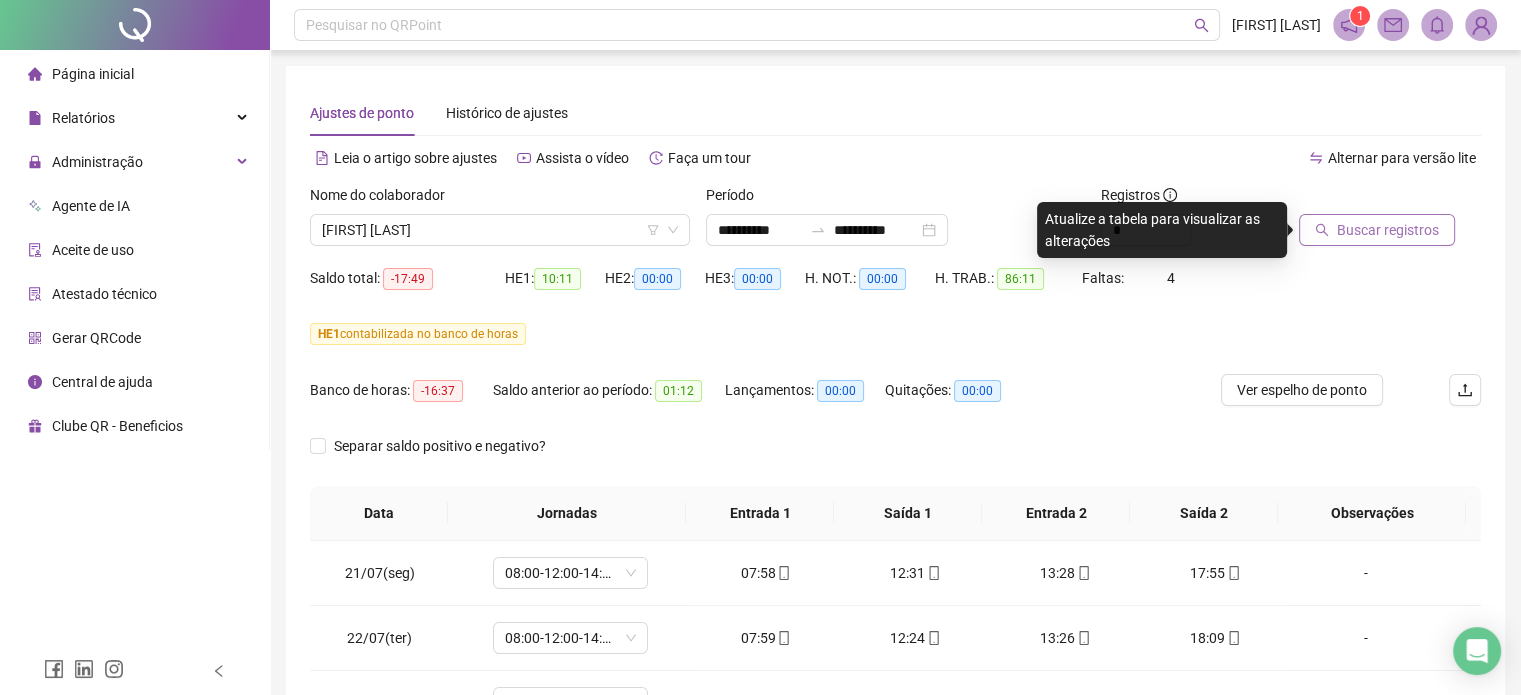 click on "Buscar registros" at bounding box center (1388, 230) 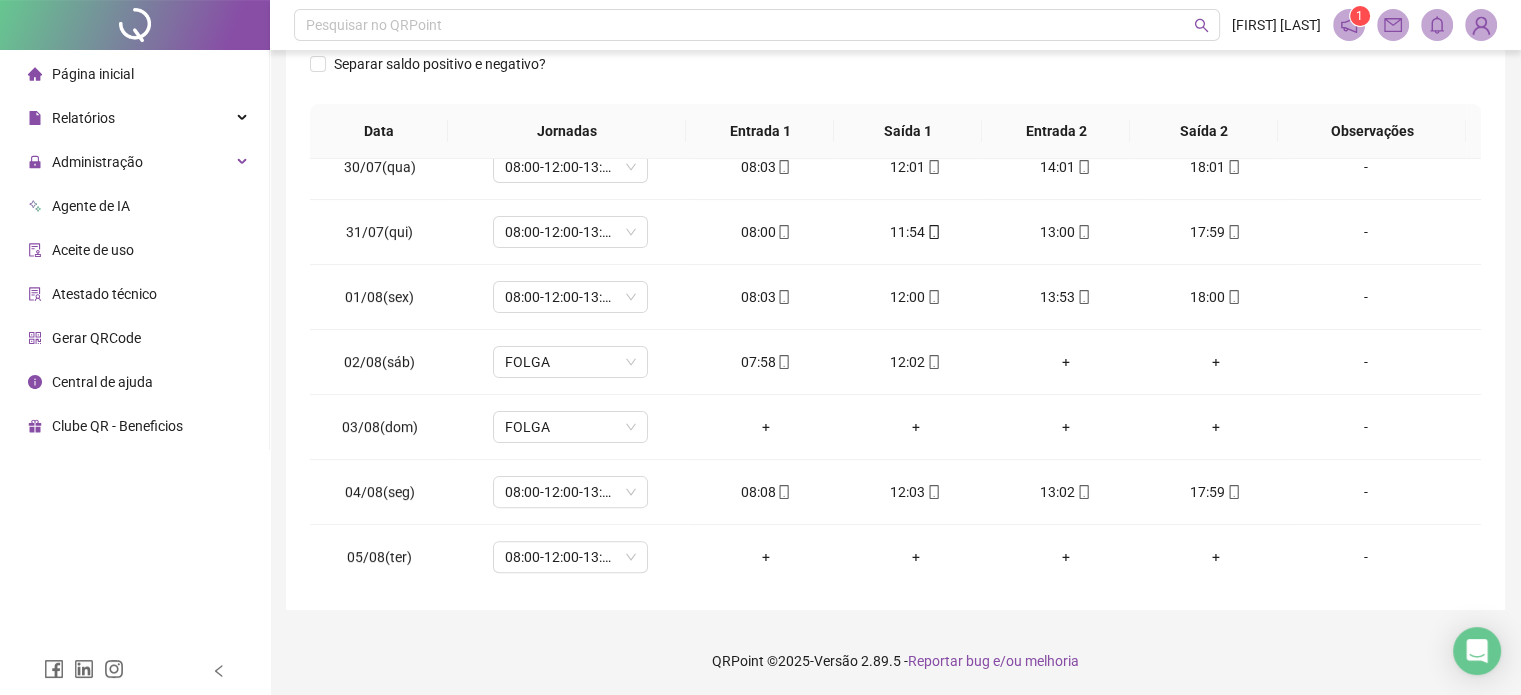 click on "**********" at bounding box center (895, 157) 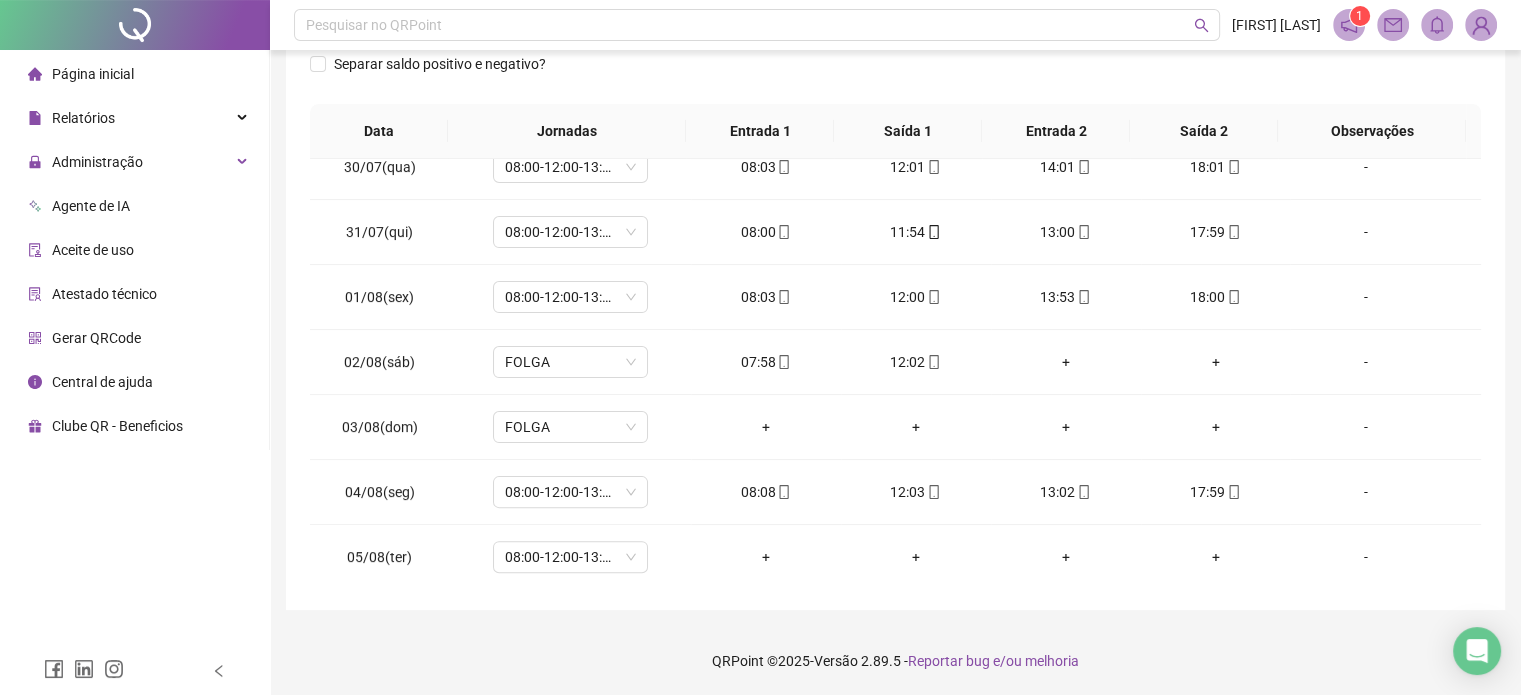 click on "QRPoint © 2025  -  Versão   2.89.5   -  Reportar bug e/ou melhoria" at bounding box center [895, 661] 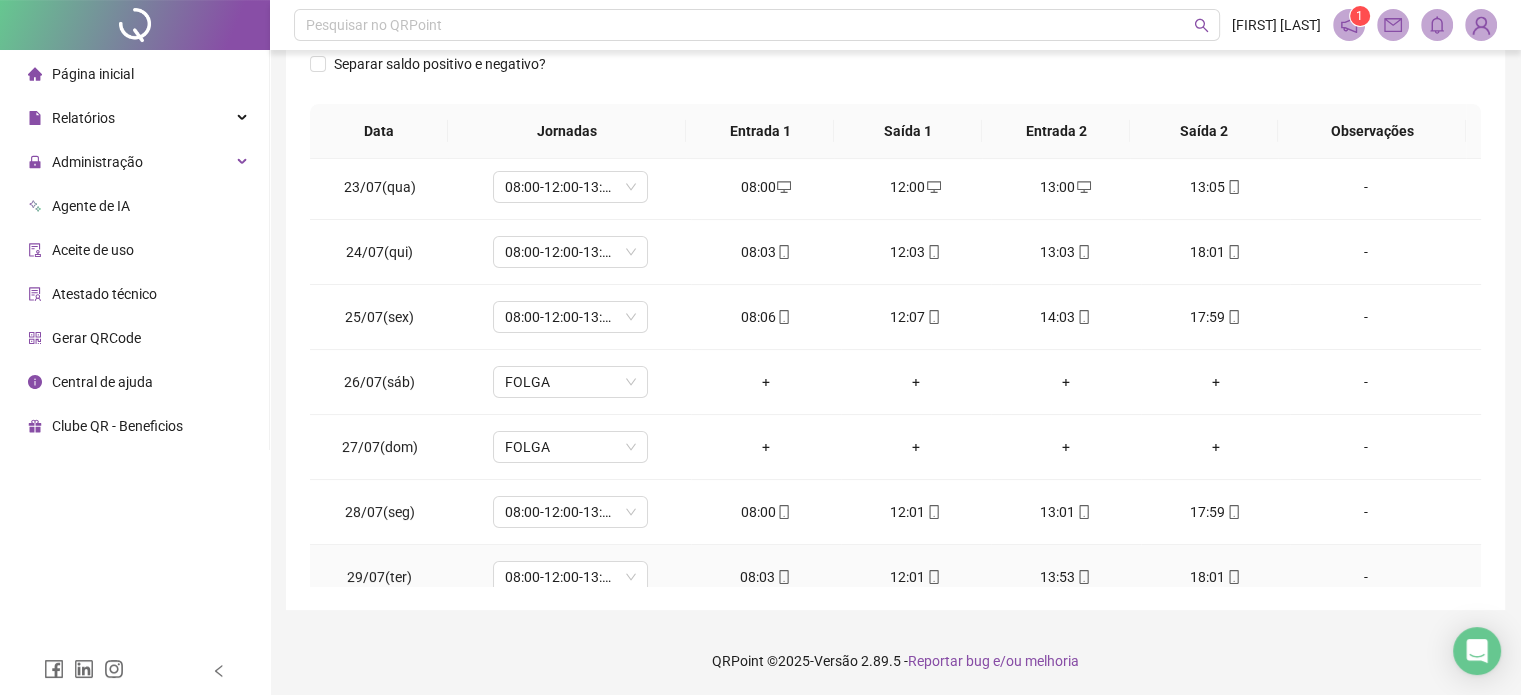 scroll, scrollTop: 0, scrollLeft: 0, axis: both 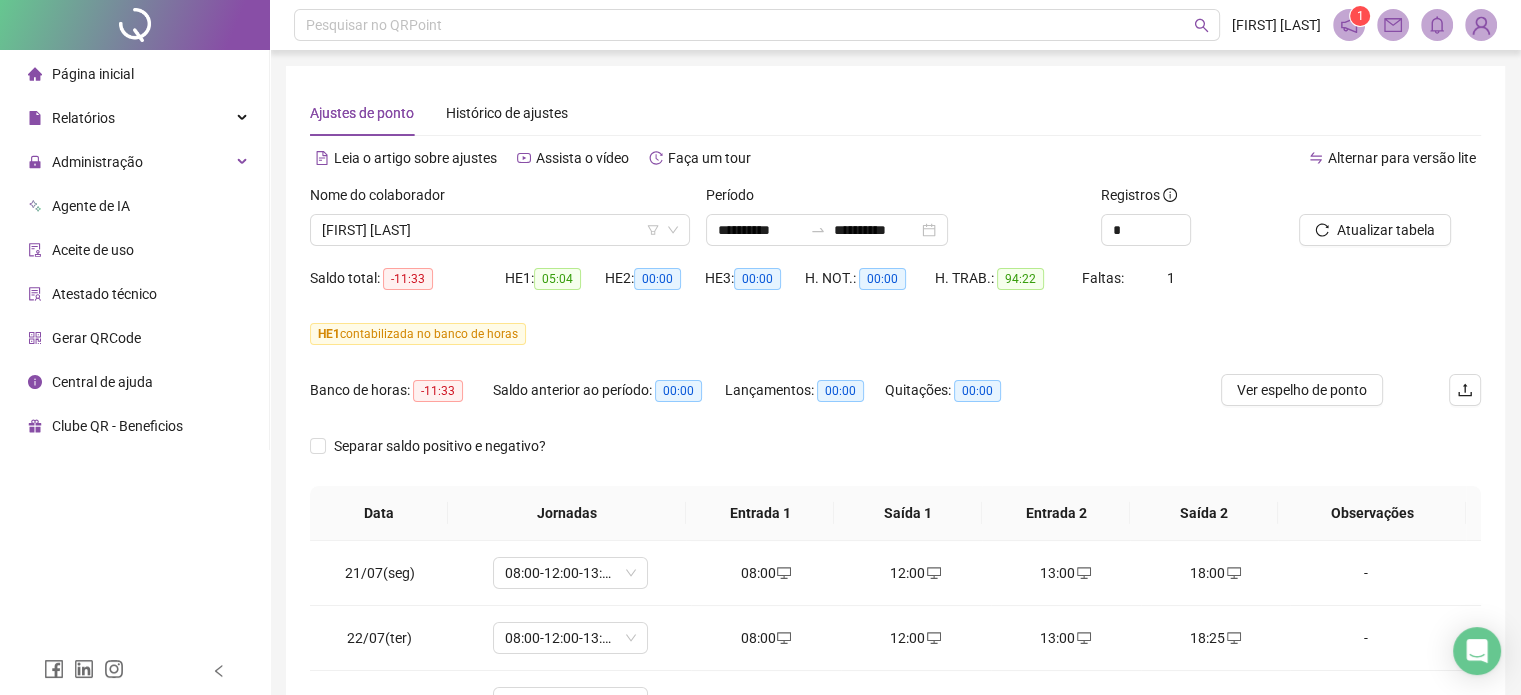 drag, startPoint x: 504, startPoint y: 233, endPoint x: 484, endPoint y: 325, distance: 94.14882 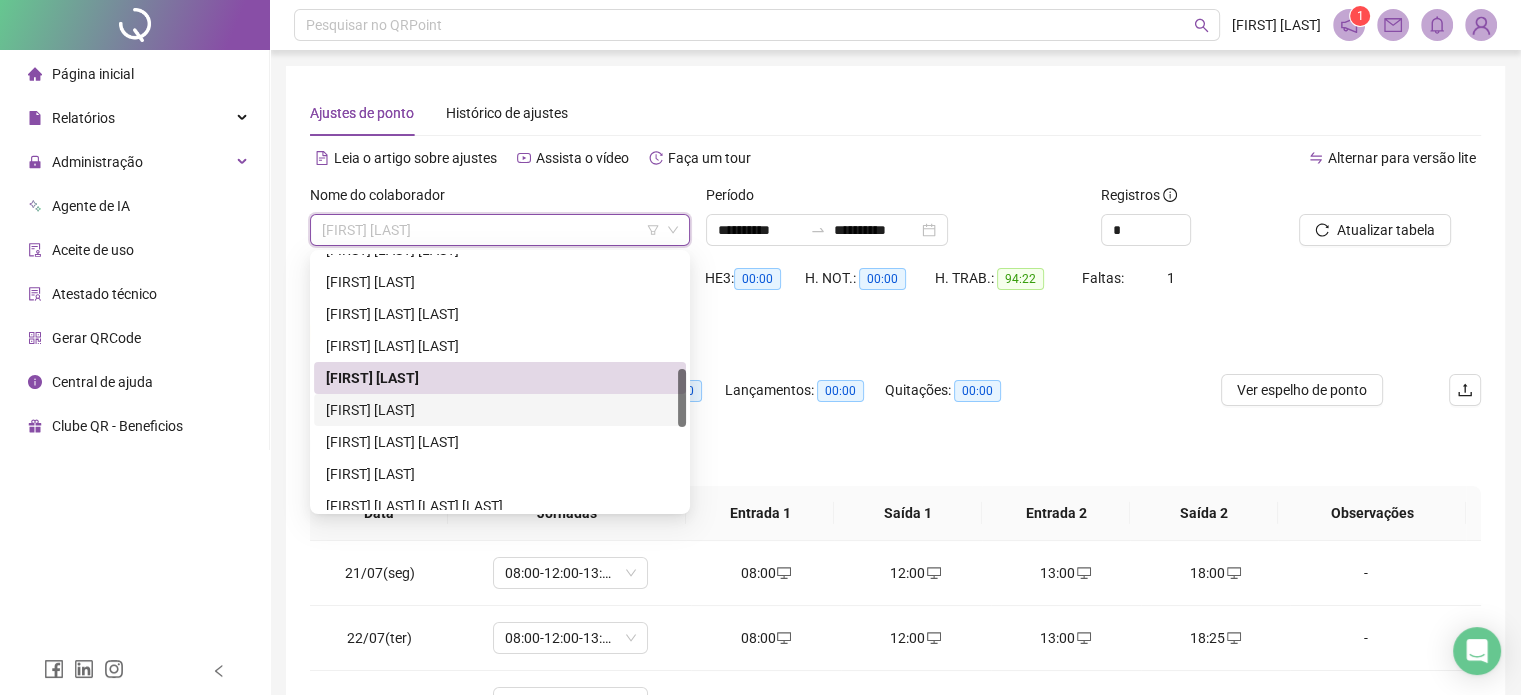 click on "[FIRST] [LAST]" at bounding box center [500, 410] 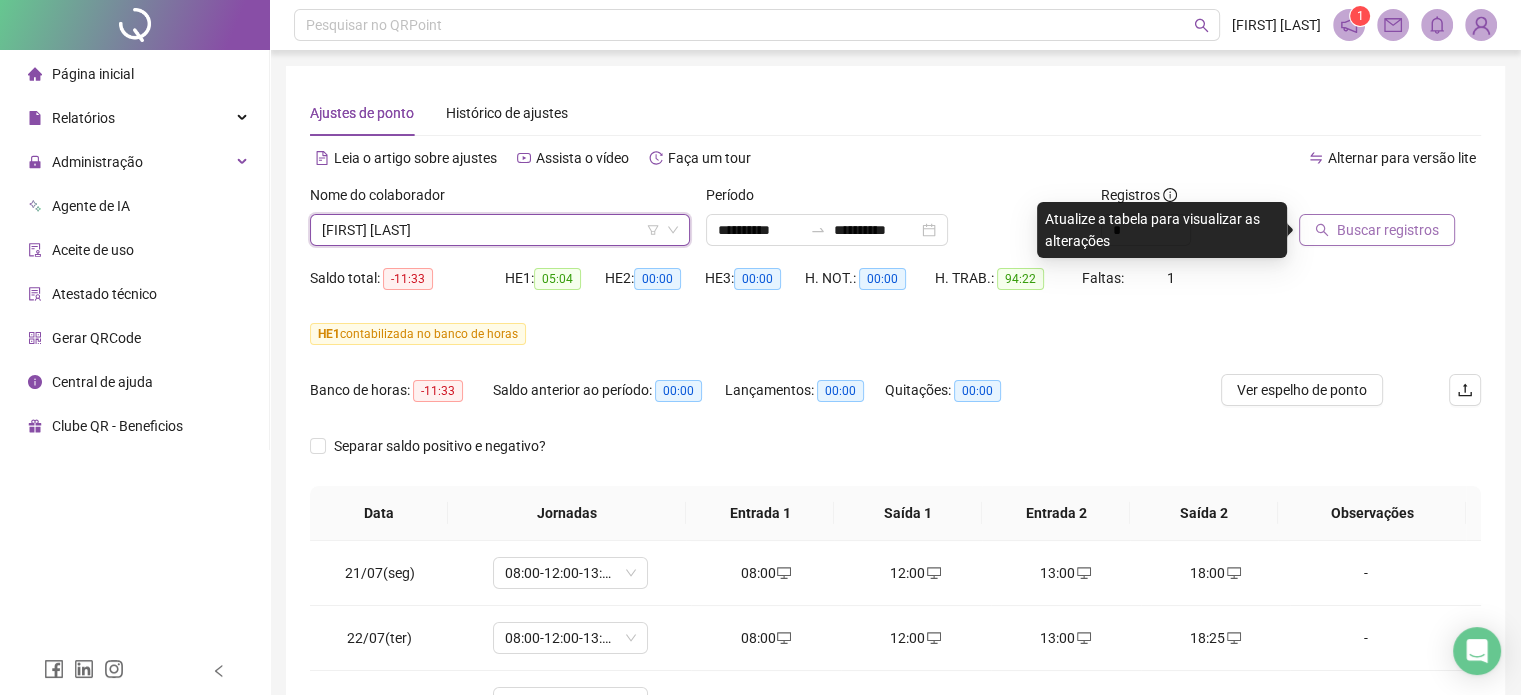 click on "Buscar registros" at bounding box center [1390, 223] 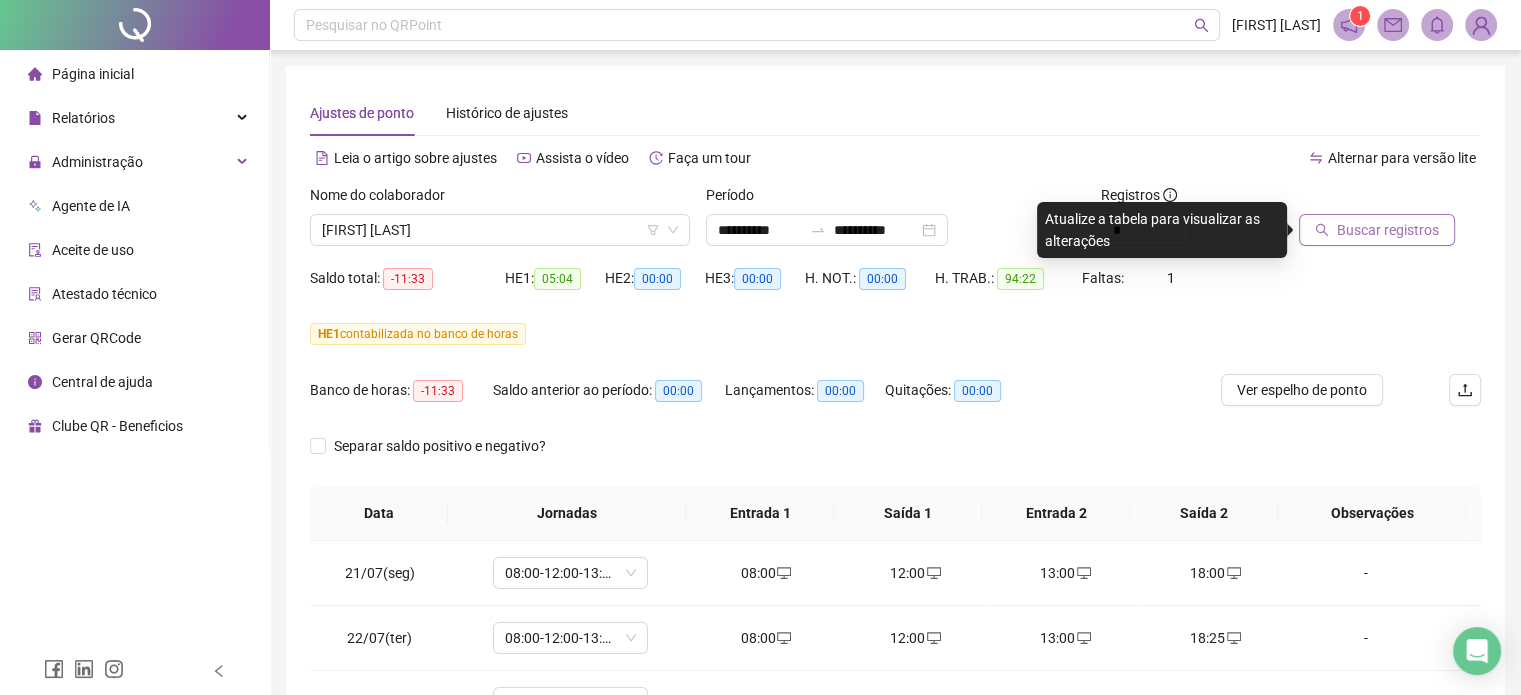 click on "Buscar registros" at bounding box center (1388, 230) 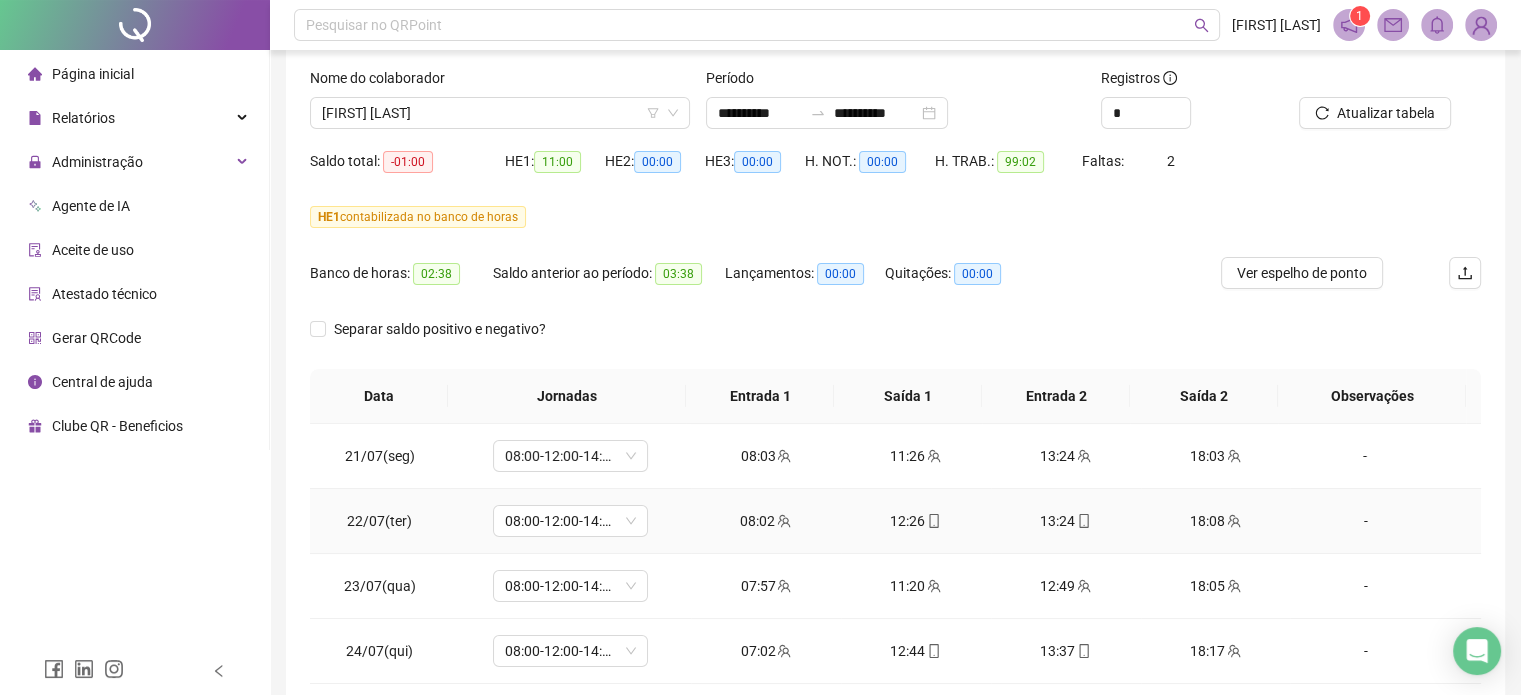 scroll, scrollTop: 200, scrollLeft: 0, axis: vertical 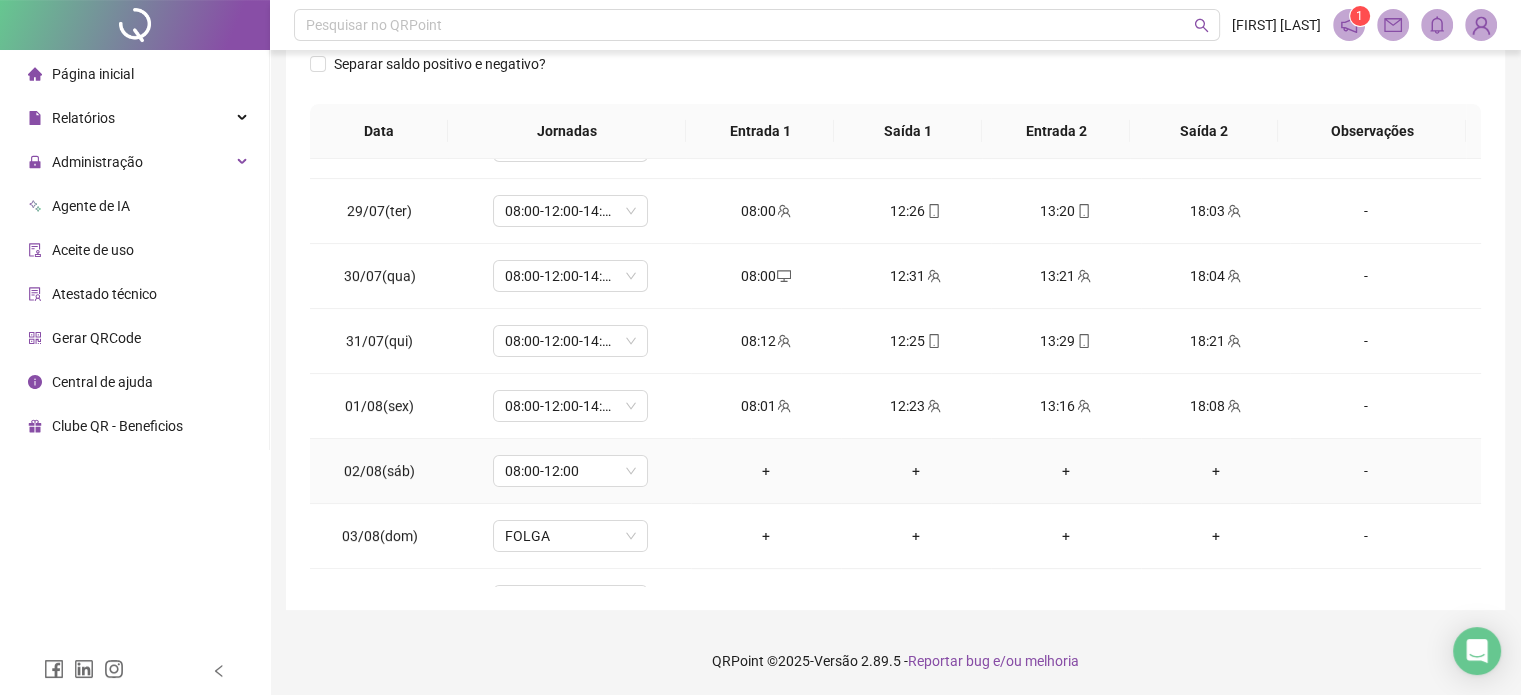 click on "-" at bounding box center (1365, 471) 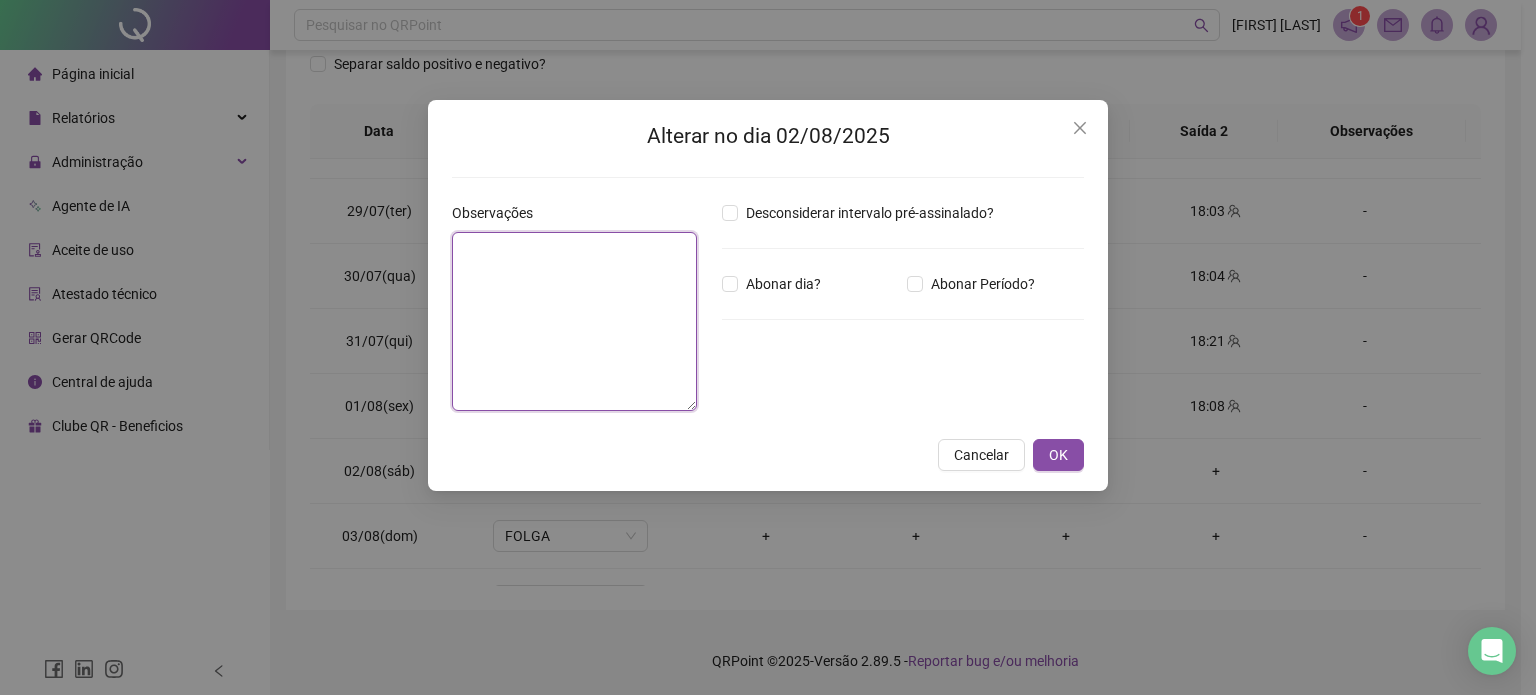 click at bounding box center (574, 321) 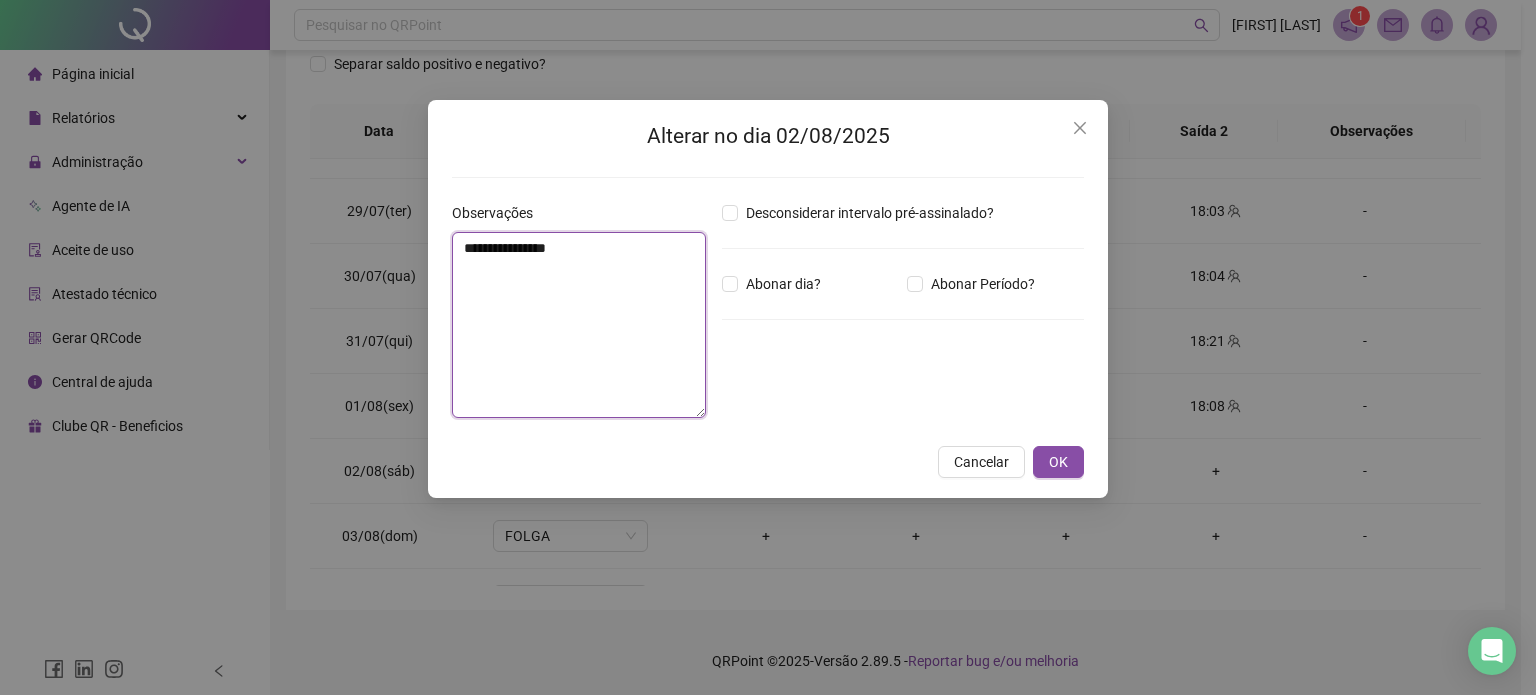 type on "**********" 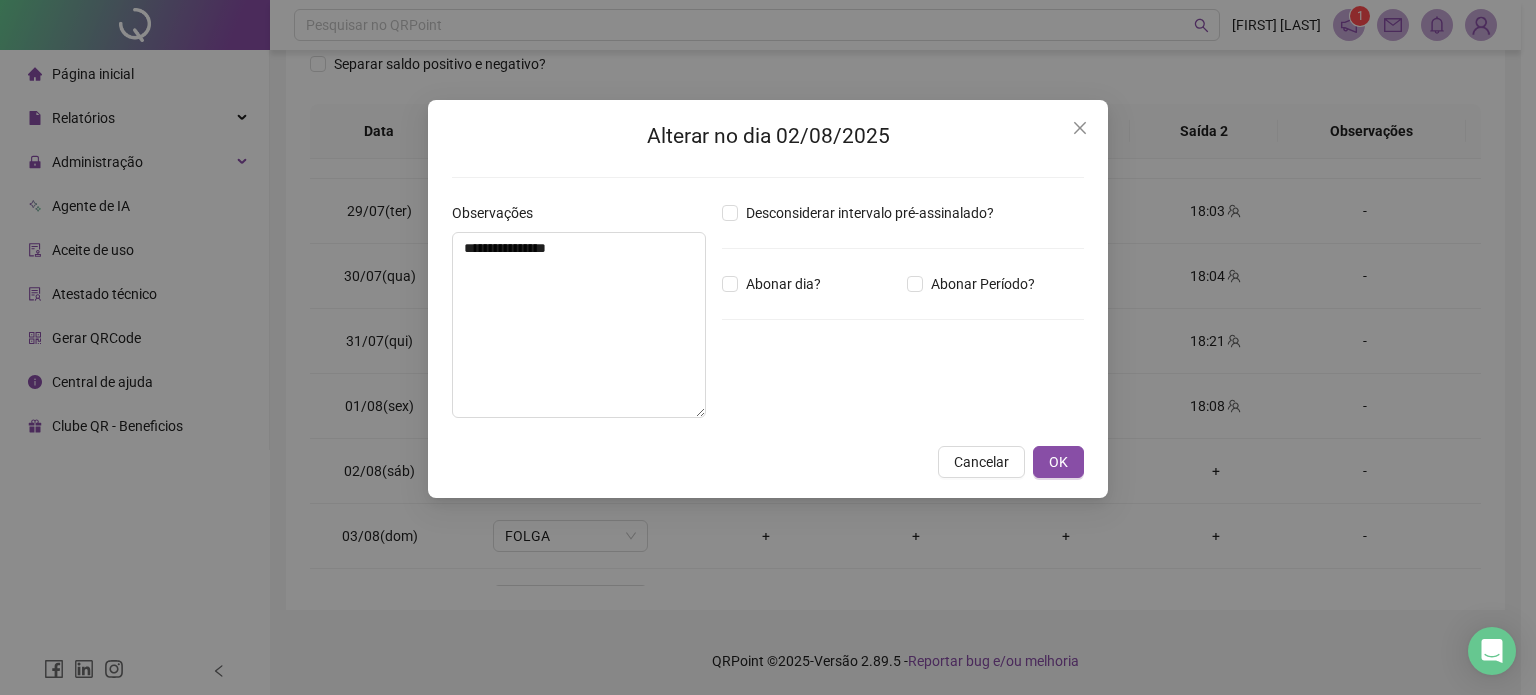 click on "Cancelar OK" at bounding box center (768, 462) 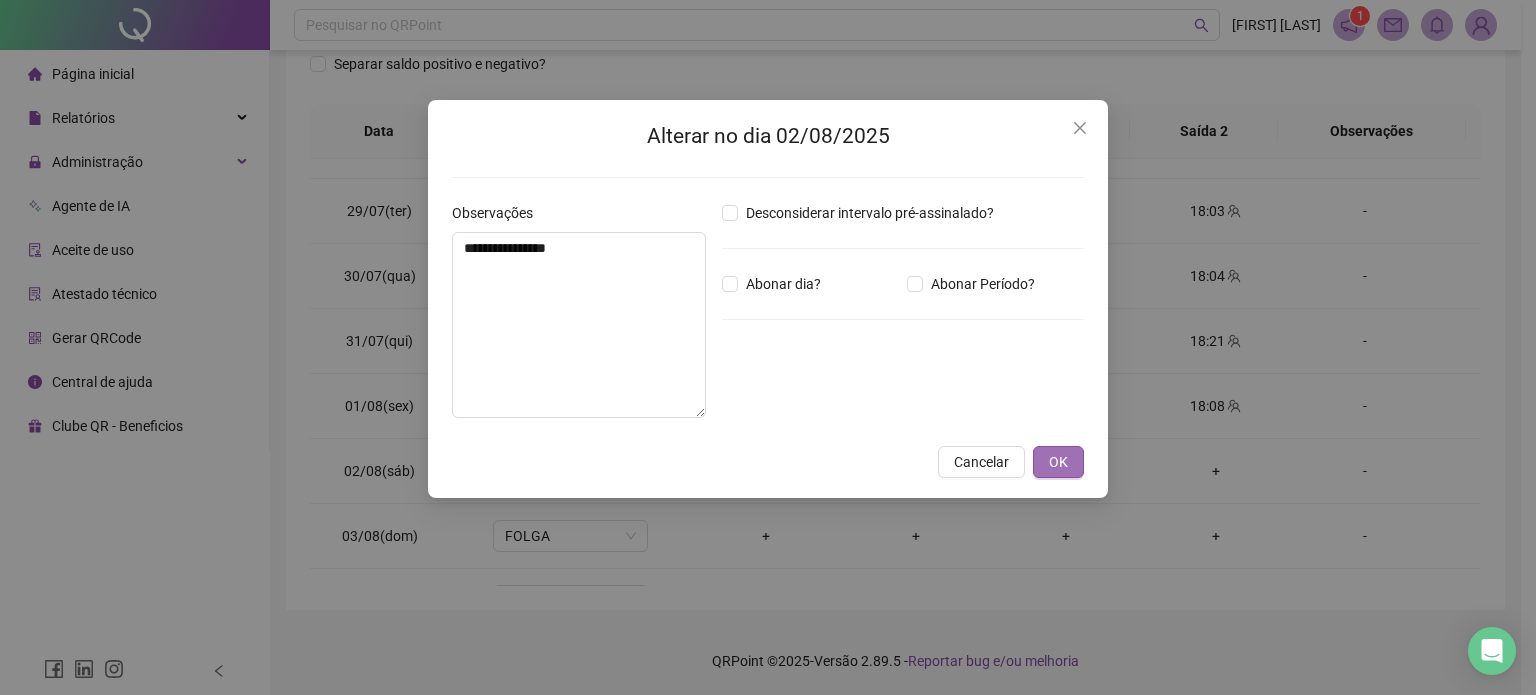 click on "OK" at bounding box center [1058, 462] 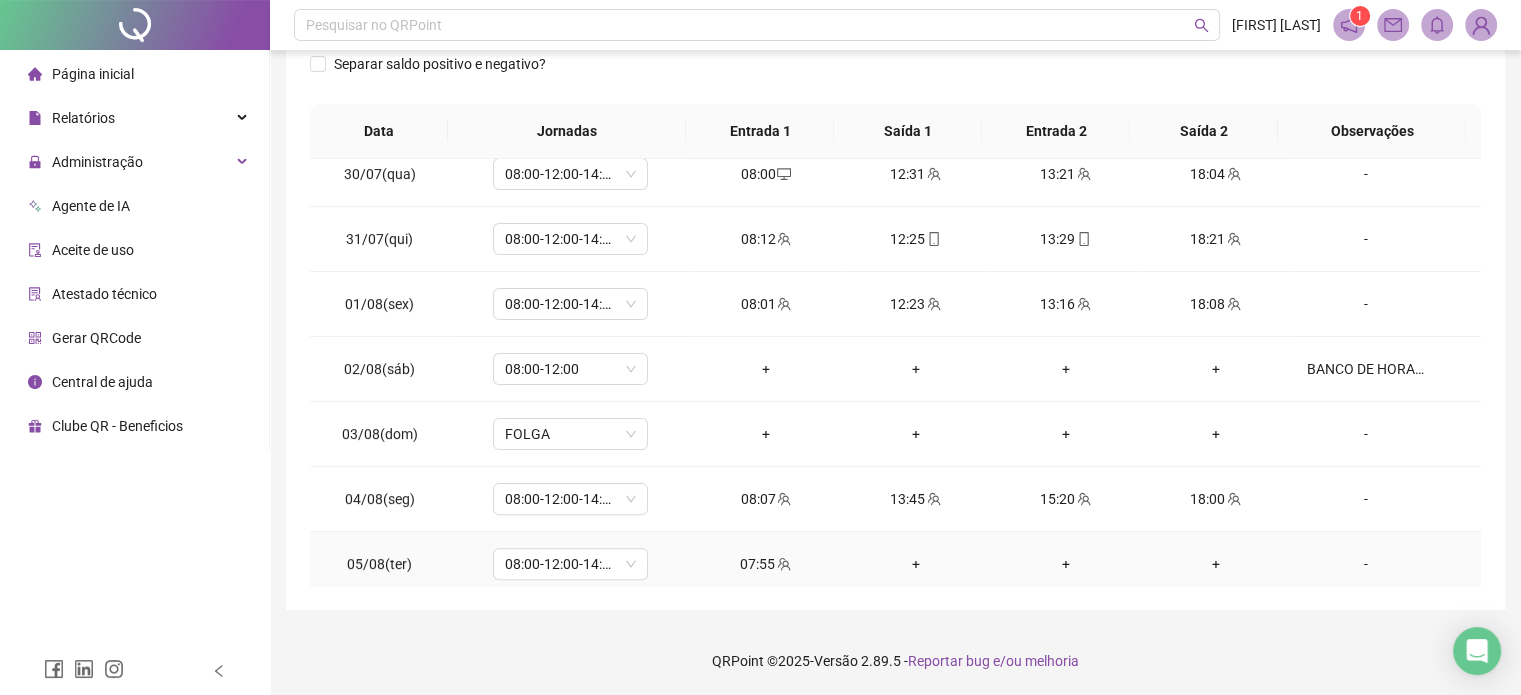 scroll, scrollTop: 609, scrollLeft: 0, axis: vertical 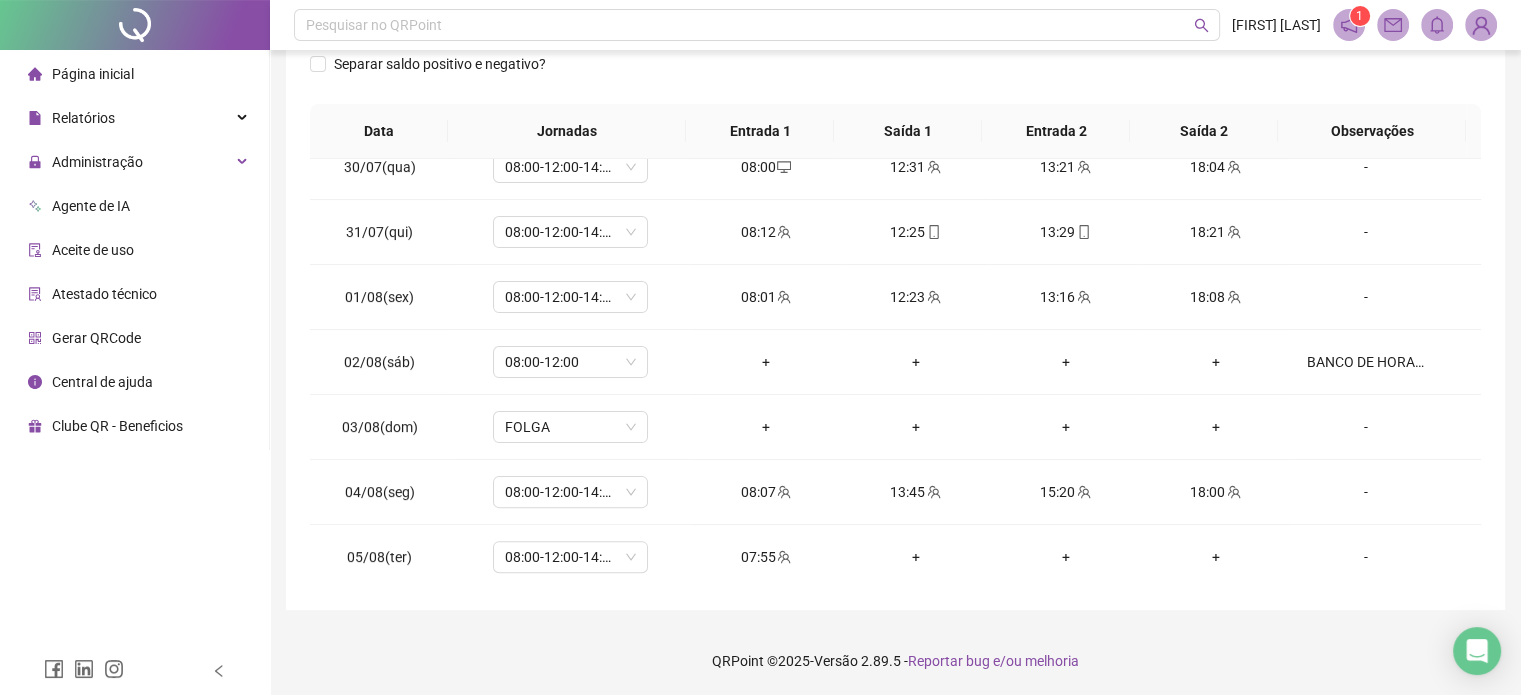 click on "QRPoint © 2025  -  Versão   2.89.5   -  Reportar bug e/ou melhoria" at bounding box center (895, 661) 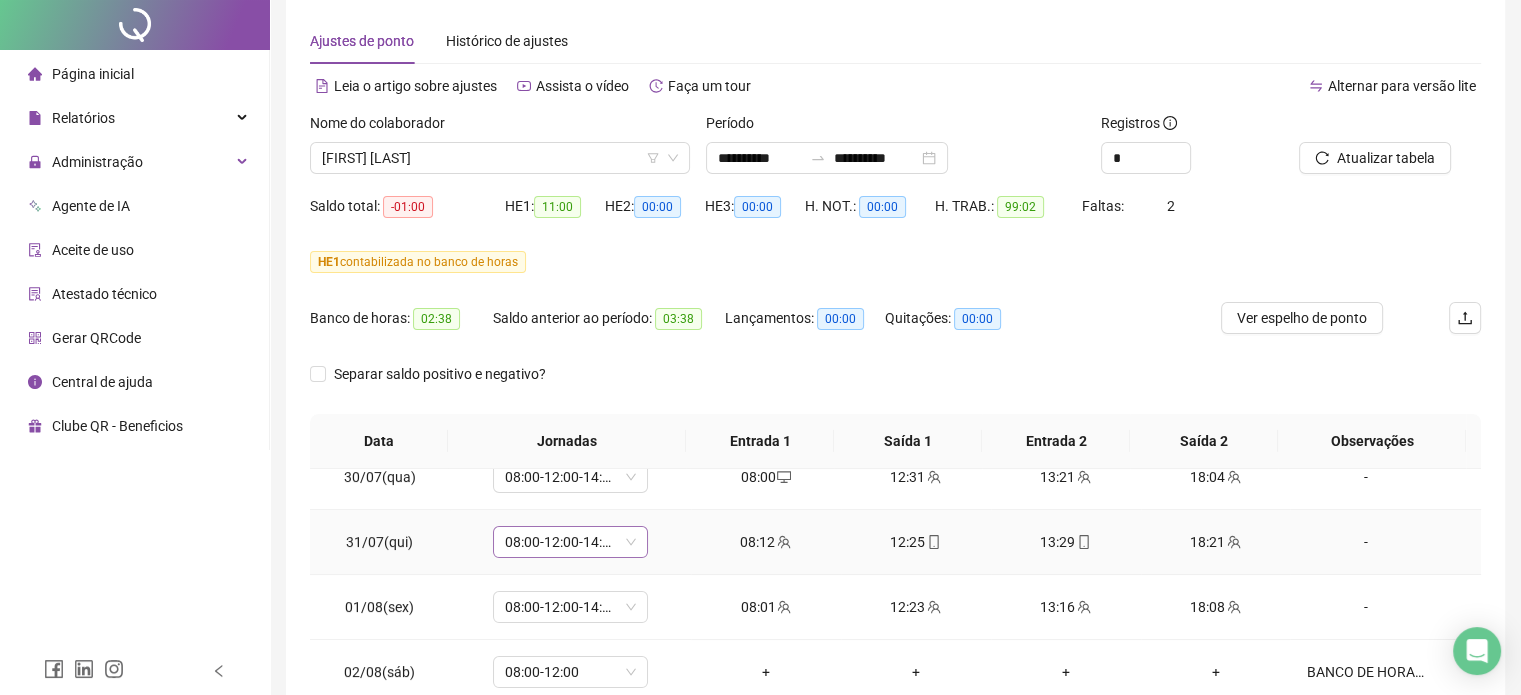 scroll, scrollTop: 0, scrollLeft: 0, axis: both 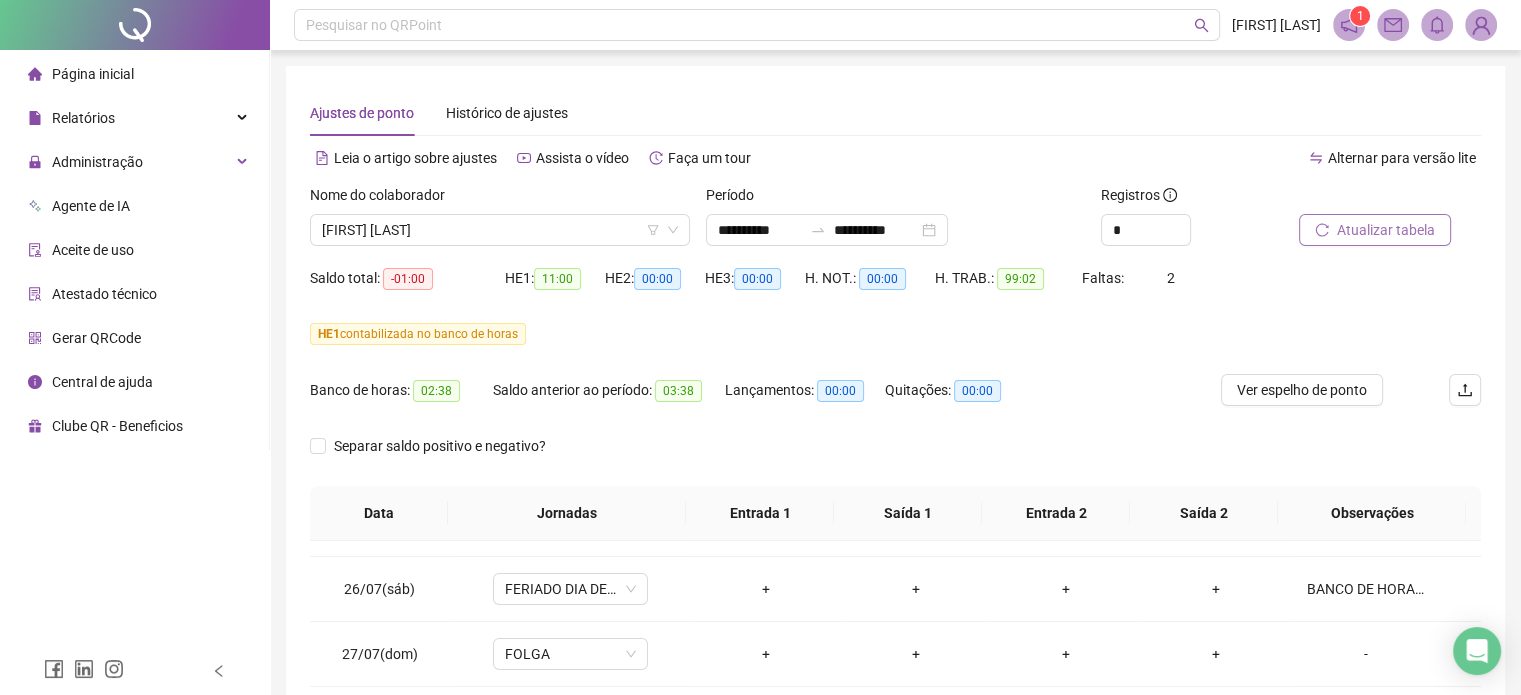 click on "Atualizar tabela" at bounding box center (1386, 230) 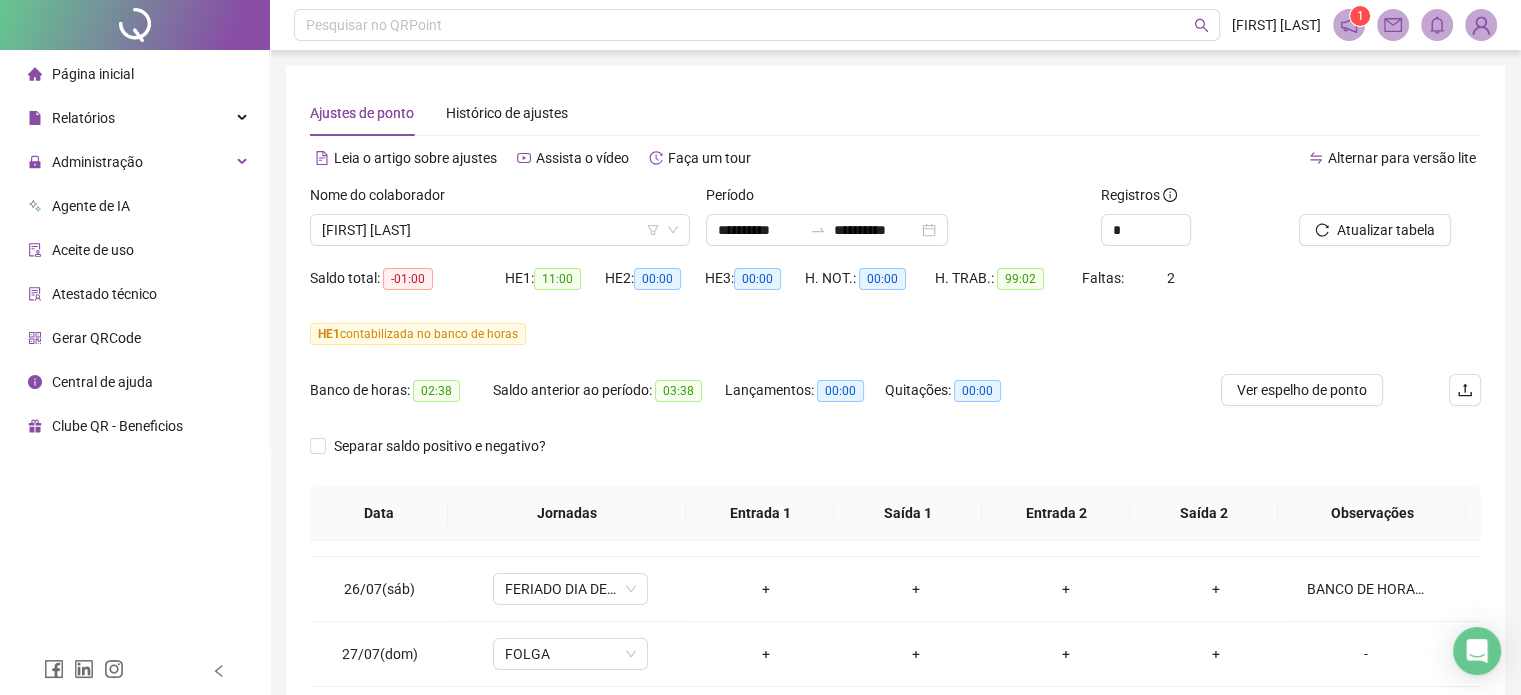 drag, startPoint x: 585, startPoint y: 343, endPoint x: 542, endPoint y: 282, distance: 74.63243 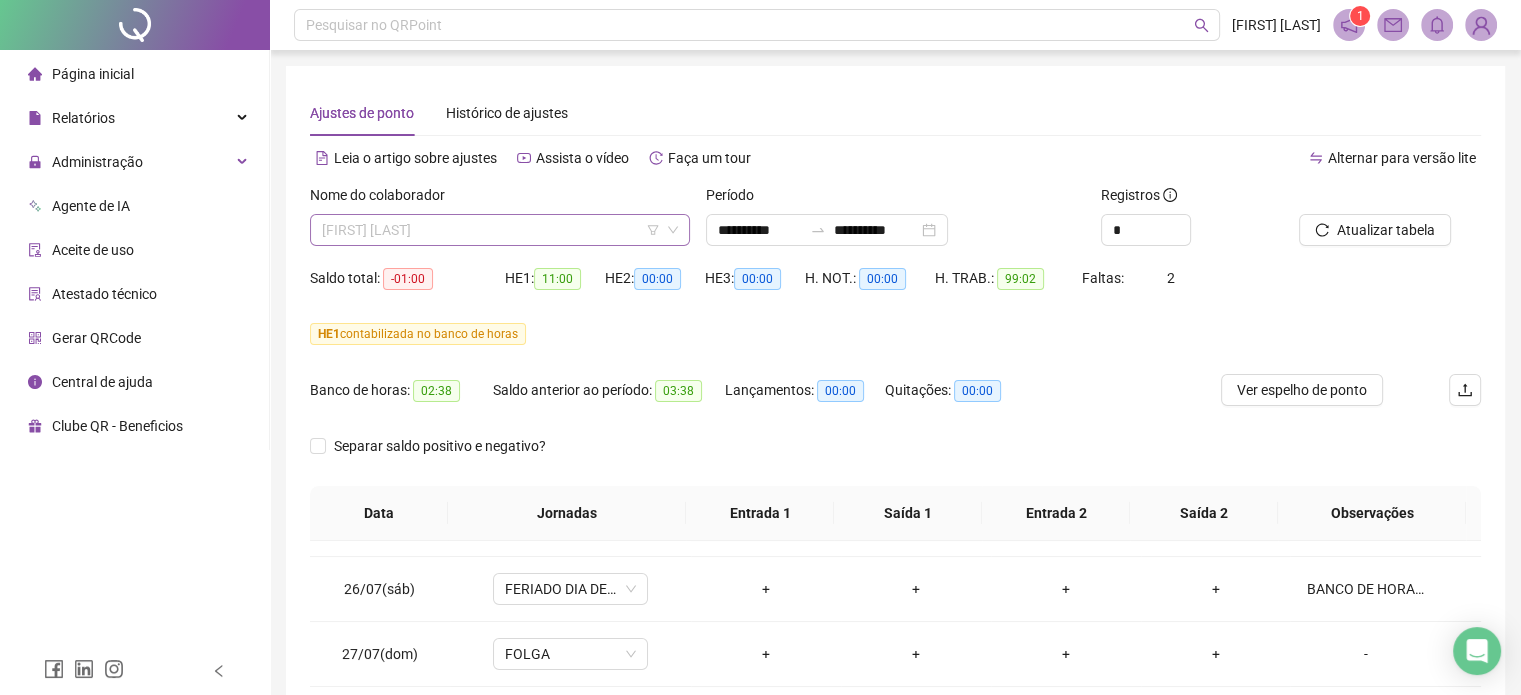 click on "[FIRST] [LAST]" at bounding box center [500, 230] 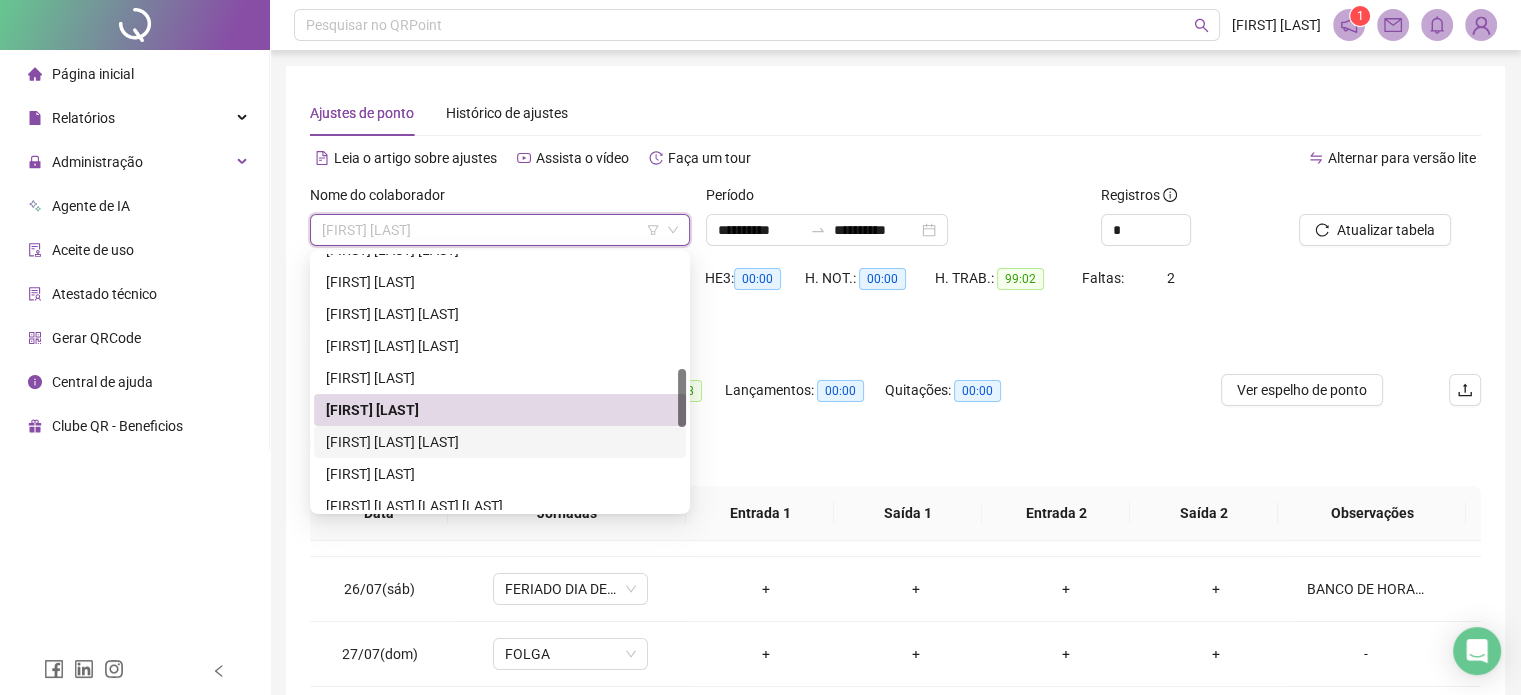click on "[FIRST] [LAST] [LAST]" at bounding box center [500, 442] 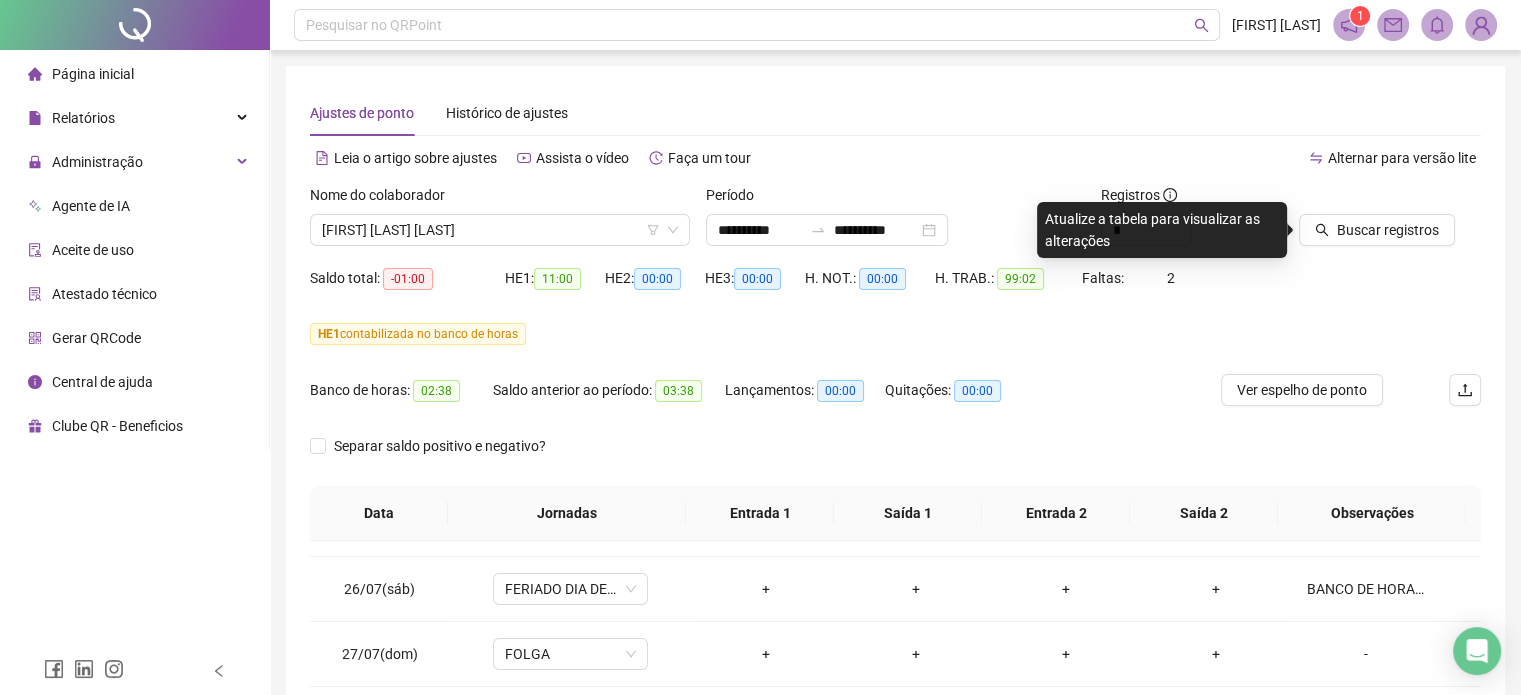 click at bounding box center (1365, 199) 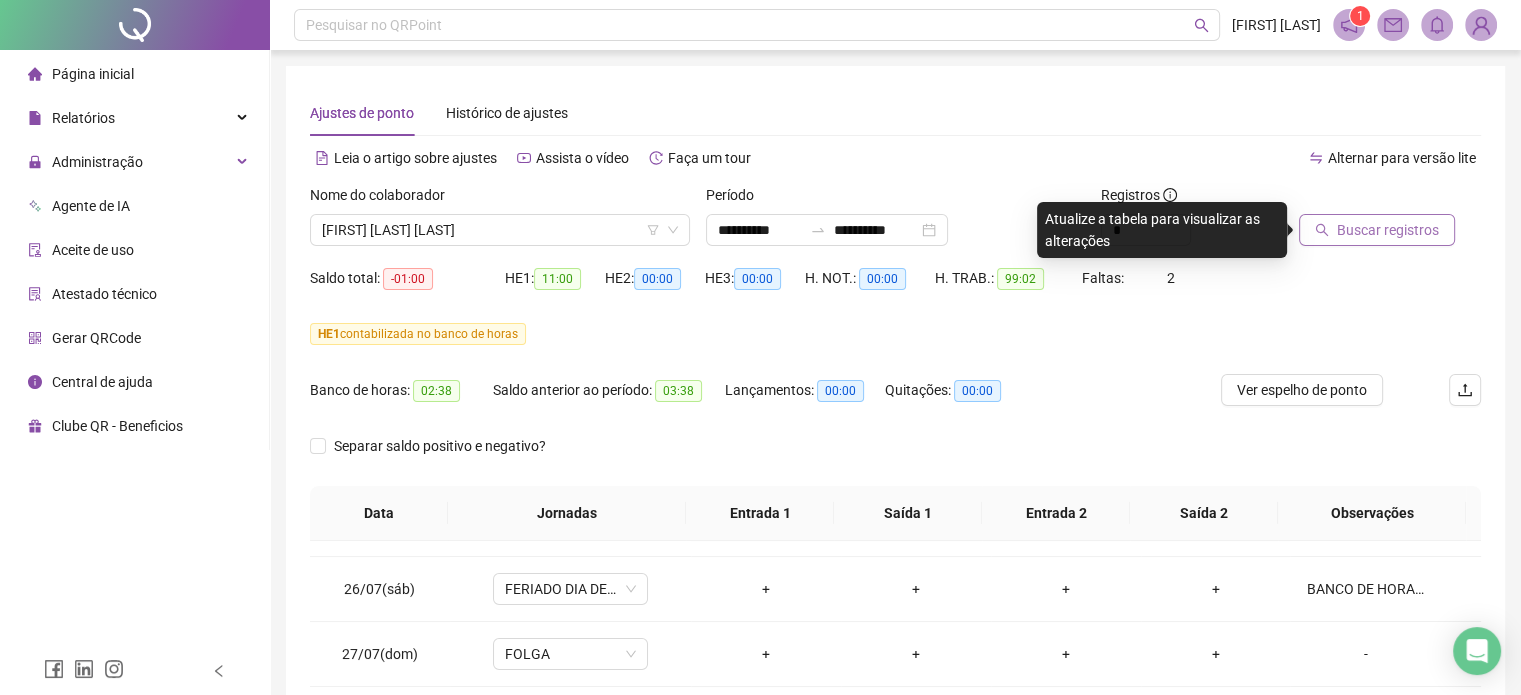 click on "Buscar registros" at bounding box center (1377, 230) 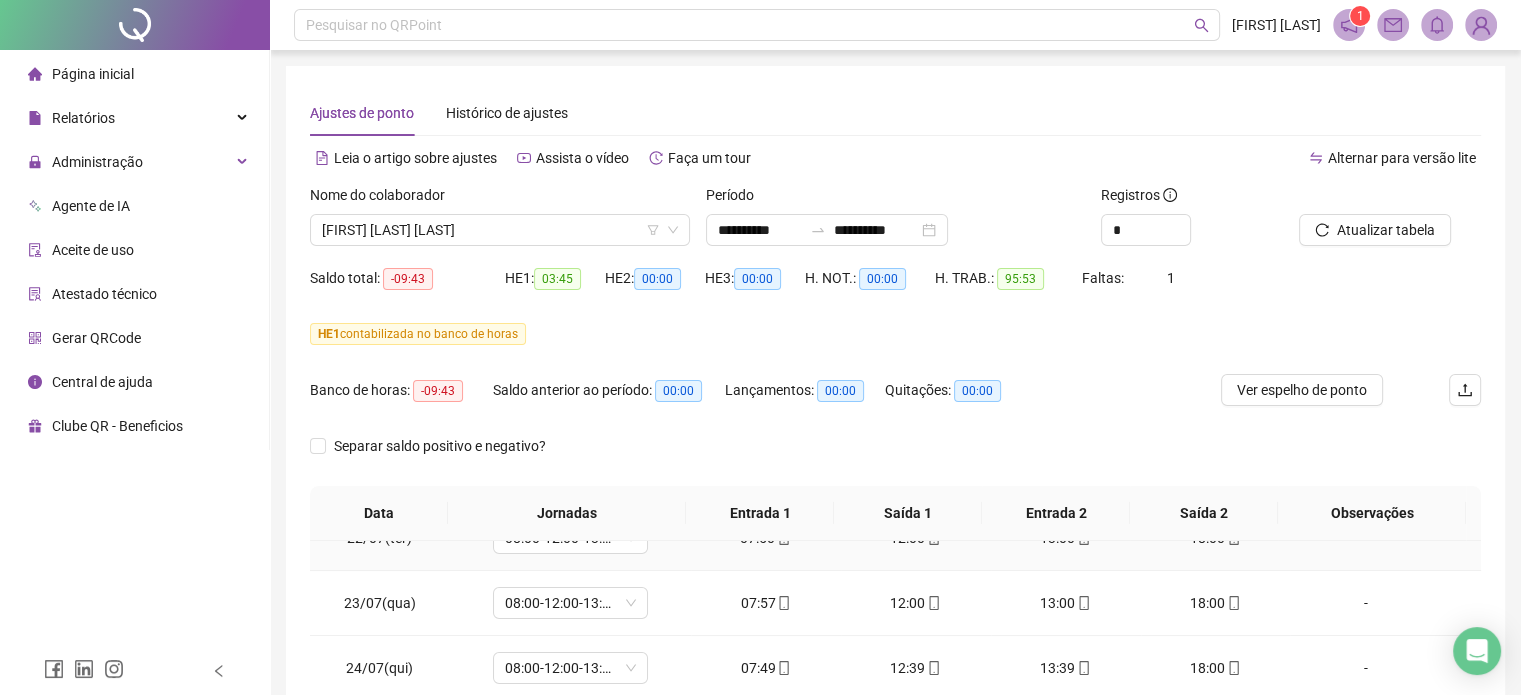 scroll, scrollTop: 0, scrollLeft: 0, axis: both 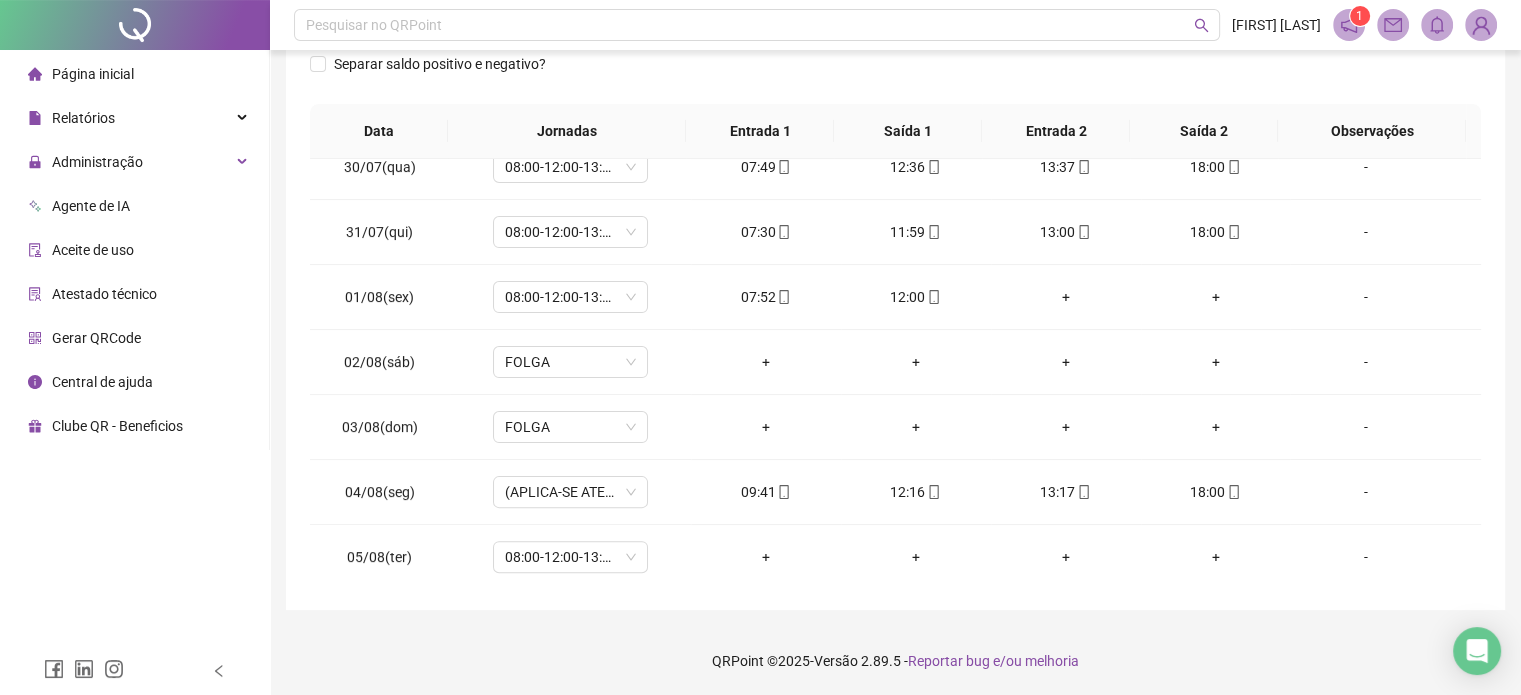click on "QRPoint © 2025  -  Versão   2.89.5   -  Reportar bug e/ou melhoria" at bounding box center [895, 661] 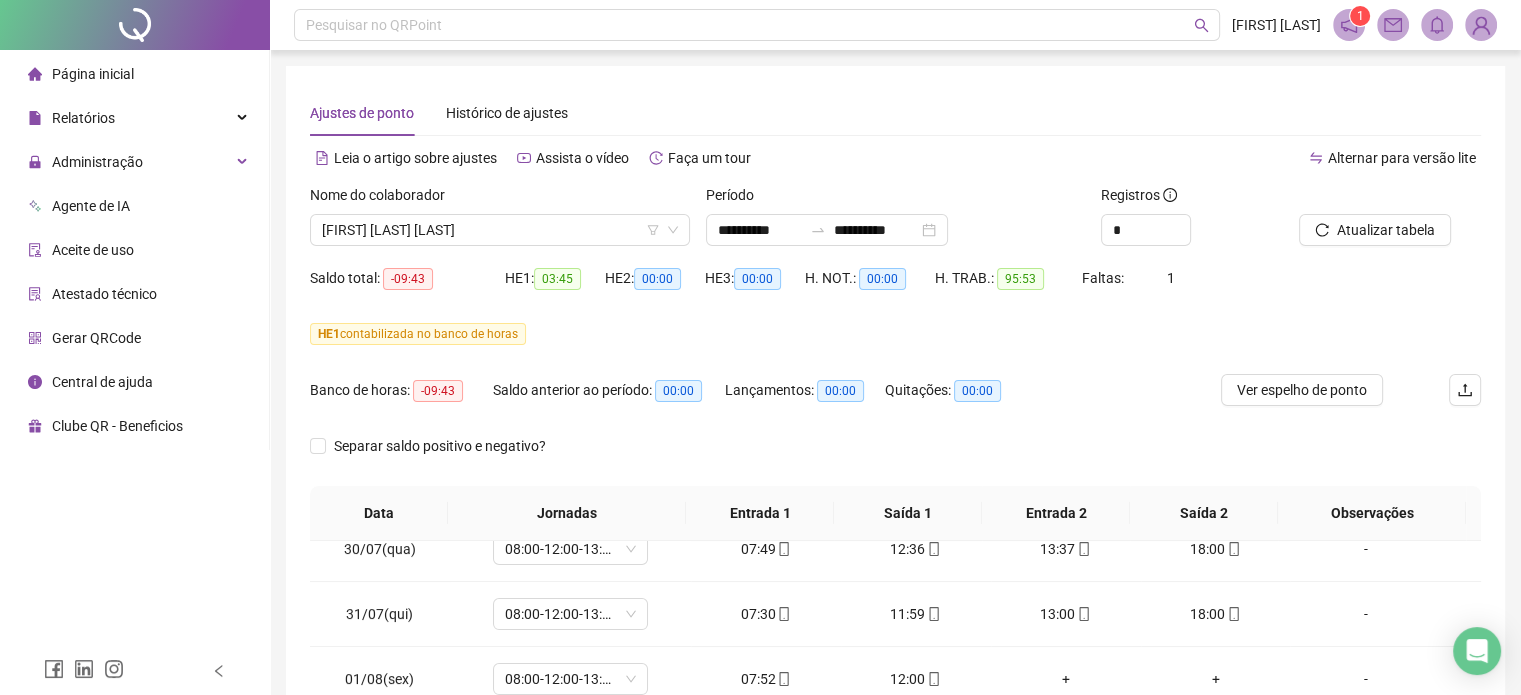 click on "Nome do colaborador [FIRST] [LAST] [LAST]" at bounding box center [500, 223] 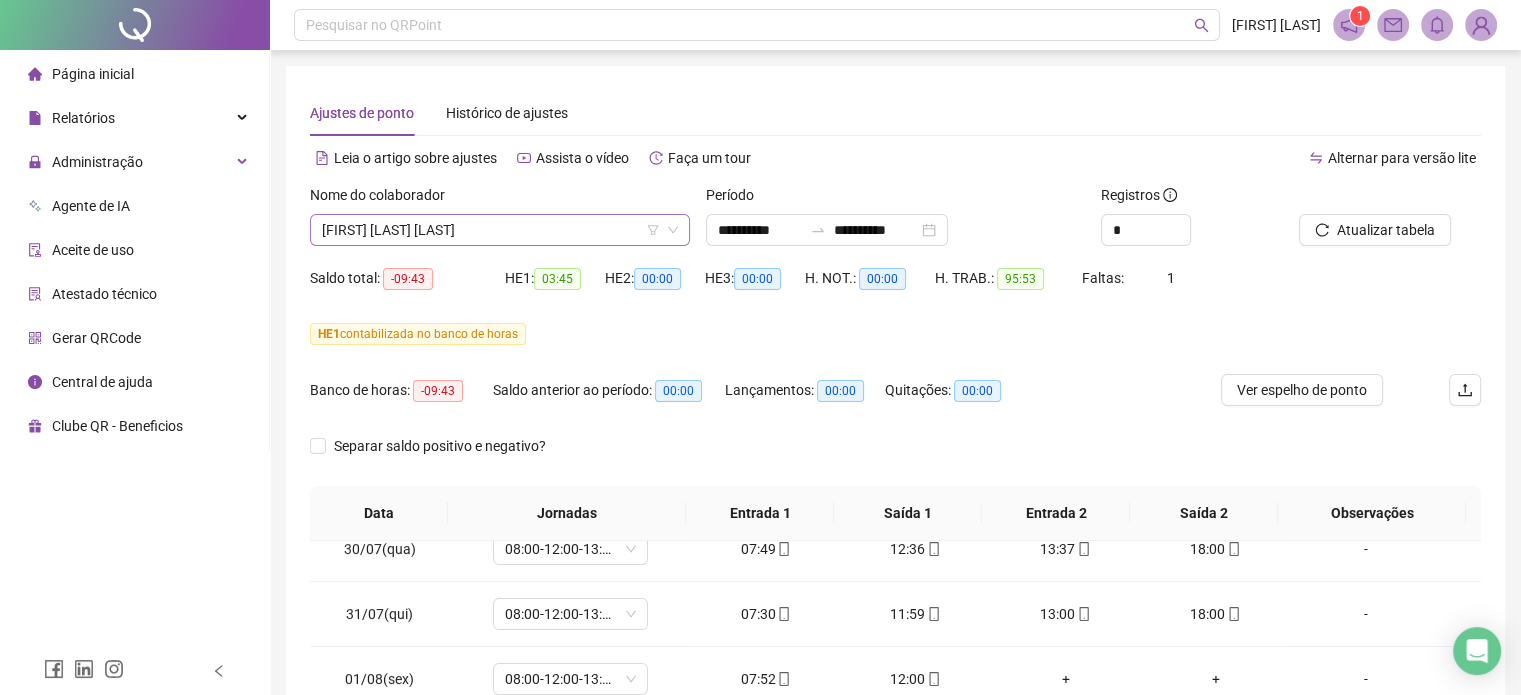 click on "[FIRST] [LAST] [LAST]" at bounding box center (500, 230) 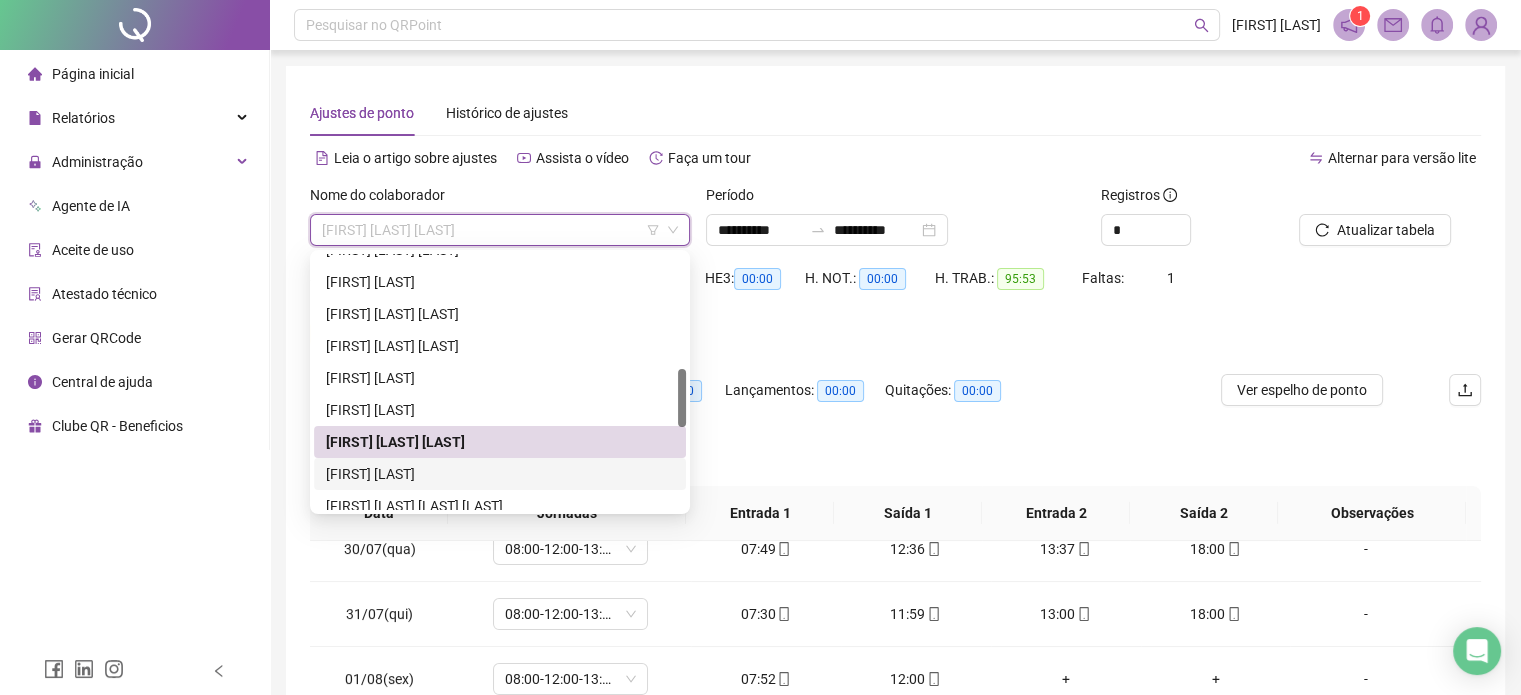 click on "[FIRST] [LAST]" at bounding box center (500, 474) 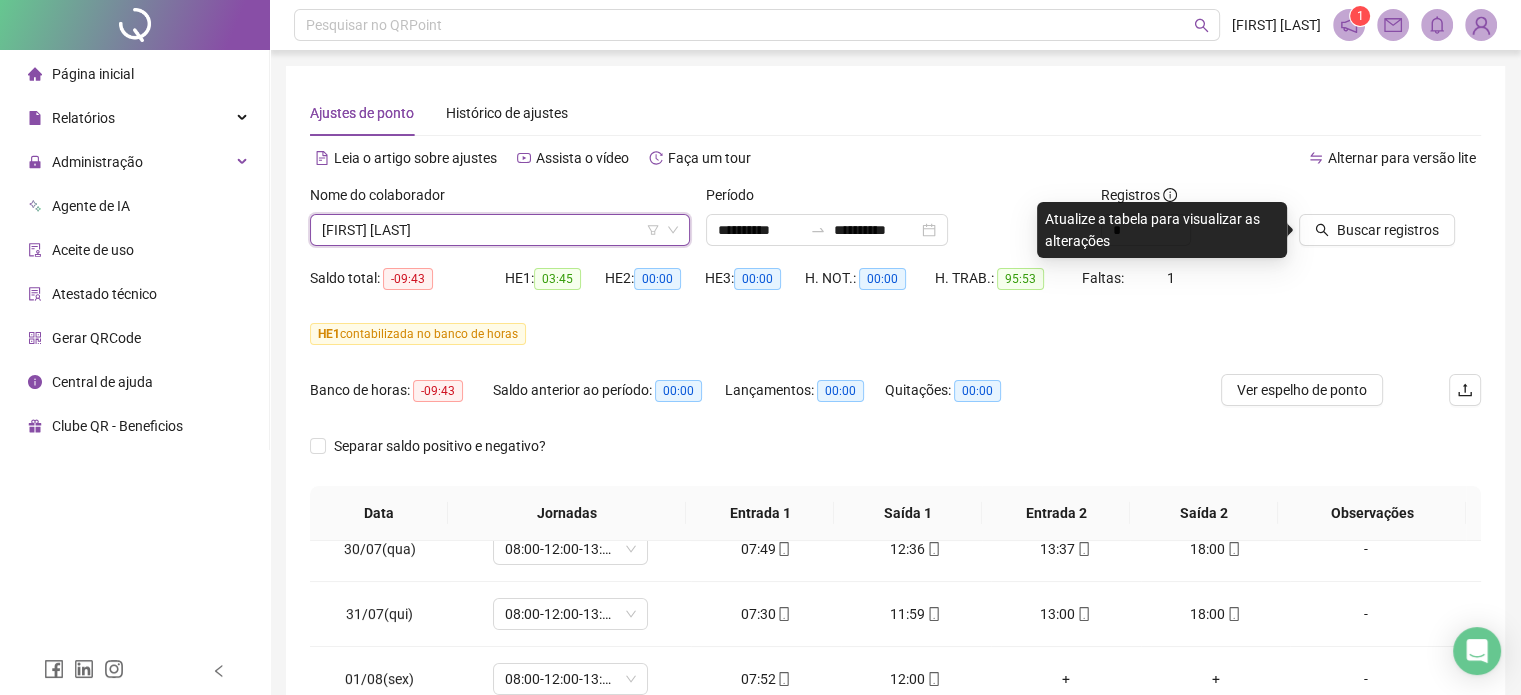 click on "Saldo total:   -09:43 HE 1:   03:45 HE 2:   00:00 HE 3:   00:00 H. NOT.:   00:00 H. TRAB.:   95:53 Faltas:   1" at bounding box center (895, 290) 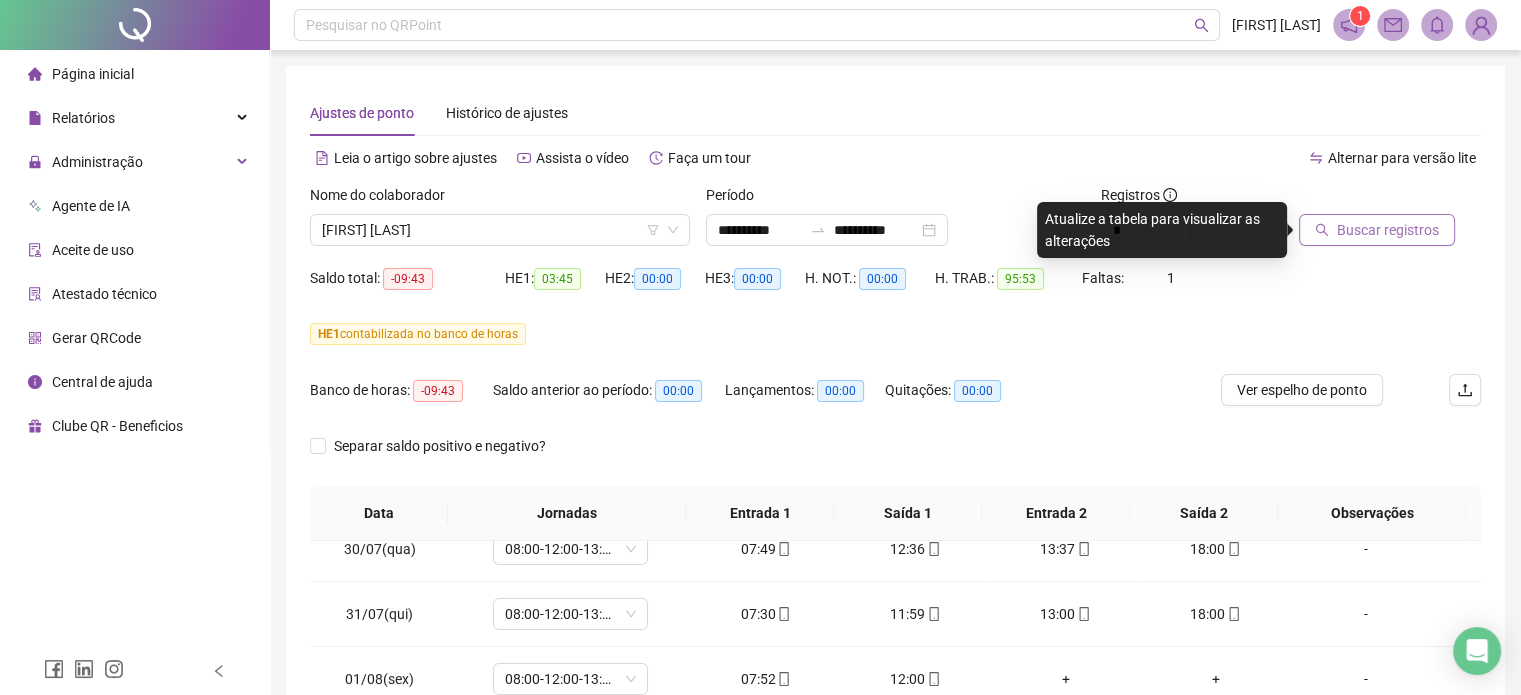 click on "Buscar registros" at bounding box center [1388, 230] 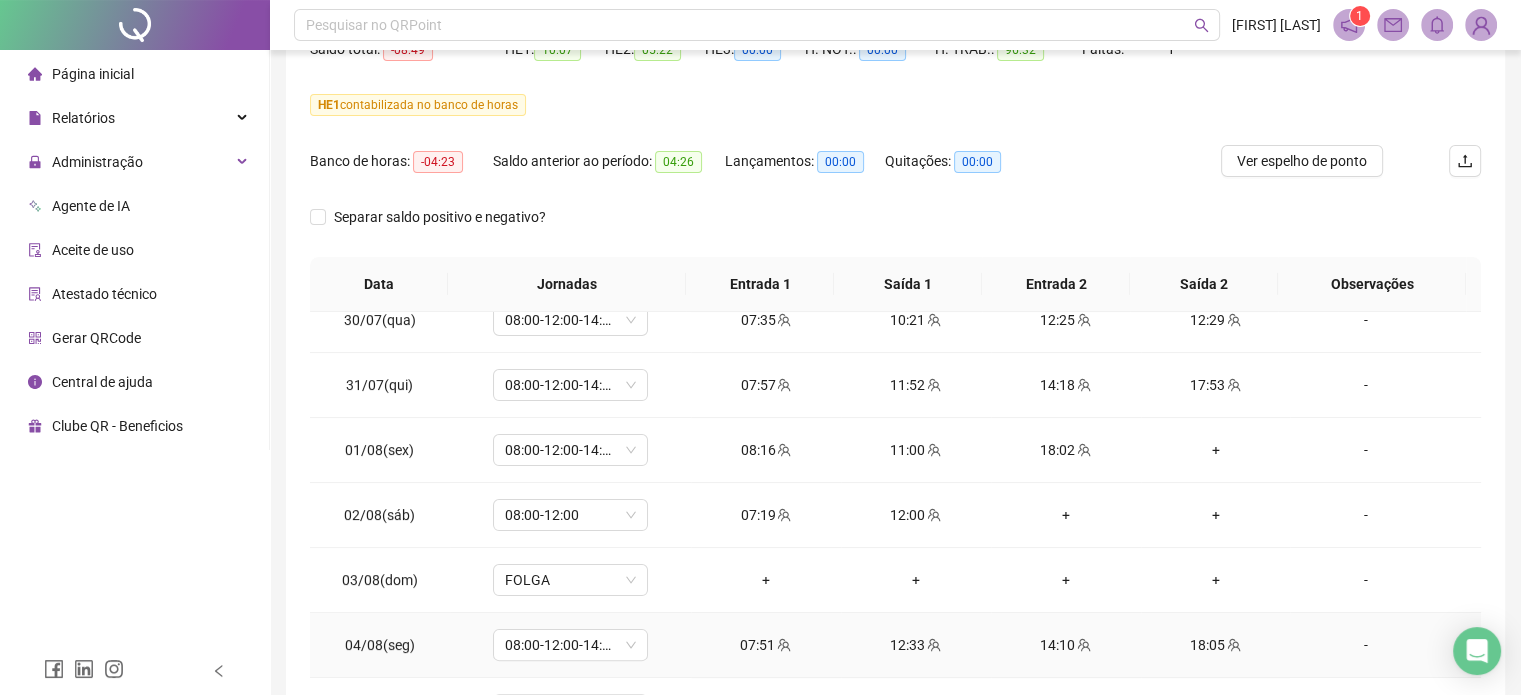 scroll, scrollTop: 300, scrollLeft: 0, axis: vertical 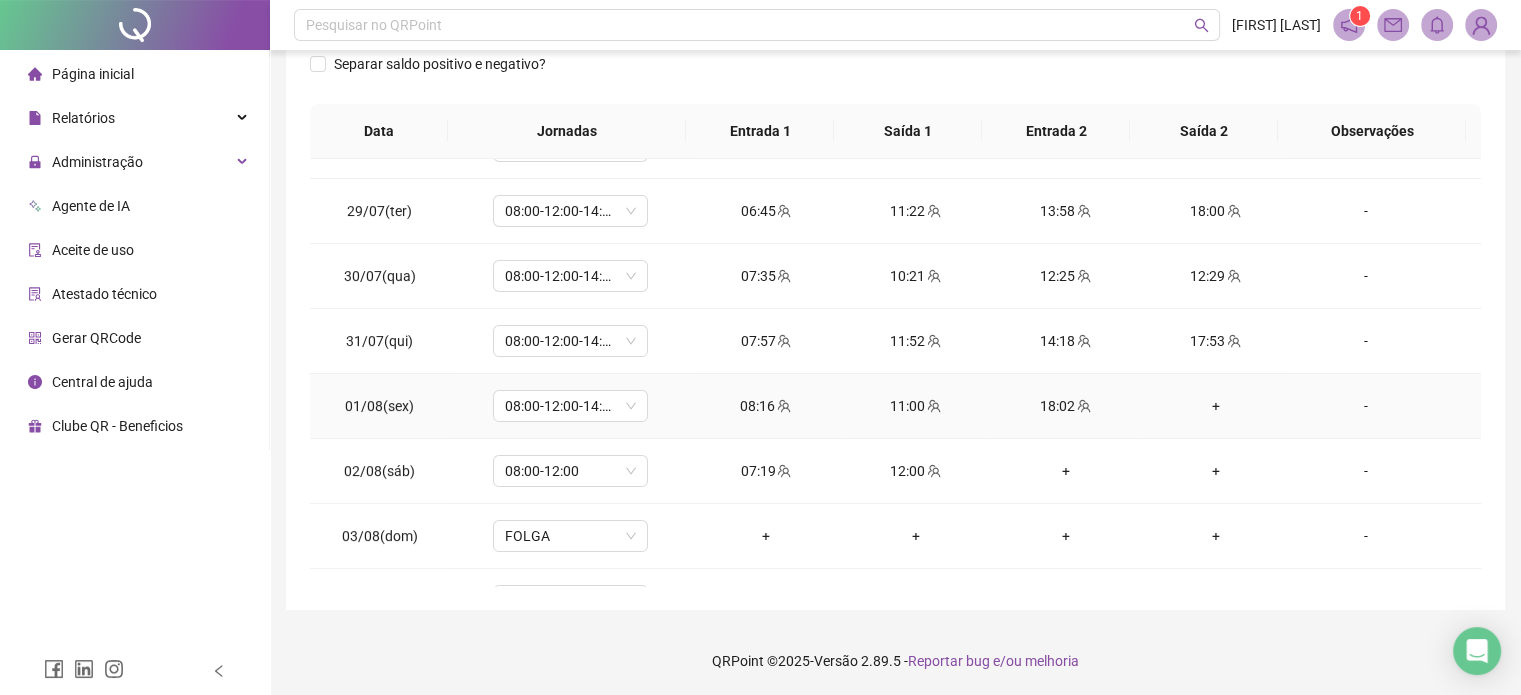 click on "+" at bounding box center (1216, 406) 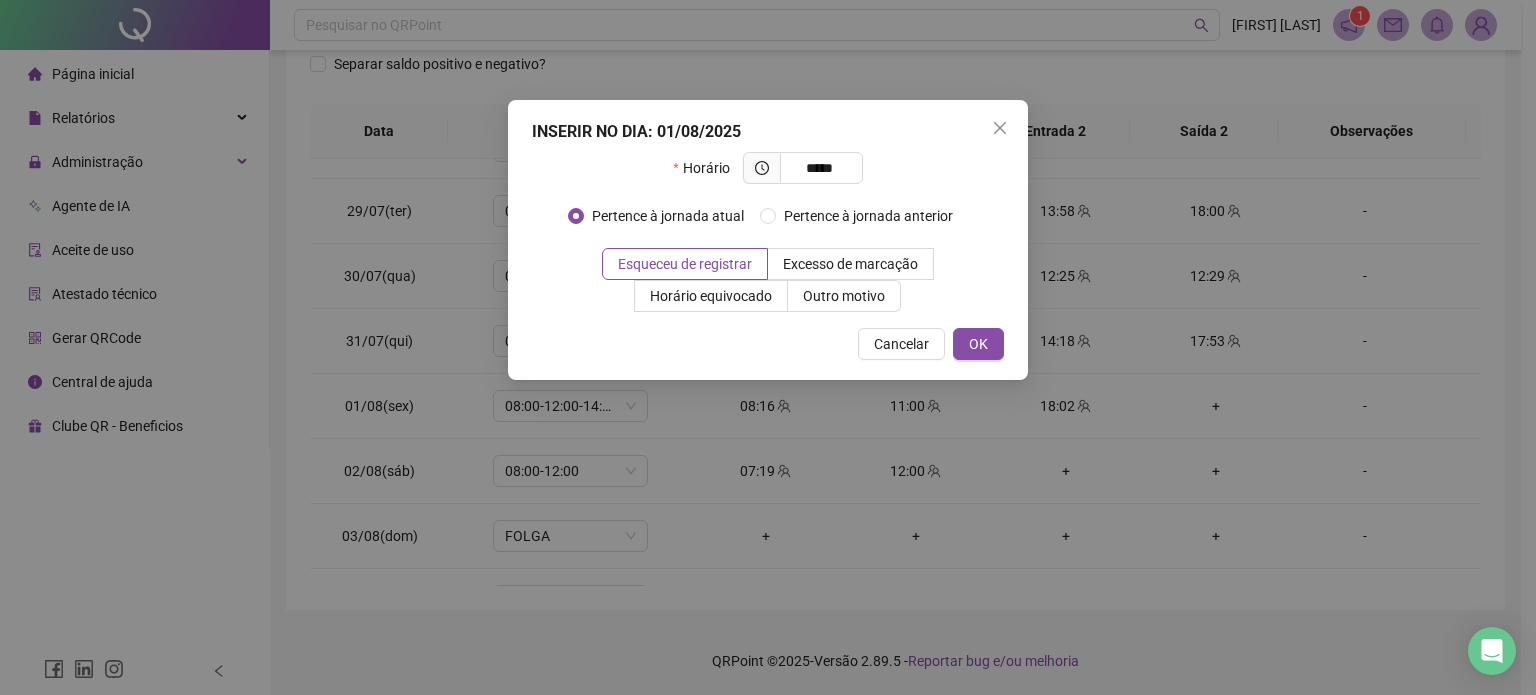 type on "*****" 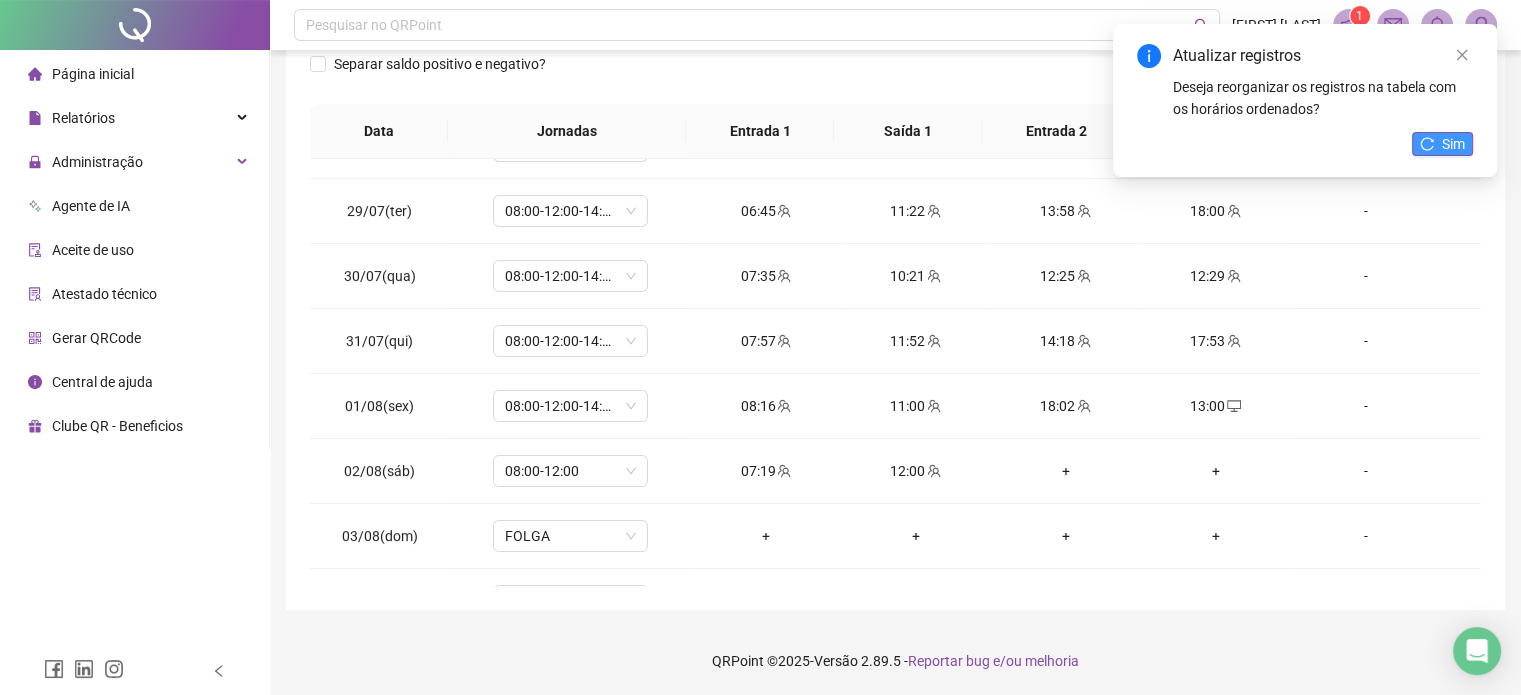 click on "Sim" at bounding box center (1453, 144) 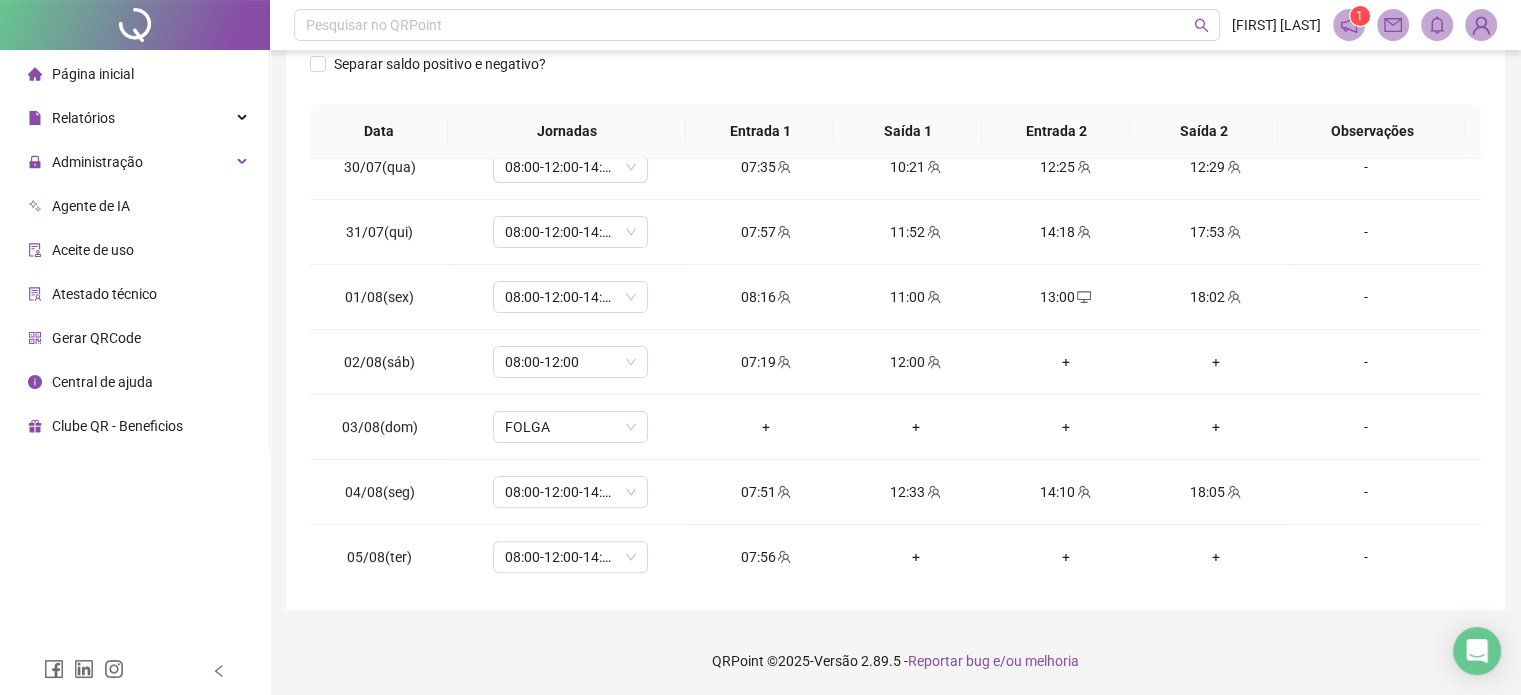 drag, startPoint x: 581, startPoint y: 640, endPoint x: 571, endPoint y: 631, distance: 13.453624 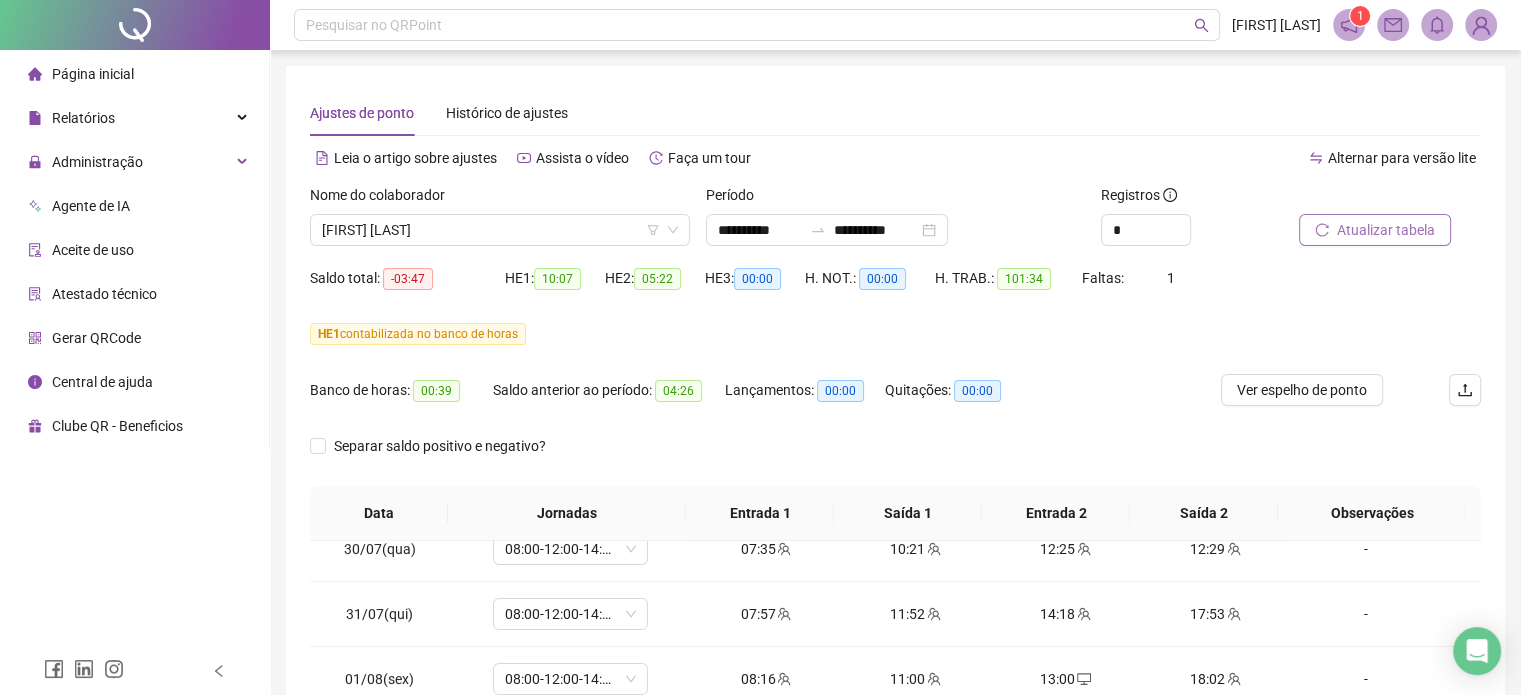 click on "Saldo total:   -03:47 HE 1:   10:07 HE 2:   05:22 HE 3:   00:00 H. NOT.:   00:00 H. TRAB.:   101:34 Faltas:   1" at bounding box center [895, 290] 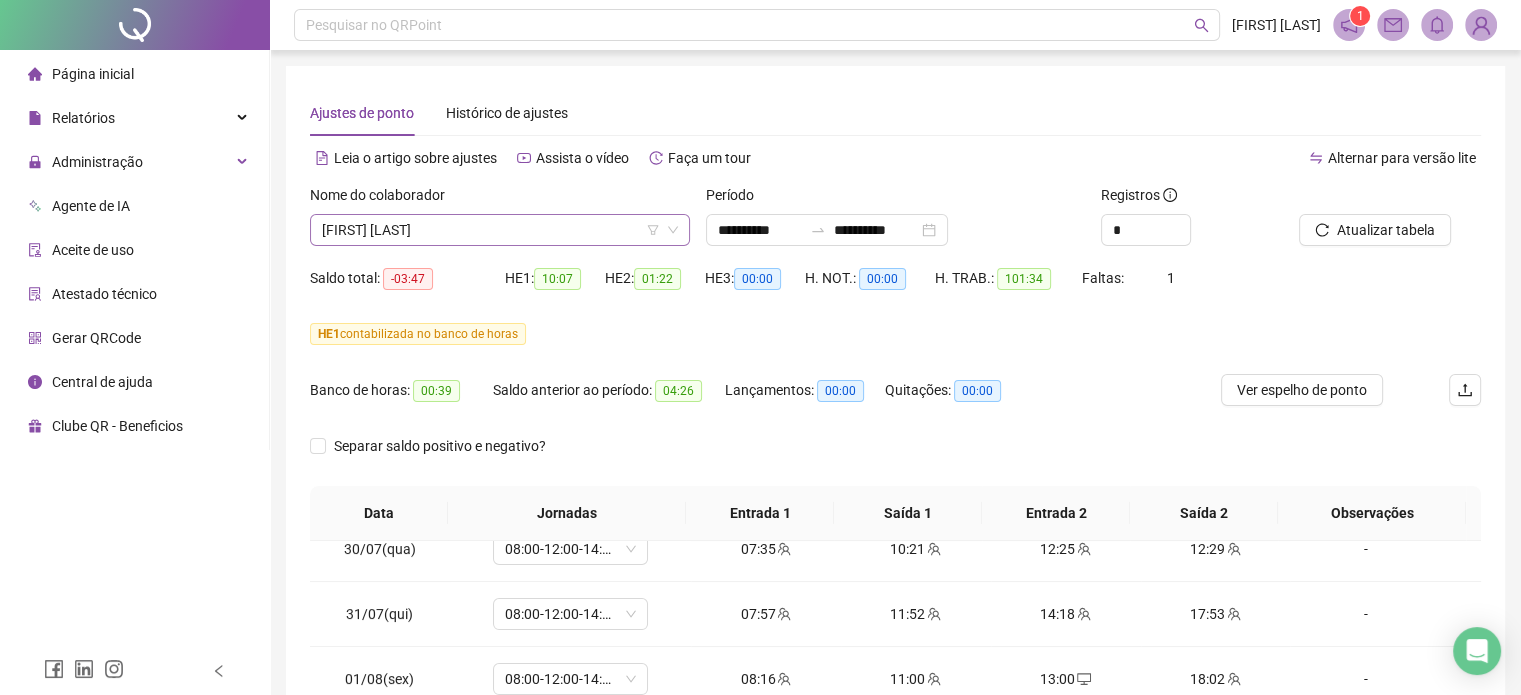 click on "[FIRST] [LAST]" at bounding box center (500, 230) 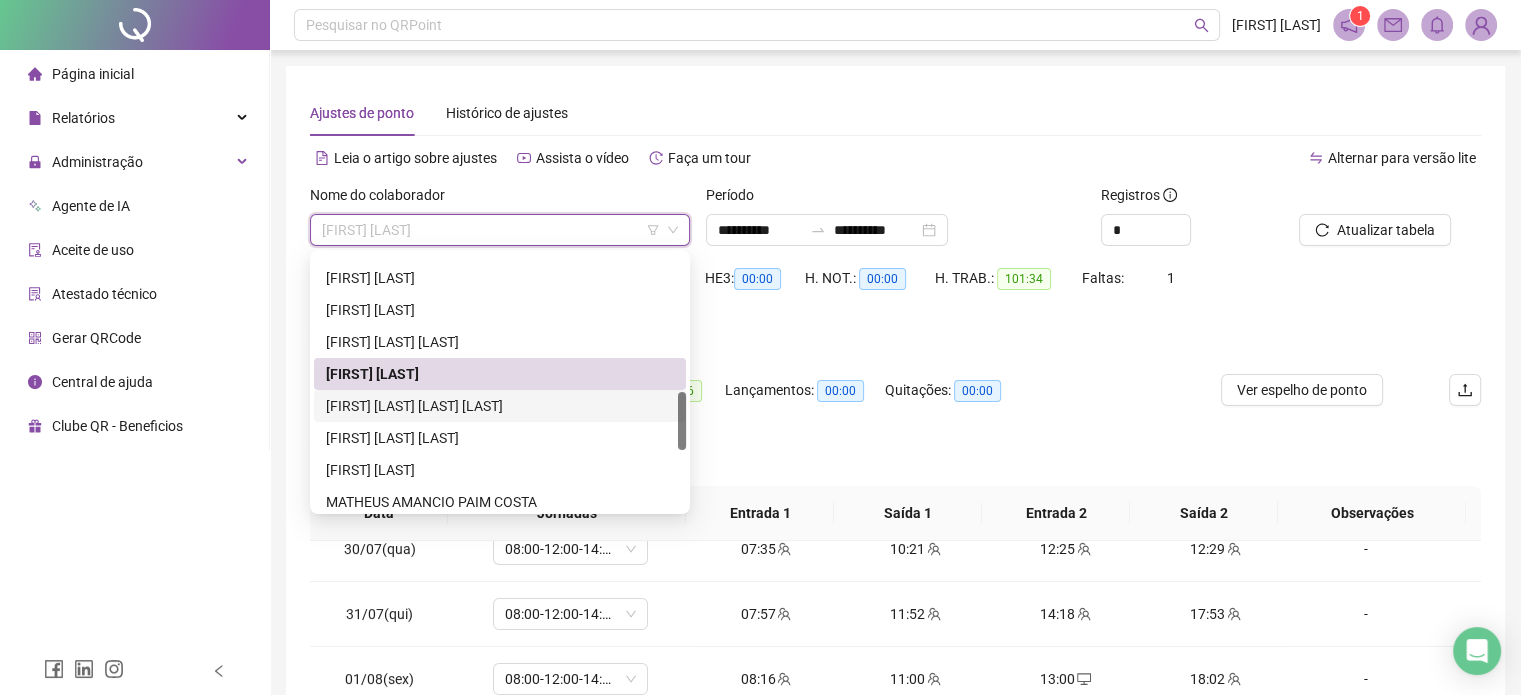 click on "[FIRST] [LAST] [LAST] [LAST]" at bounding box center [500, 406] 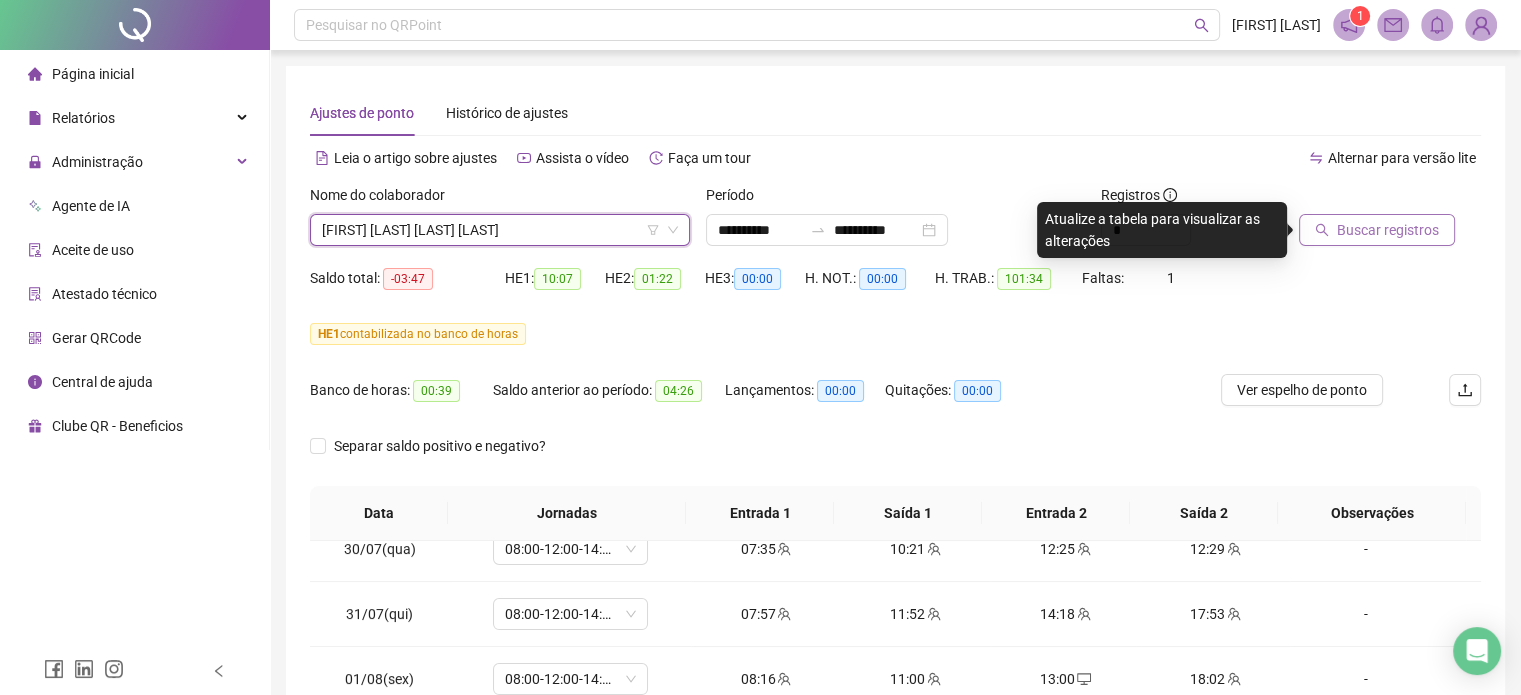 click on "Buscar registros" at bounding box center [1388, 230] 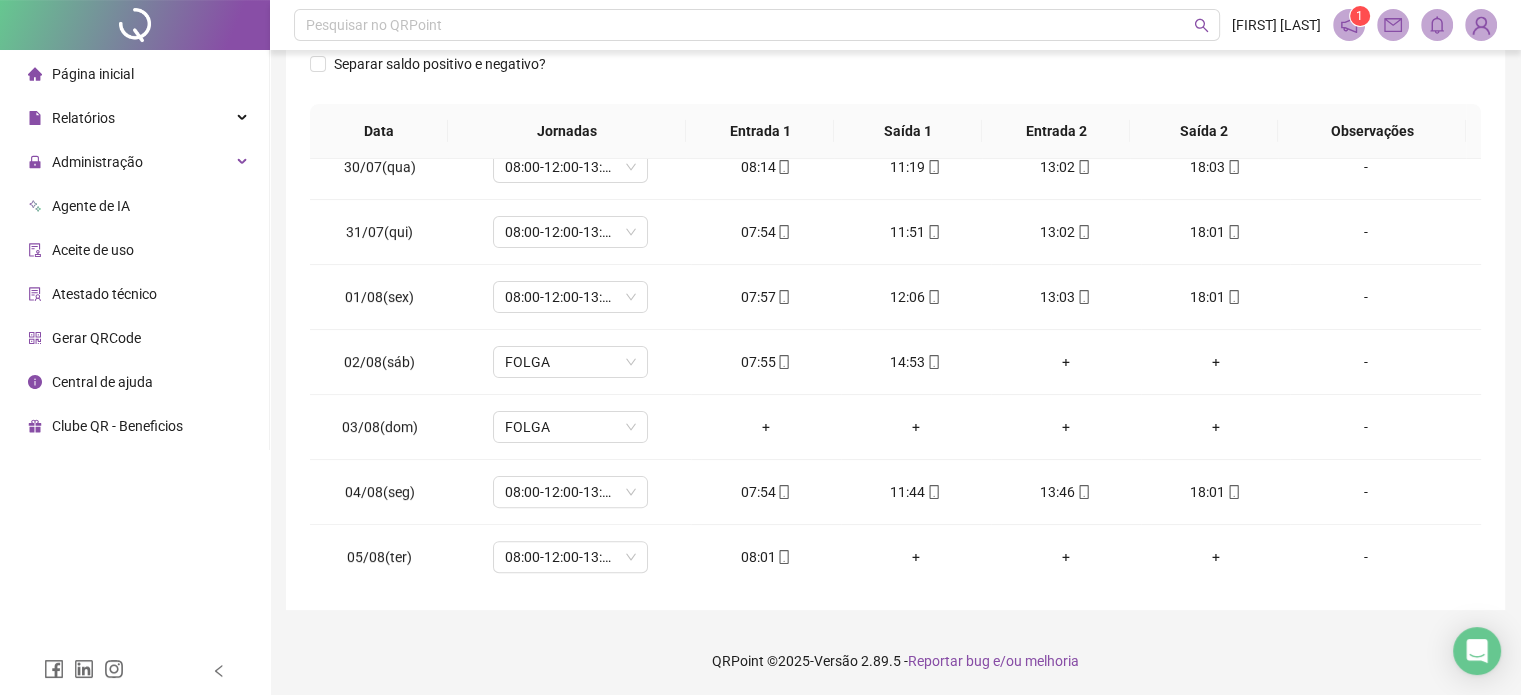 click on "QRPoint © 2025  -  Versão   2.89.5   -  Reportar bug e/ou melhoria" at bounding box center [895, 661] 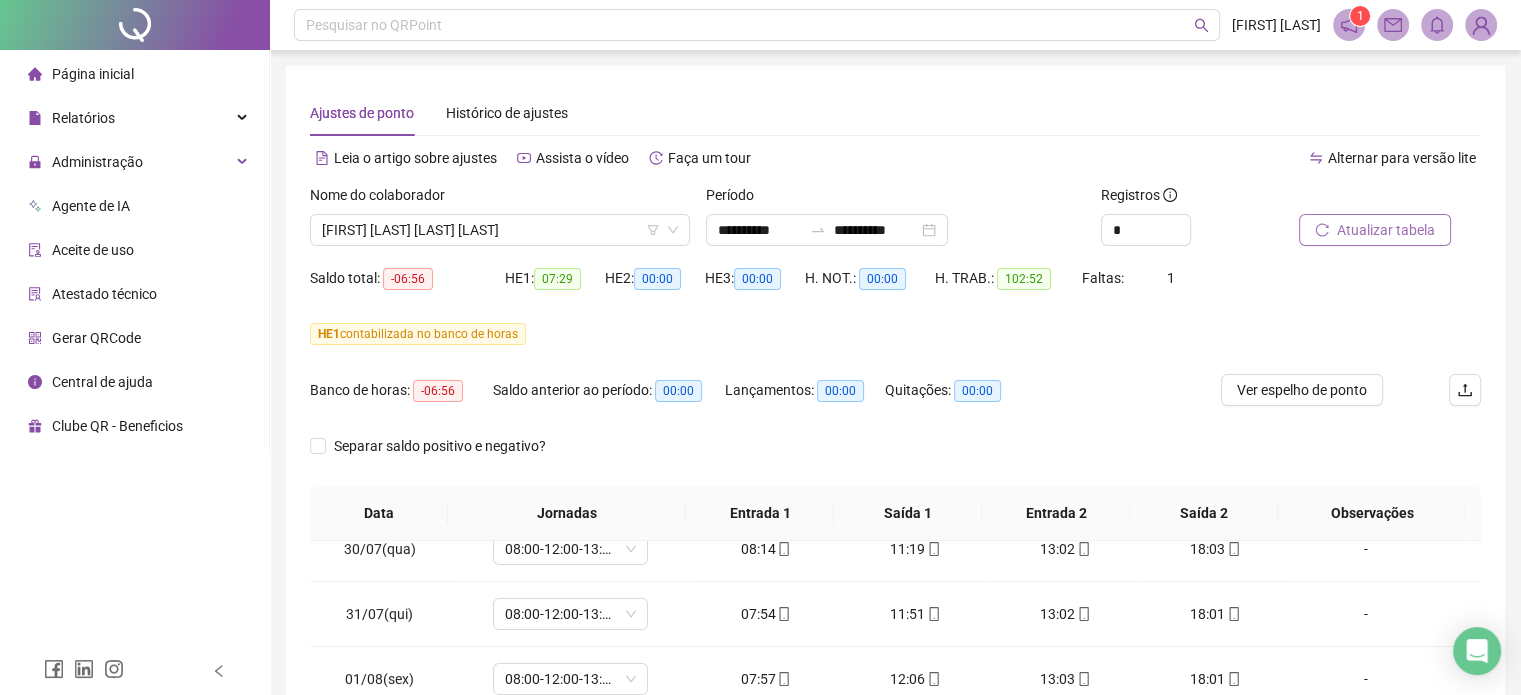 click on "Atualizar tabela" at bounding box center [1386, 230] 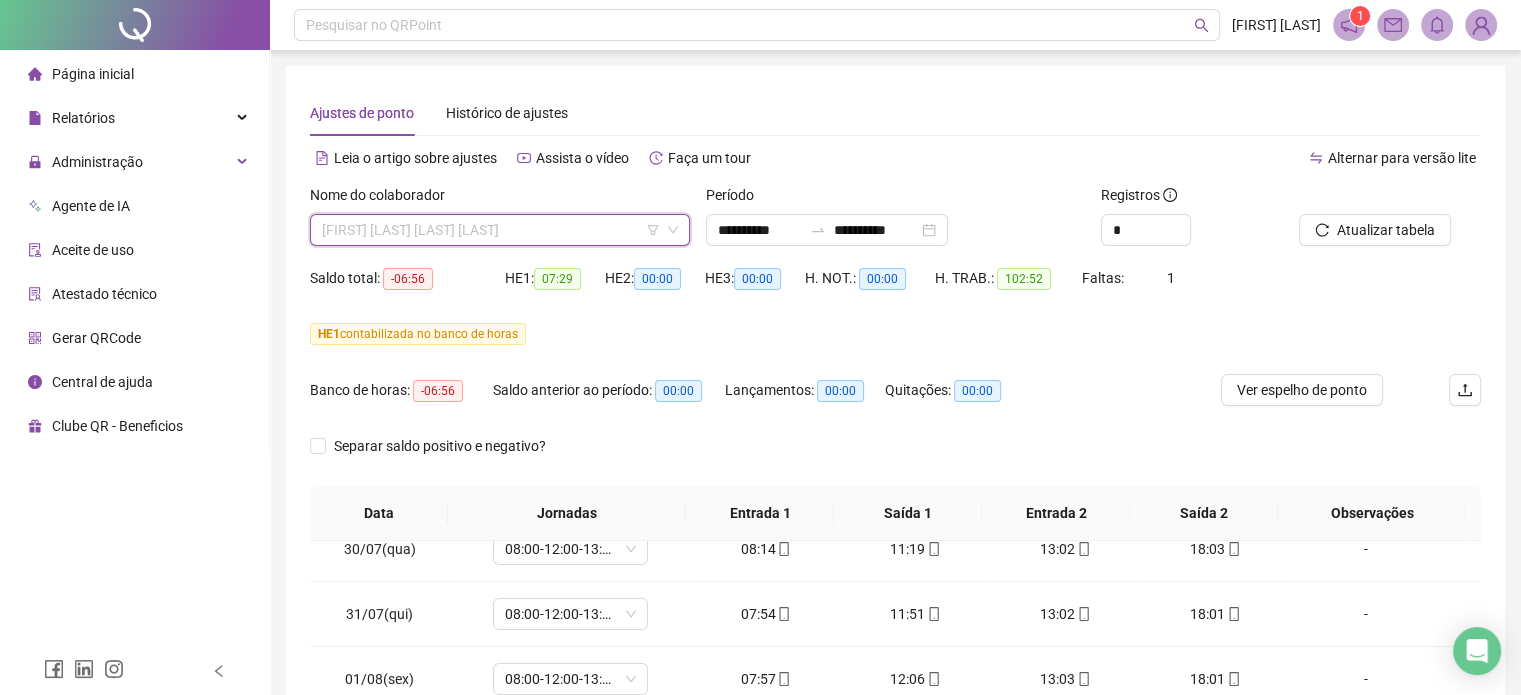 click at bounding box center (491, 230) 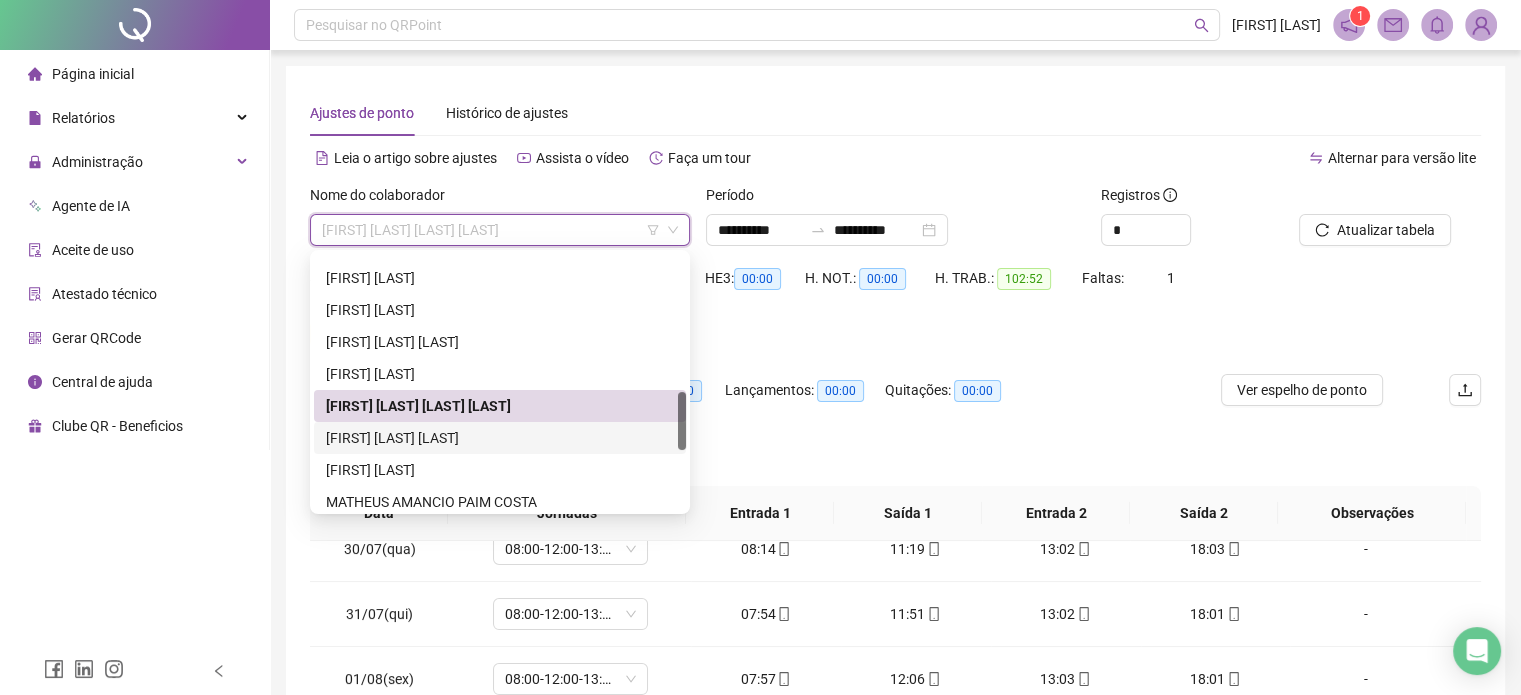 click on "[FIRST] [LAST] [LAST]" at bounding box center (500, 438) 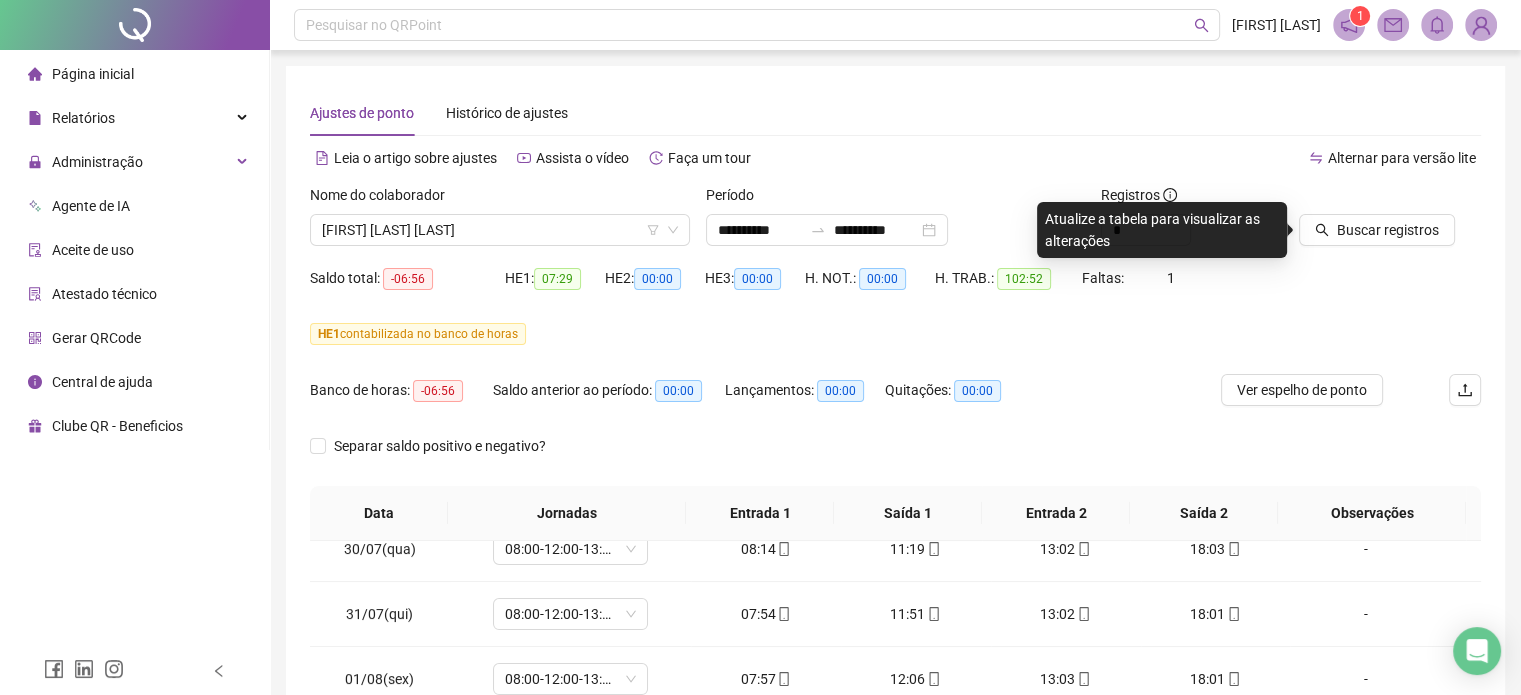 click on "Buscar registros" at bounding box center [1390, 223] 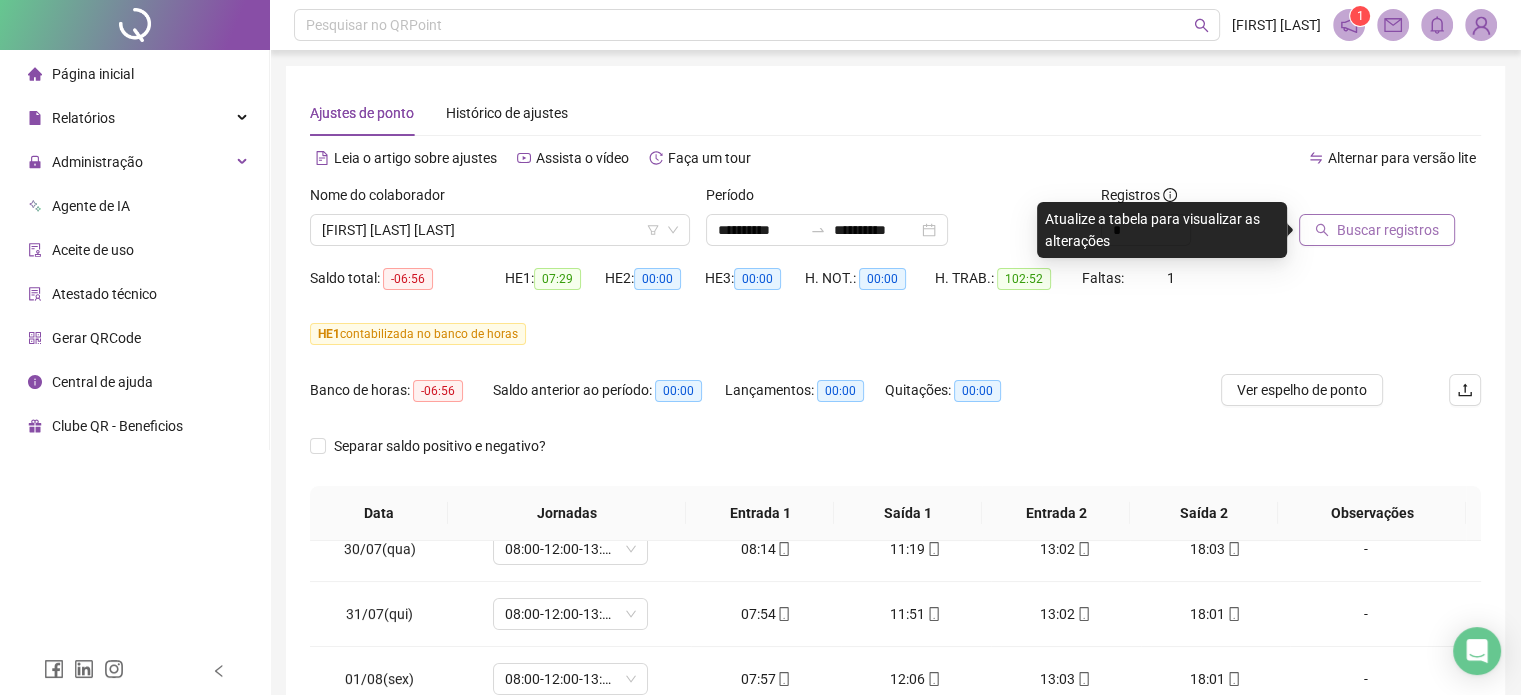 click on "Buscar registros" at bounding box center (1388, 230) 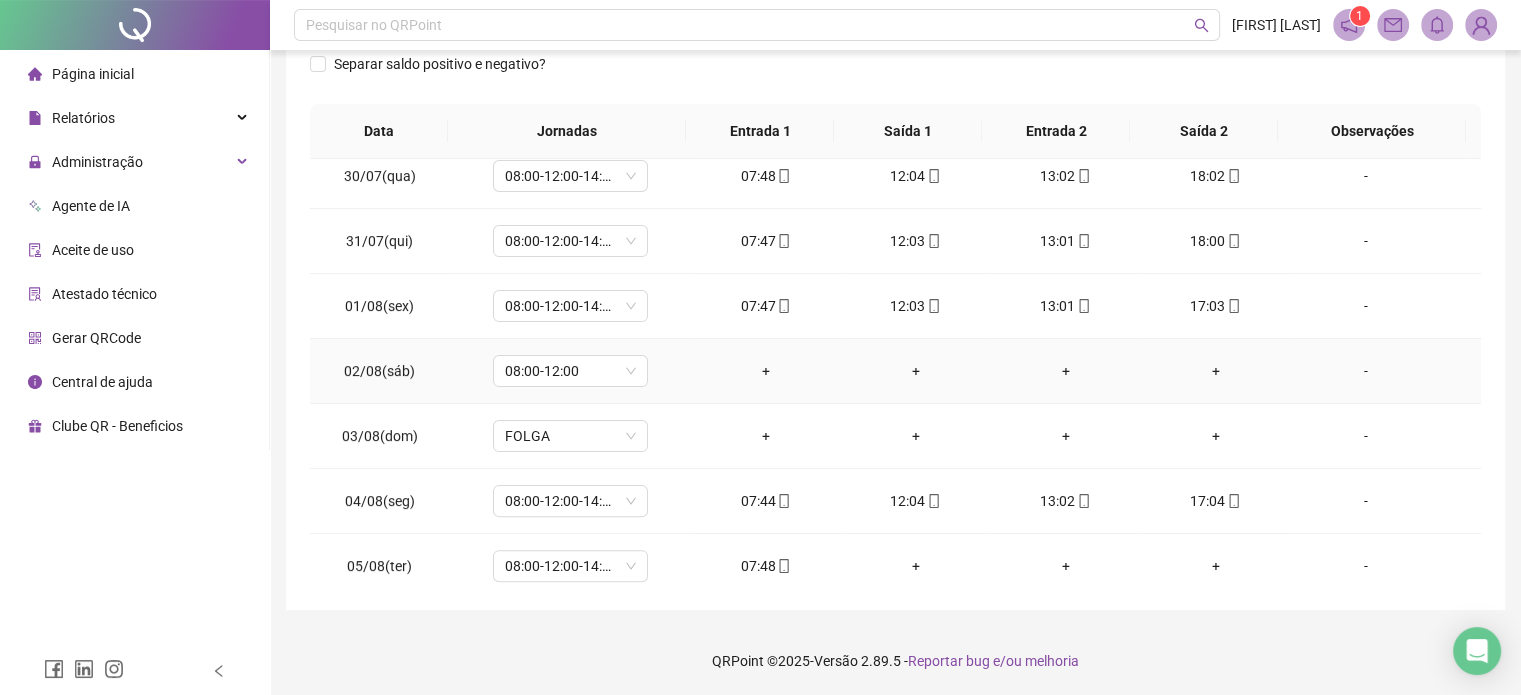 click on "-" at bounding box center (1365, 371) 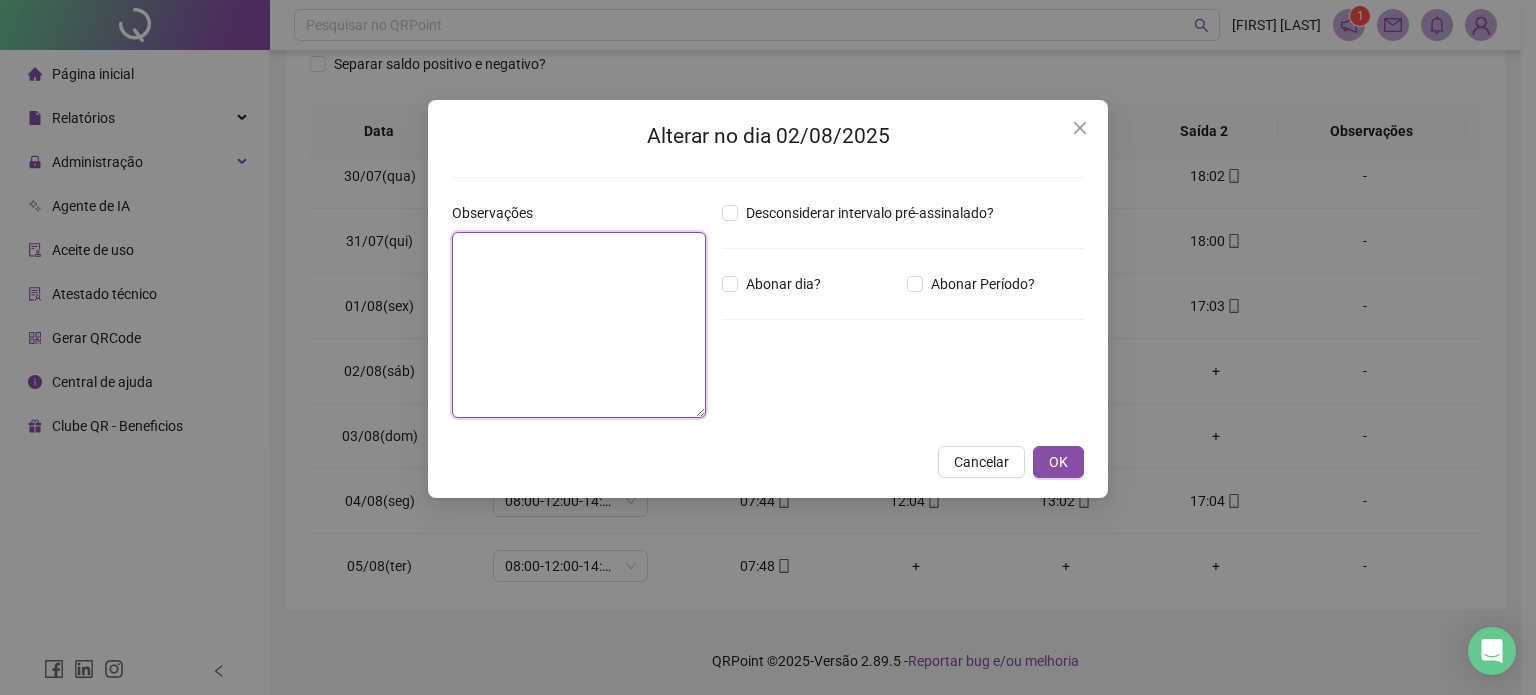click at bounding box center (579, 325) 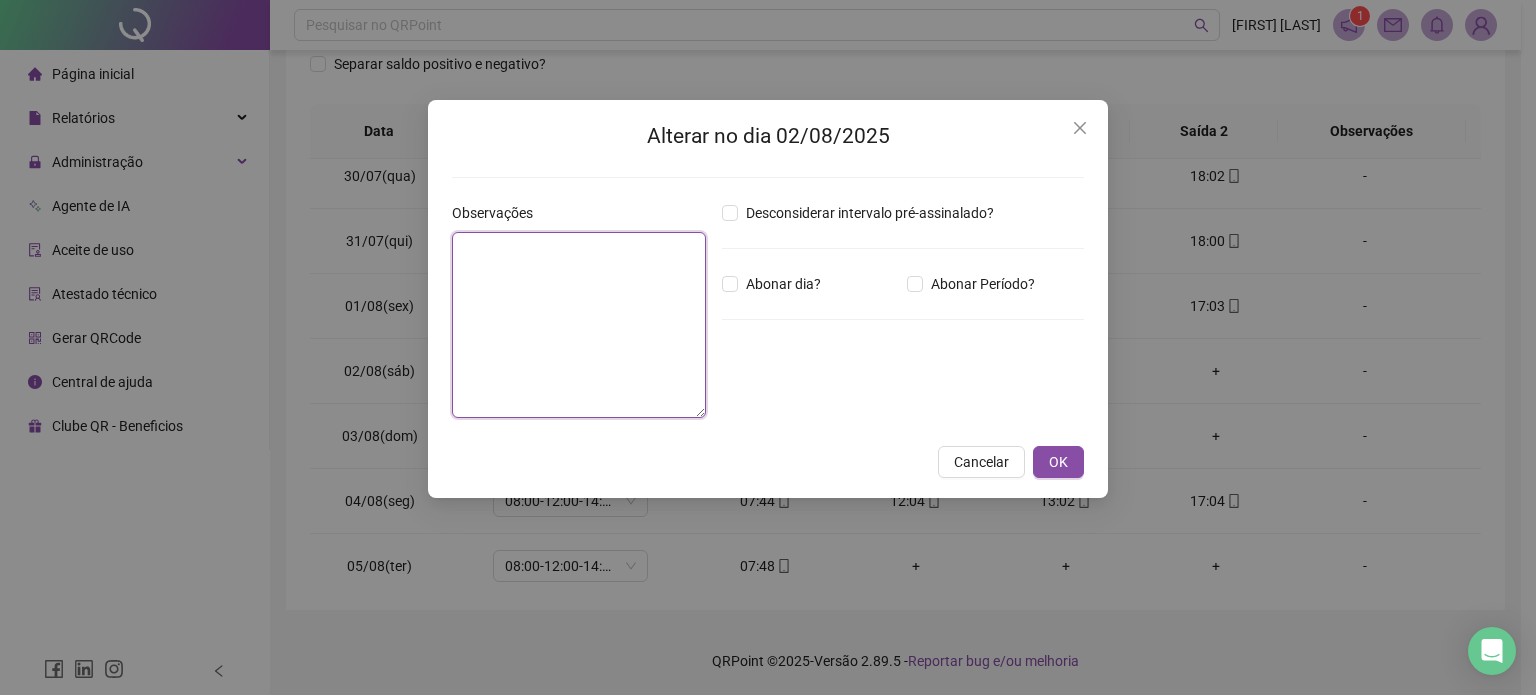 paste on "**********" 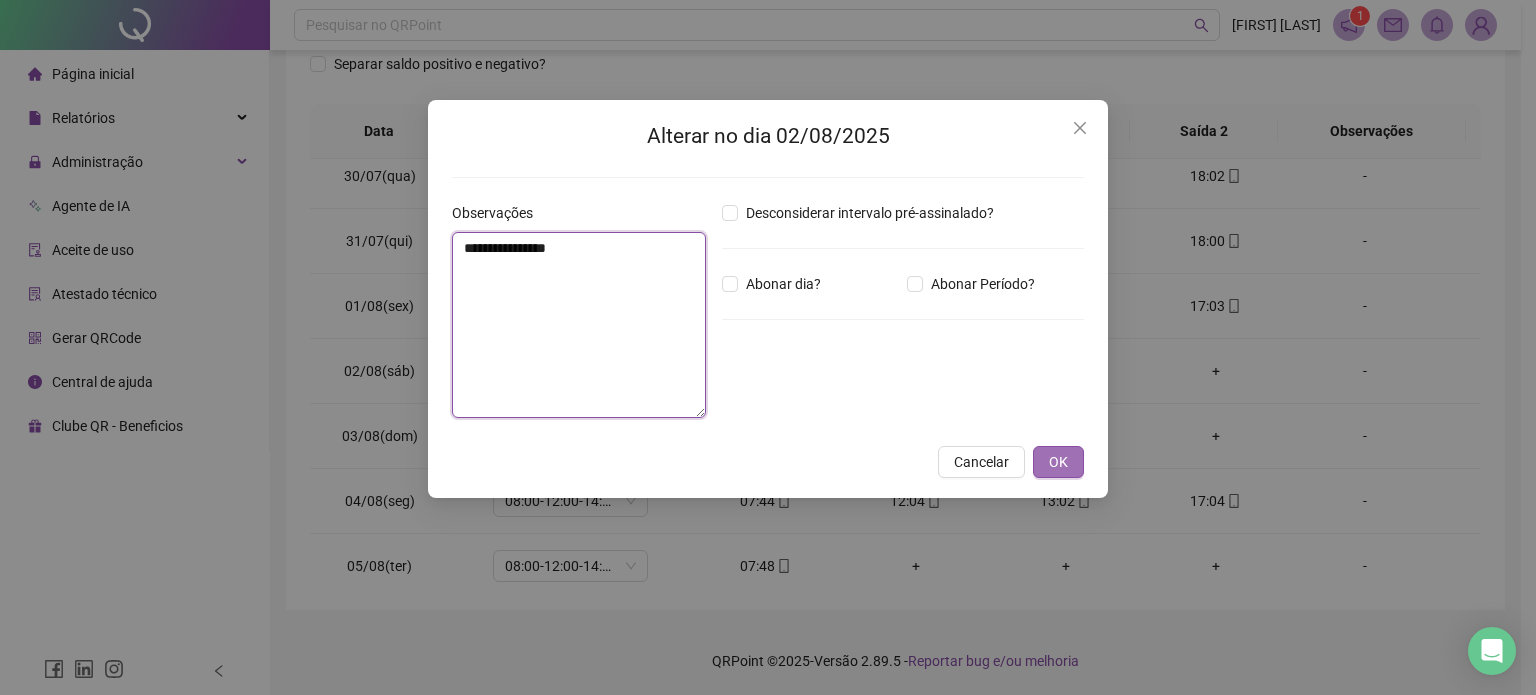 type on "**********" 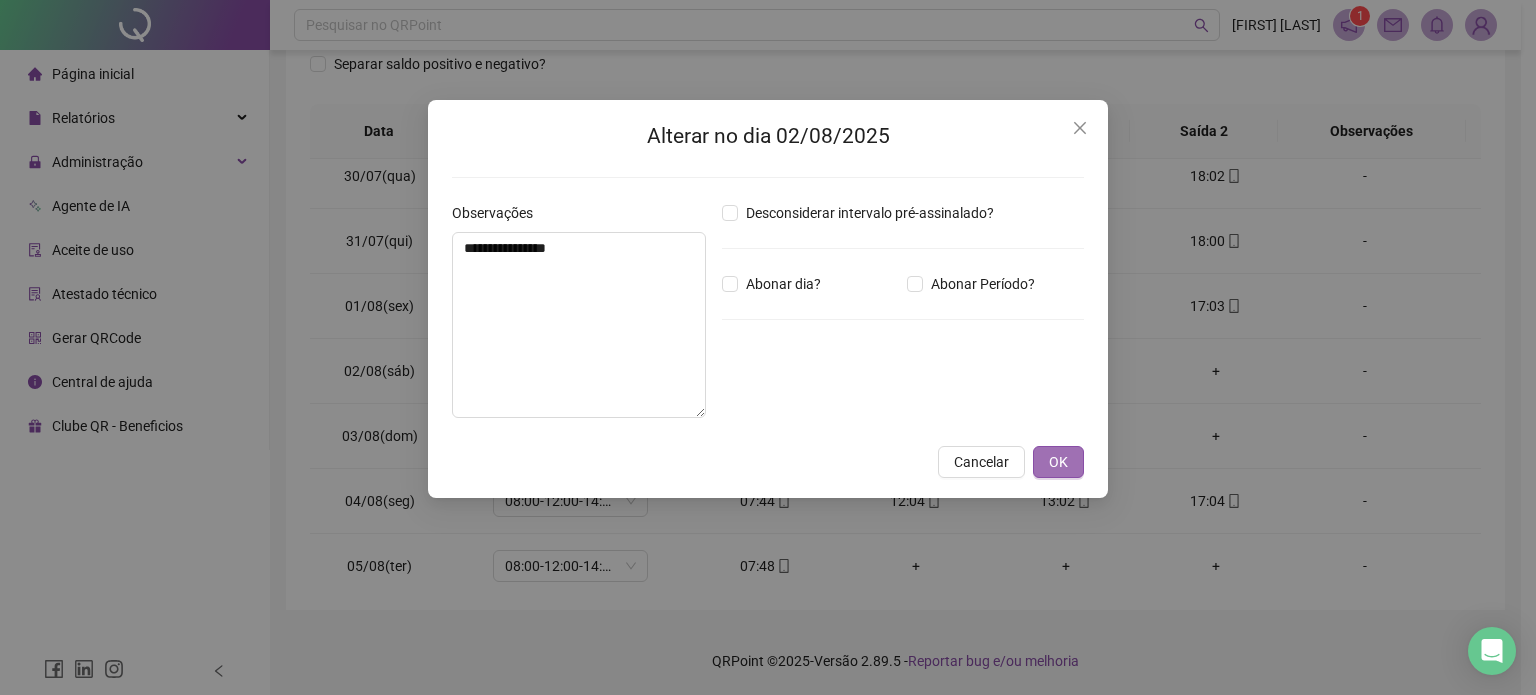 click on "OK" at bounding box center (1058, 462) 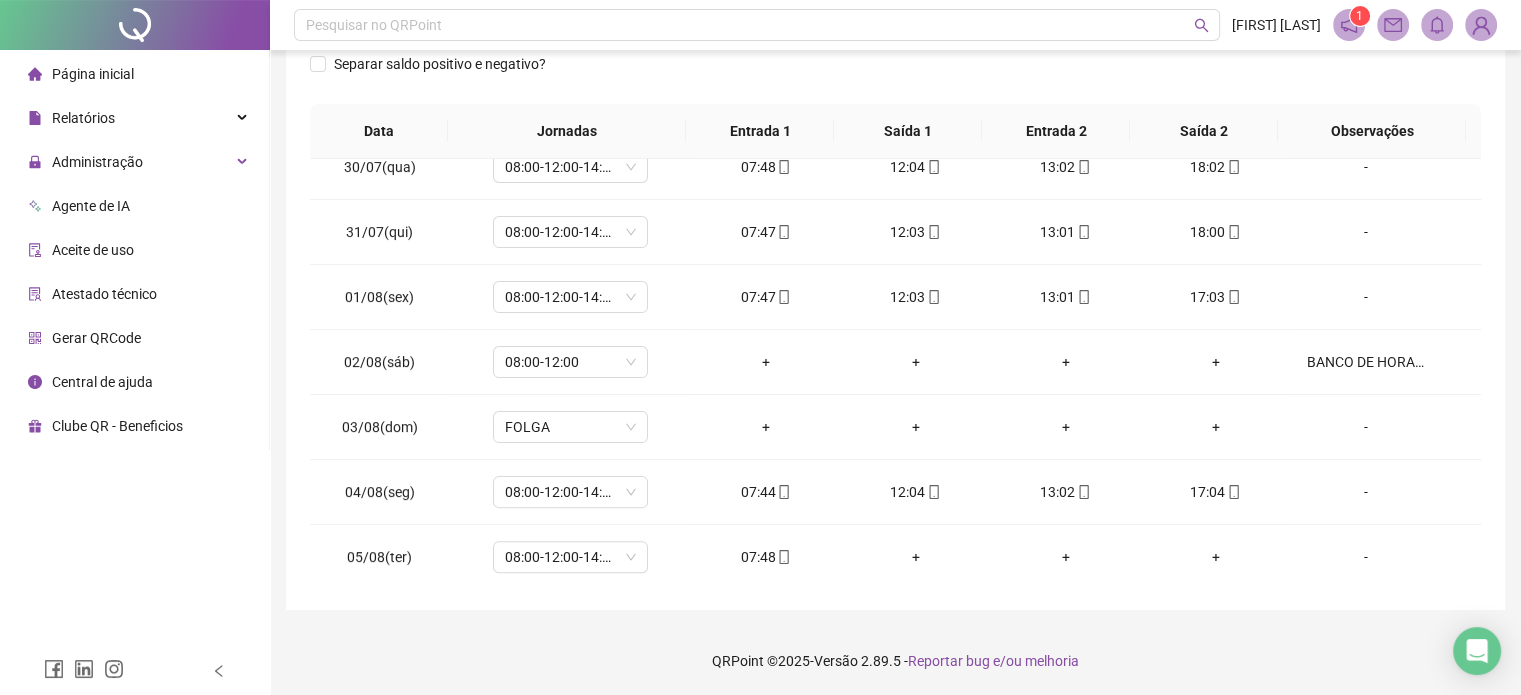 click on "QRPoint © 2025  -  Versão   2.89.5   -  Reportar bug e/ou melhoria" at bounding box center [895, 661] 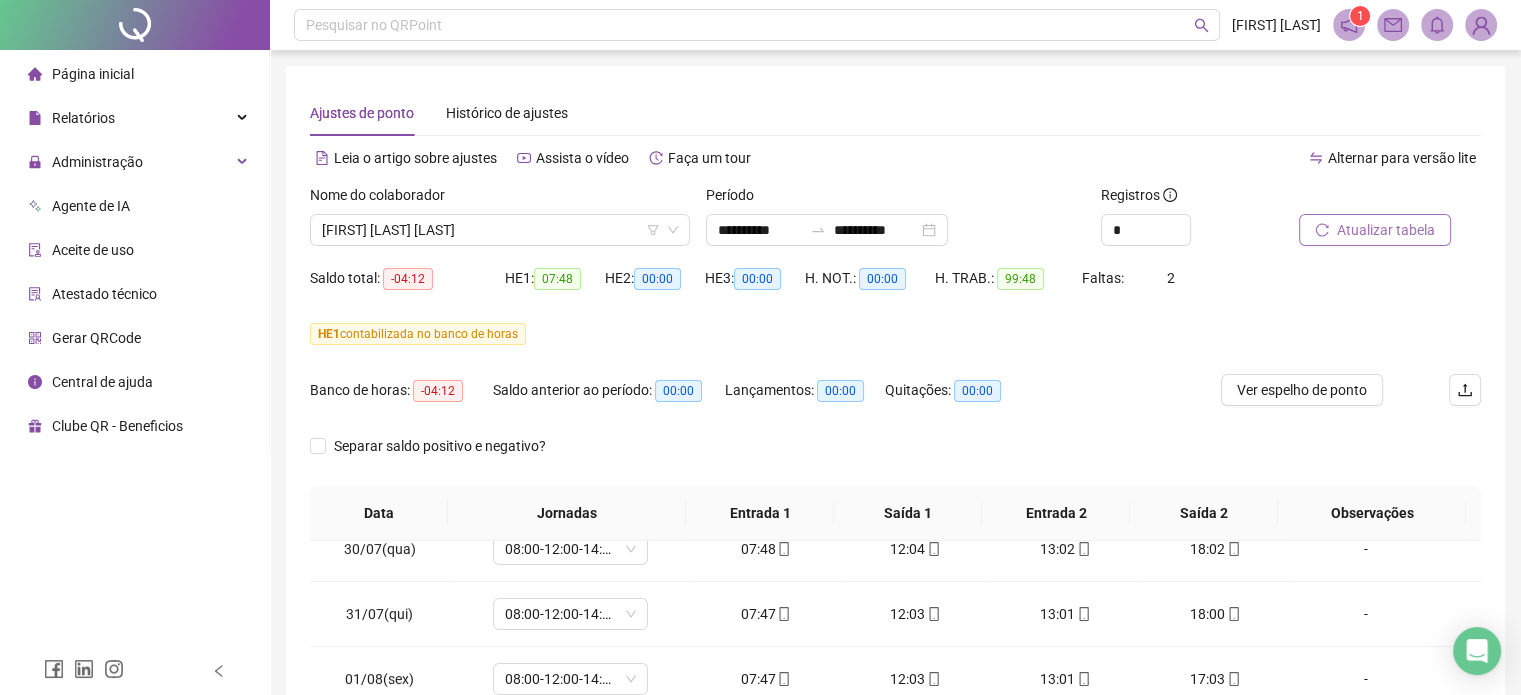 click on "Atualizar tabela" at bounding box center [1386, 230] 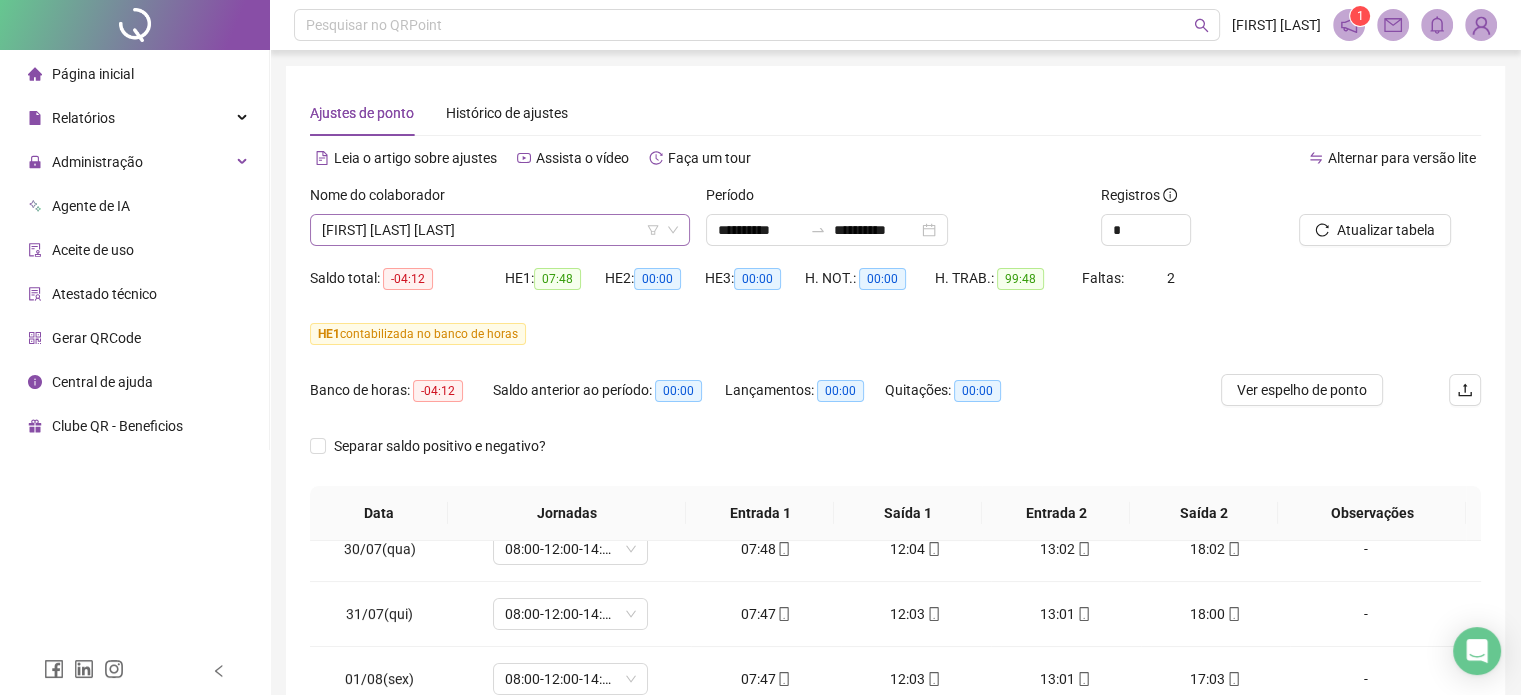 click on "[FIRST] [LAST] [LAST]" at bounding box center [500, 230] 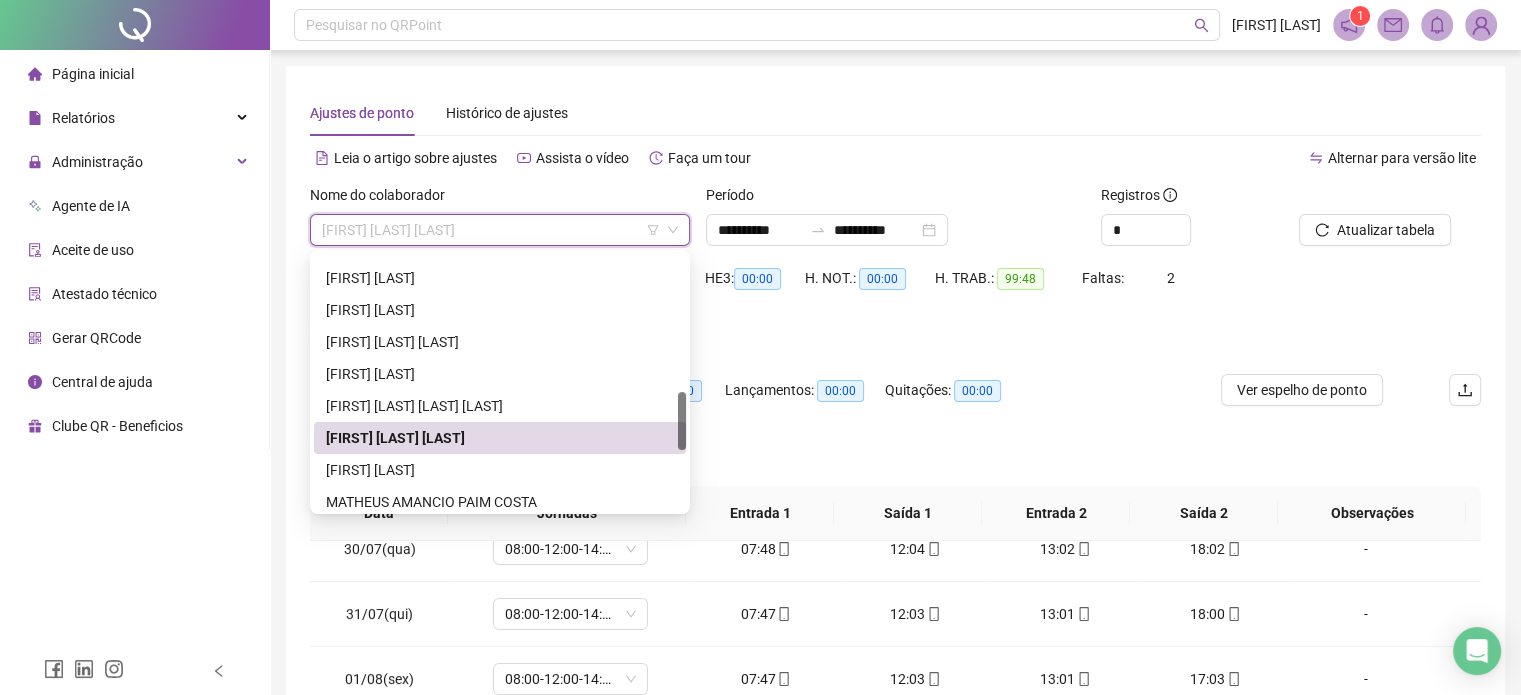 click on "[FIRST] [LAST] [LAST]" at bounding box center (500, 438) 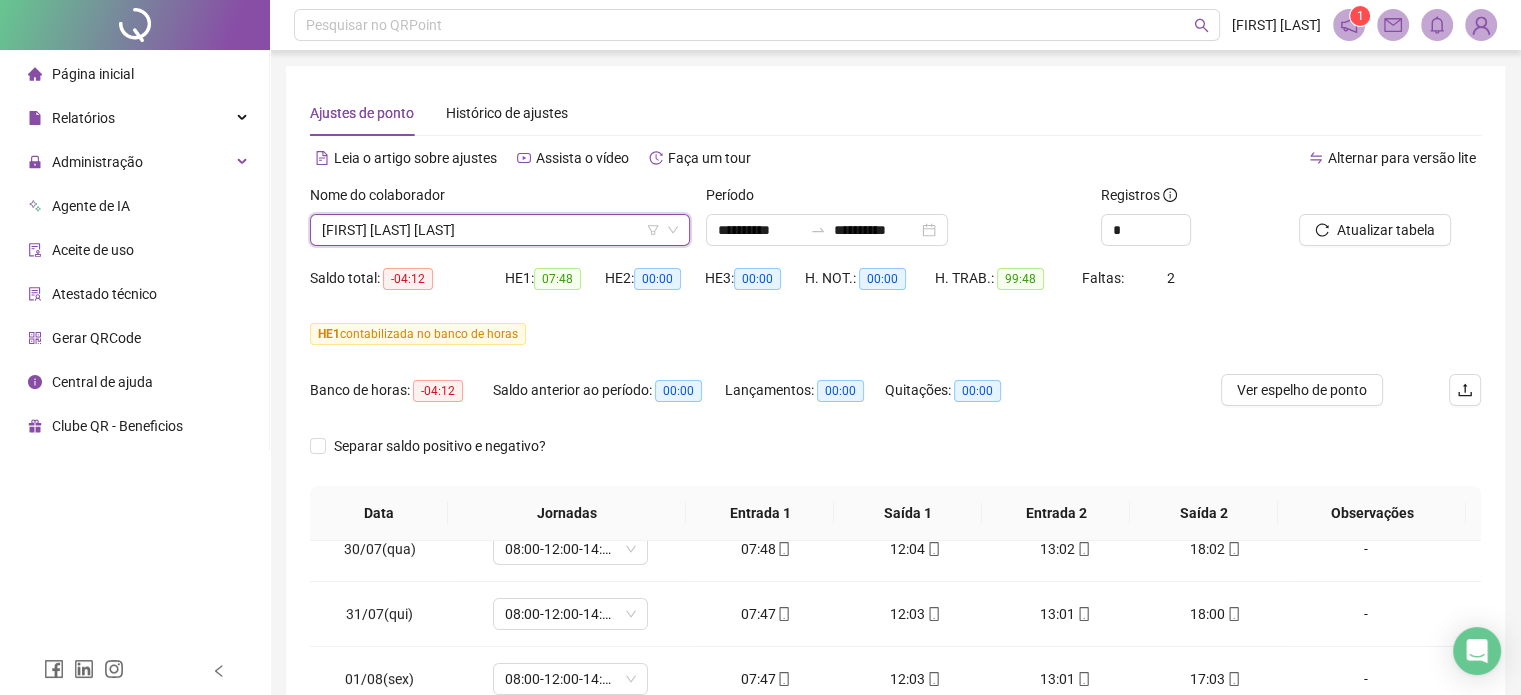 click on "Separar saldo positivo e negativo?" at bounding box center (455, 458) 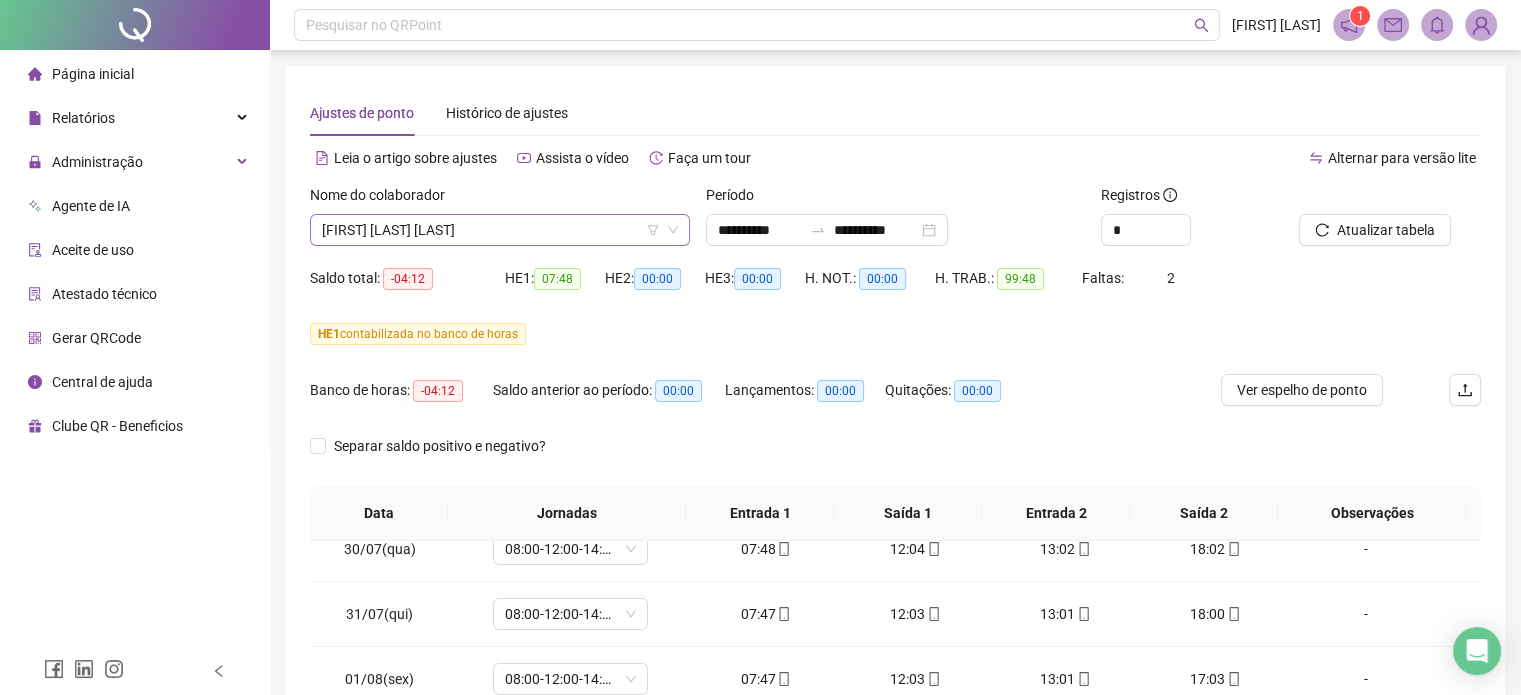 click on "[FIRST] [LAST] [LAST]" at bounding box center (500, 230) 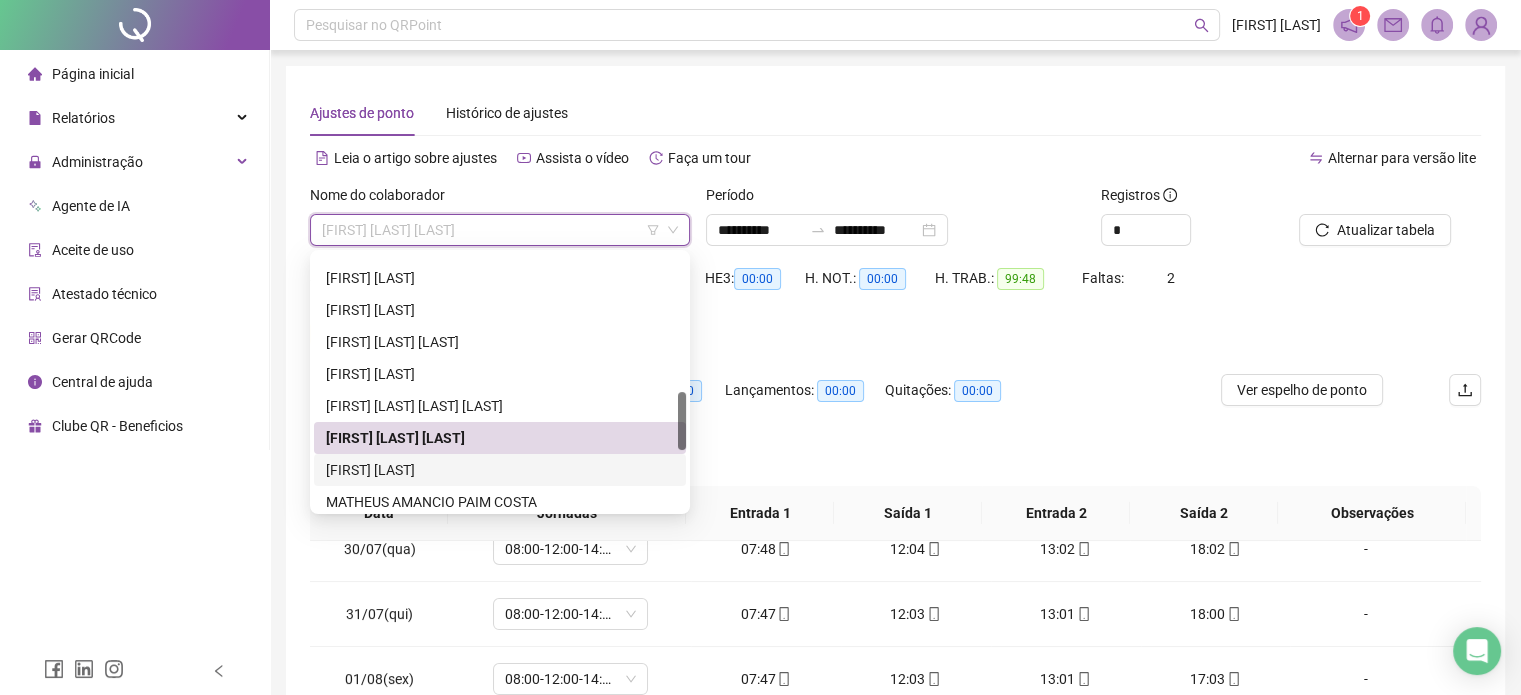 click on "[FIRST] [LAST]" at bounding box center [500, 470] 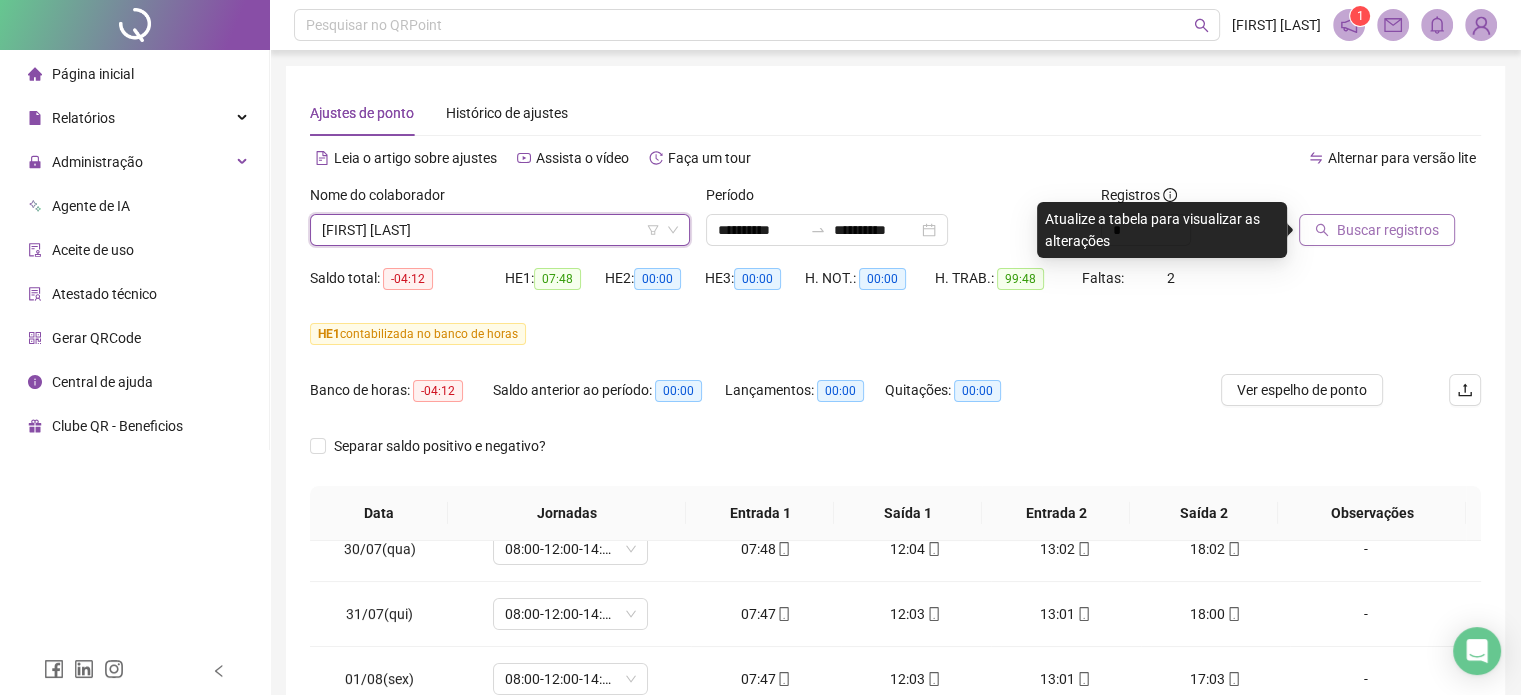 click on "Buscar registros" at bounding box center [1388, 230] 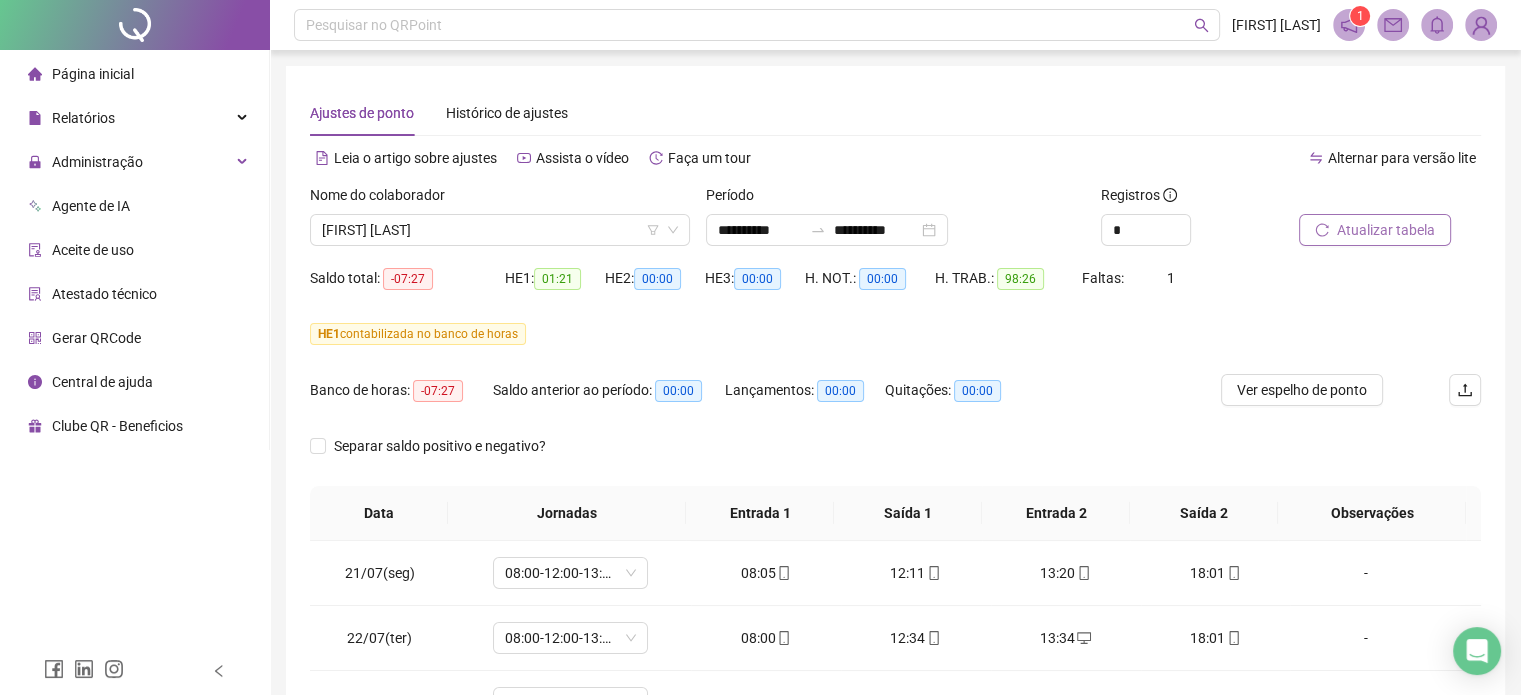 click on "Atualizar tabela" at bounding box center [1365, 230] 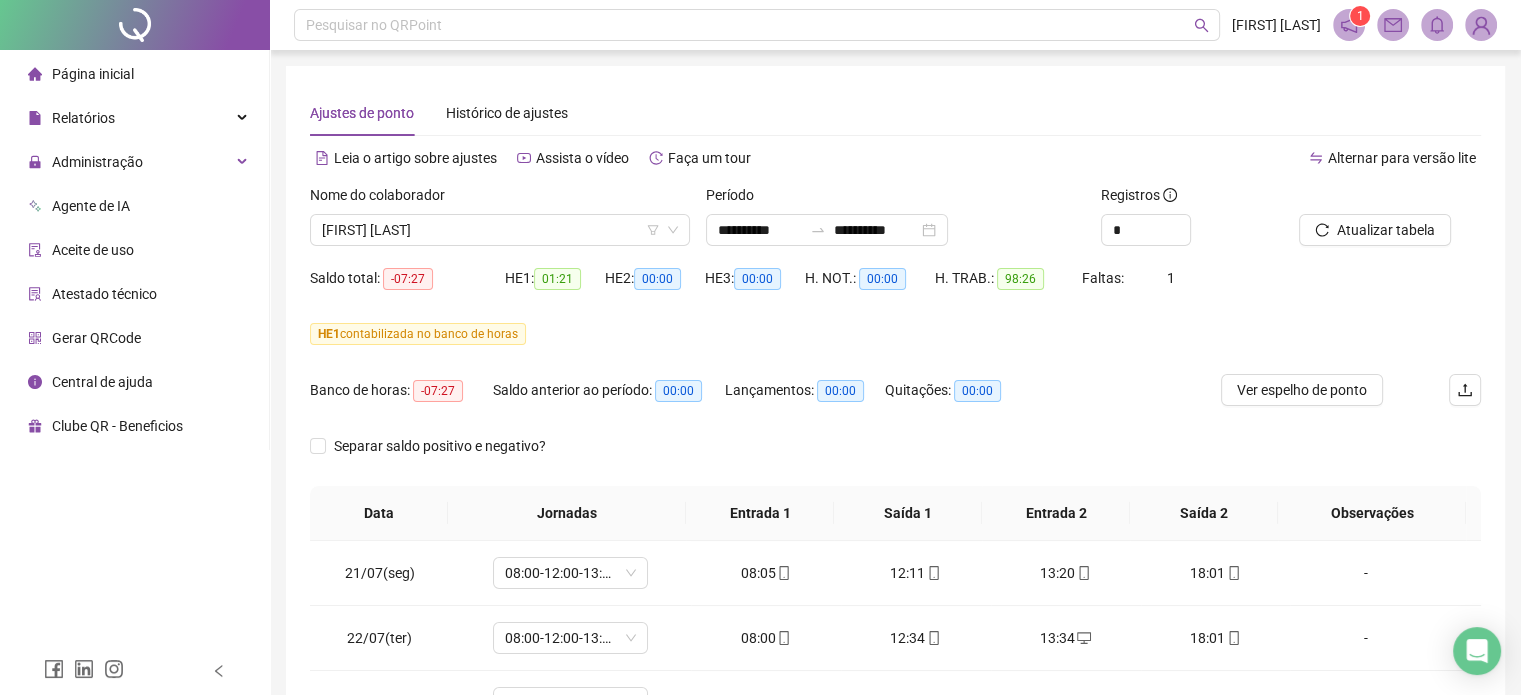 click on "Nome do colaborador [FIRST] [LAST] [LAST]" at bounding box center (500, 223) 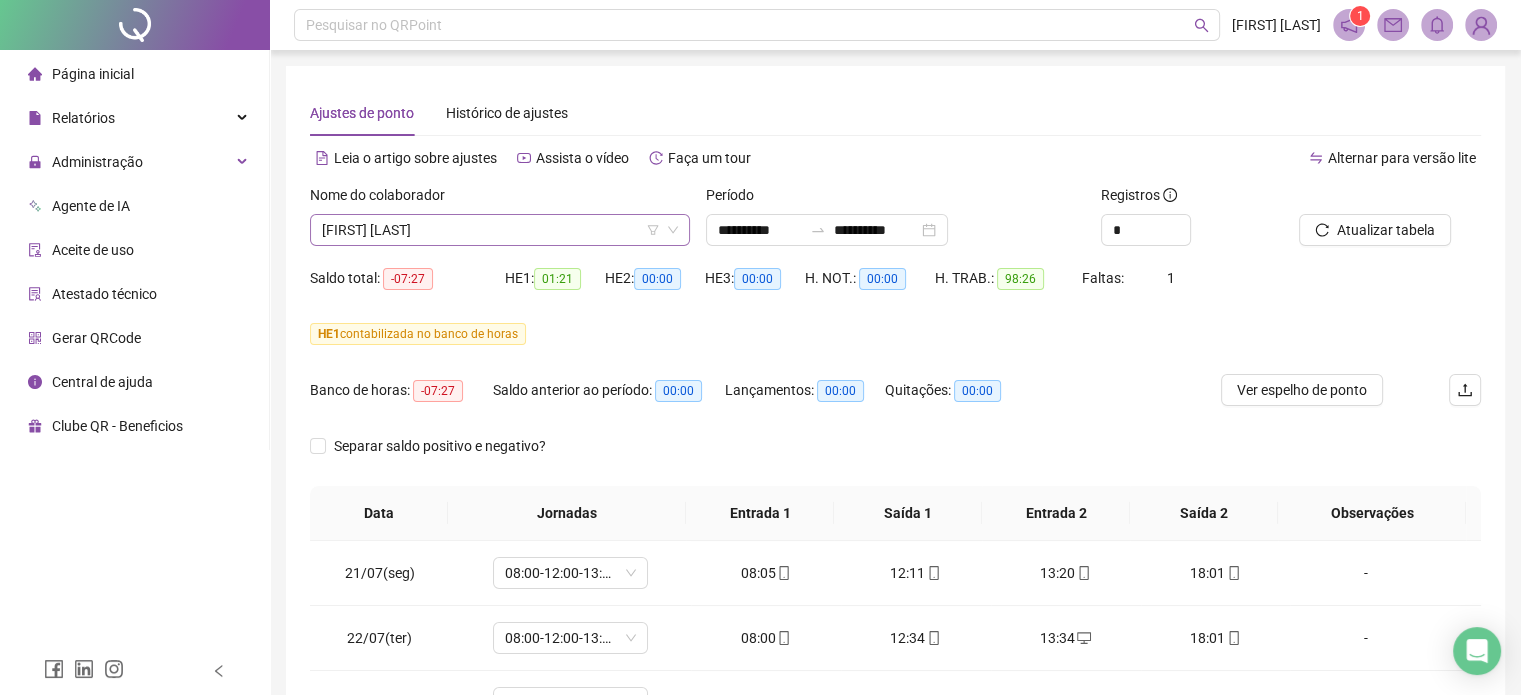 drag, startPoint x: 513, startPoint y: 207, endPoint x: 485, endPoint y: 227, distance: 34.4093 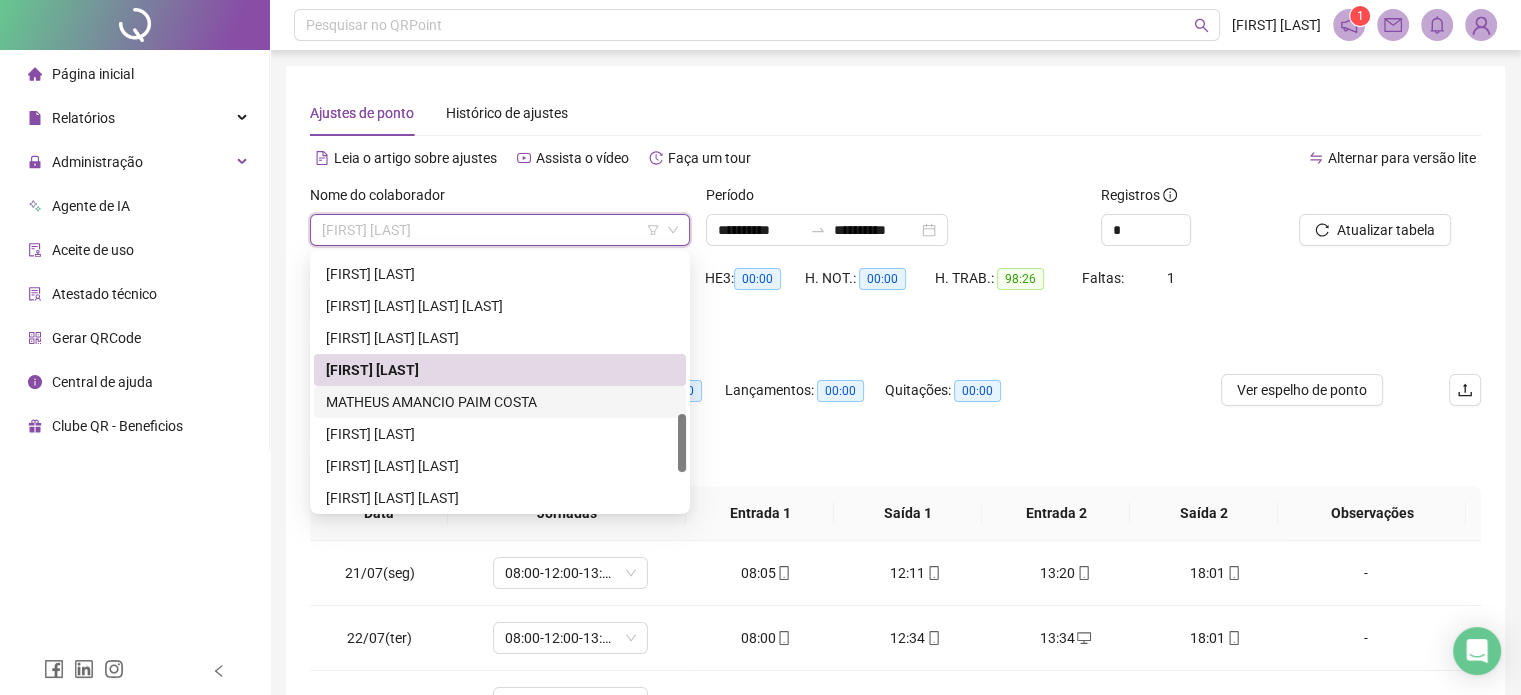 drag, startPoint x: 416, startPoint y: 396, endPoint x: 443, endPoint y: 392, distance: 27.294687 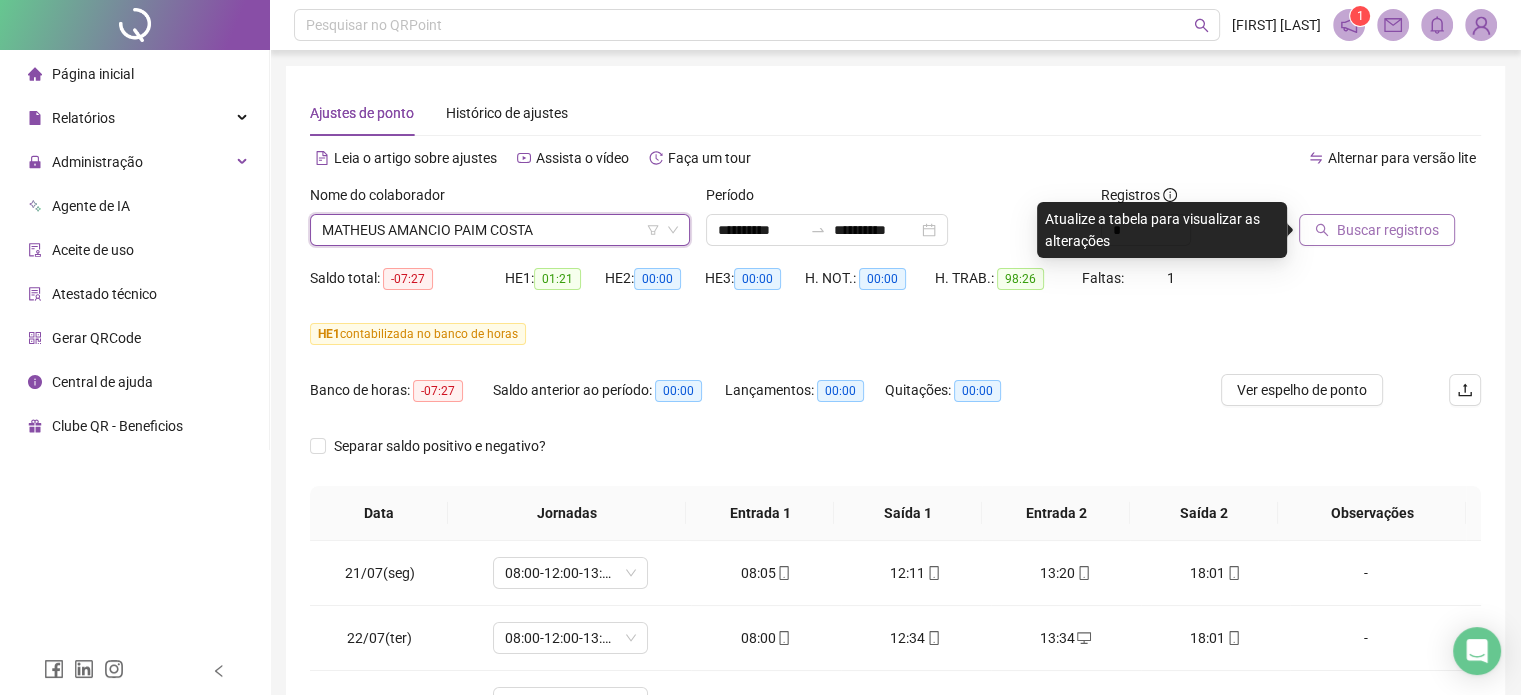 click on "Buscar registros" at bounding box center (1388, 230) 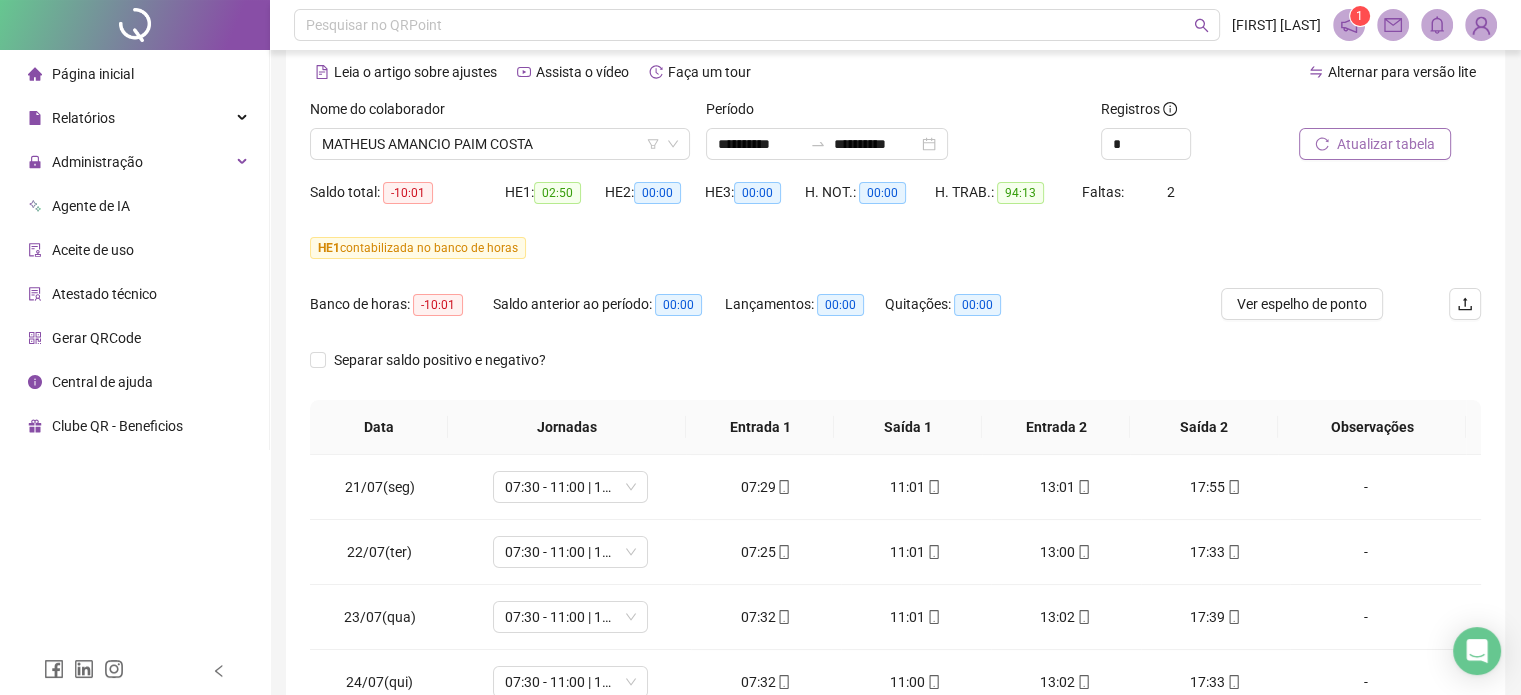 scroll, scrollTop: 100, scrollLeft: 0, axis: vertical 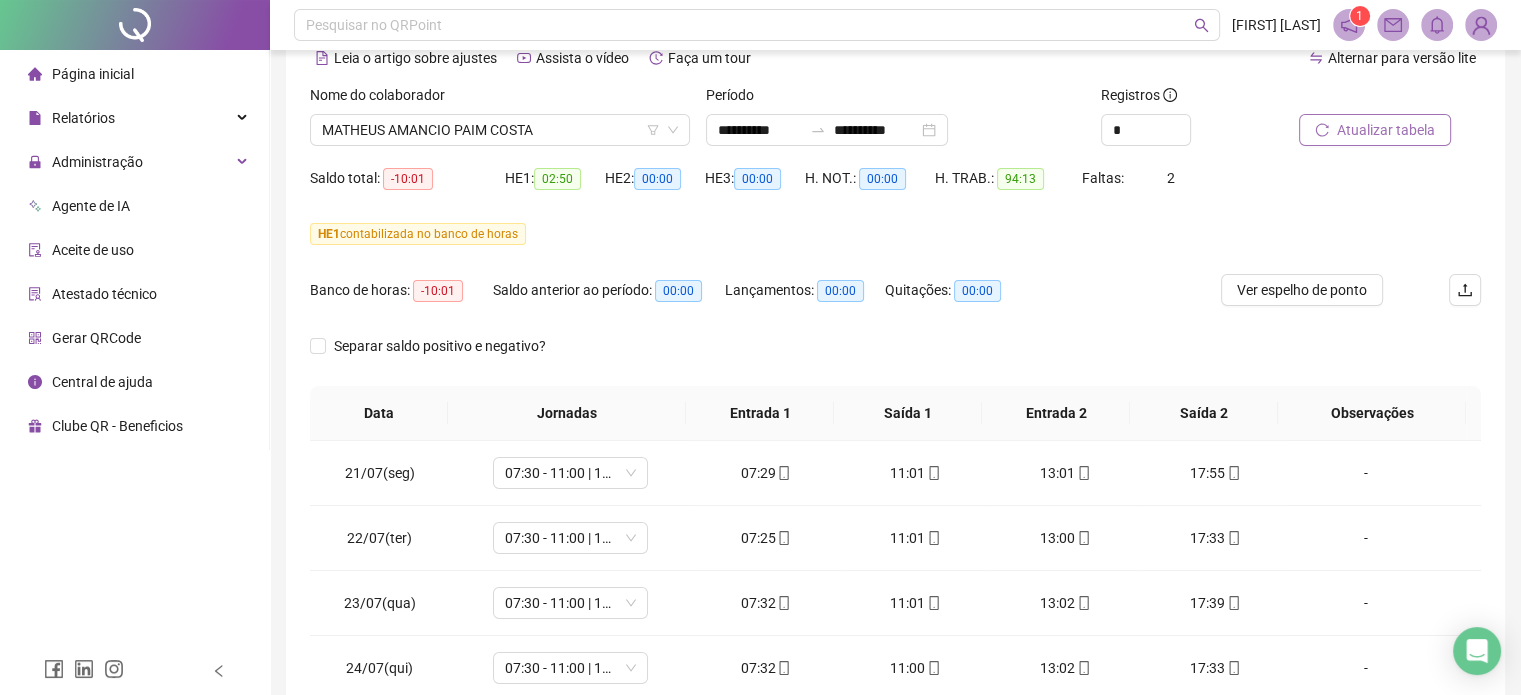 click 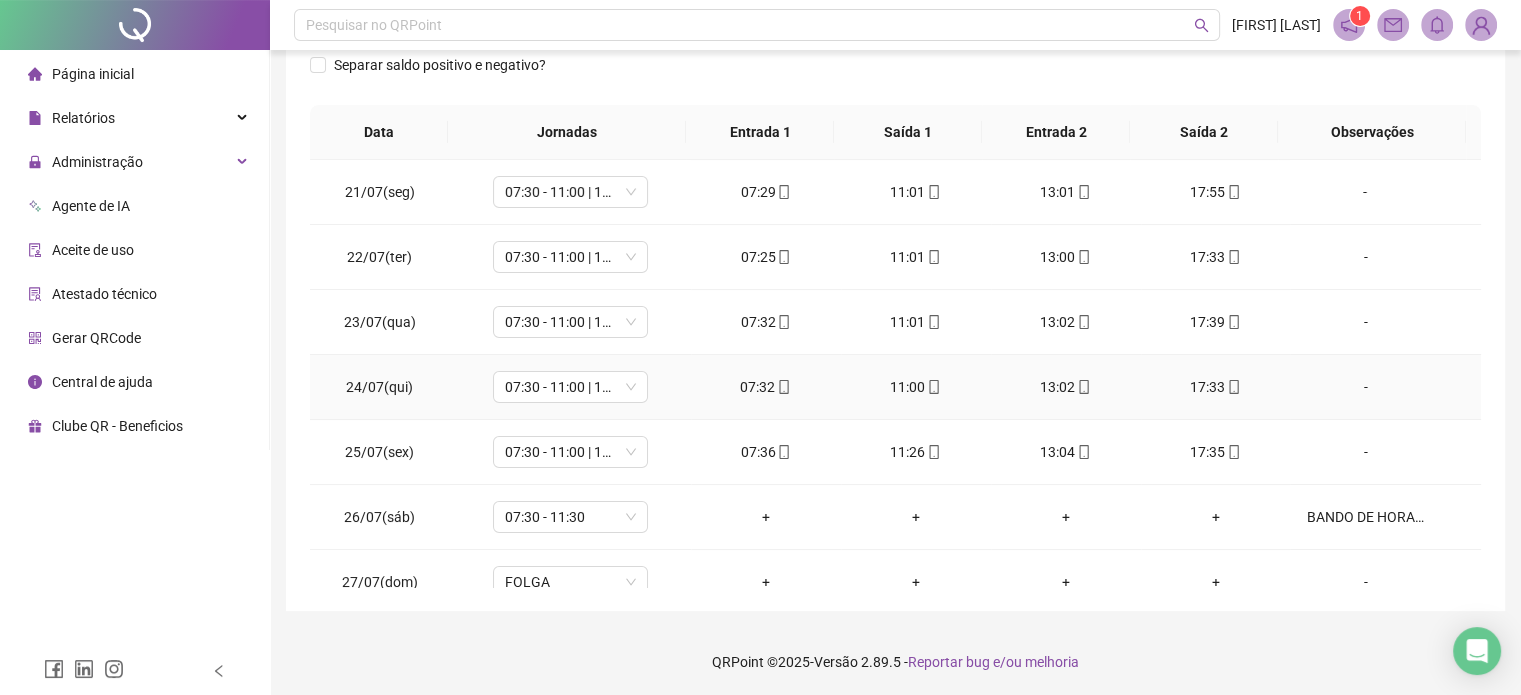 scroll, scrollTop: 382, scrollLeft: 0, axis: vertical 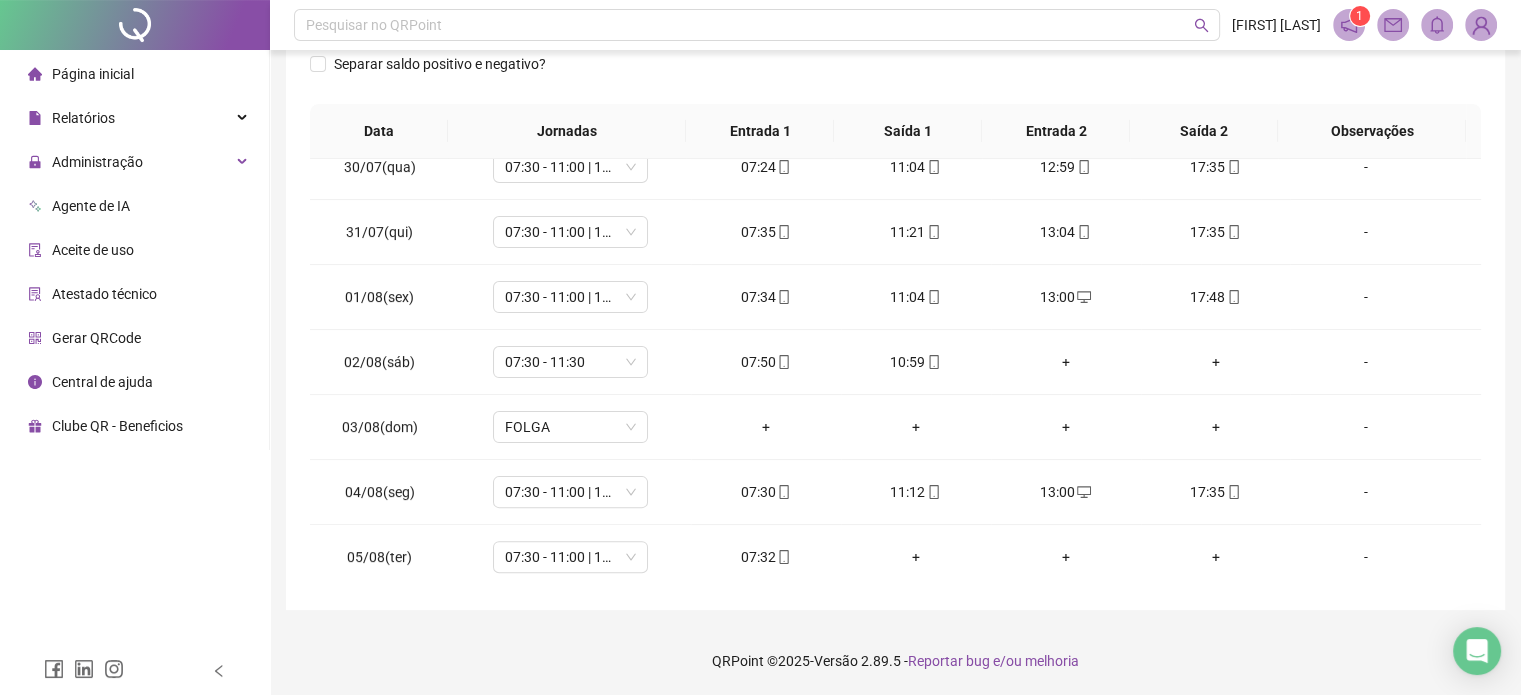 click on "**********" at bounding box center (895, 157) 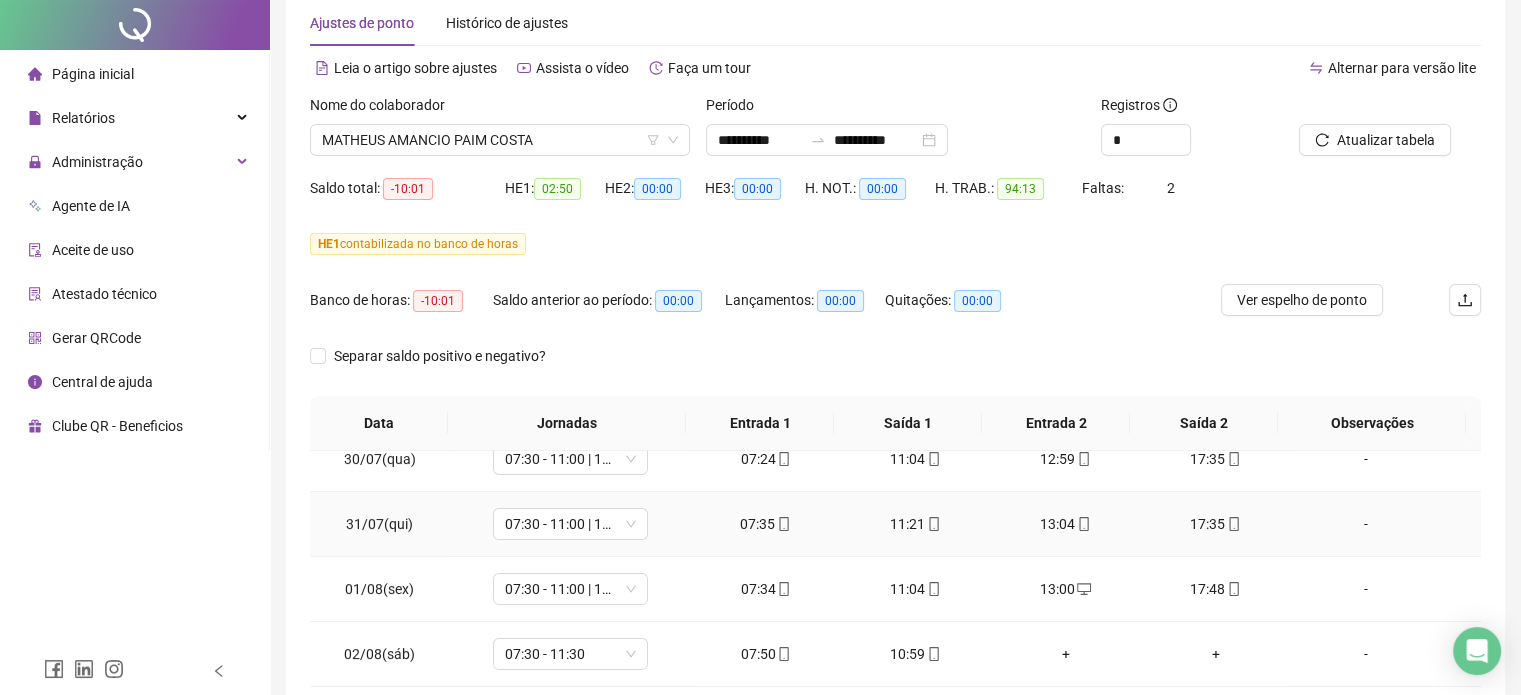 scroll, scrollTop: 0, scrollLeft: 0, axis: both 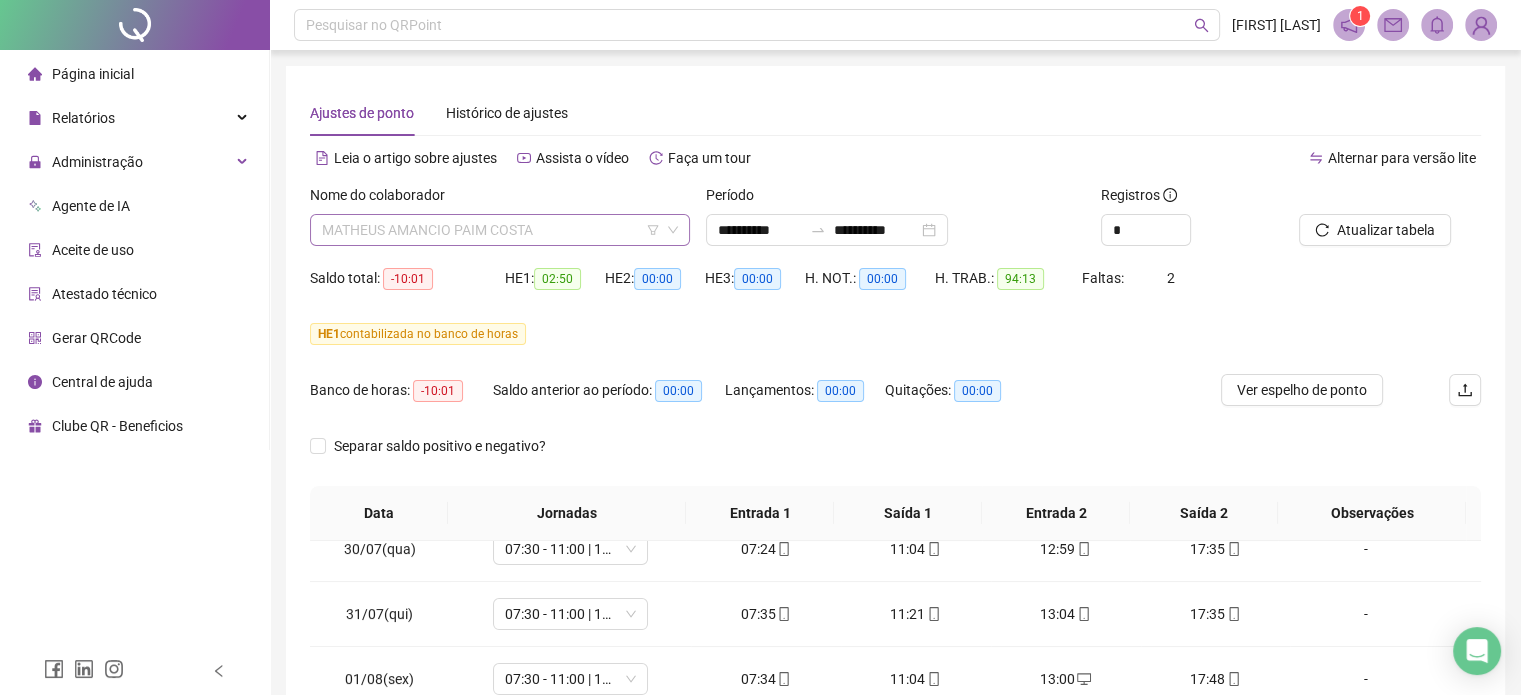 click on "MATHEUS AMANCIO PAIM COSTA" at bounding box center [500, 230] 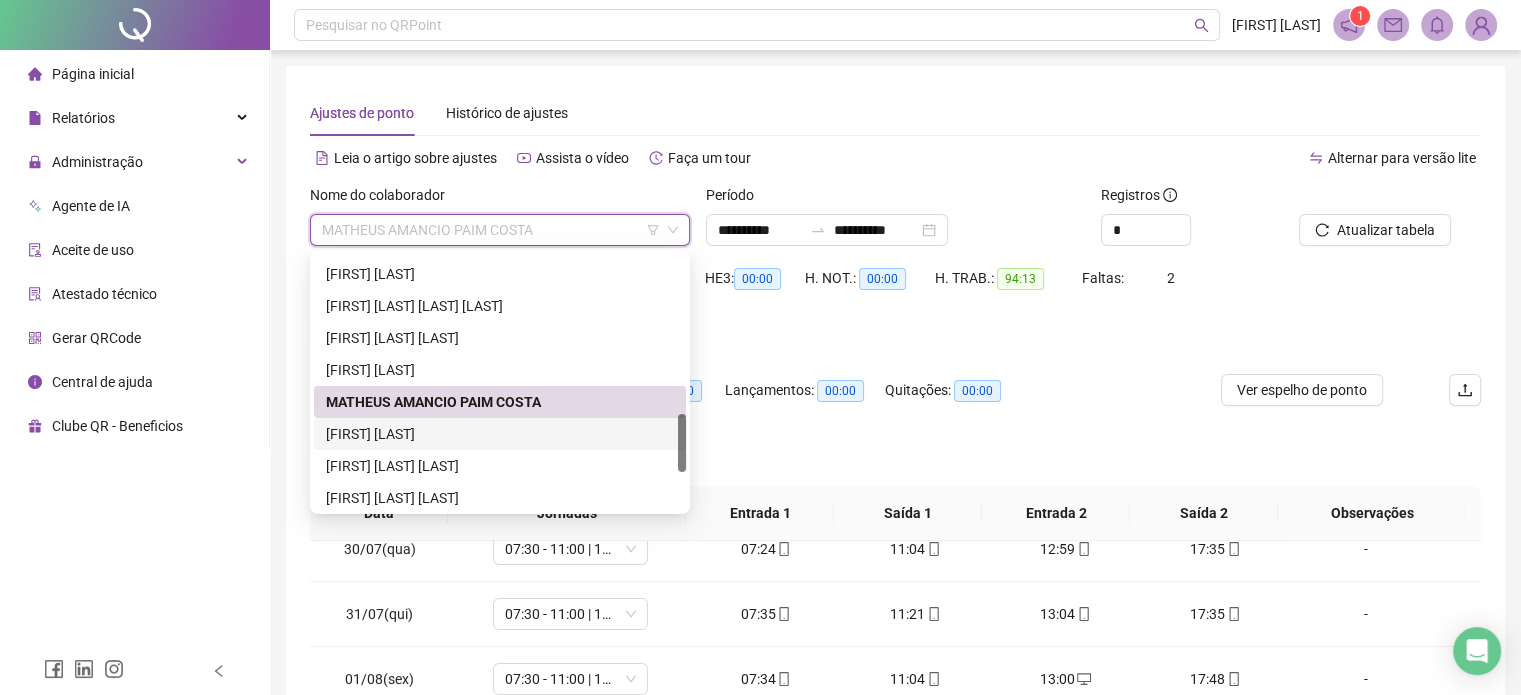 click on "[FIRST] [LAST]" at bounding box center [500, 434] 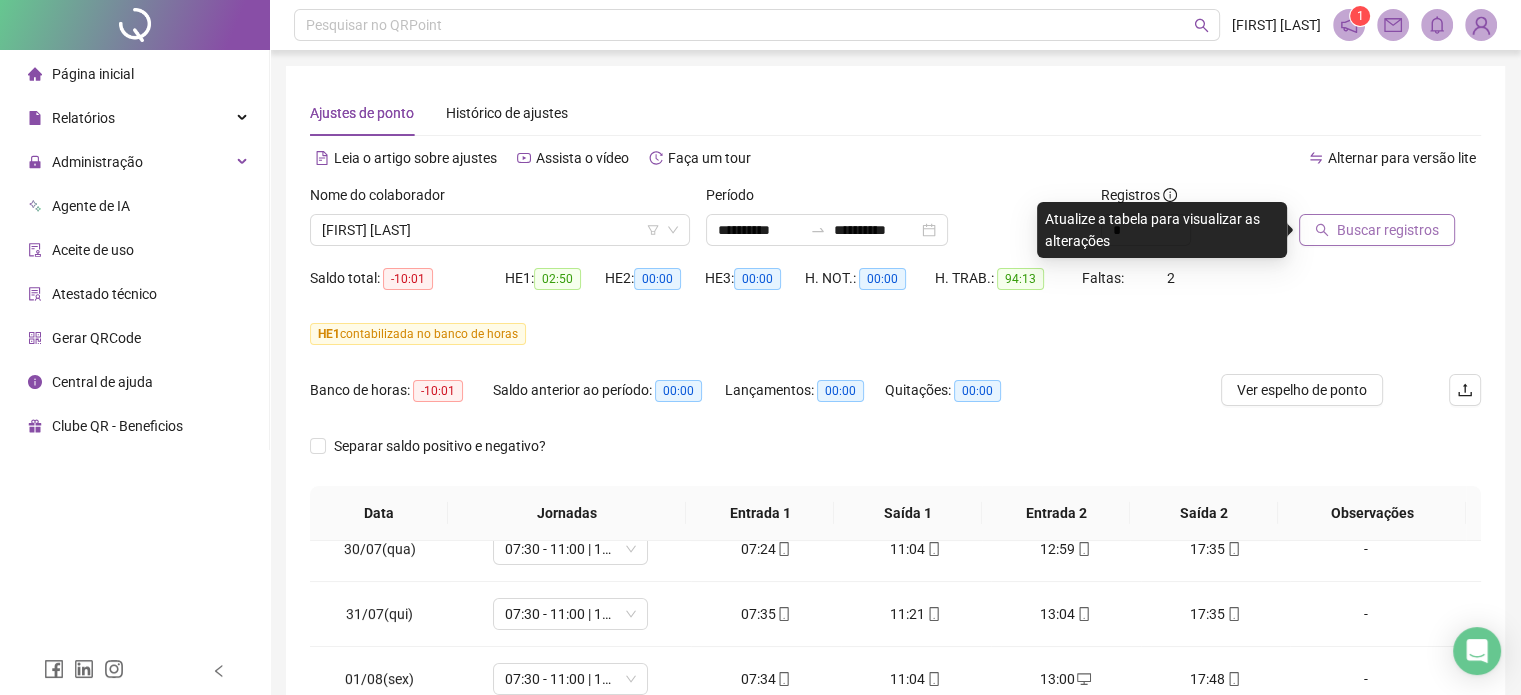 click on "Buscar registros" at bounding box center [1388, 230] 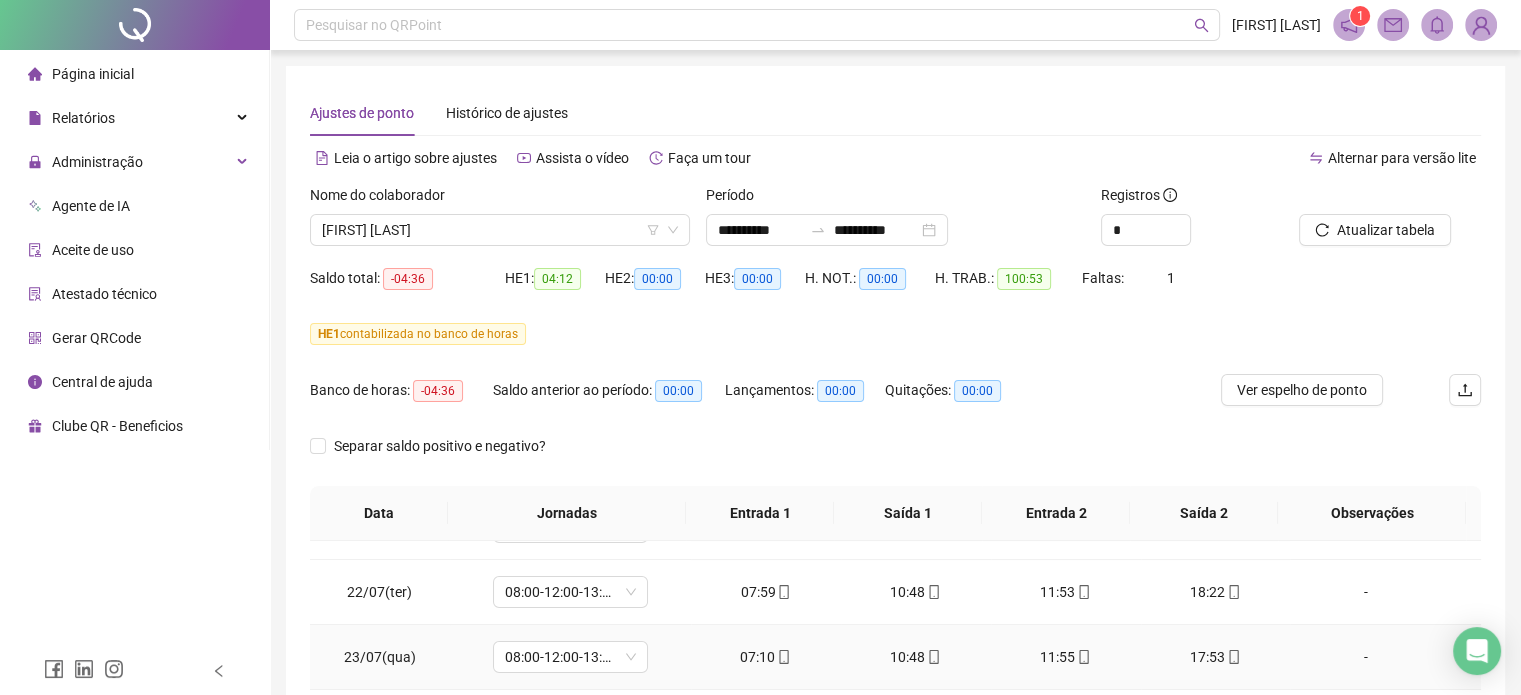 scroll, scrollTop: 0, scrollLeft: 0, axis: both 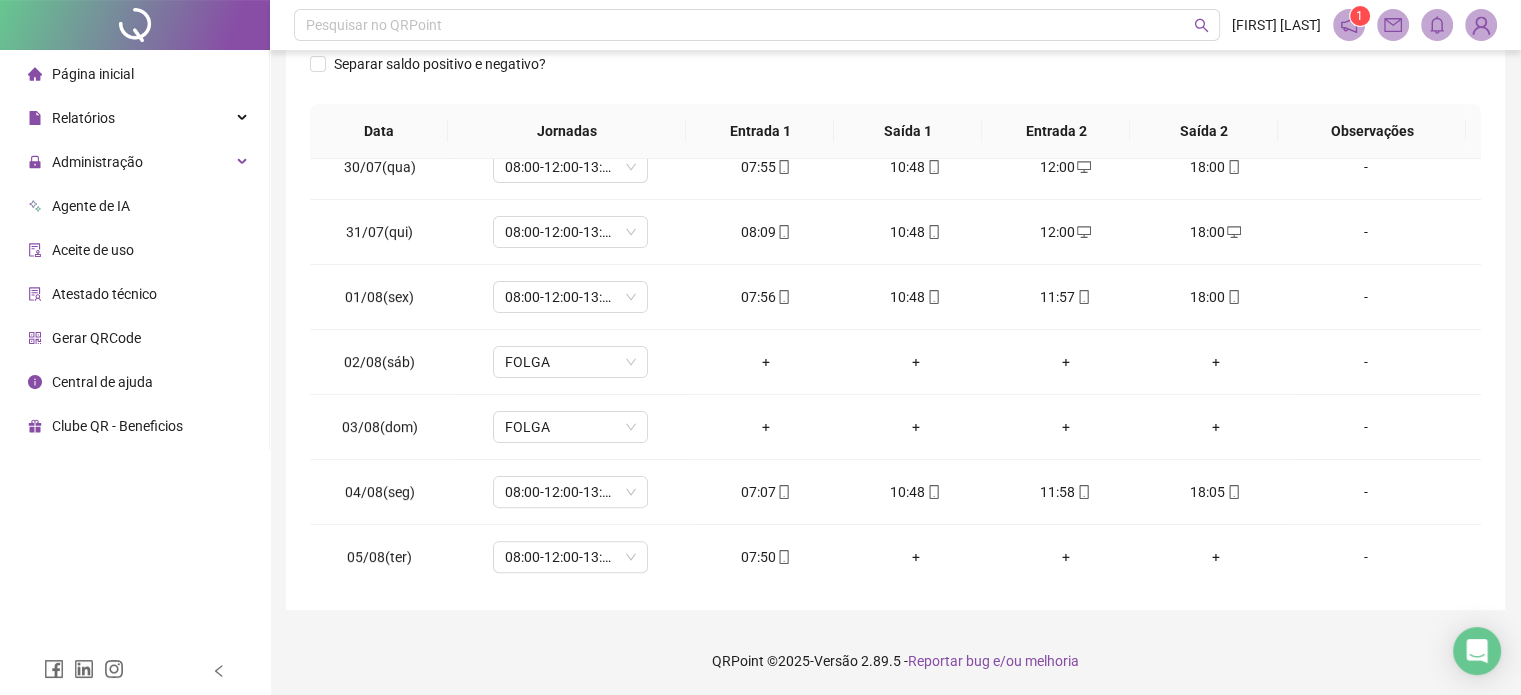 click on "QRPoint © 2025  -  Versão   2.89.5   -  Reportar bug e/ou melhoria" at bounding box center (895, 661) 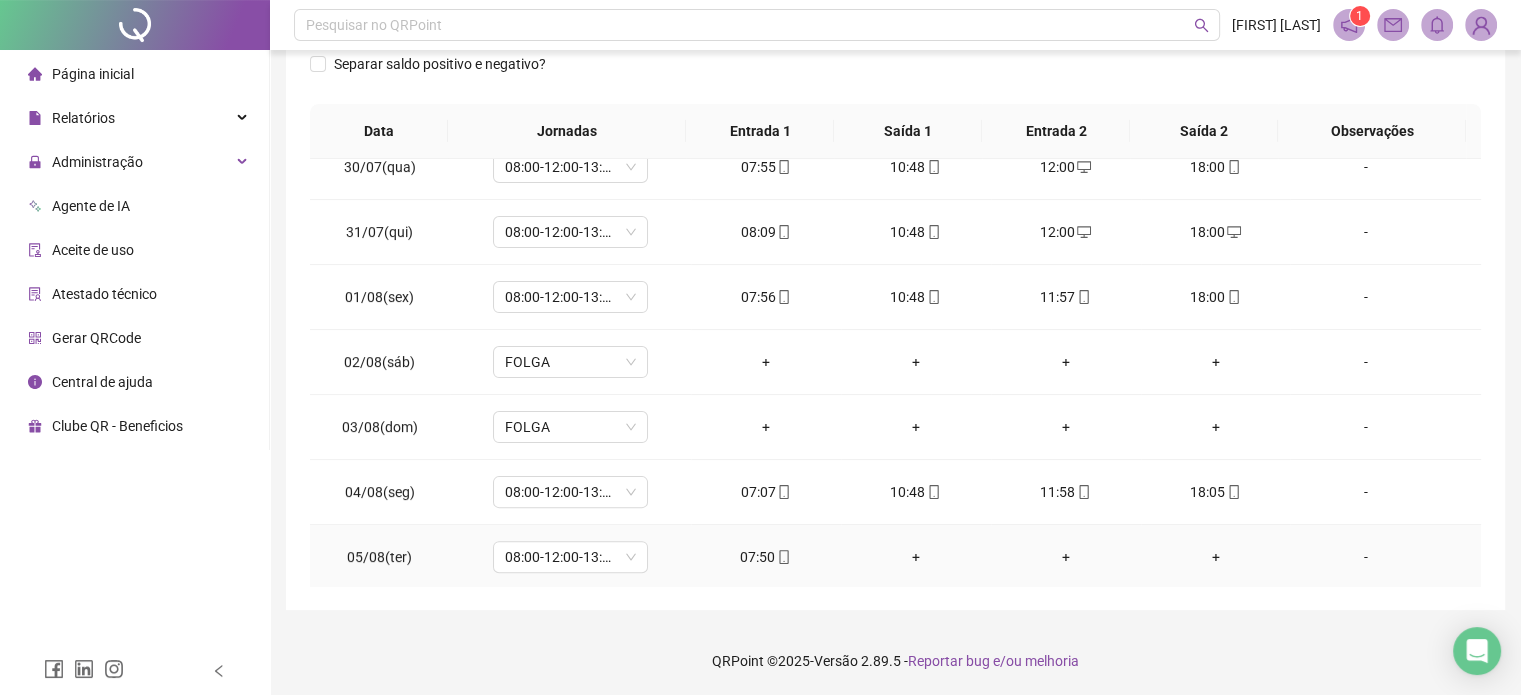 click on "QRPoint © 2025  -  Versão   2.89.5   -  Reportar bug e/ou melhoria" at bounding box center [895, 661] 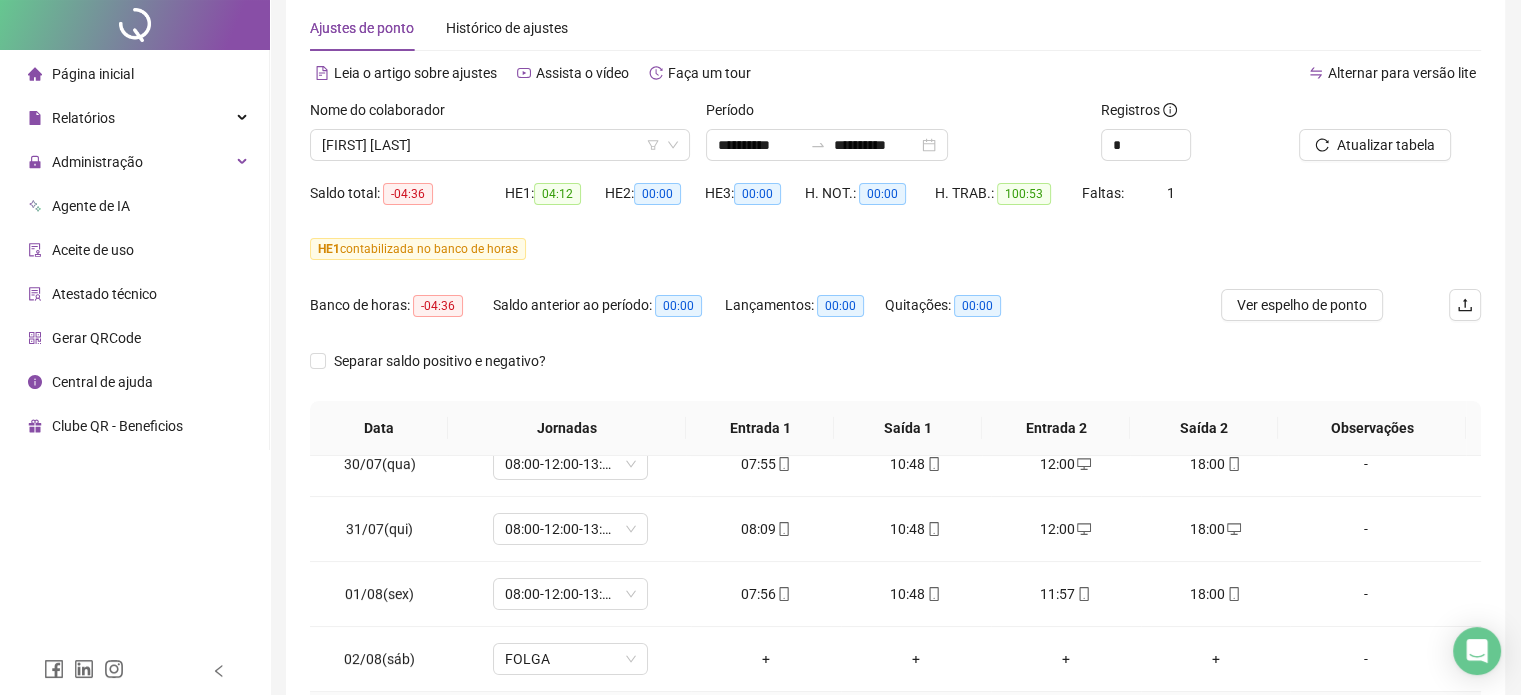 scroll, scrollTop: 0, scrollLeft: 0, axis: both 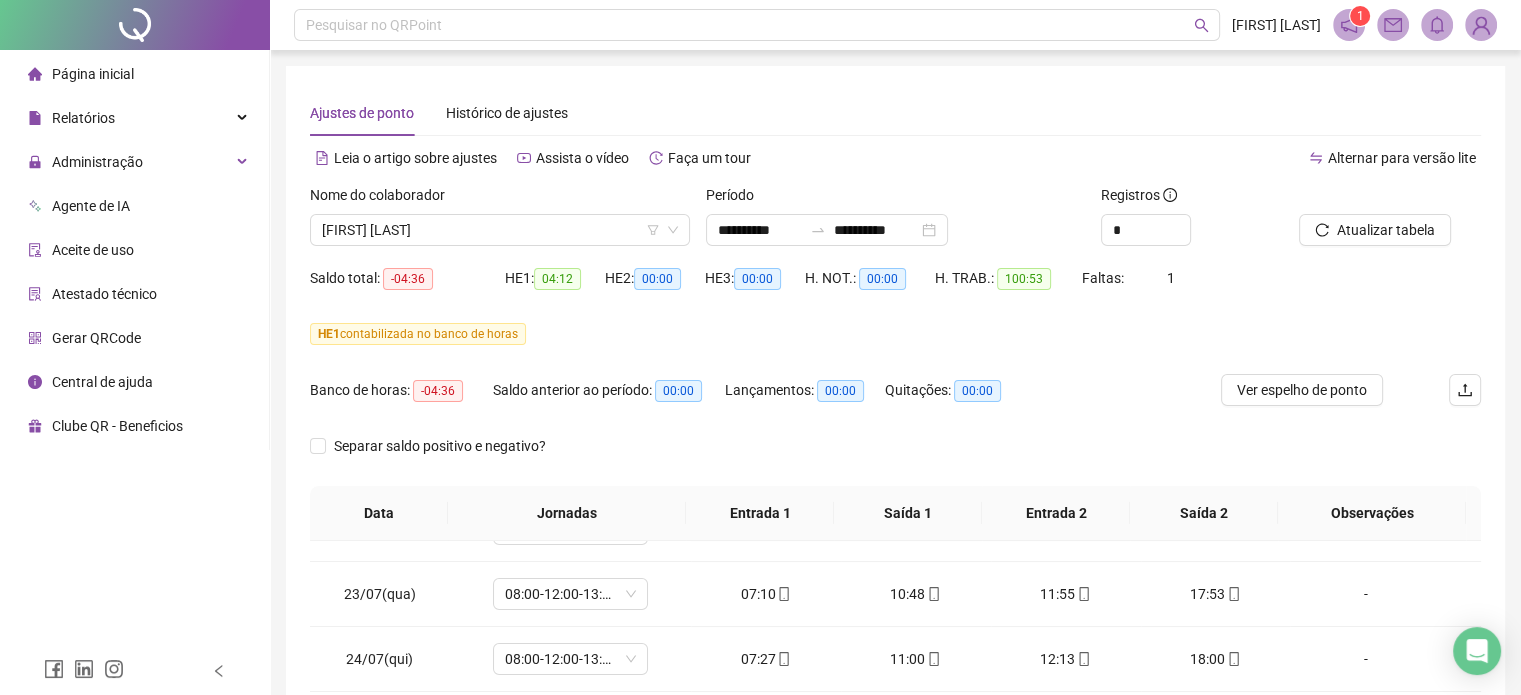 click on "[FIRST] [LAST]" at bounding box center [500, 230] 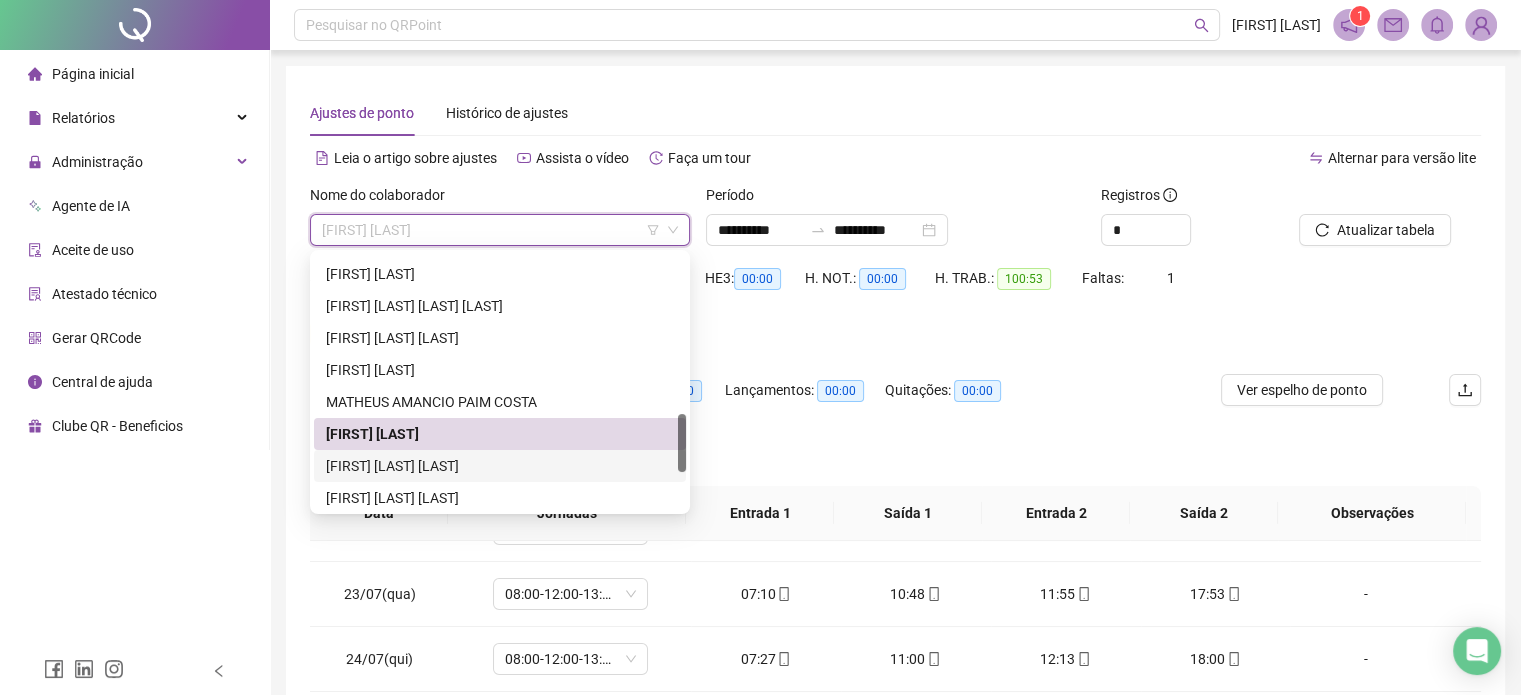 click on "HE 1  contabilizada no banco de horas" at bounding box center (895, 334) 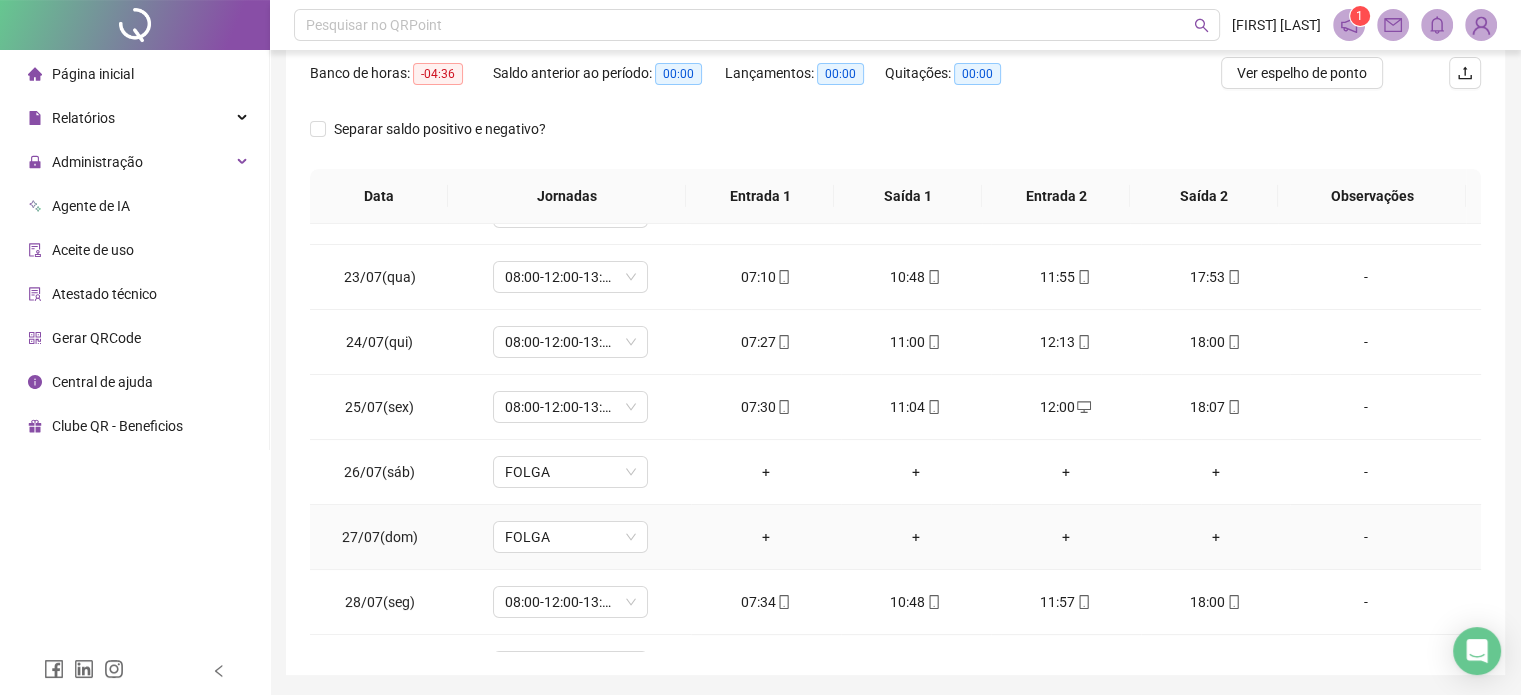 scroll, scrollTop: 382, scrollLeft: 0, axis: vertical 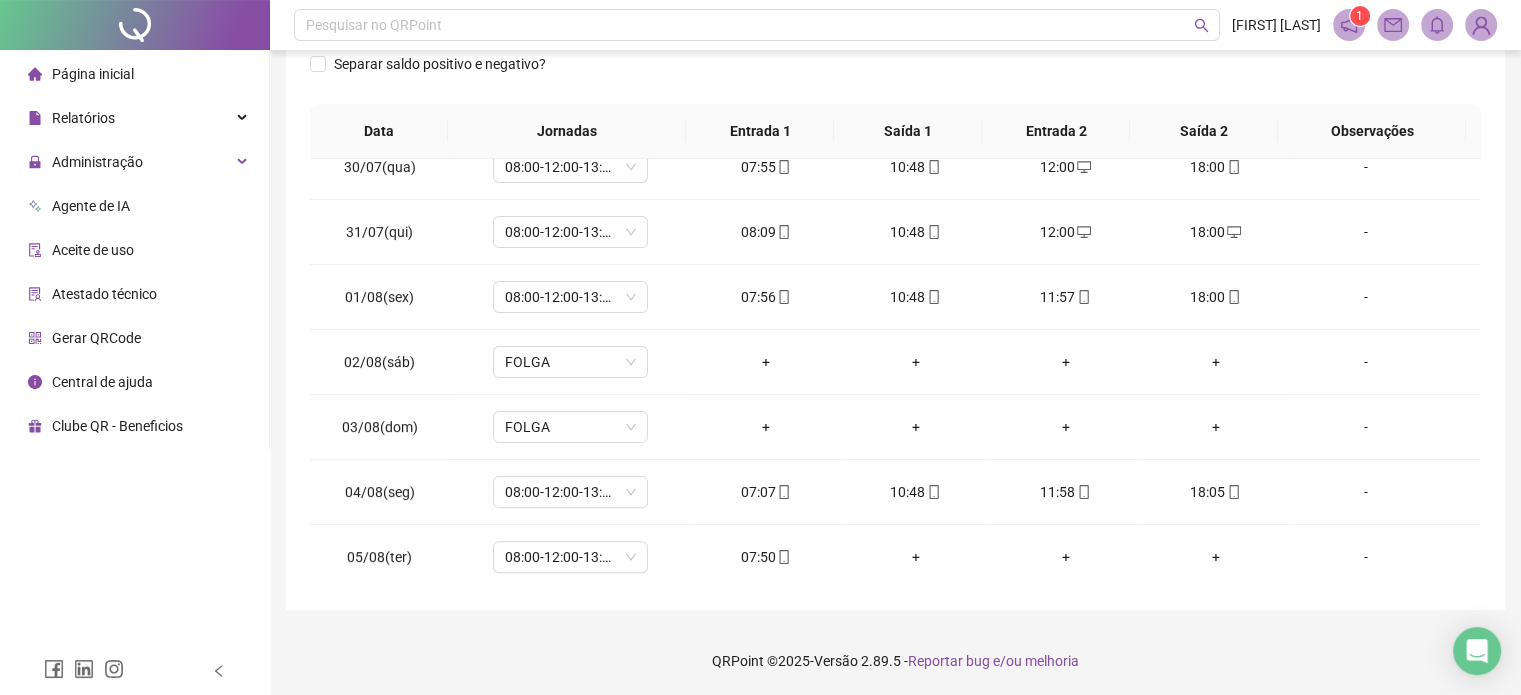 click on "QRPoint © 2025  -  Versão   2.89.5   -  Reportar bug e/ou melhoria" at bounding box center (895, 661) 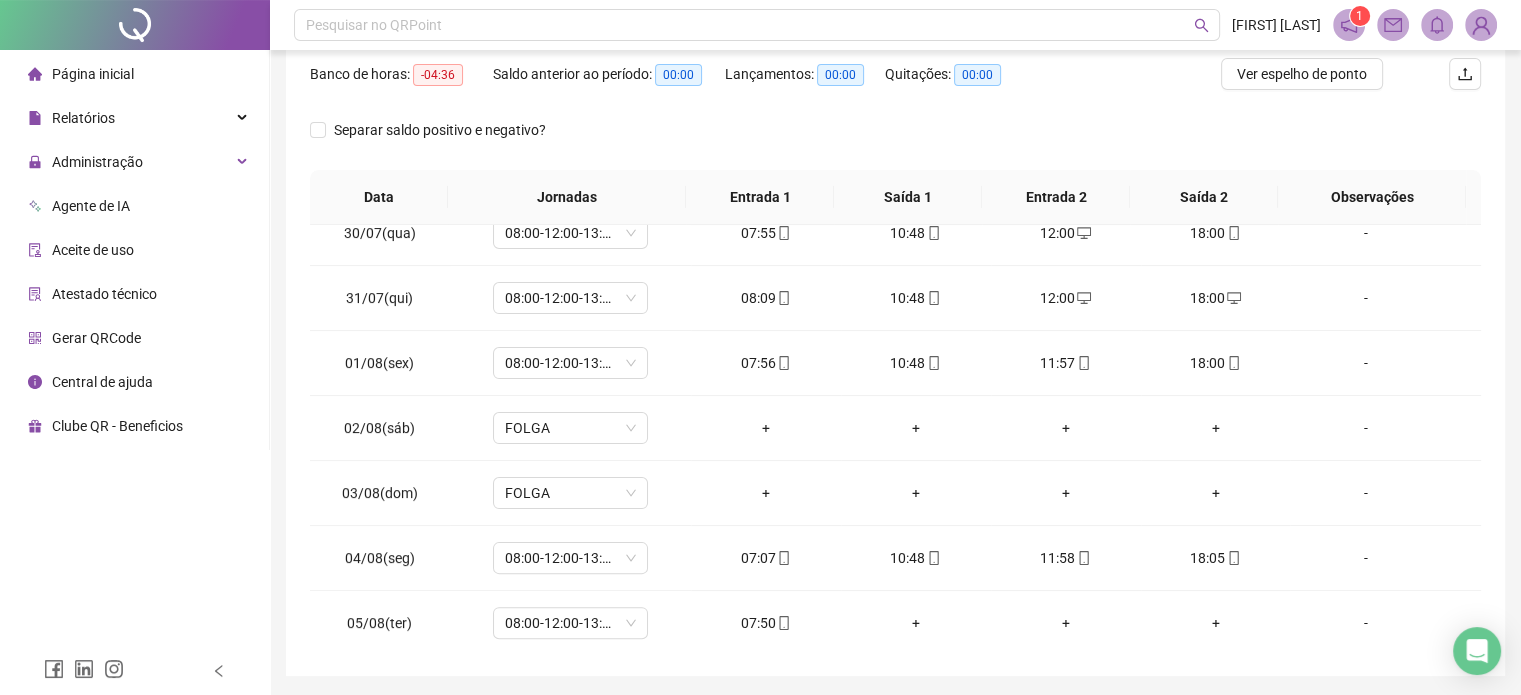 scroll, scrollTop: 282, scrollLeft: 0, axis: vertical 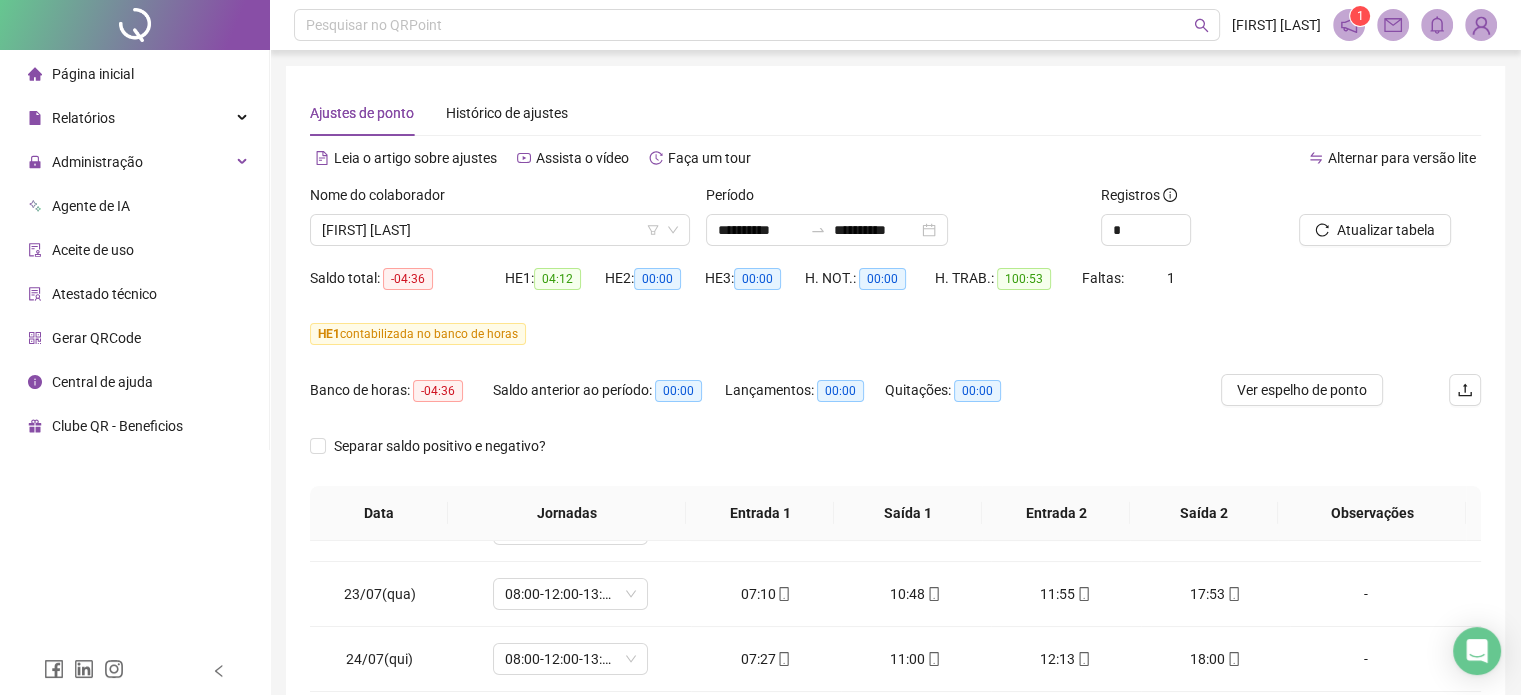 drag, startPoint x: 448, startPoint y: 237, endPoint x: 444, endPoint y: 304, distance: 67.11929 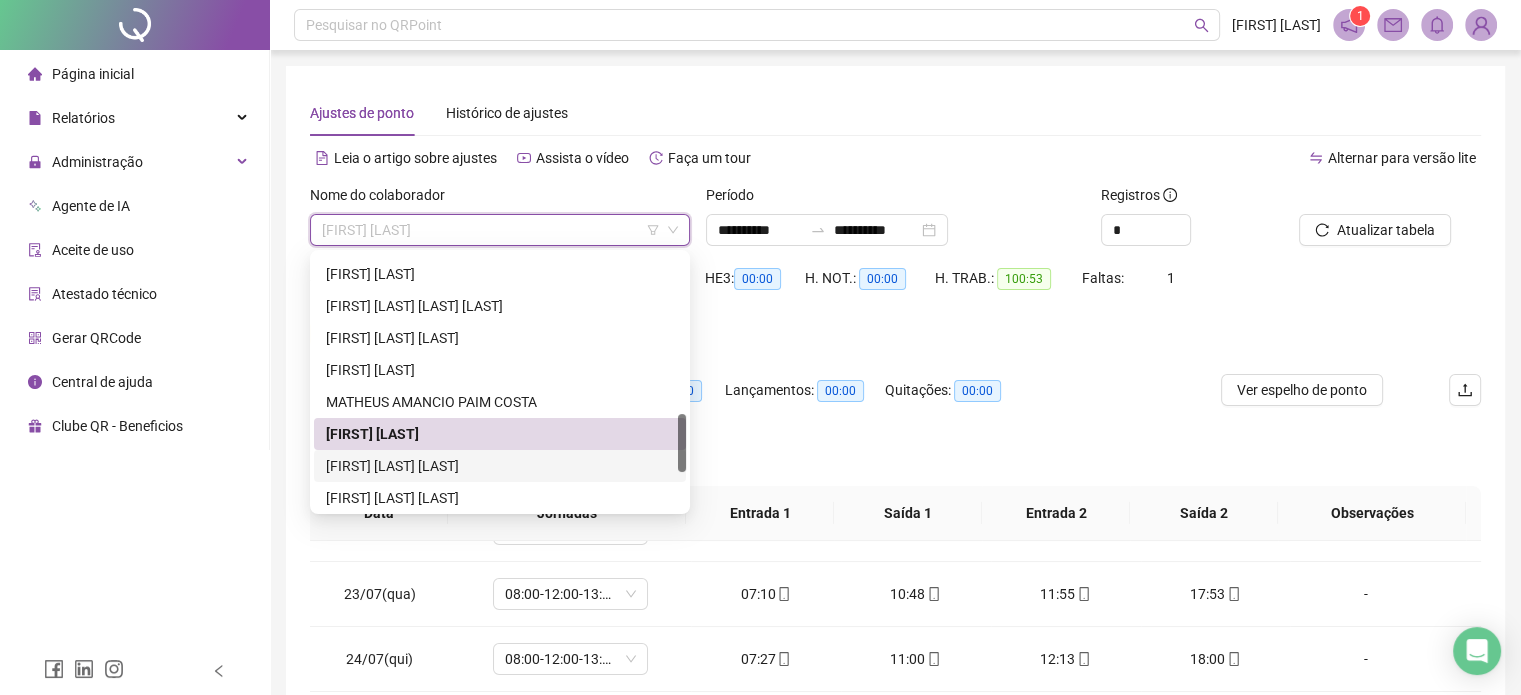 click on "[FIRST] [LAST] [LAST]" at bounding box center (500, 466) 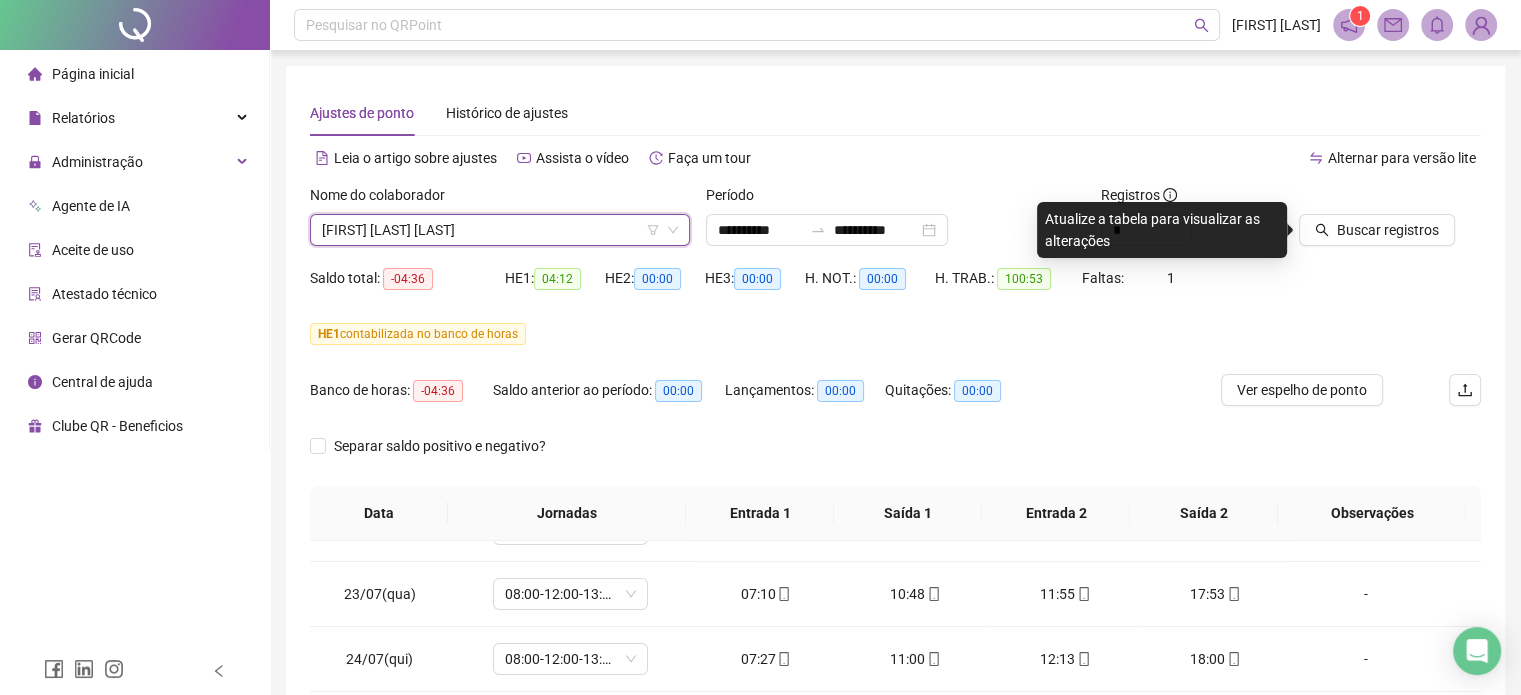 drag, startPoint x: 1392, startPoint y: 243, endPoint x: 1300, endPoint y: 356, distance: 145.71547 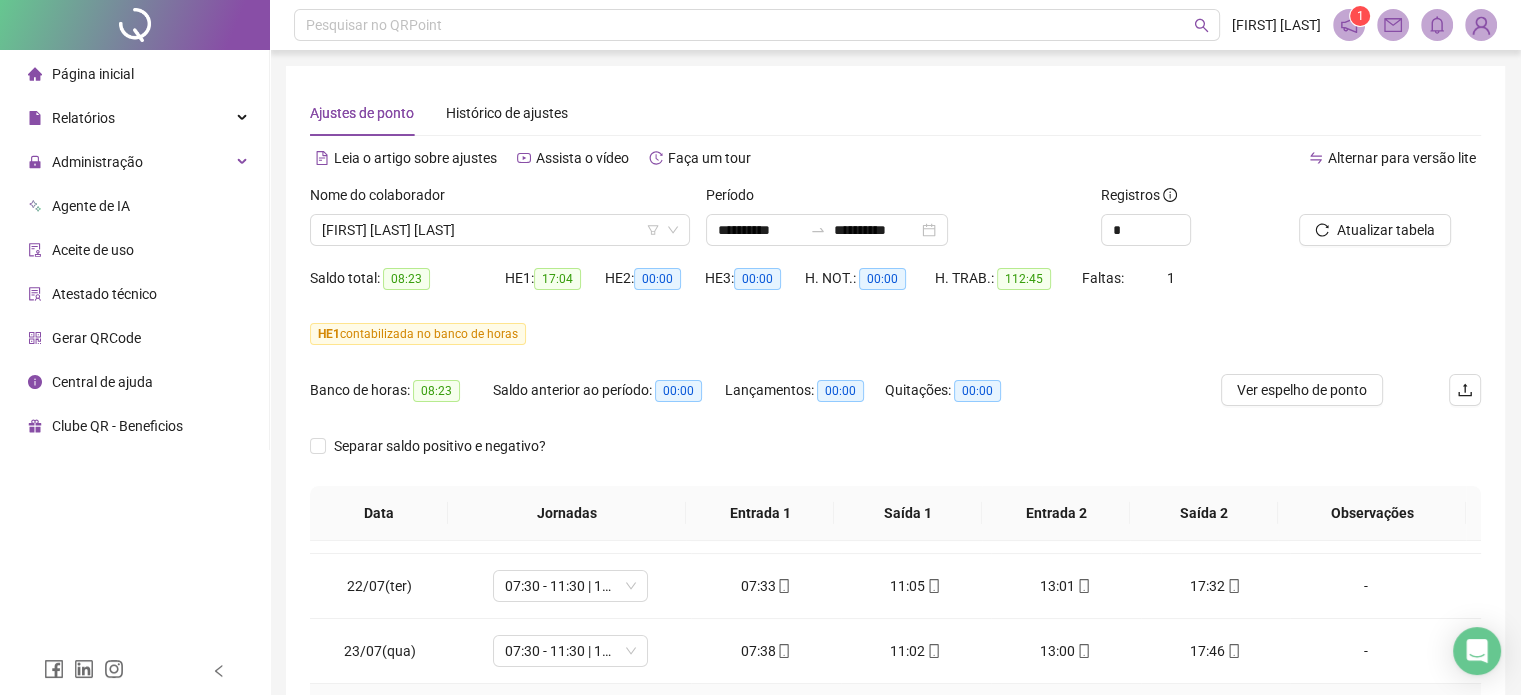 scroll, scrollTop: 0, scrollLeft: 0, axis: both 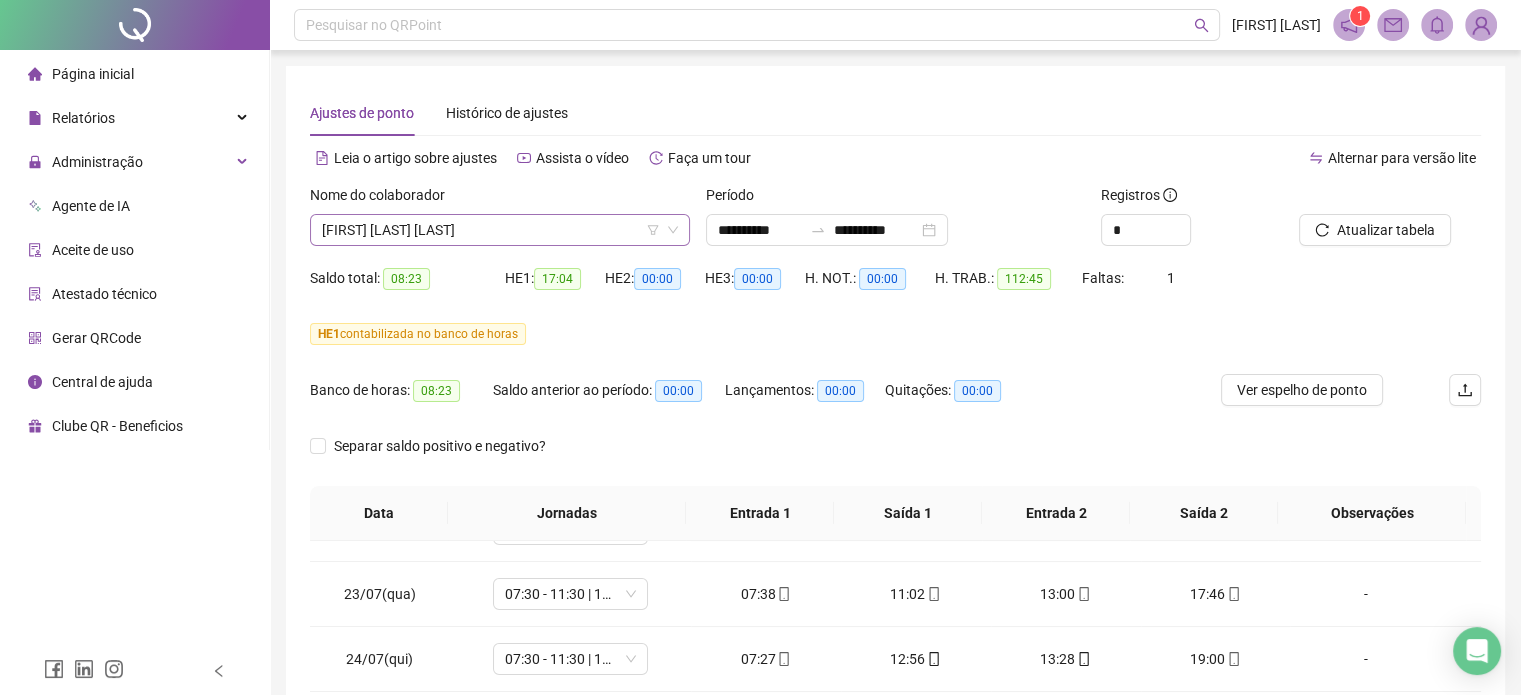 click on "[FIRST] [LAST] [LAST]" at bounding box center [500, 230] 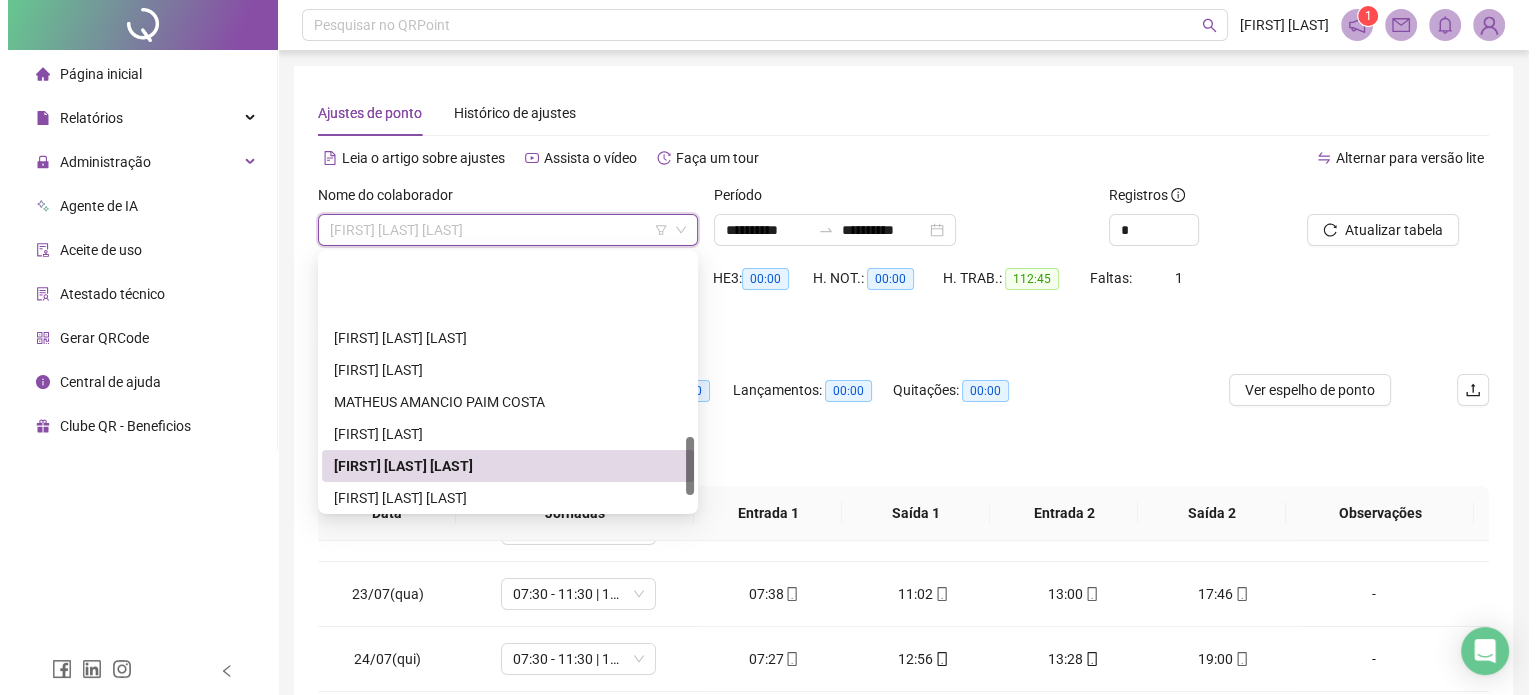 scroll, scrollTop: 800, scrollLeft: 0, axis: vertical 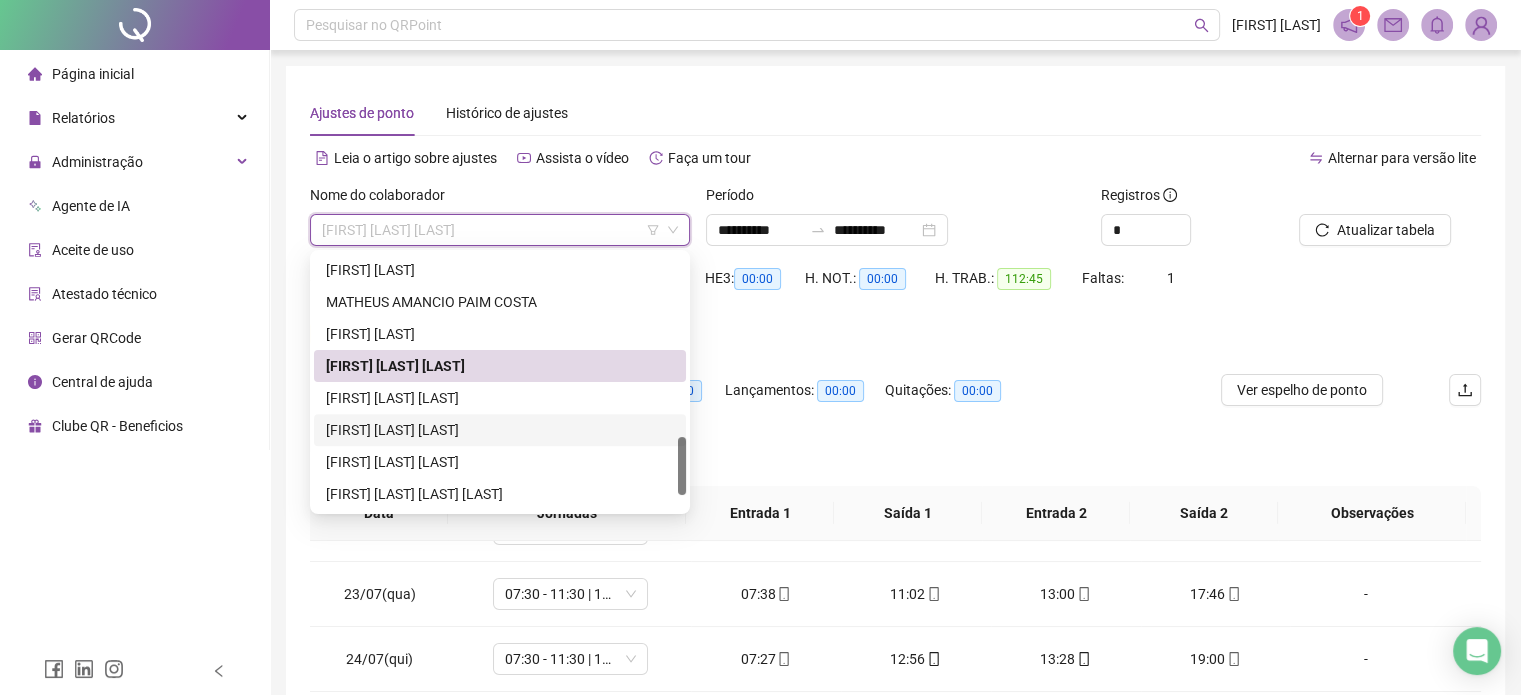 click on "[FIRST] [LAST] [LAST]" at bounding box center (500, 430) 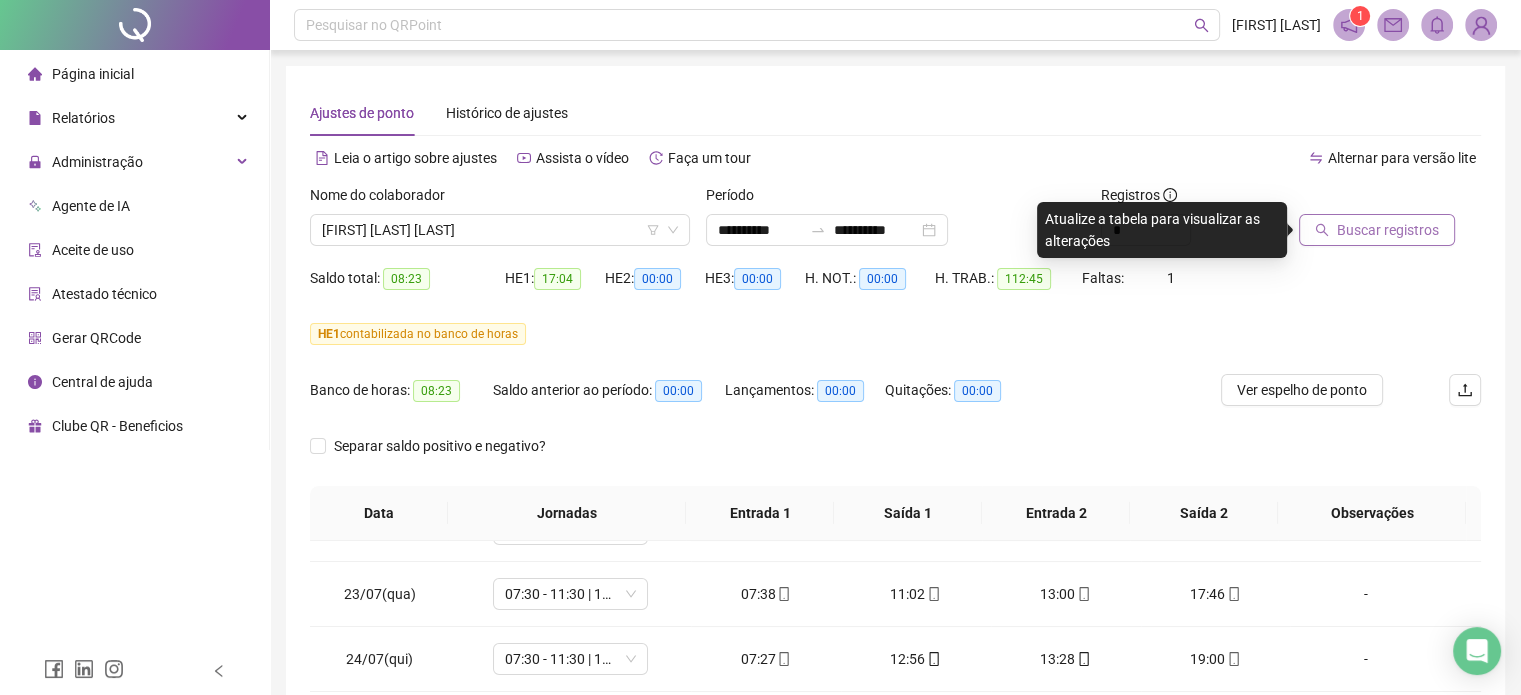 click on "Buscar registros" at bounding box center (1377, 230) 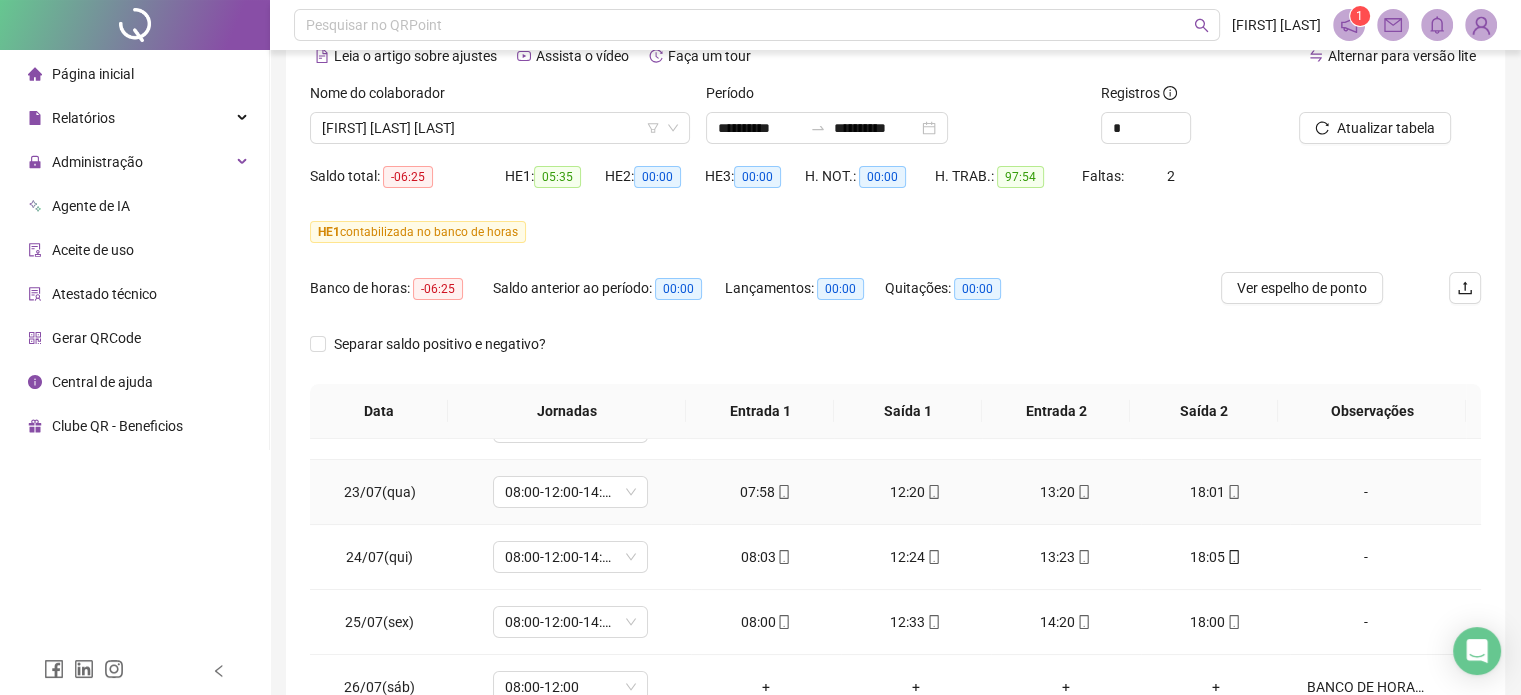 scroll, scrollTop: 300, scrollLeft: 0, axis: vertical 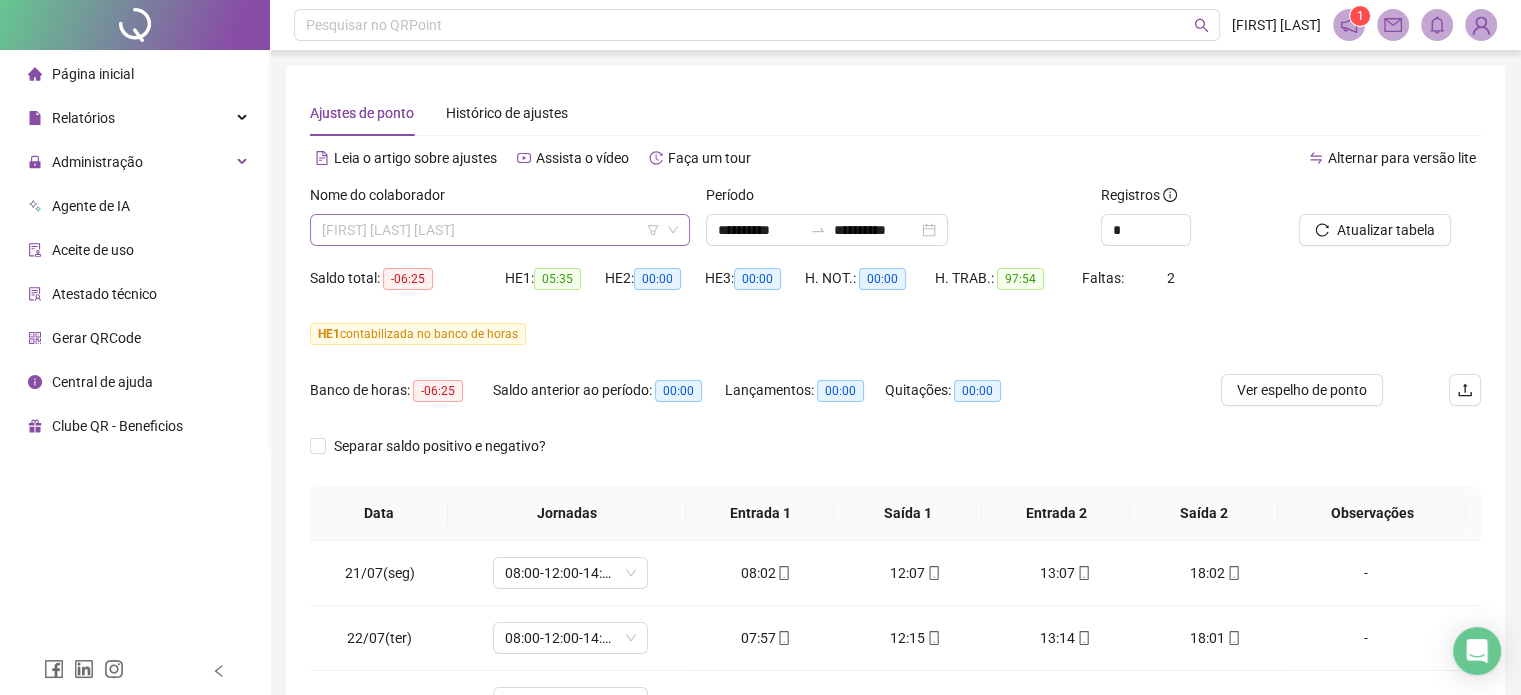 click on "[FIRST] [LAST] [LAST]" at bounding box center (500, 230) 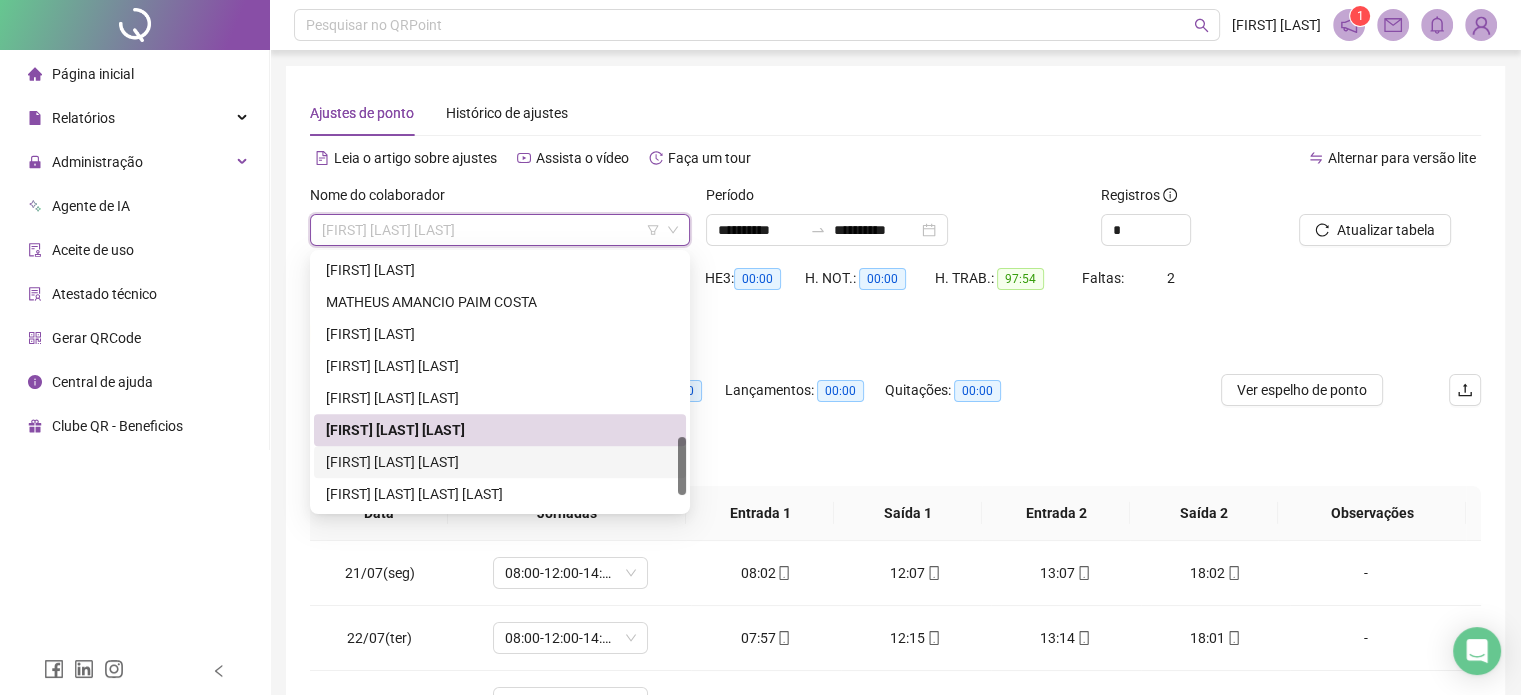 click on "[FIRST] [LAST] [LAST]" at bounding box center (500, 462) 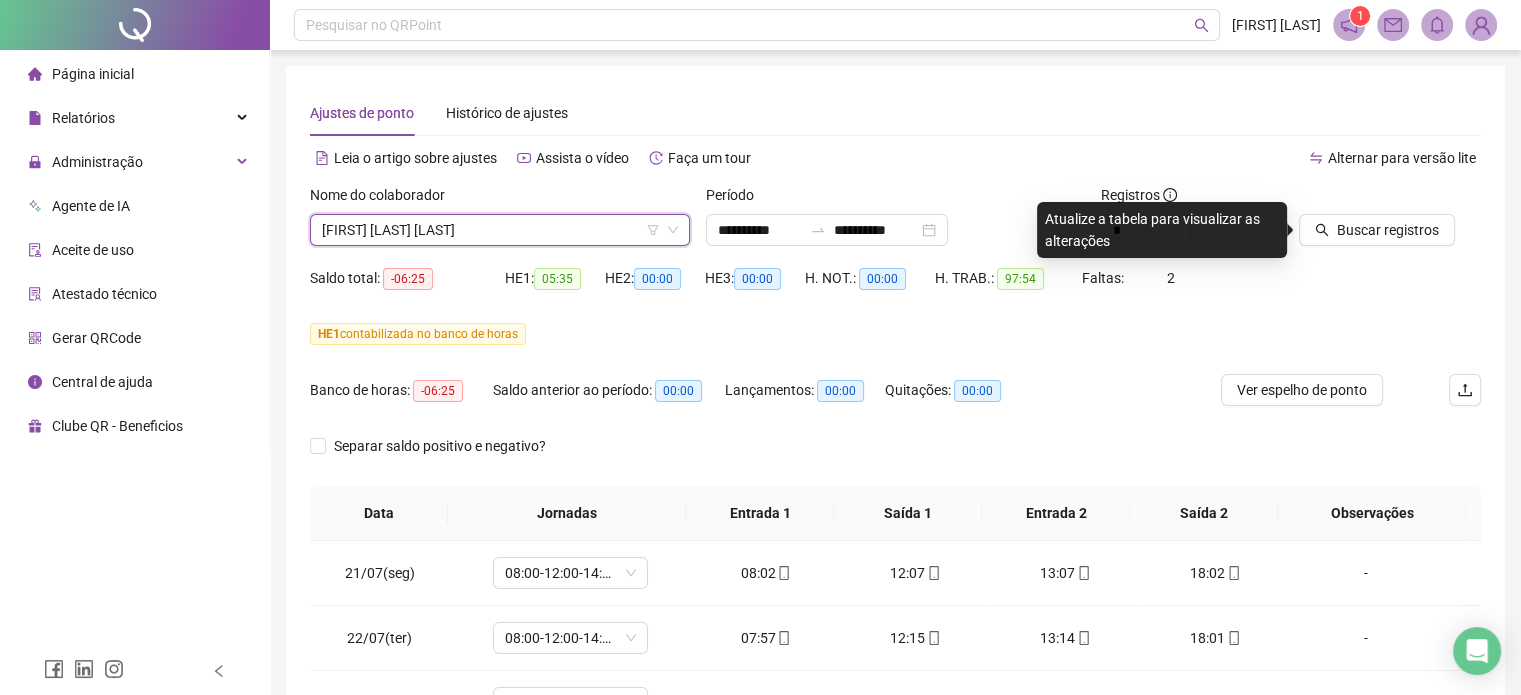 click on "Buscar registros" at bounding box center (1390, 223) 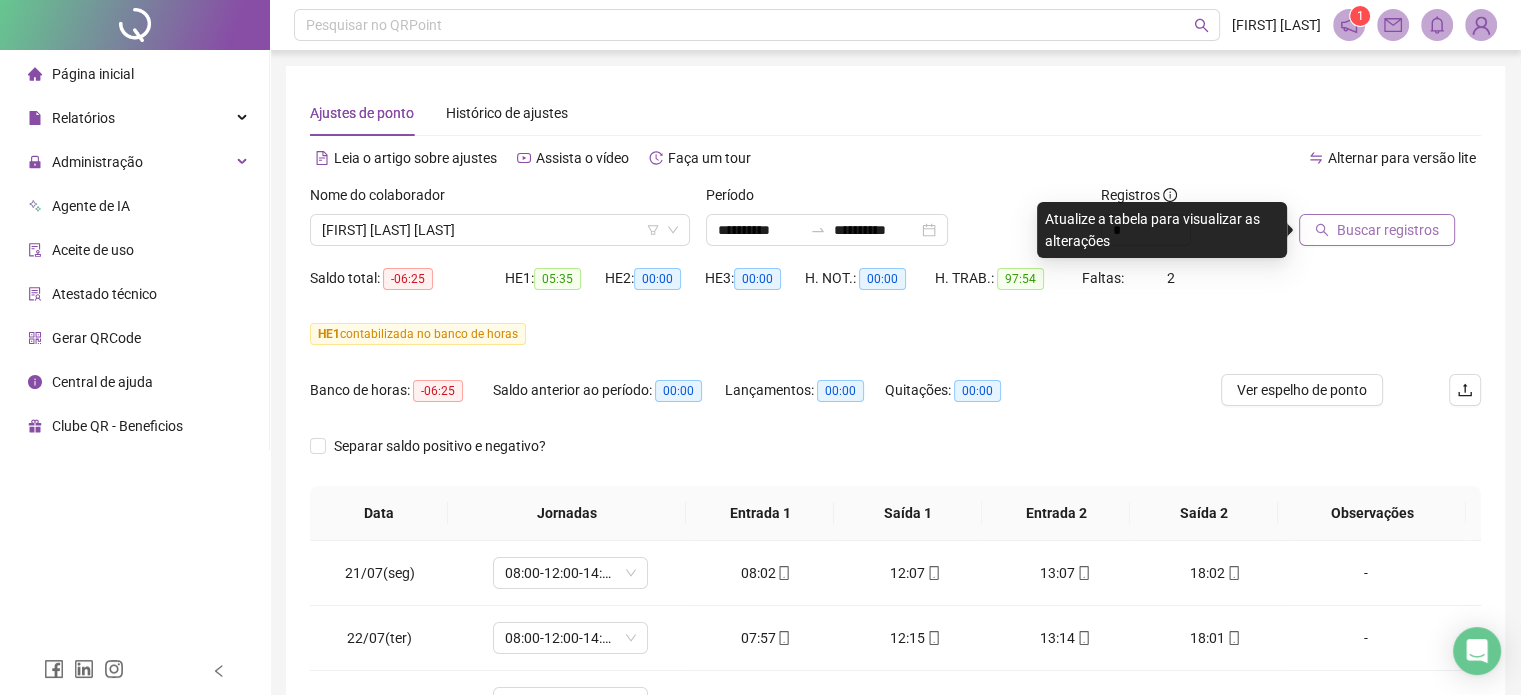 click on "Buscar registros" at bounding box center (1377, 230) 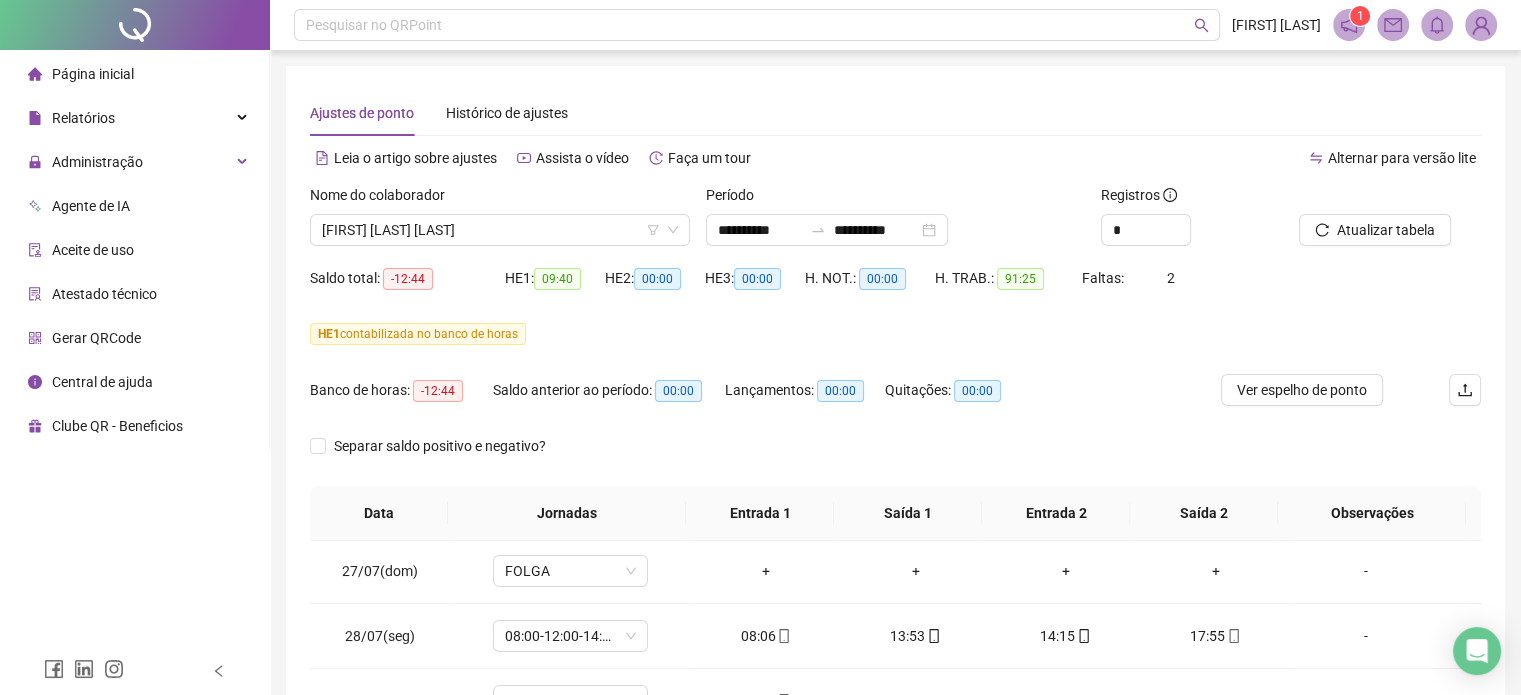 scroll, scrollTop: 400, scrollLeft: 0, axis: vertical 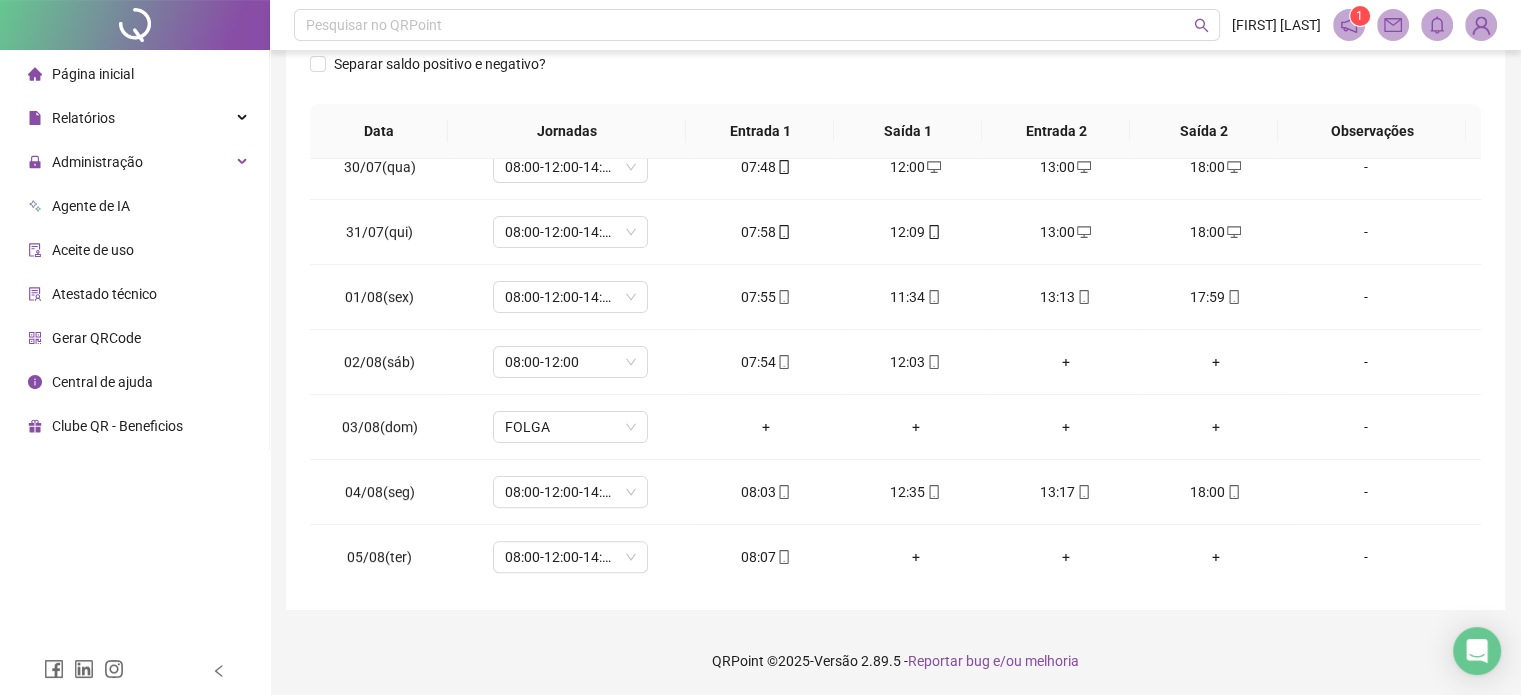 click on "QRPoint © 2025  -  Versão   2.89.5   -  Reportar bug e/ou melhoria" at bounding box center [895, 661] 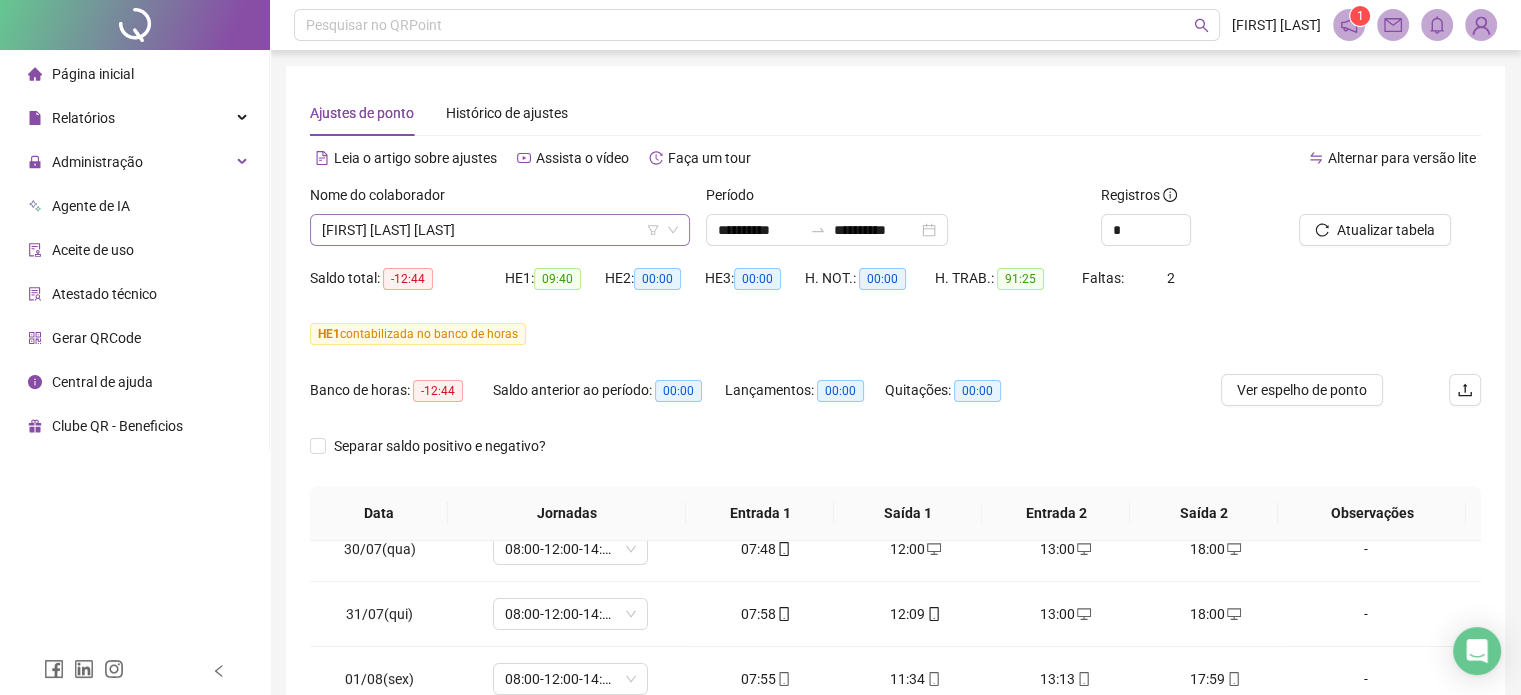 click on "[FIRST] [LAST] [LAST]" at bounding box center [500, 230] 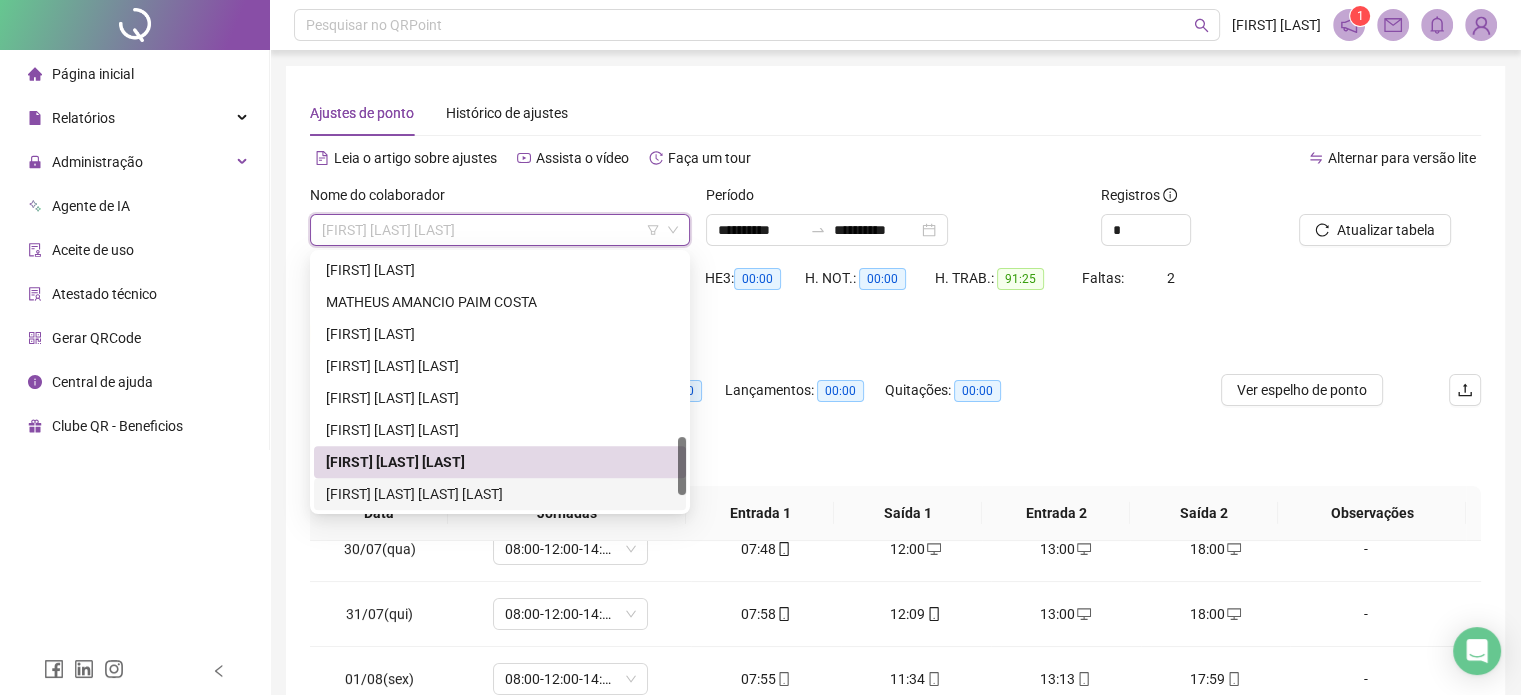 click on "[FIRST] [LAST] [LAST] [LAST]" at bounding box center [500, 494] 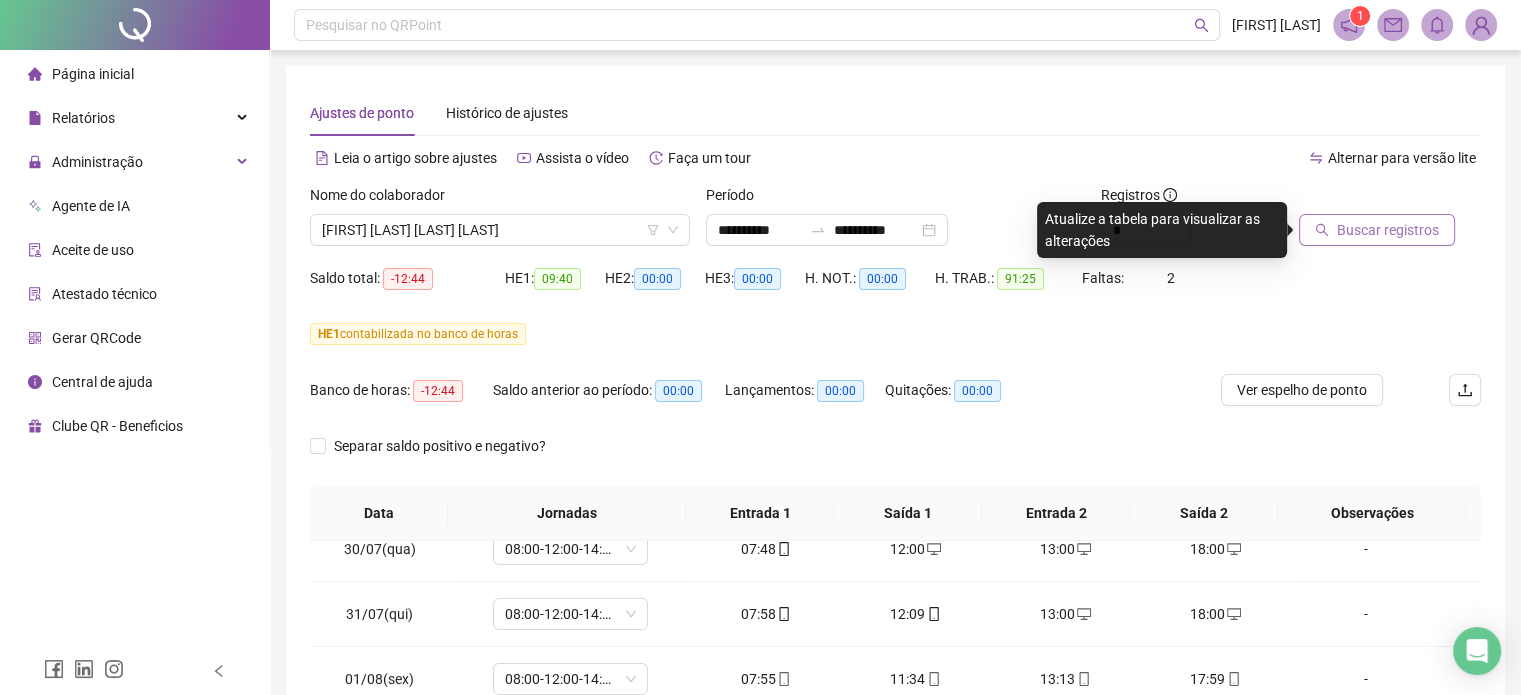 click on "Buscar registros" at bounding box center (1377, 230) 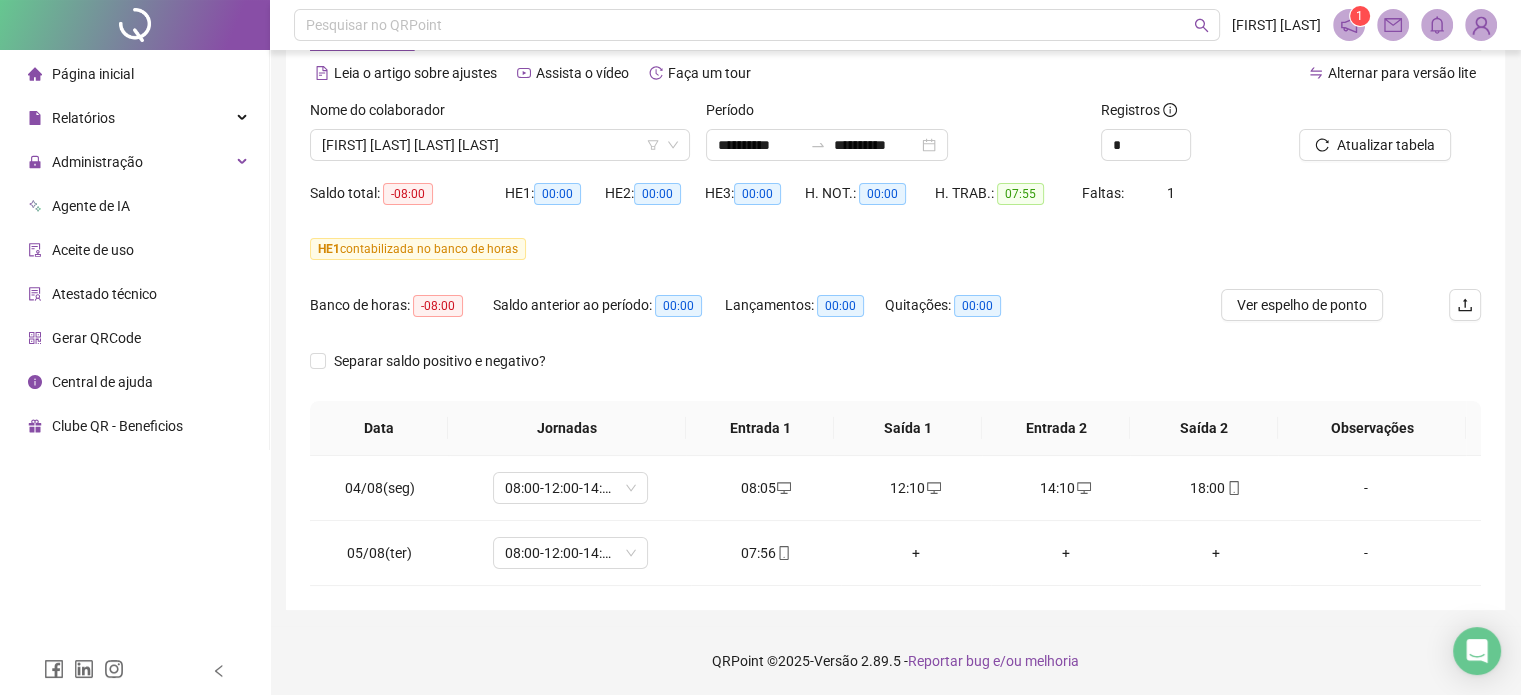 click on "QRPoint © 2025  -  Versão   2.89.5   -  Reportar bug e/ou melhoria" at bounding box center [895, 661] 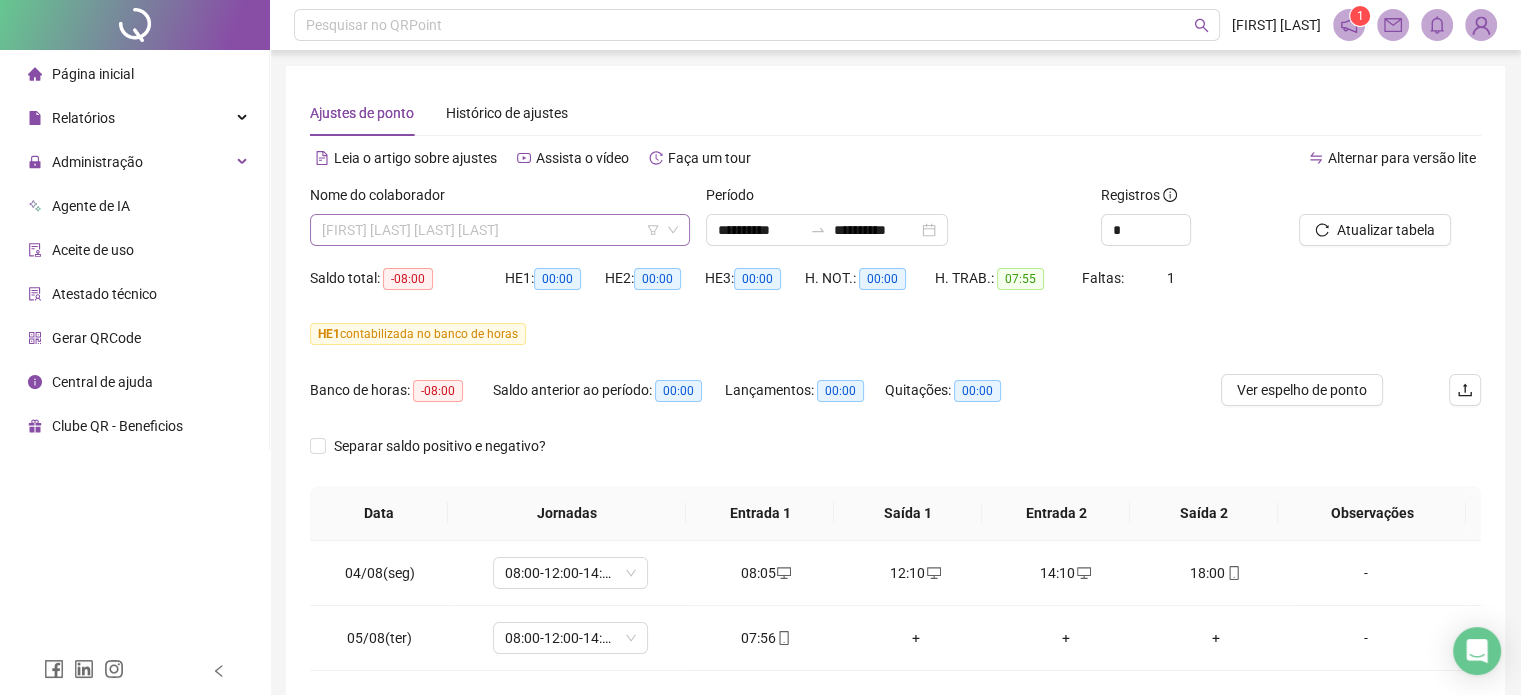 click on "[FIRST] [LAST] [LAST] [LAST]" at bounding box center [500, 230] 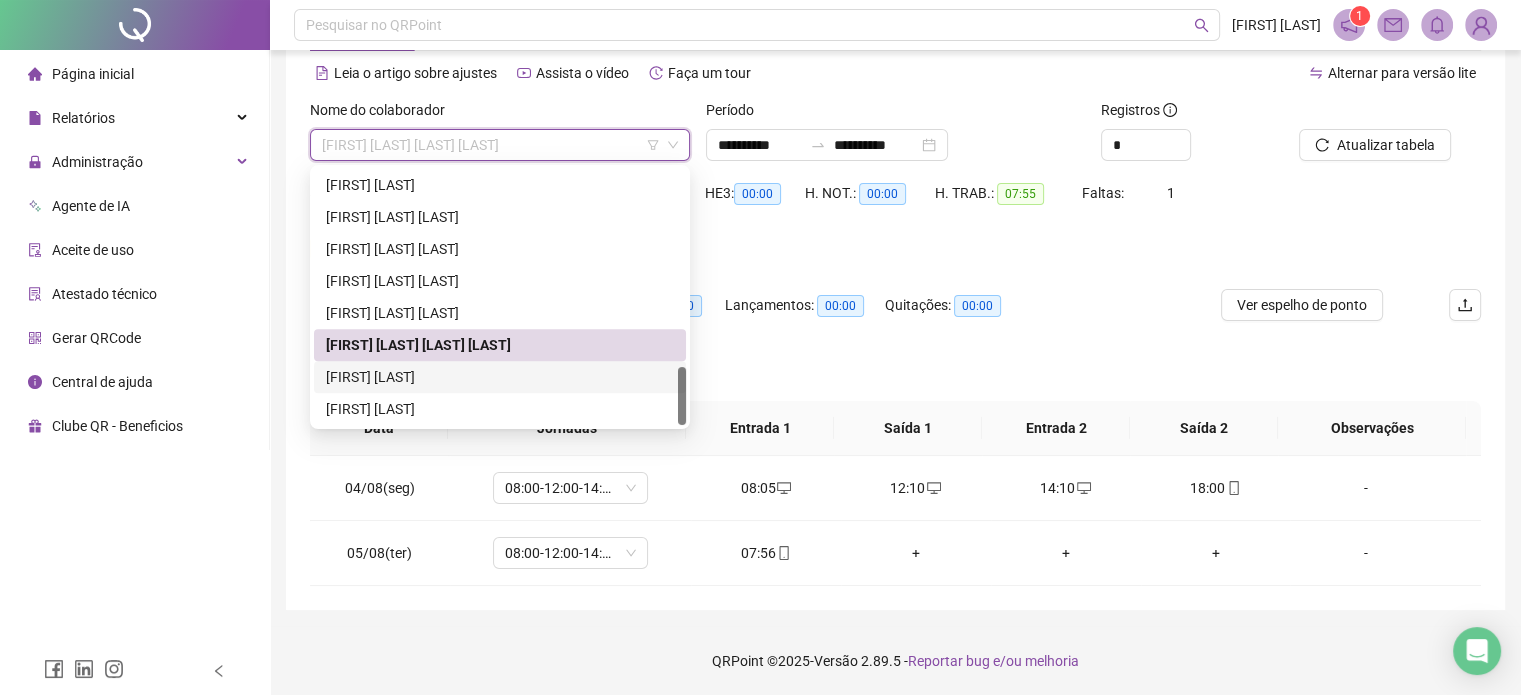 click on "[FIRST] [LAST]" at bounding box center [500, 377] 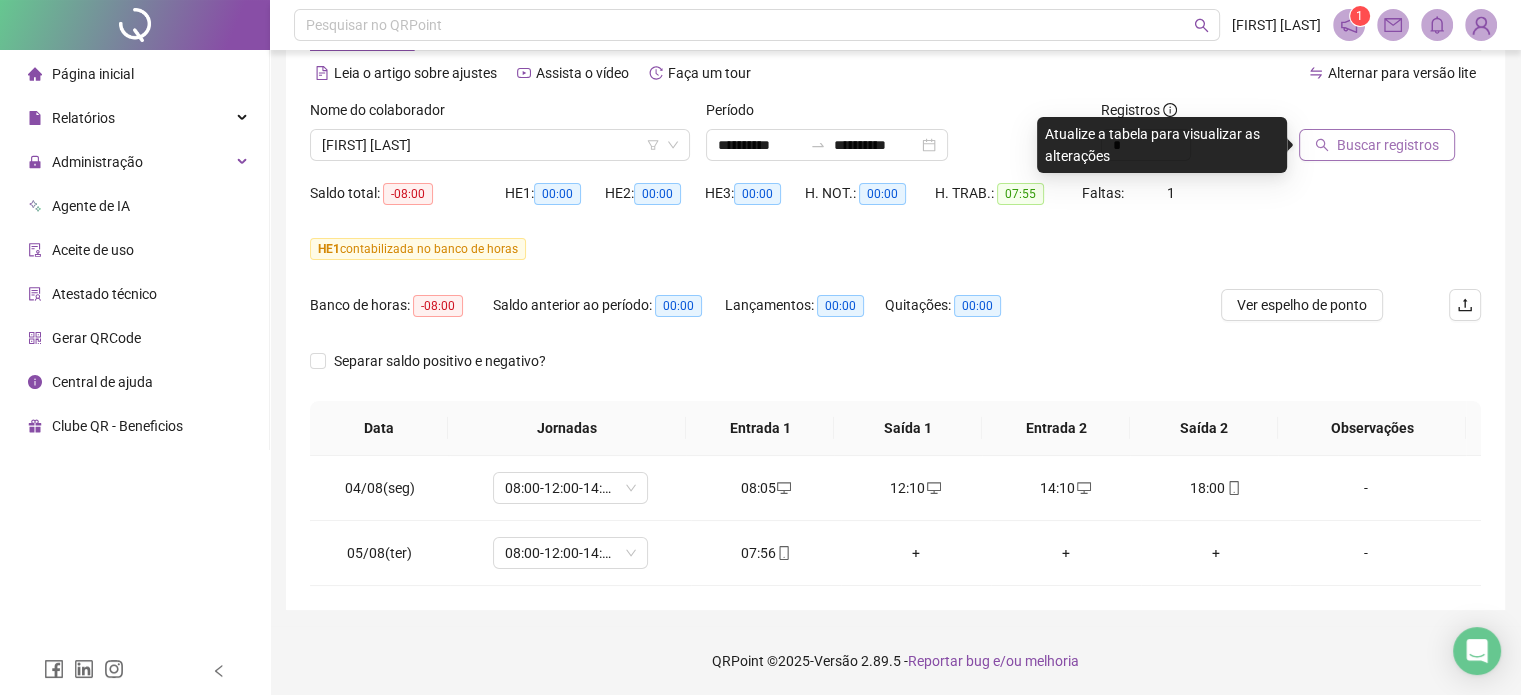 click on "Buscar registros" at bounding box center [1377, 145] 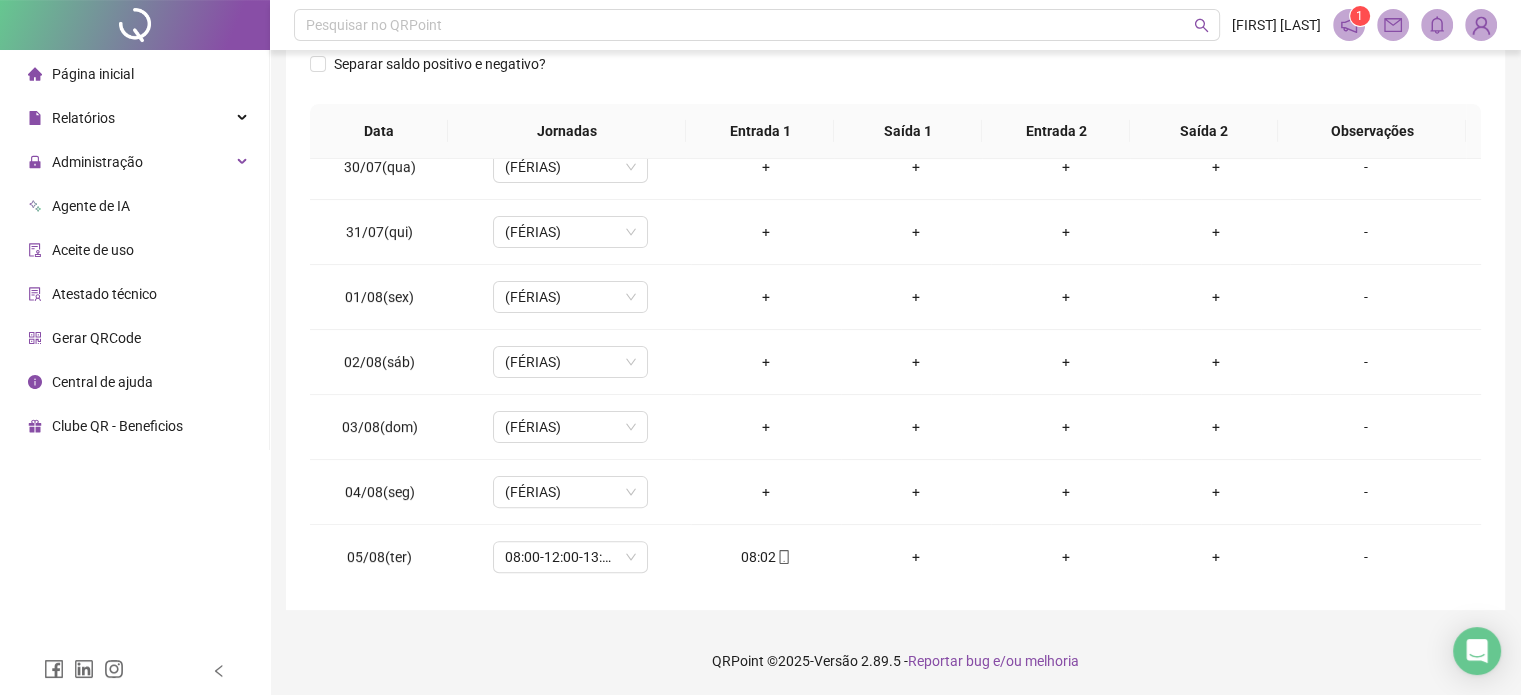 click on "QRPoint © 2025  -  Versão   2.89.5   -  Reportar bug e/ou melhoria" at bounding box center (895, 661) 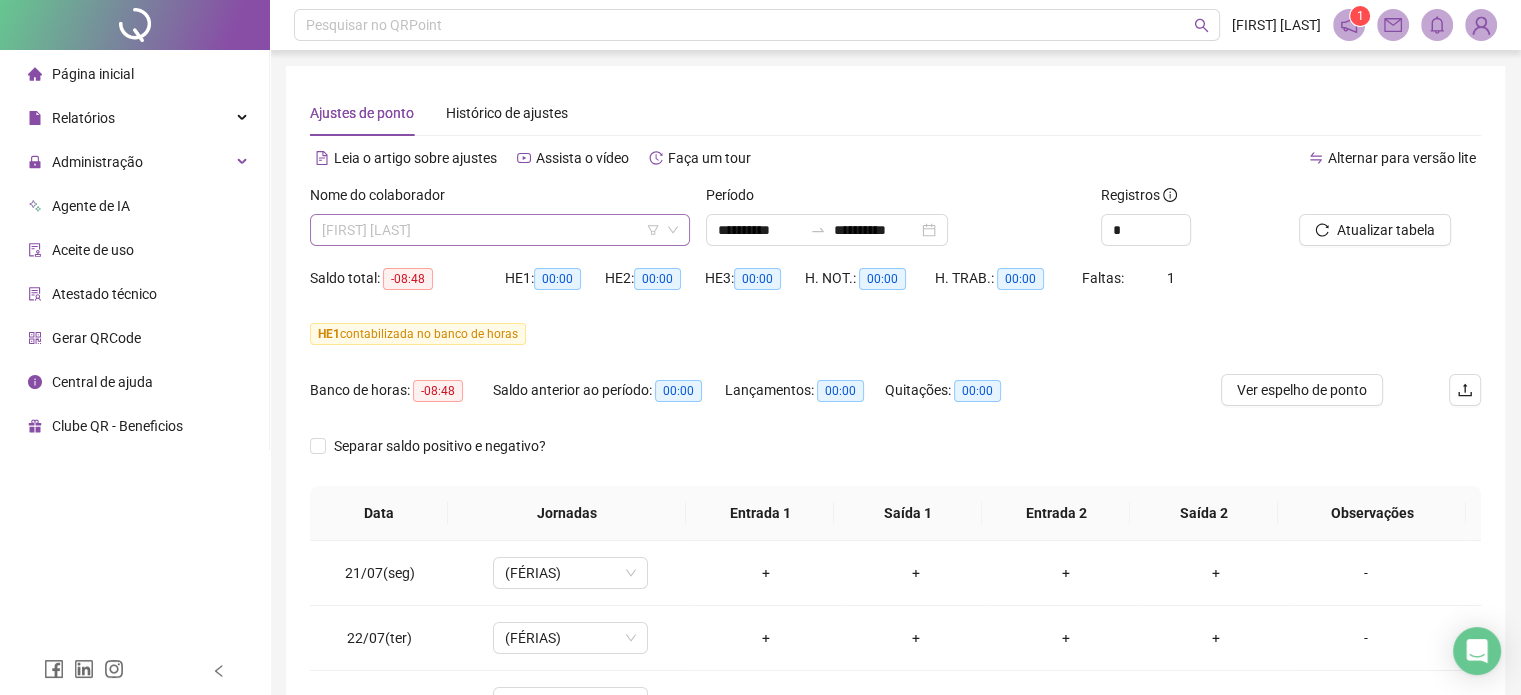 click on "[FIRST] [LAST]" at bounding box center (500, 230) 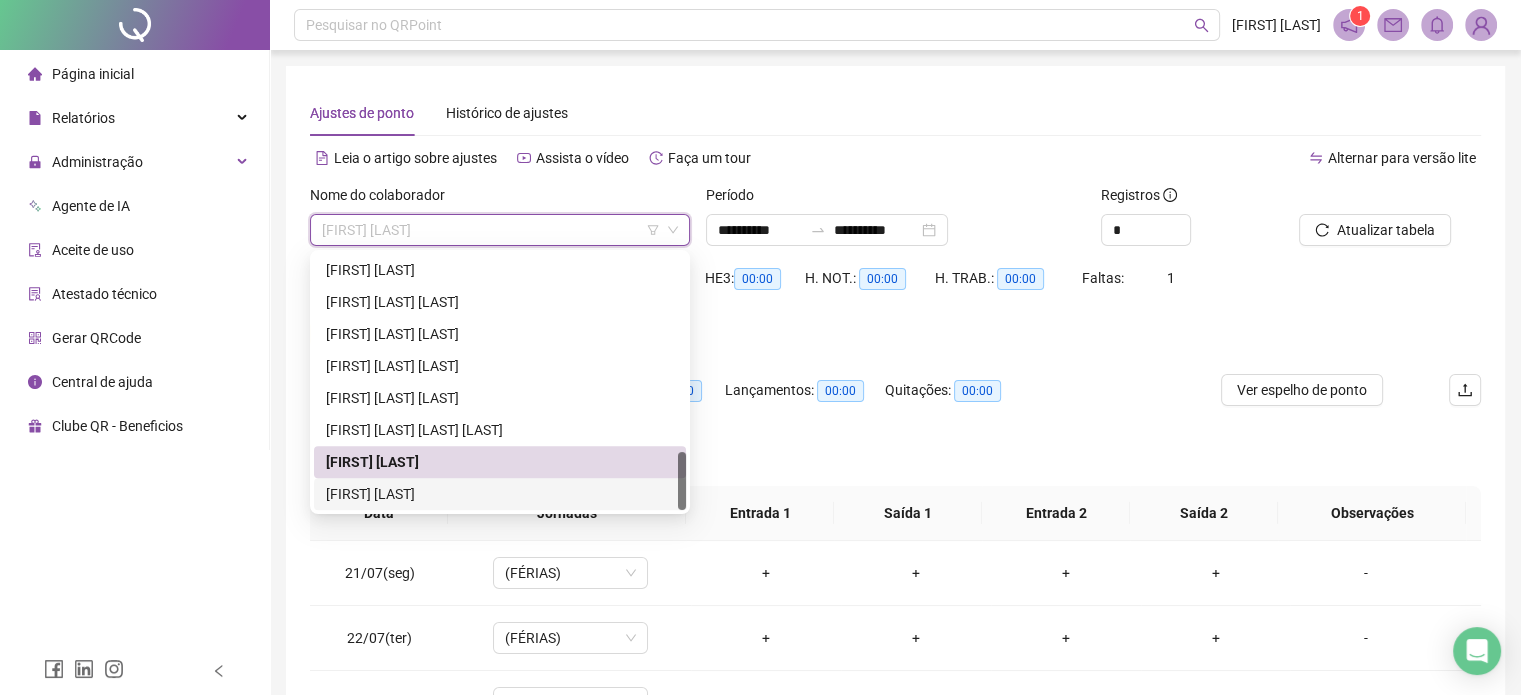 click on "[FIRST] [LAST]" at bounding box center [500, 494] 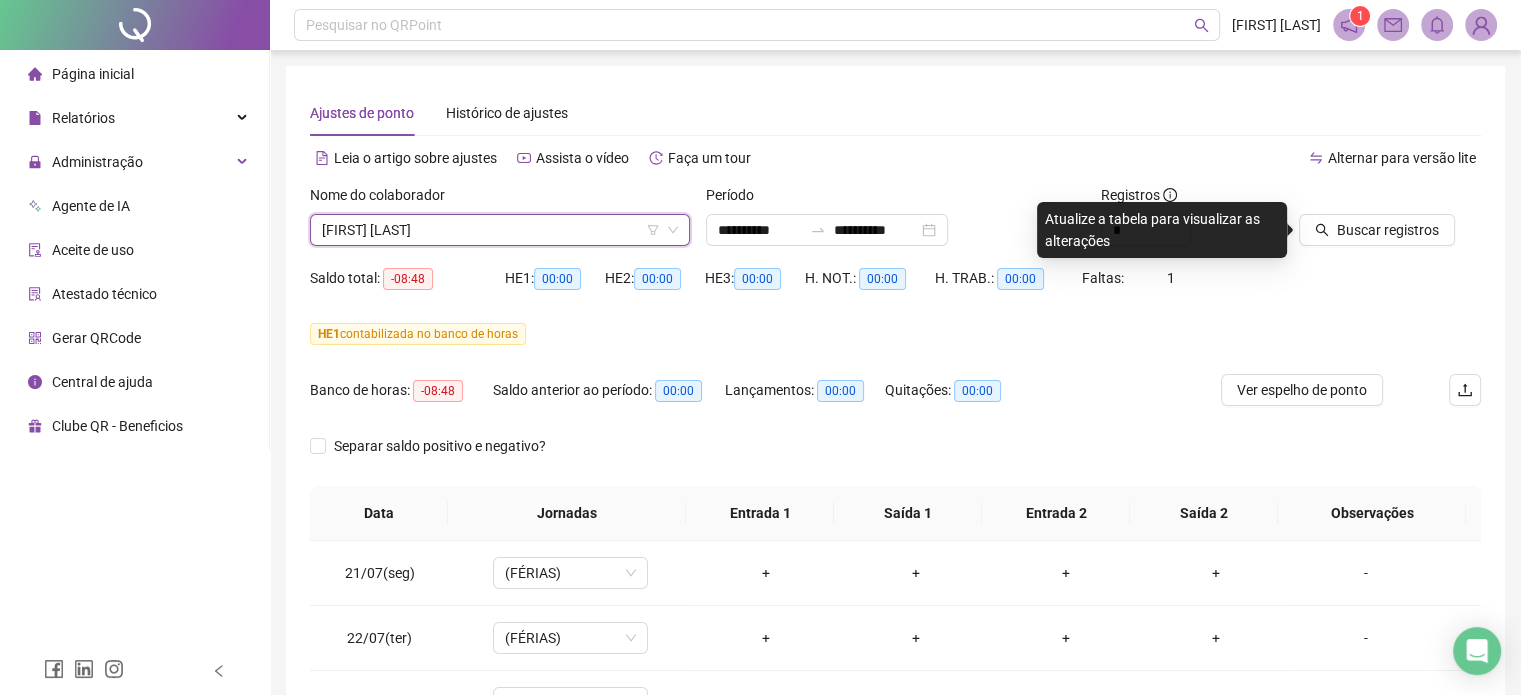 click on "Buscar registros" at bounding box center (1390, 215) 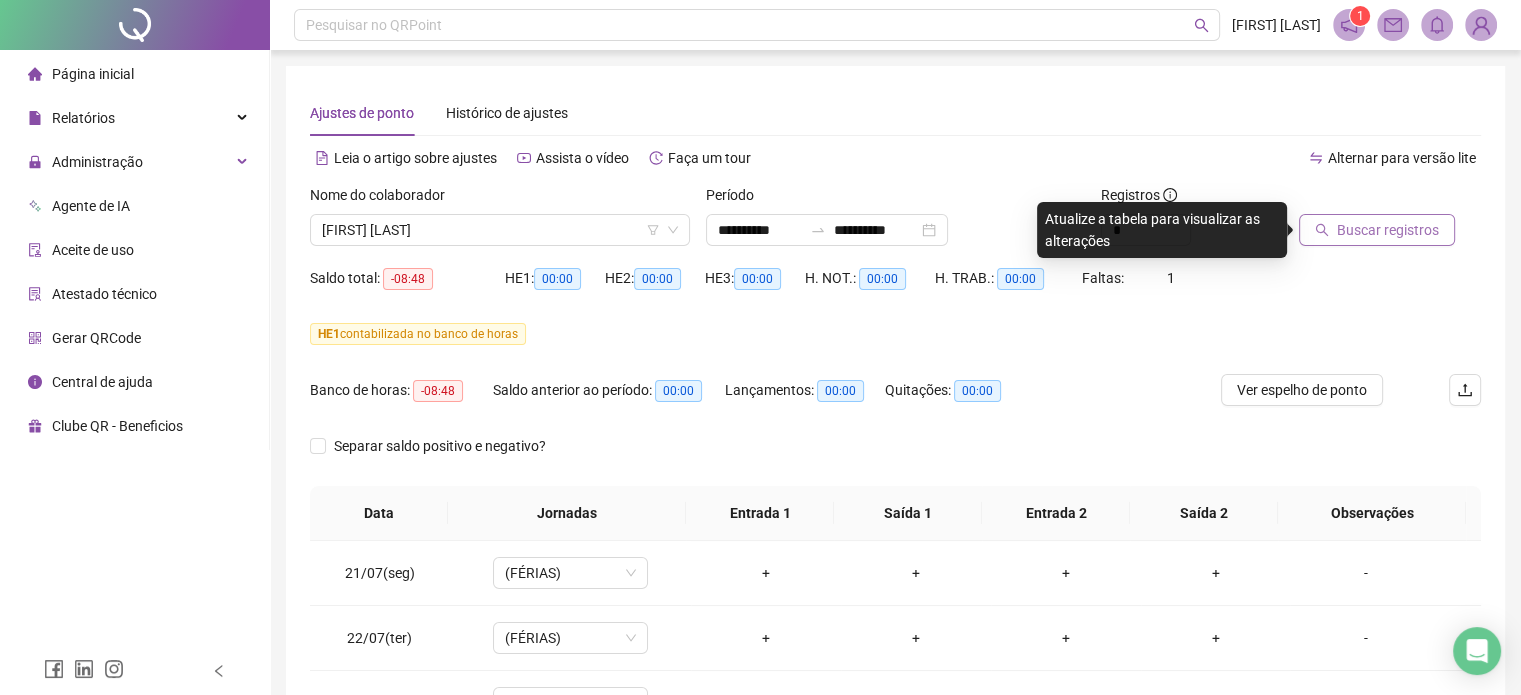 click on "Buscar registros" at bounding box center (1388, 230) 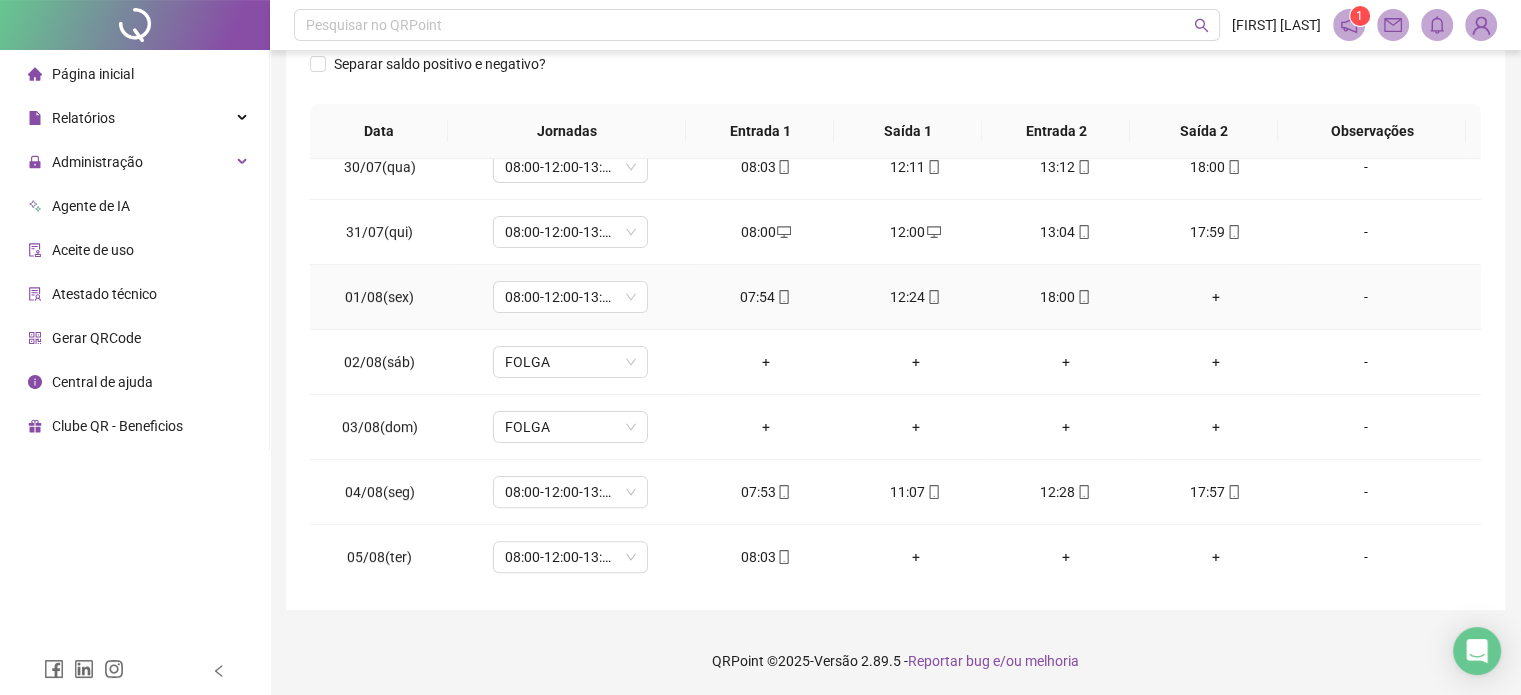click on "+" at bounding box center (1216, 297) 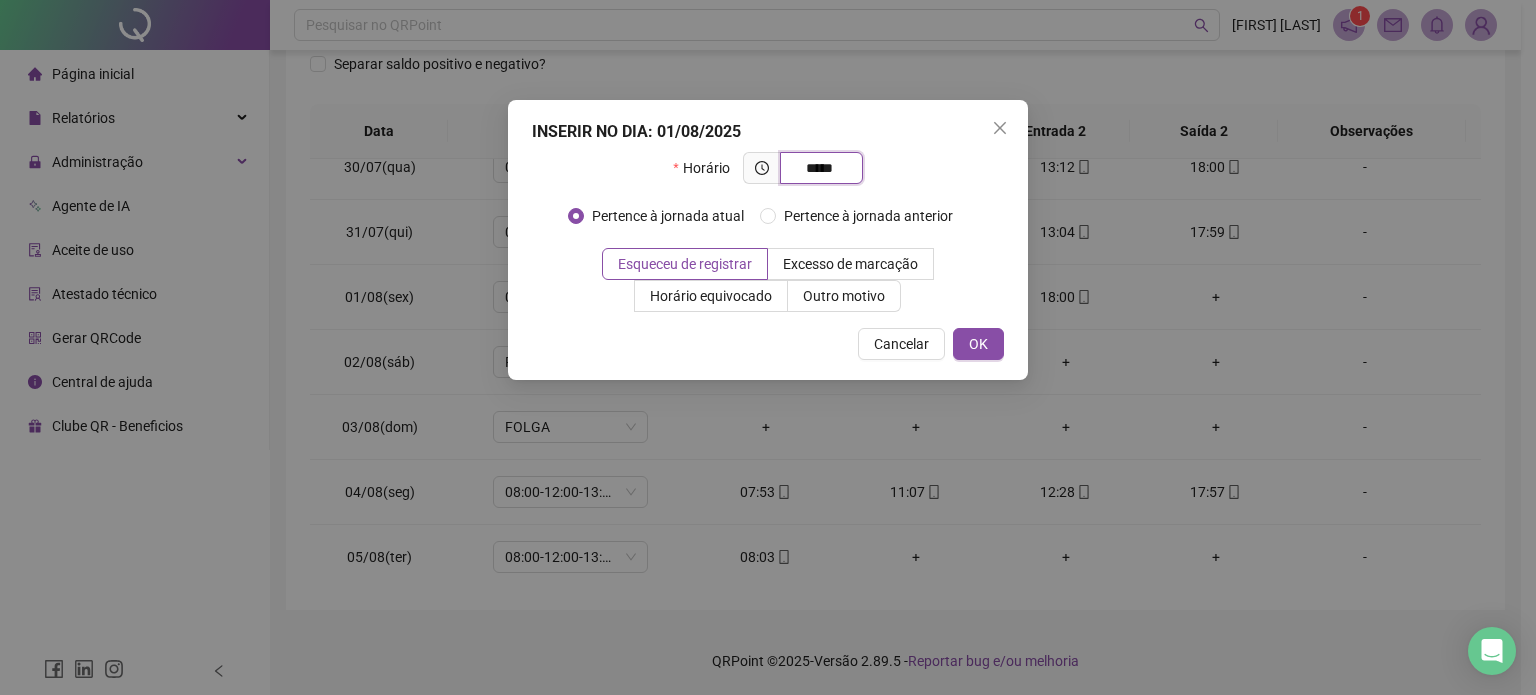 type on "*****" 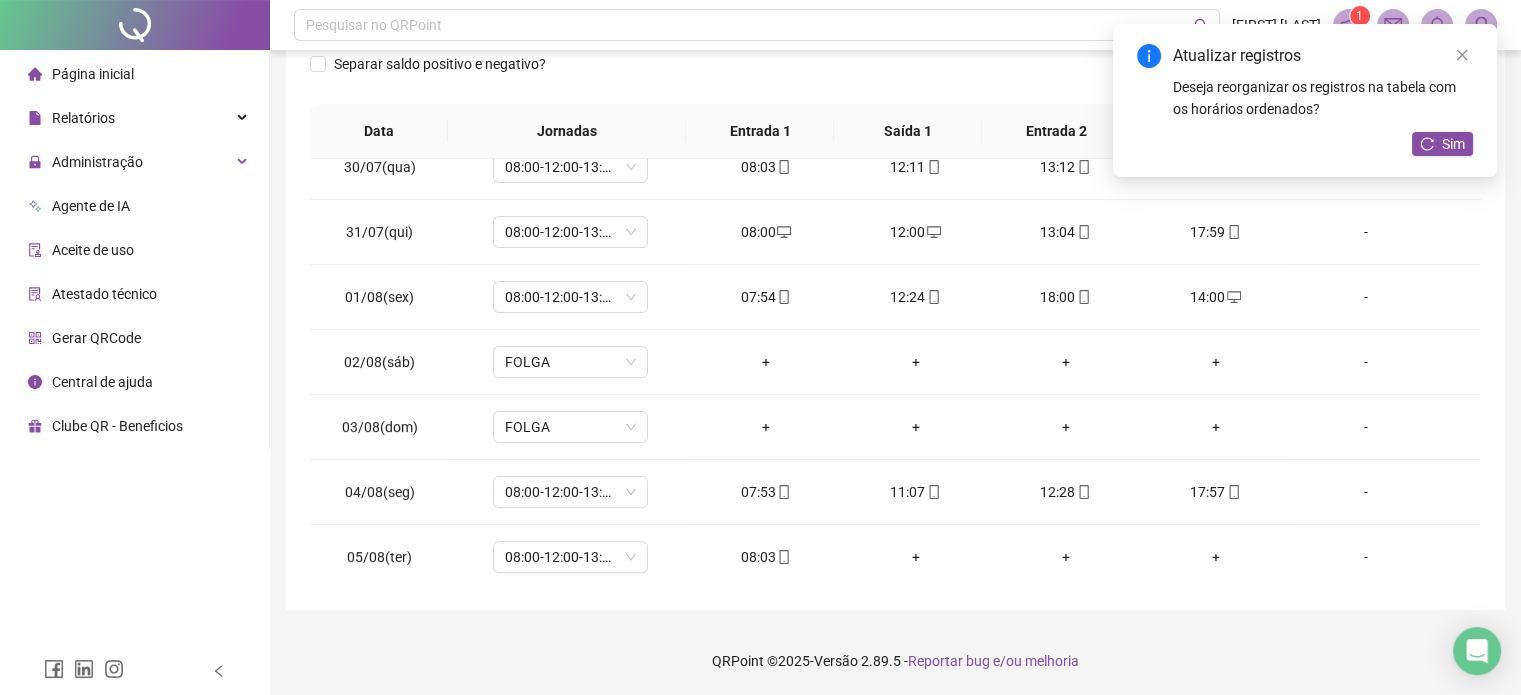 click 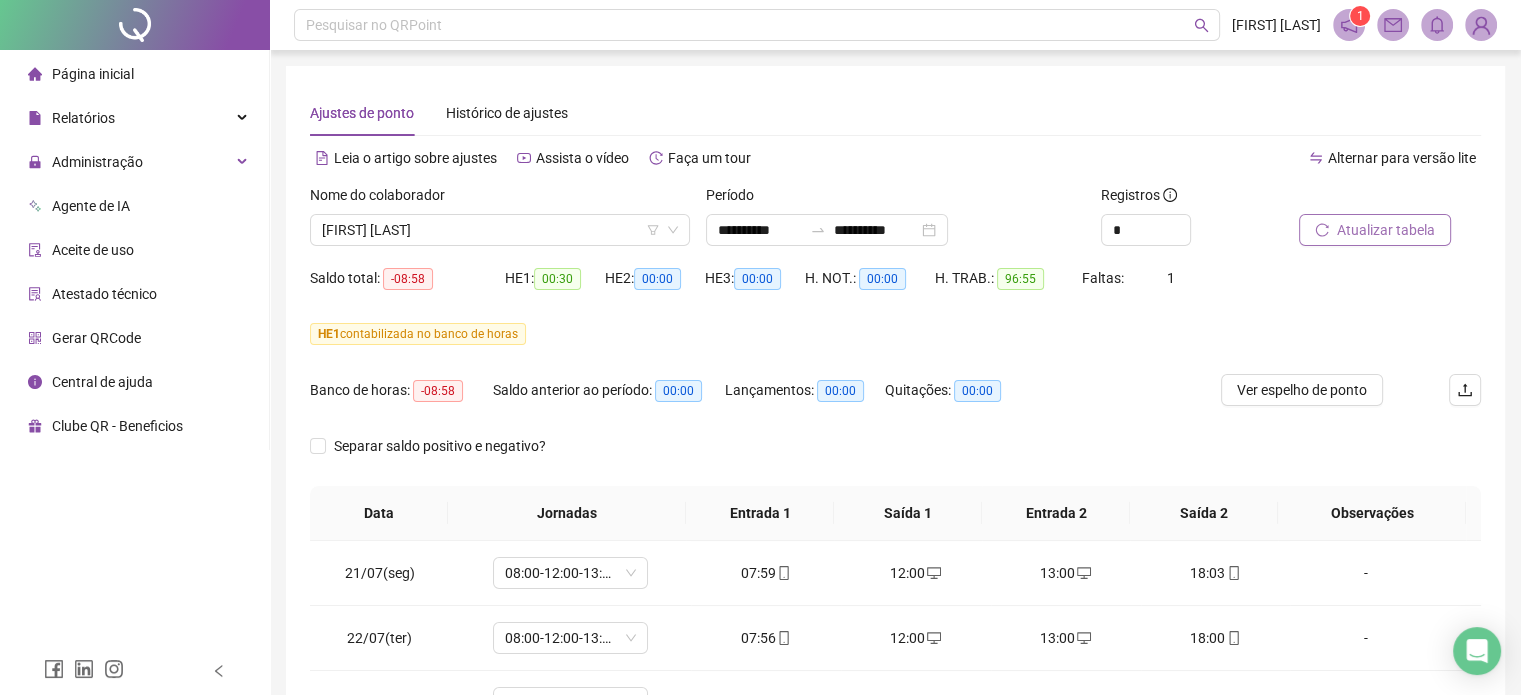 click on "Atualizar tabela" at bounding box center (1386, 230) 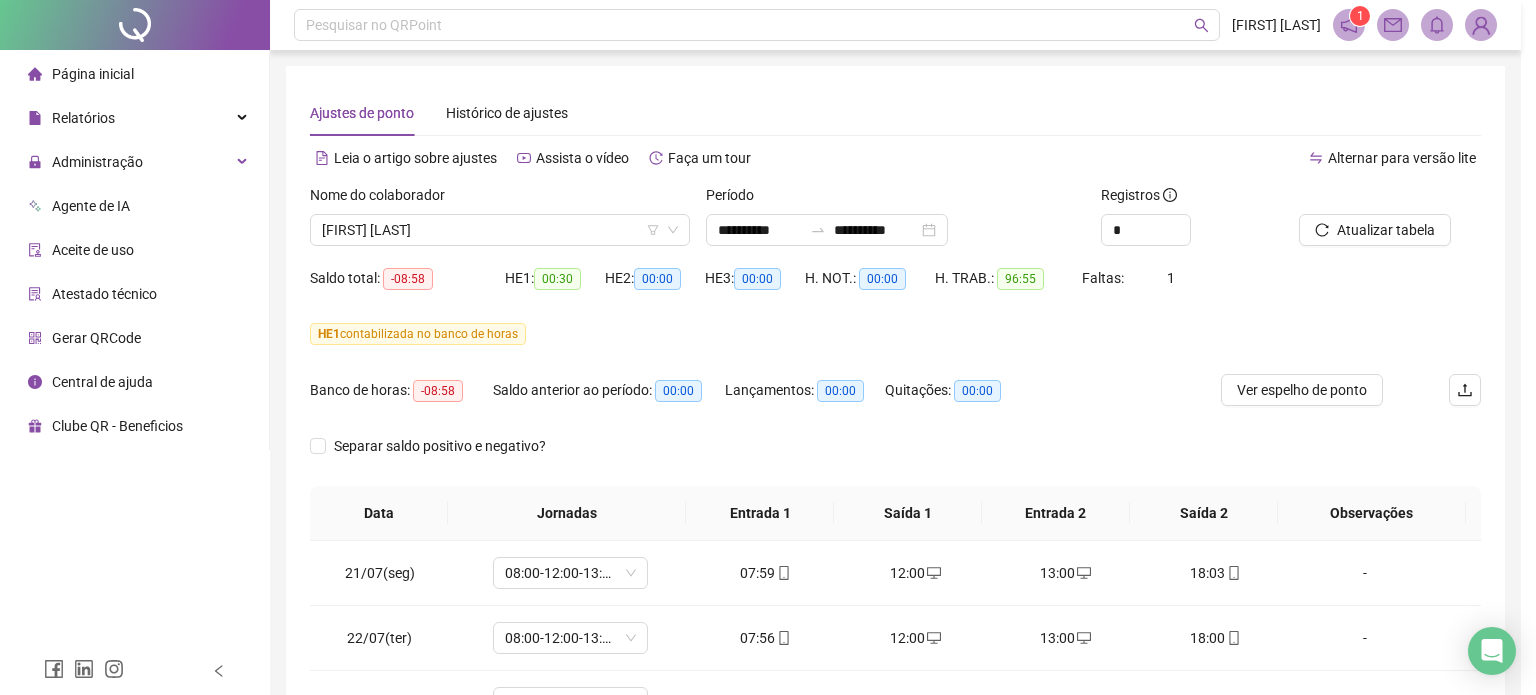 click on "Atualizando tabela Atualizando e reorganizando os registros... OK" at bounding box center [768, 347] 